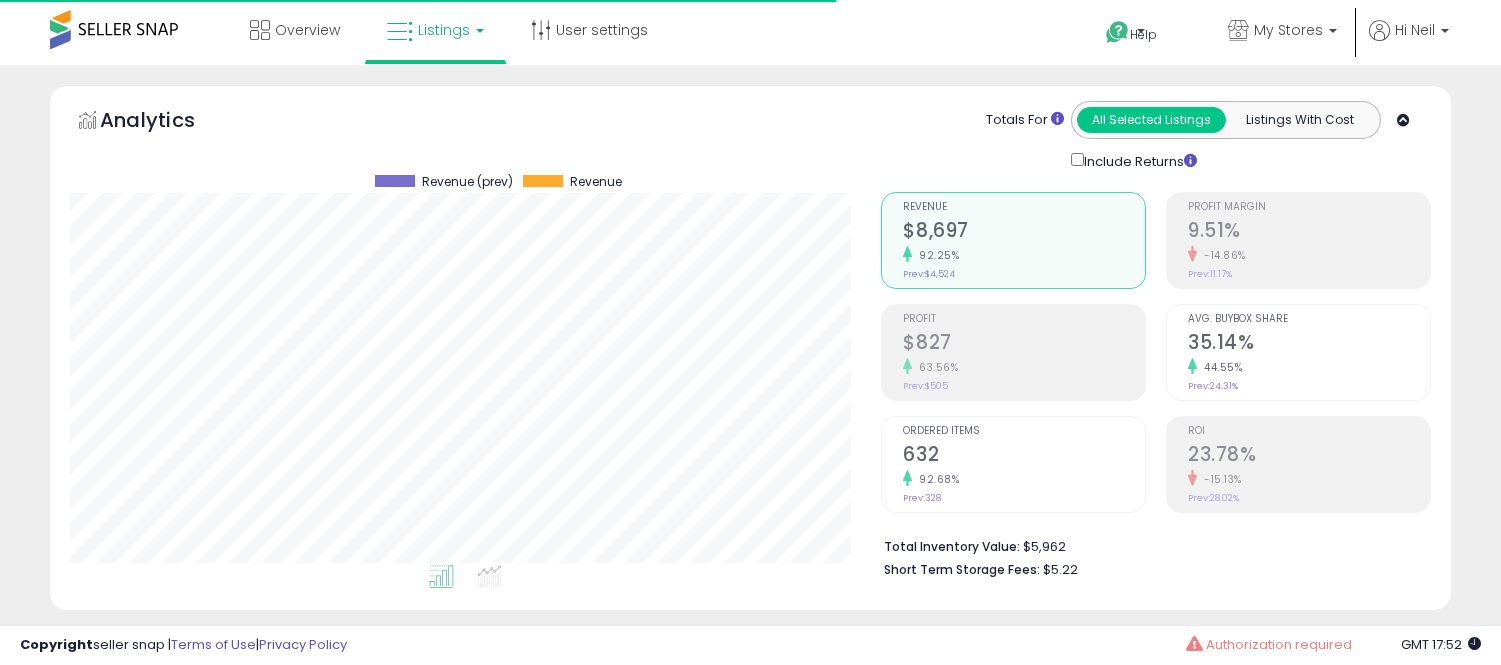 select on "**" 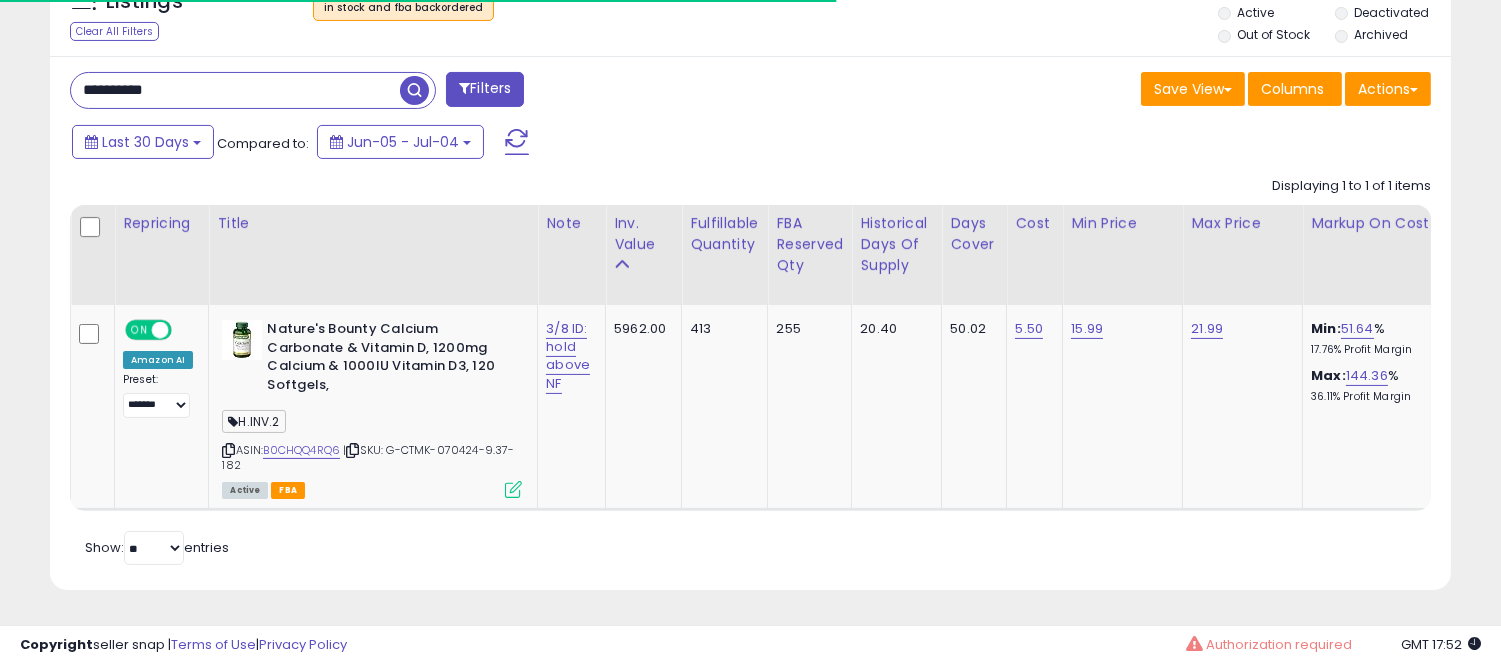 scroll, scrollTop: 999590, scrollLeft: 999188, axis: both 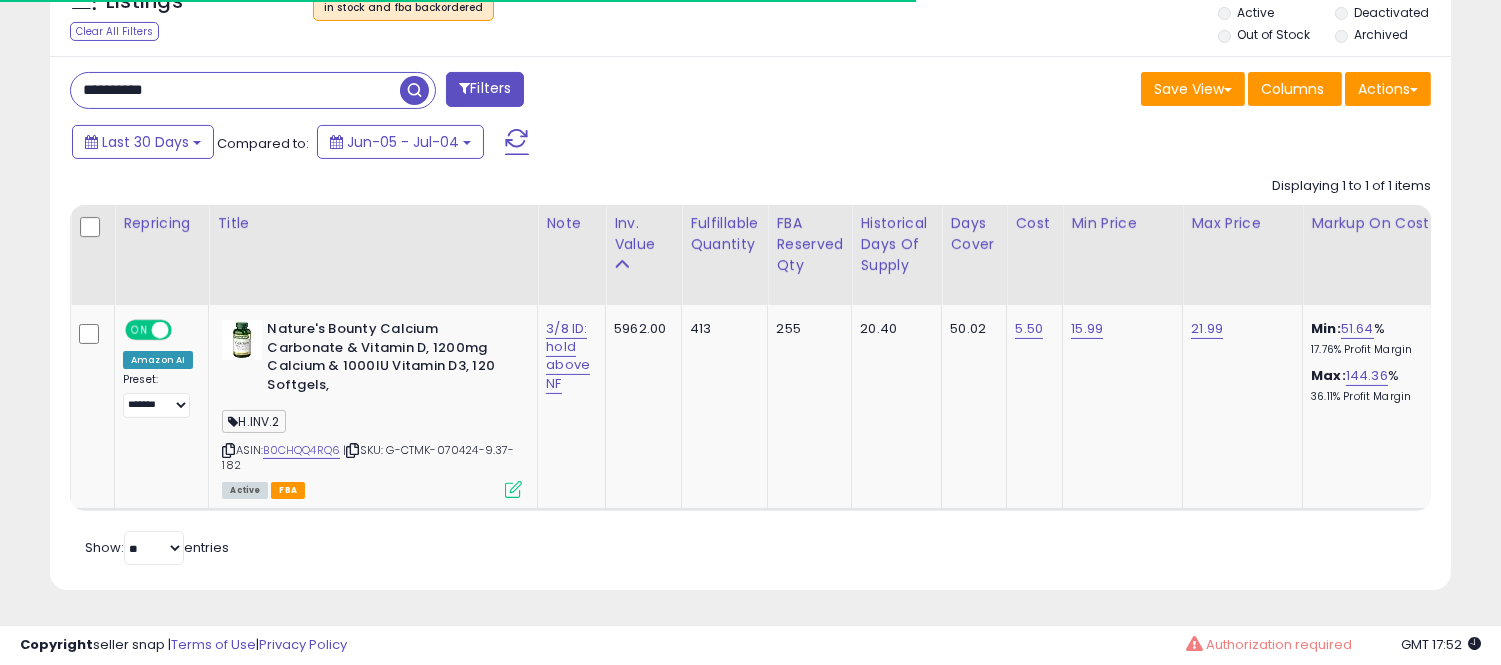 click on "**********" at bounding box center (235, 90) 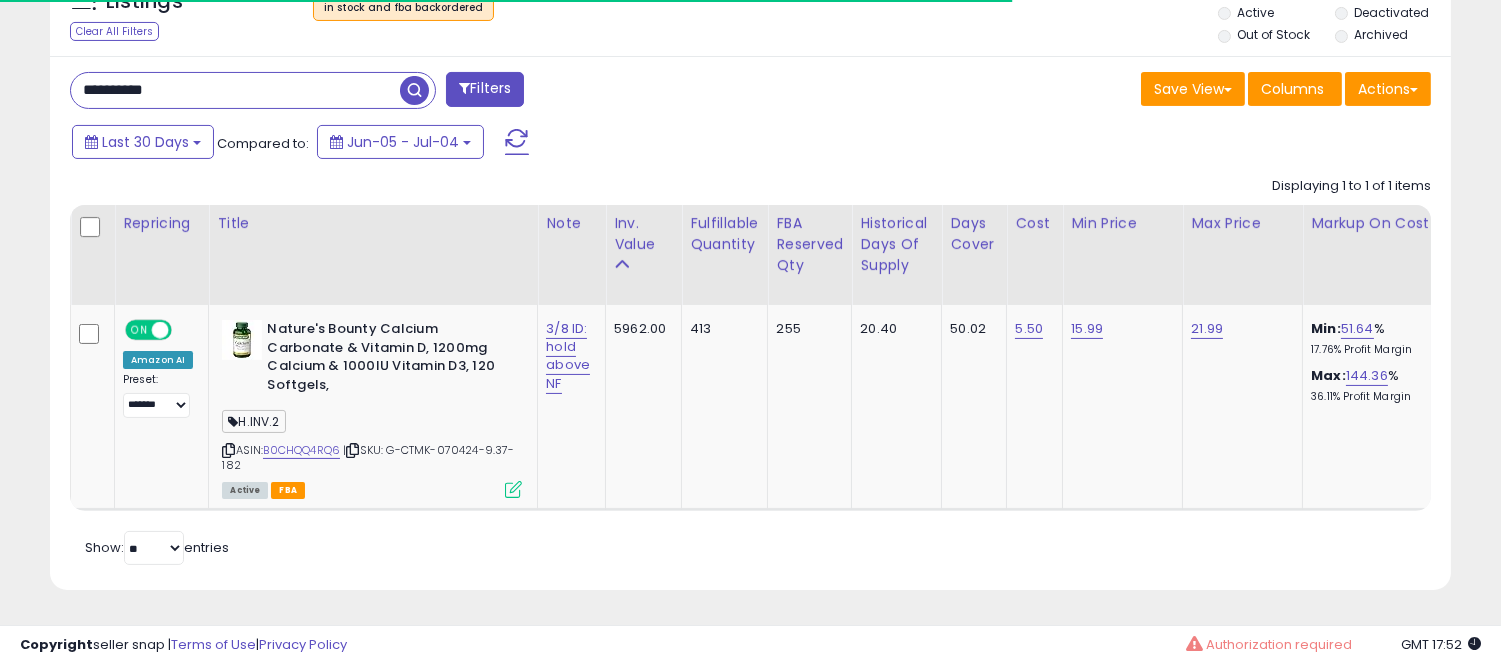 type on "**********" 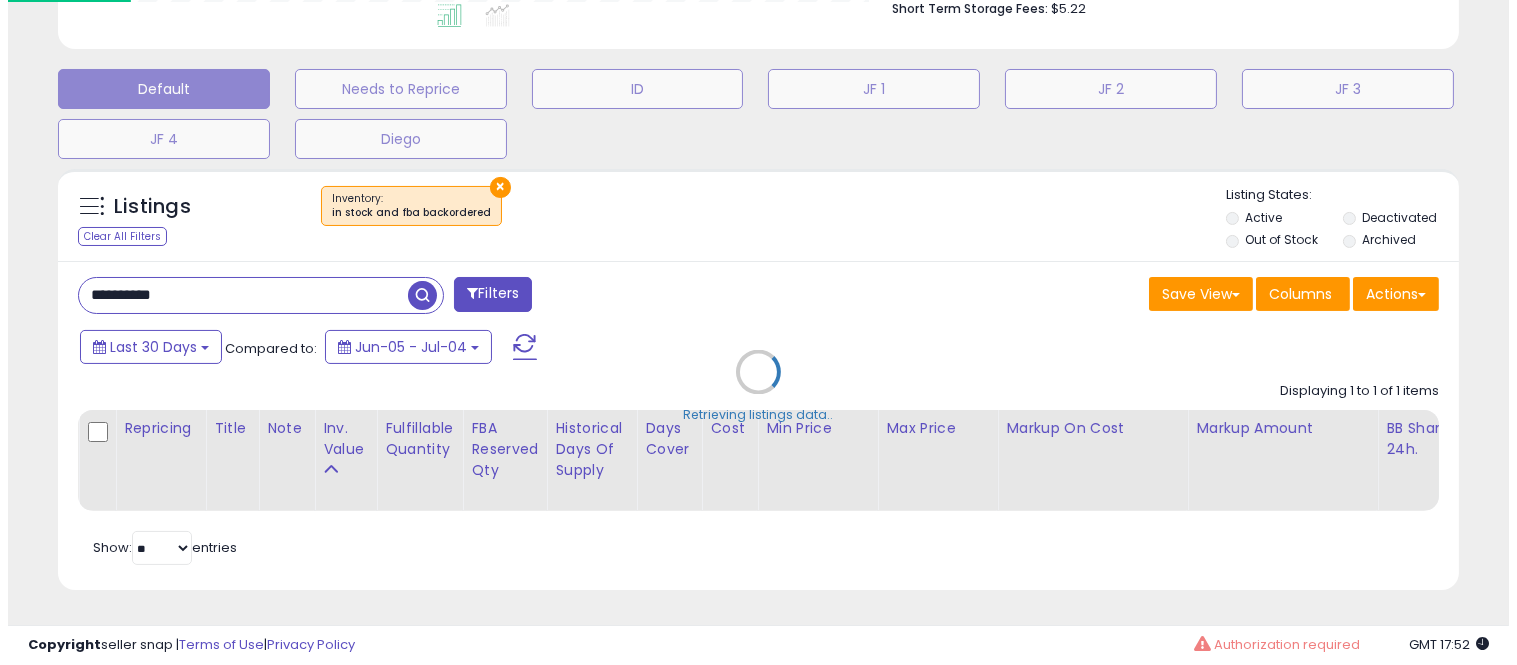 scroll, scrollTop: 578, scrollLeft: 0, axis: vertical 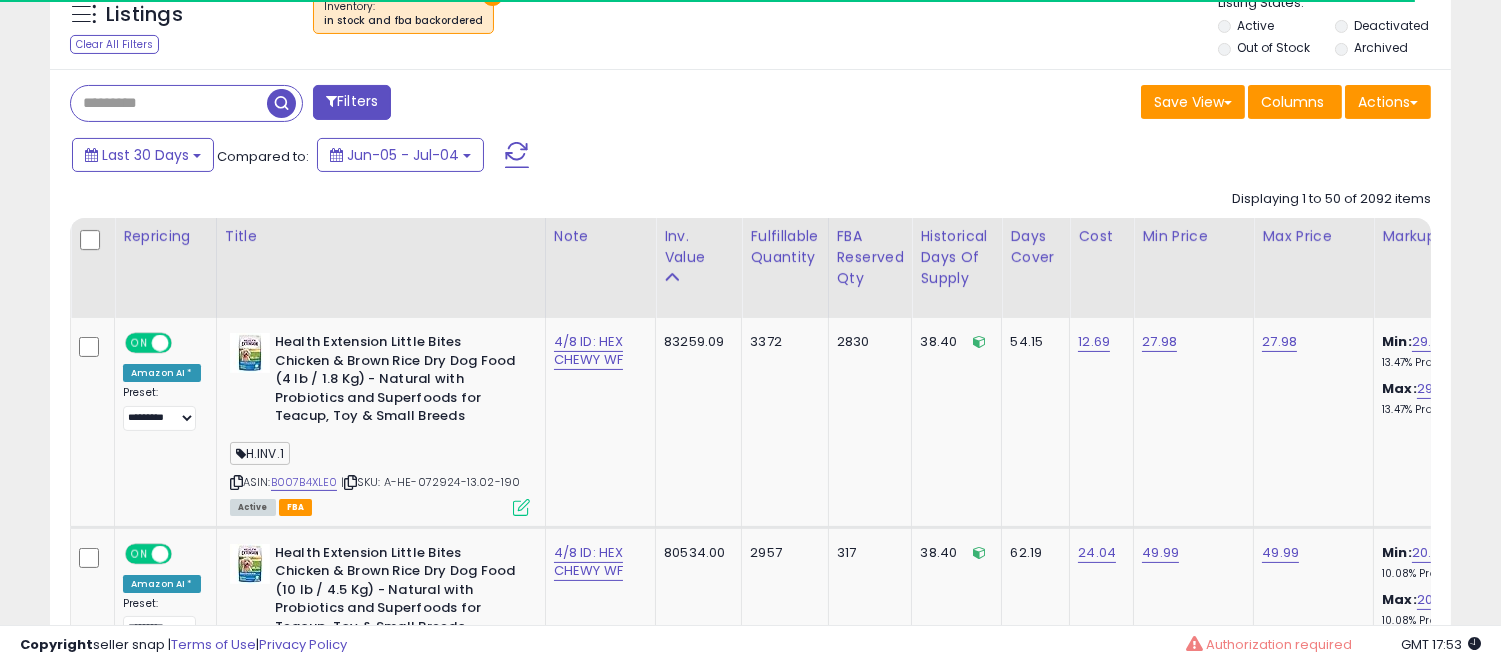 click at bounding box center [169, 103] 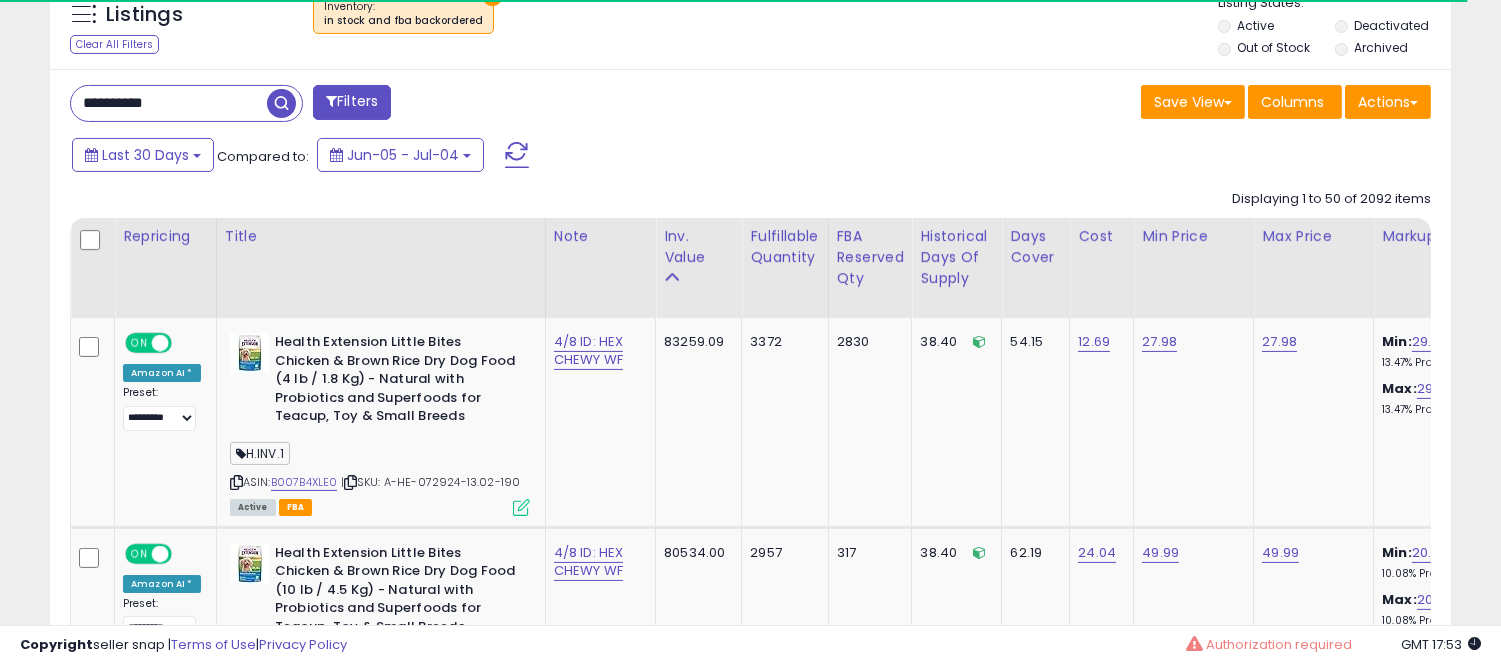 type on "**********" 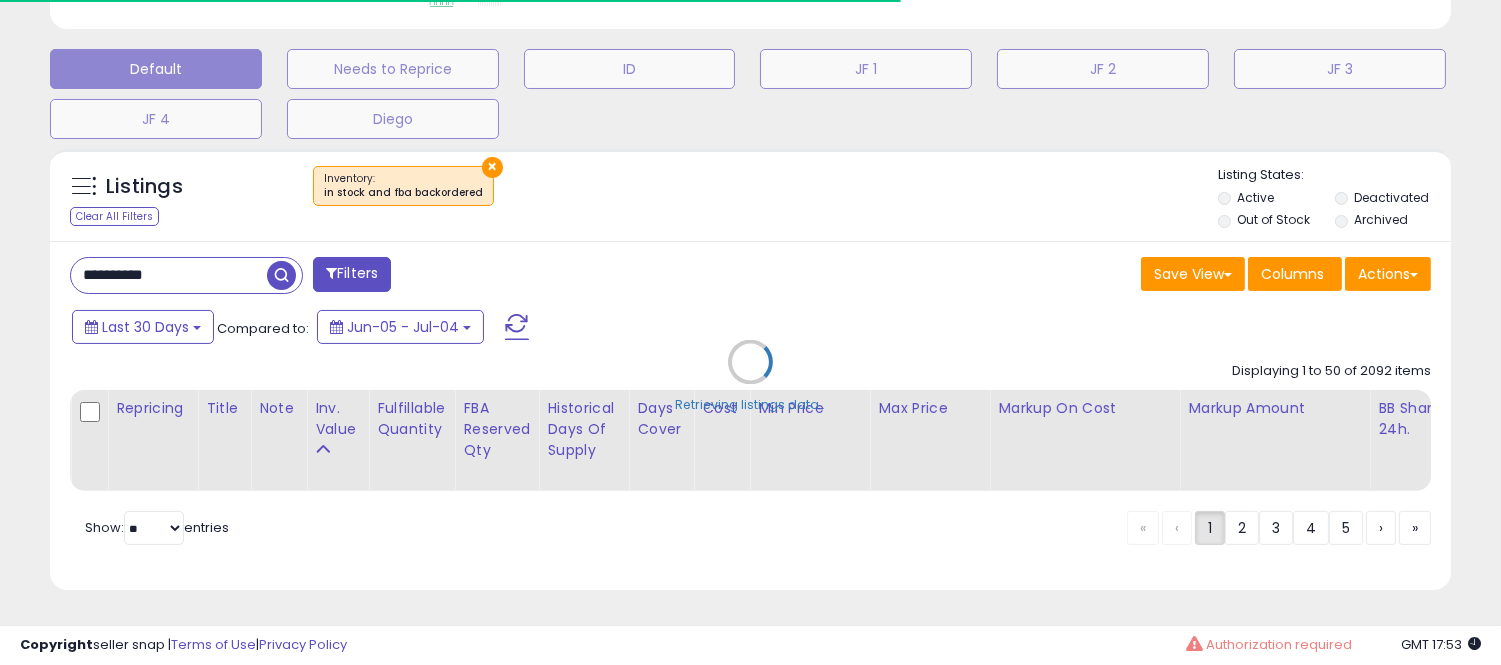 scroll, scrollTop: 598, scrollLeft: 0, axis: vertical 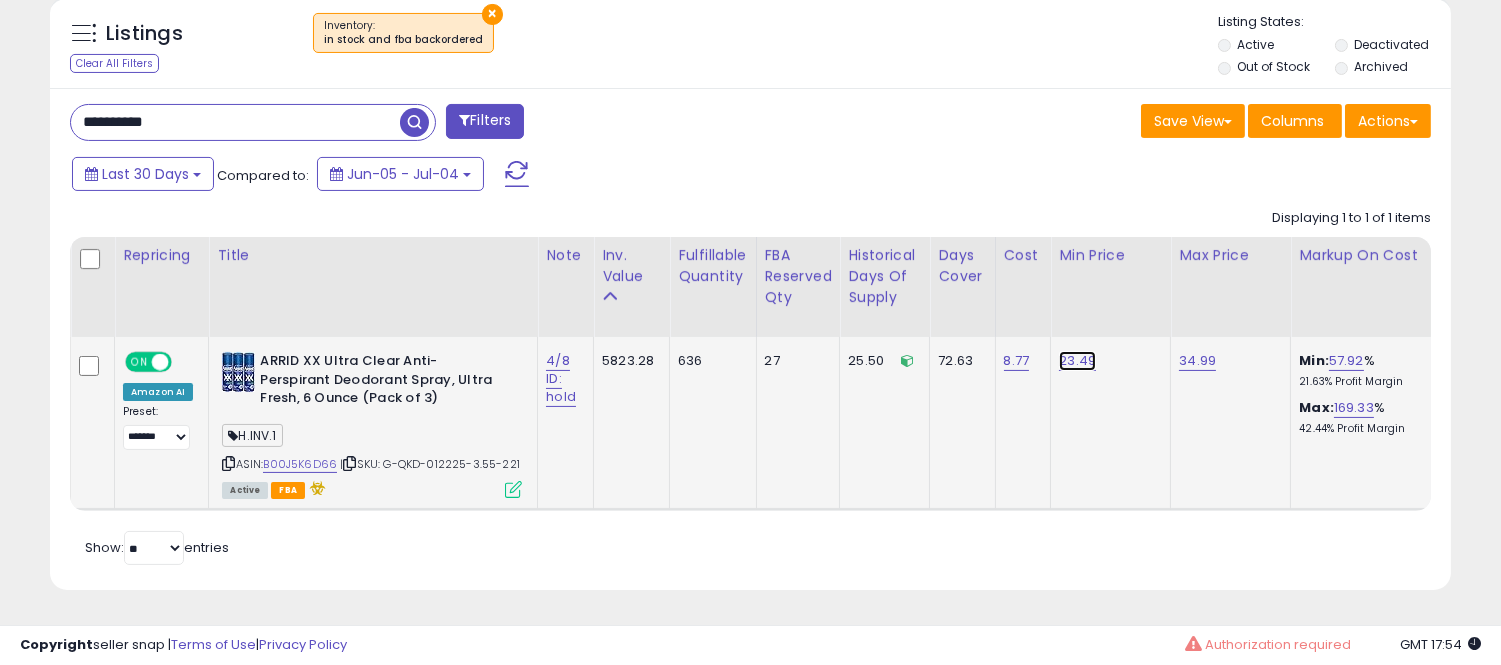 click on "23.49" at bounding box center (1077, 361) 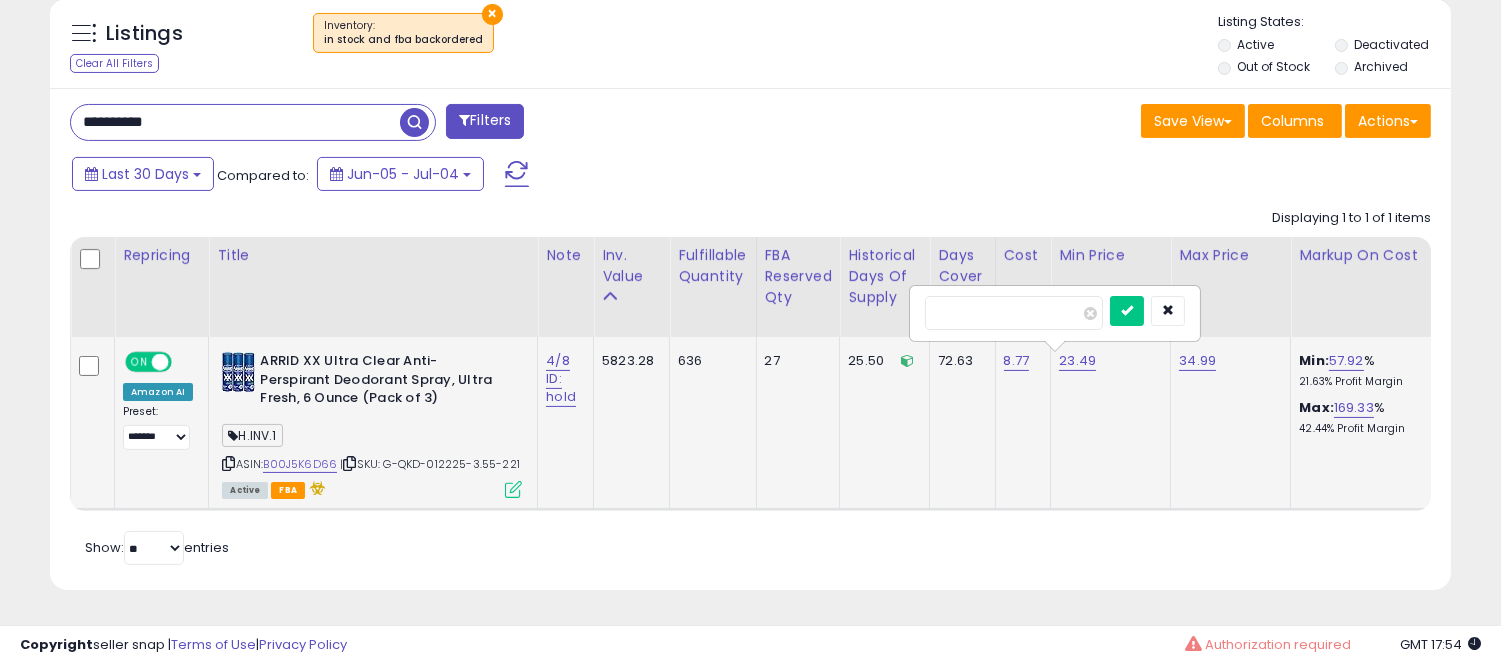 click on "*****" at bounding box center (1014, 313) 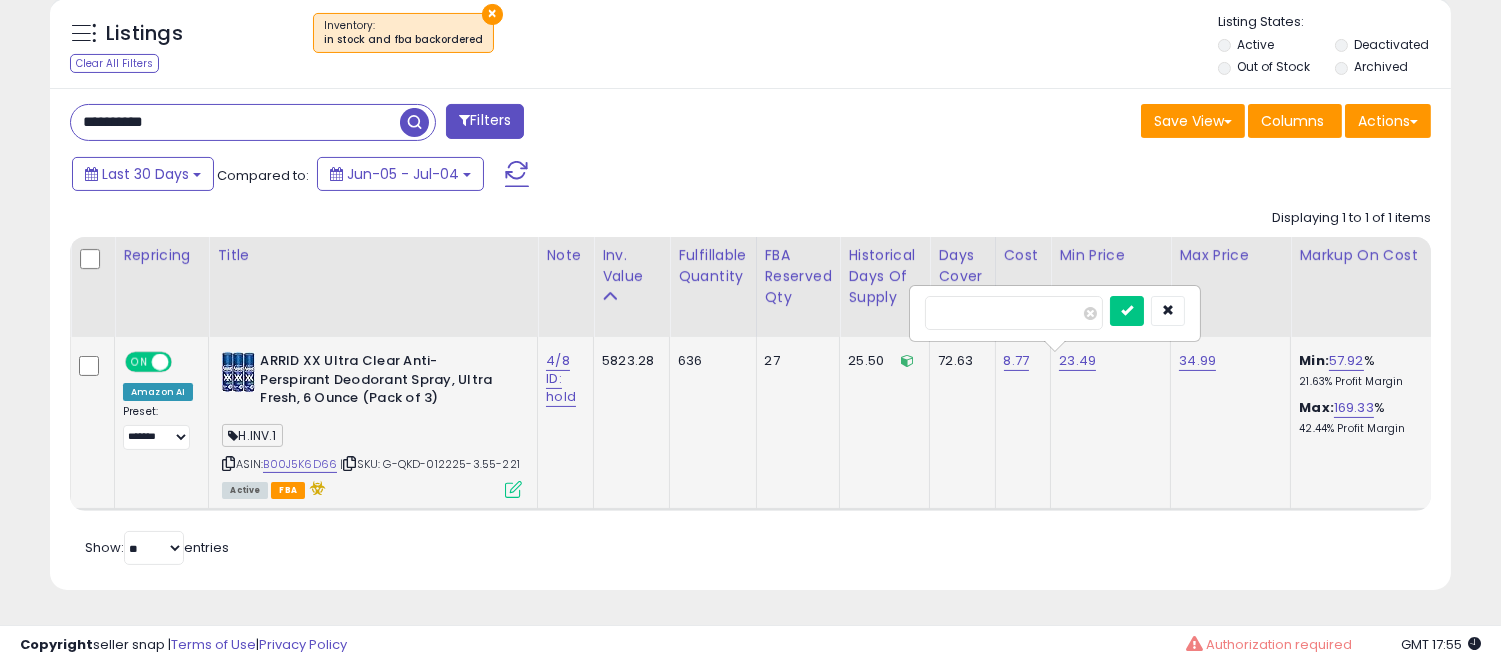 type on "**" 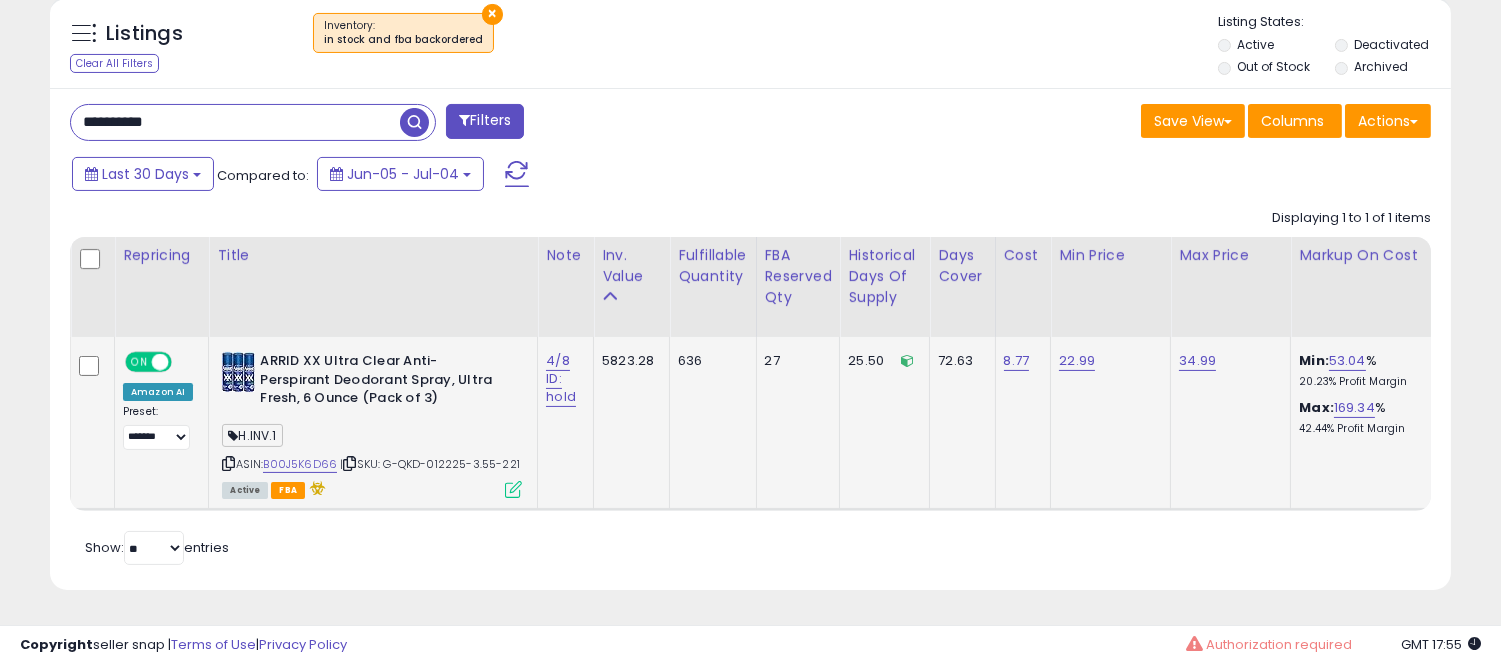 click on "22.99" 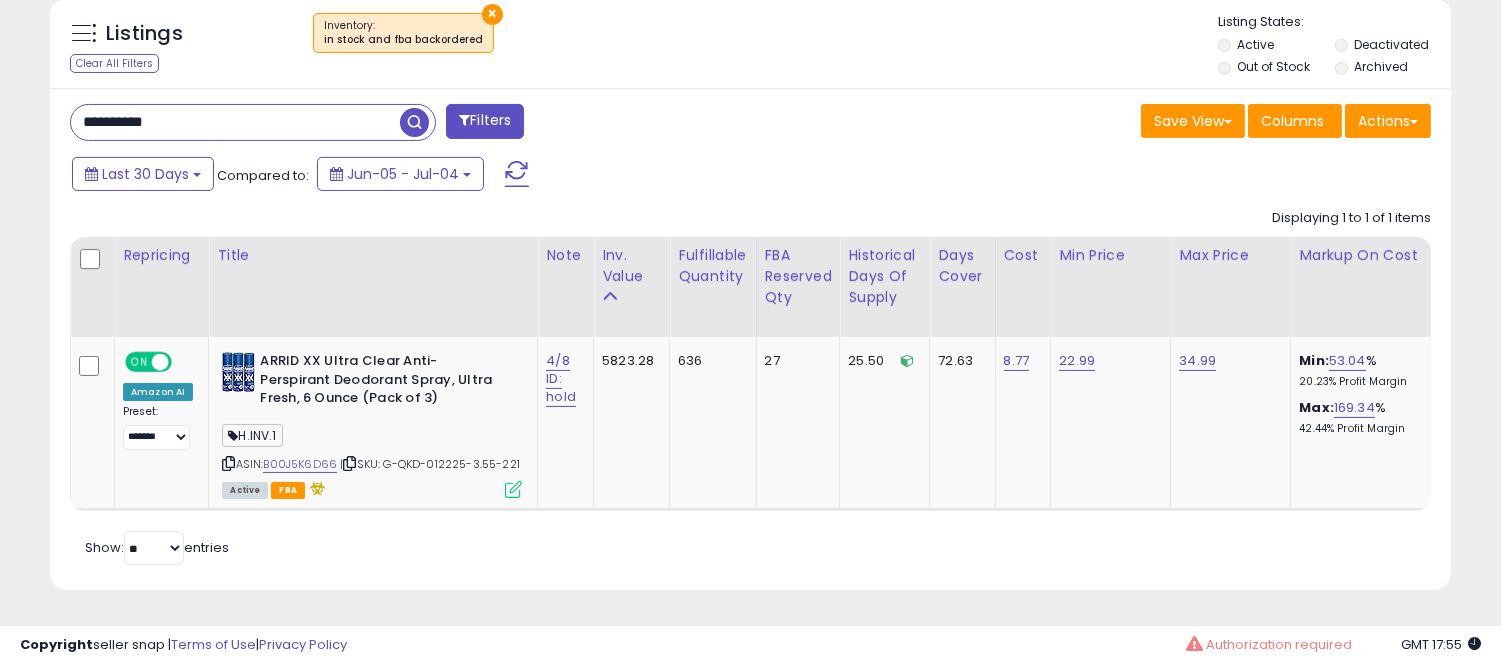 click on "Save View
Save As New View
Update Current View
Columns
Actions
Import  Import Walmart Mapping" at bounding box center [1099, 123] 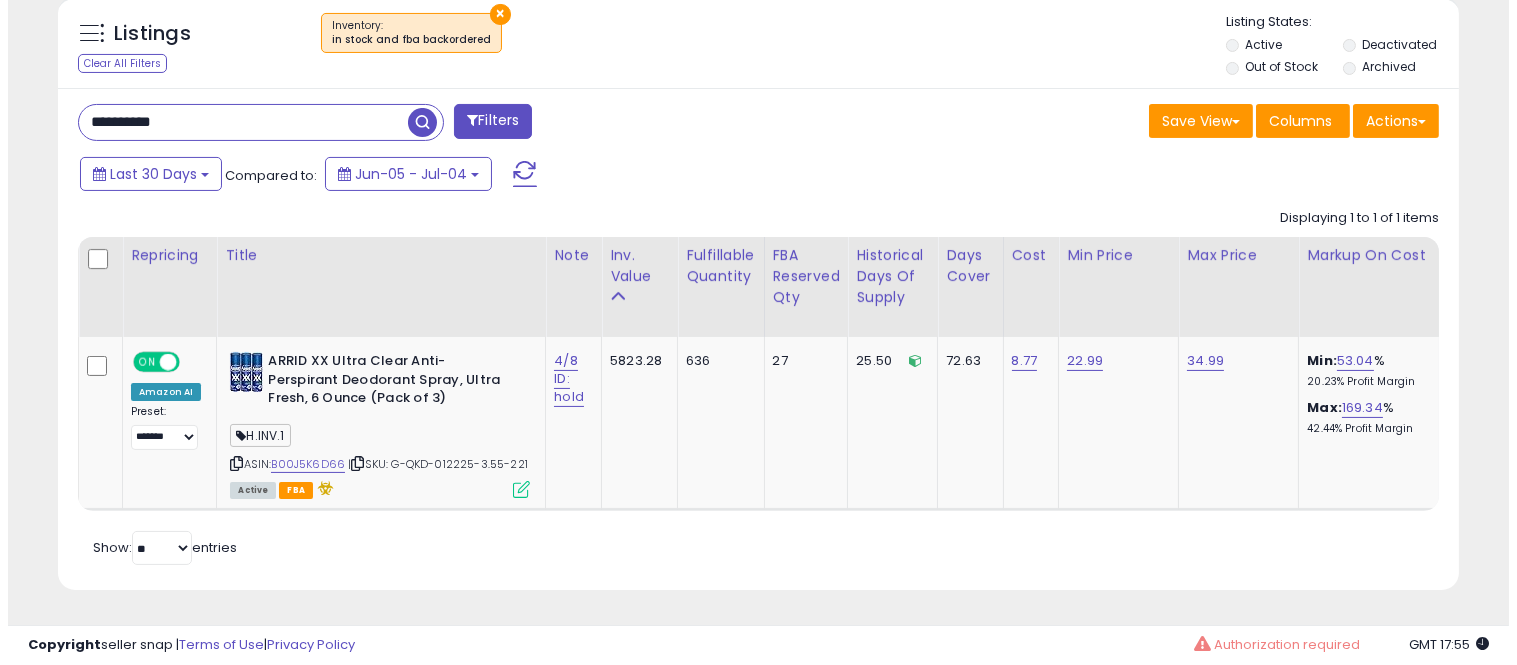 scroll, scrollTop: 578, scrollLeft: 0, axis: vertical 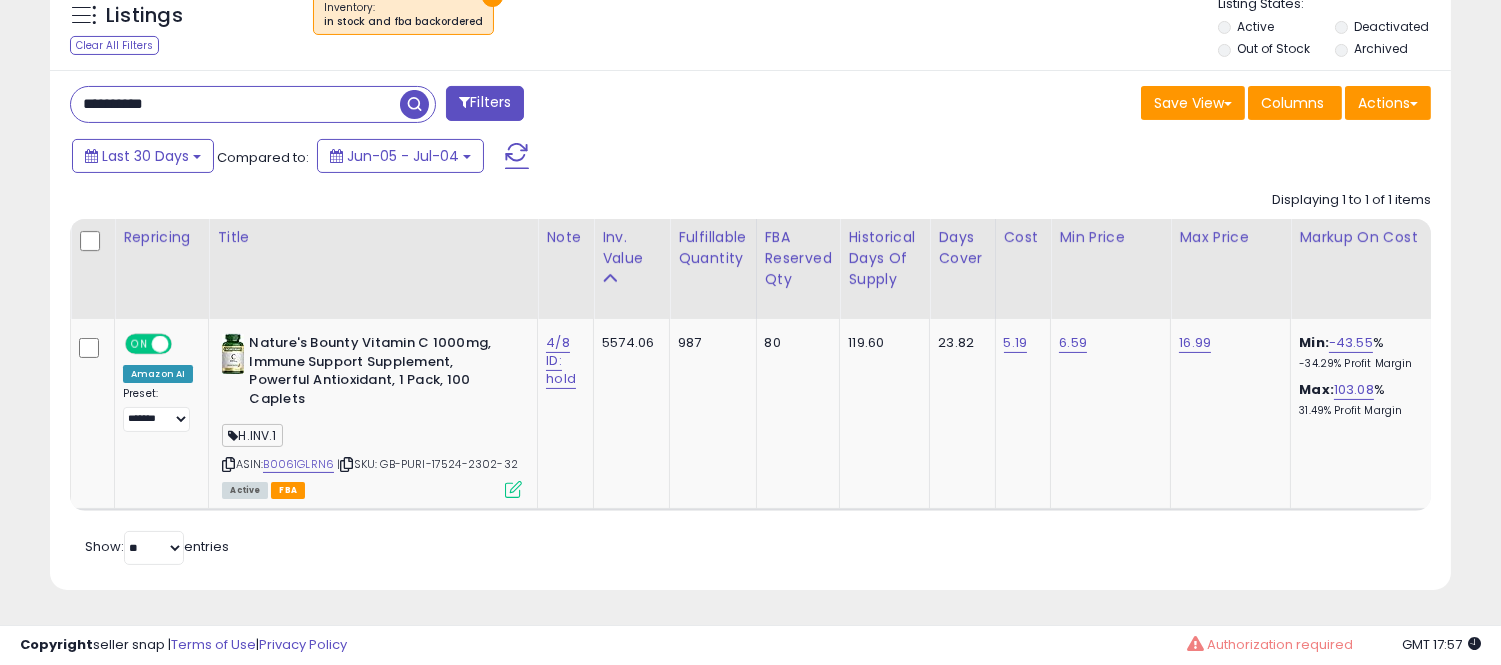 click on "**********" at bounding box center (235, 104) 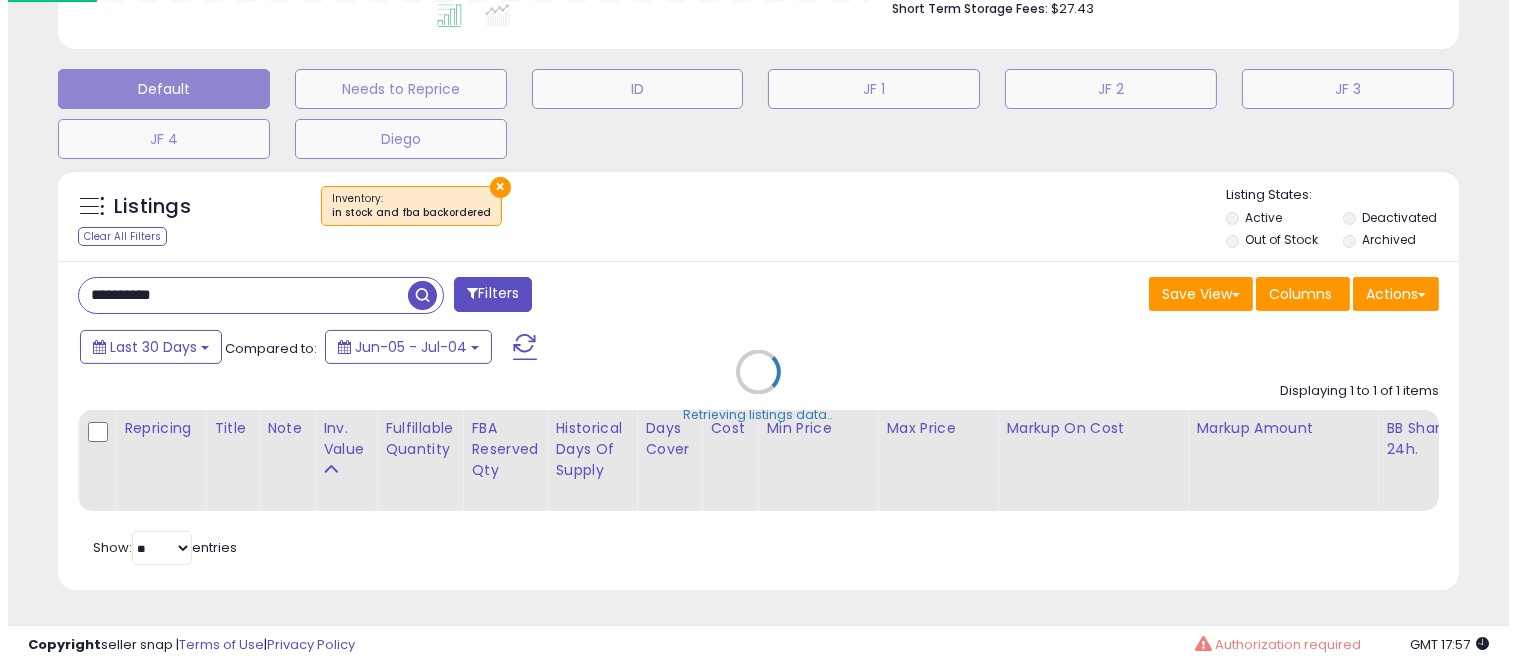scroll, scrollTop: 578, scrollLeft: 0, axis: vertical 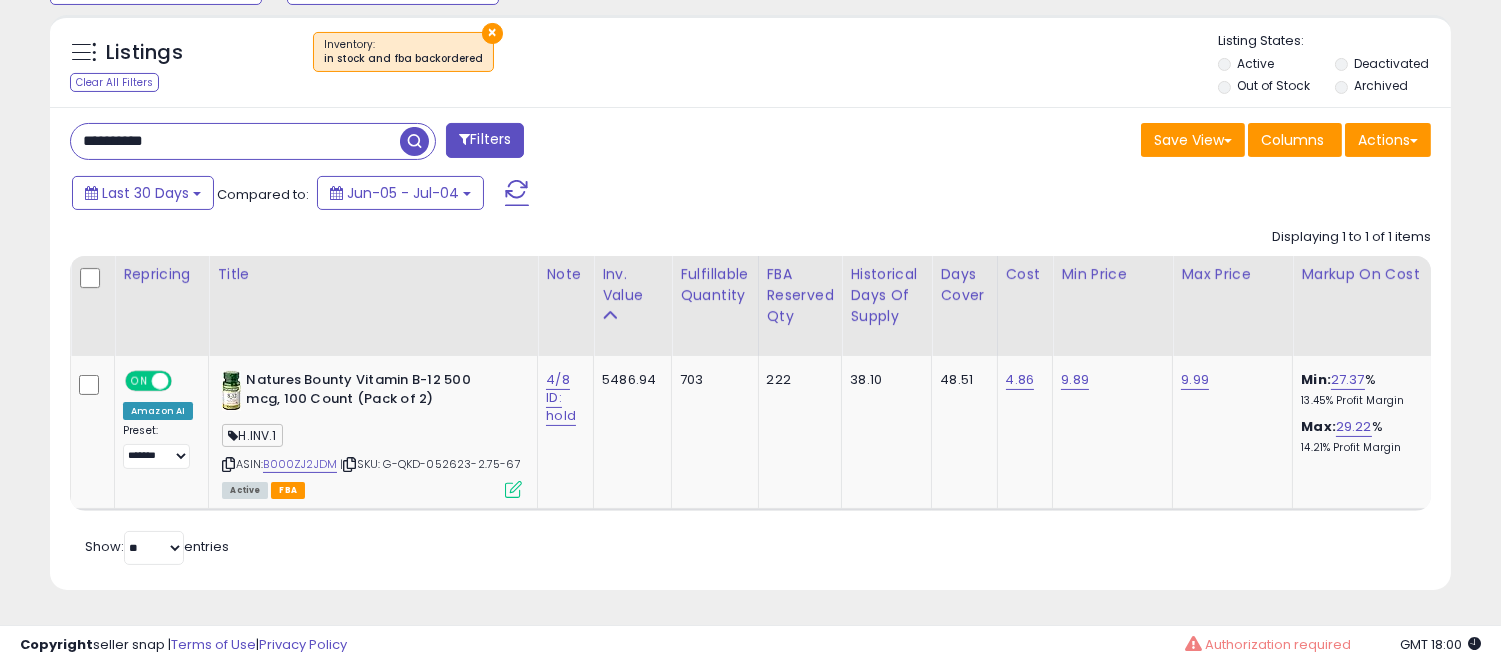 click on "**********" at bounding box center [235, 141] 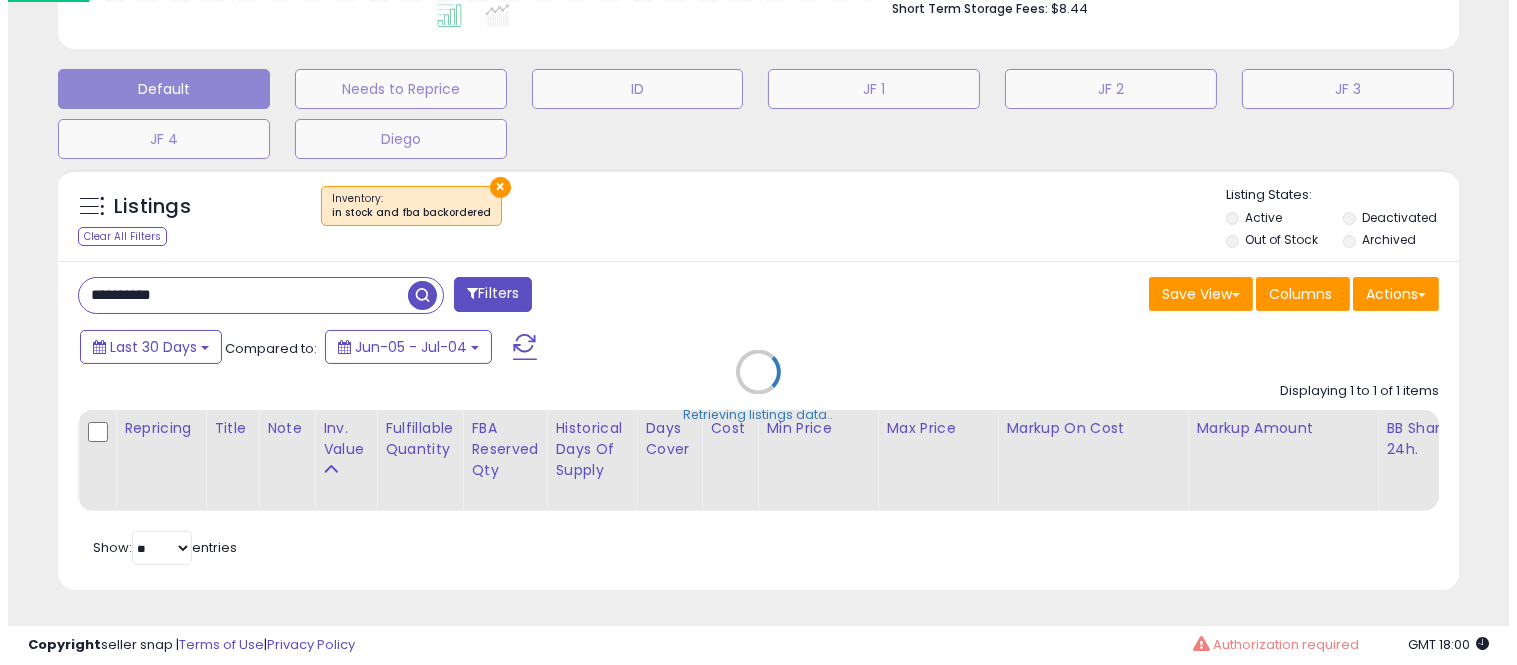 scroll, scrollTop: 578, scrollLeft: 0, axis: vertical 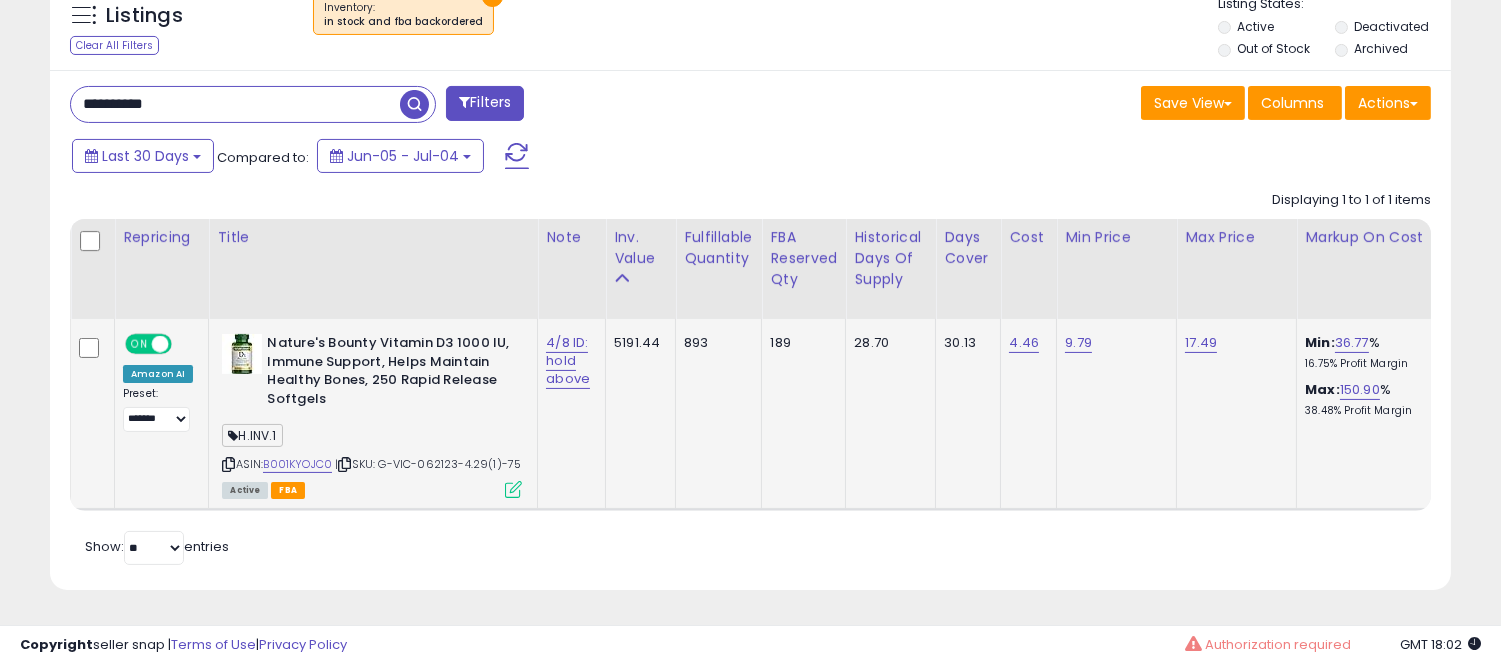 click at bounding box center [513, 489] 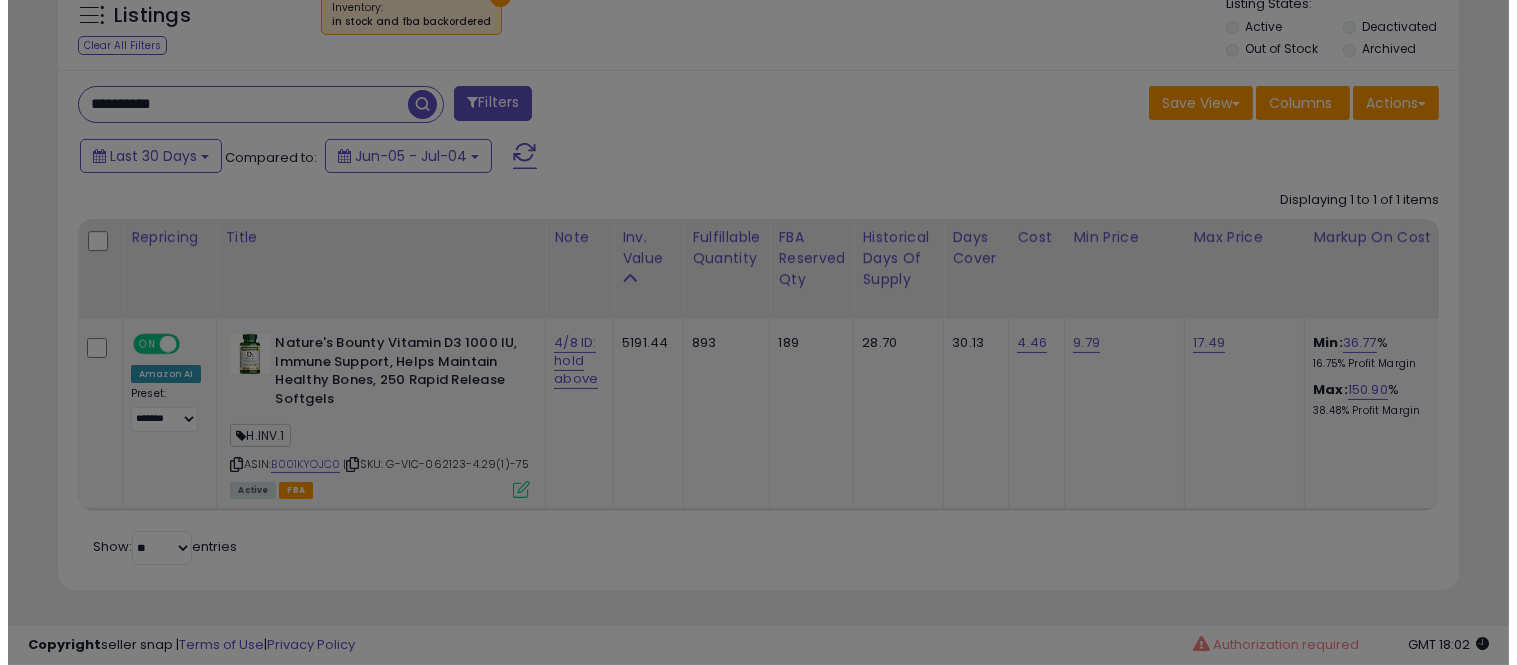 scroll, scrollTop: 999590, scrollLeft: 999178, axis: both 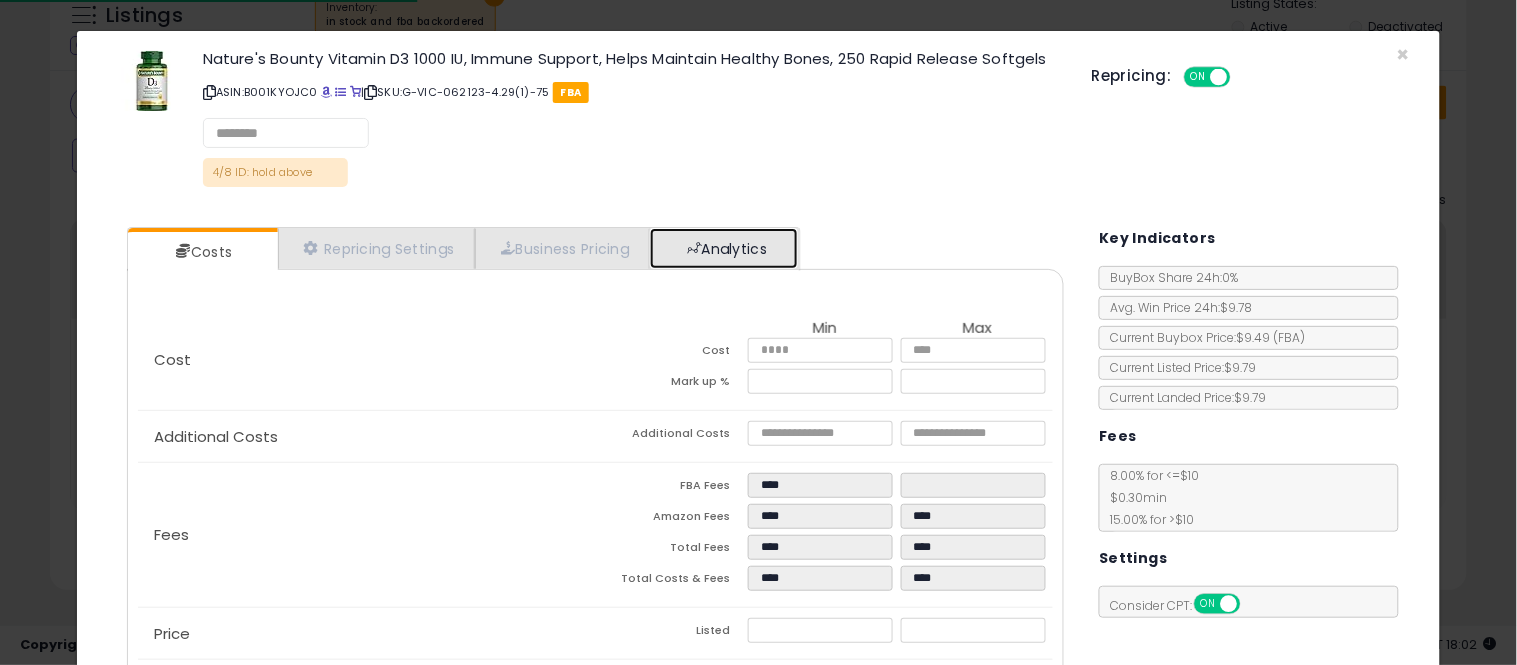 click on "Analytics" at bounding box center (724, 248) 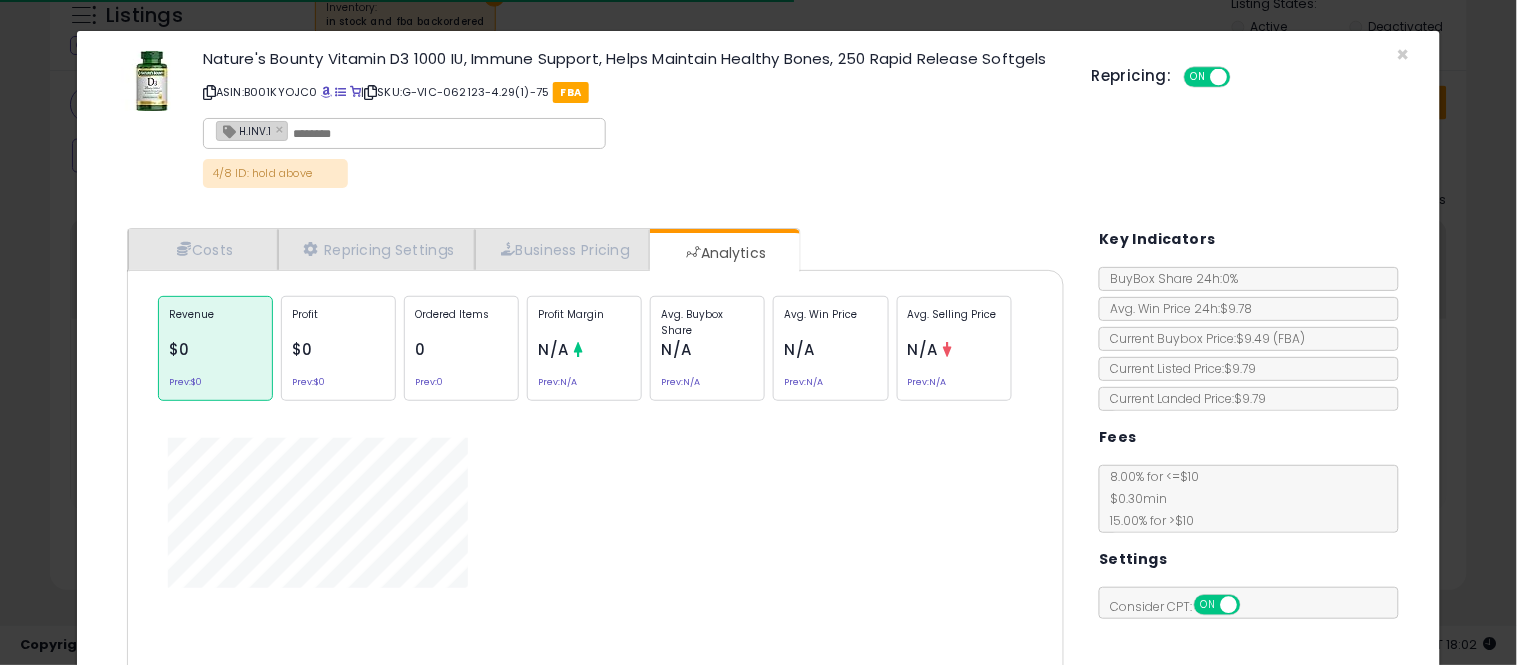click on "Avg. Buybox Share" at bounding box center [707, 322] 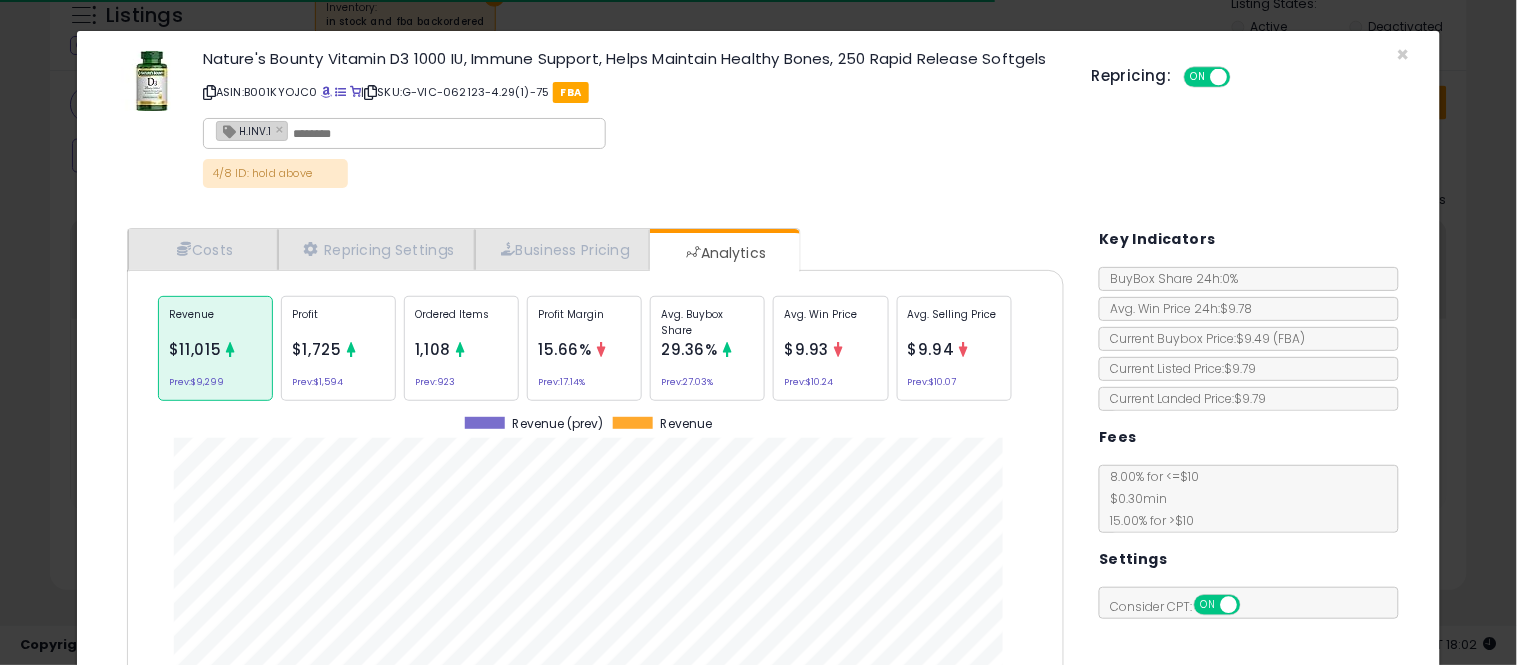 scroll, scrollTop: 999384, scrollLeft: 999033, axis: both 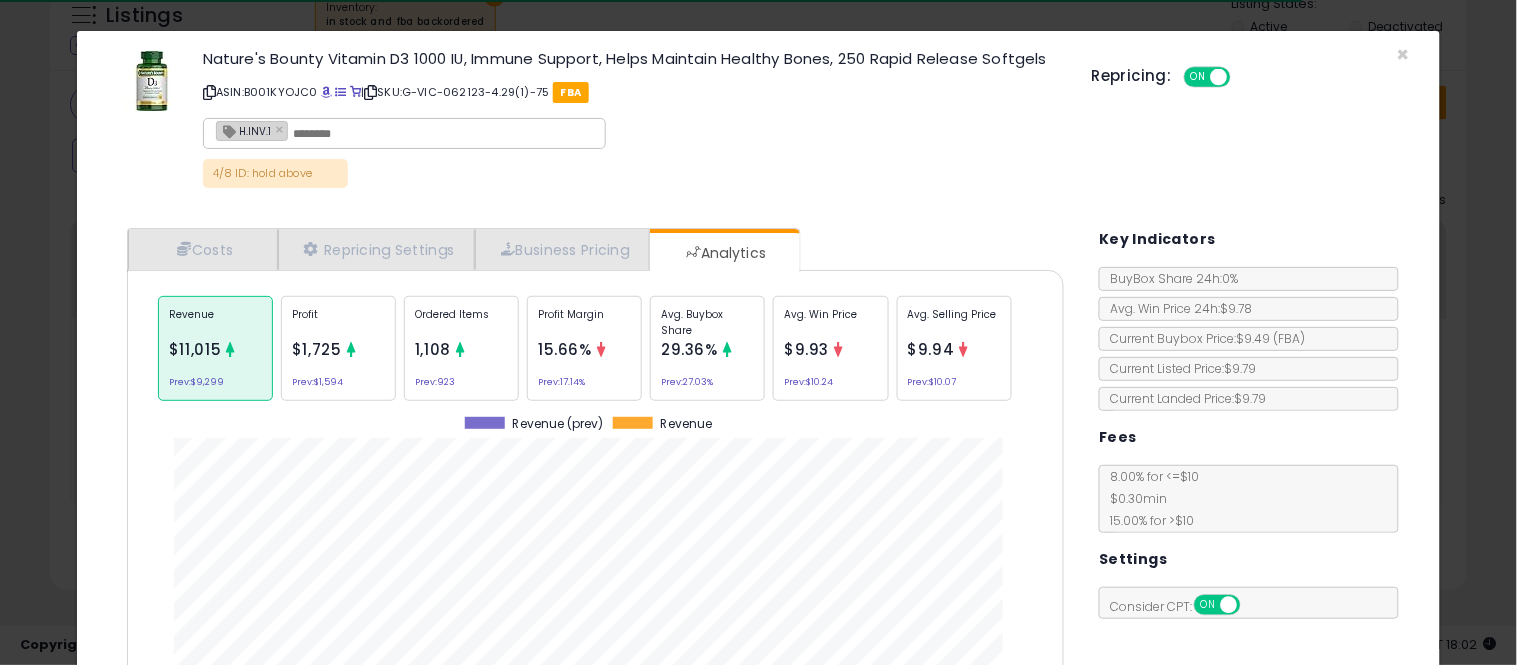 click on "$9.93" at bounding box center (806, 349) 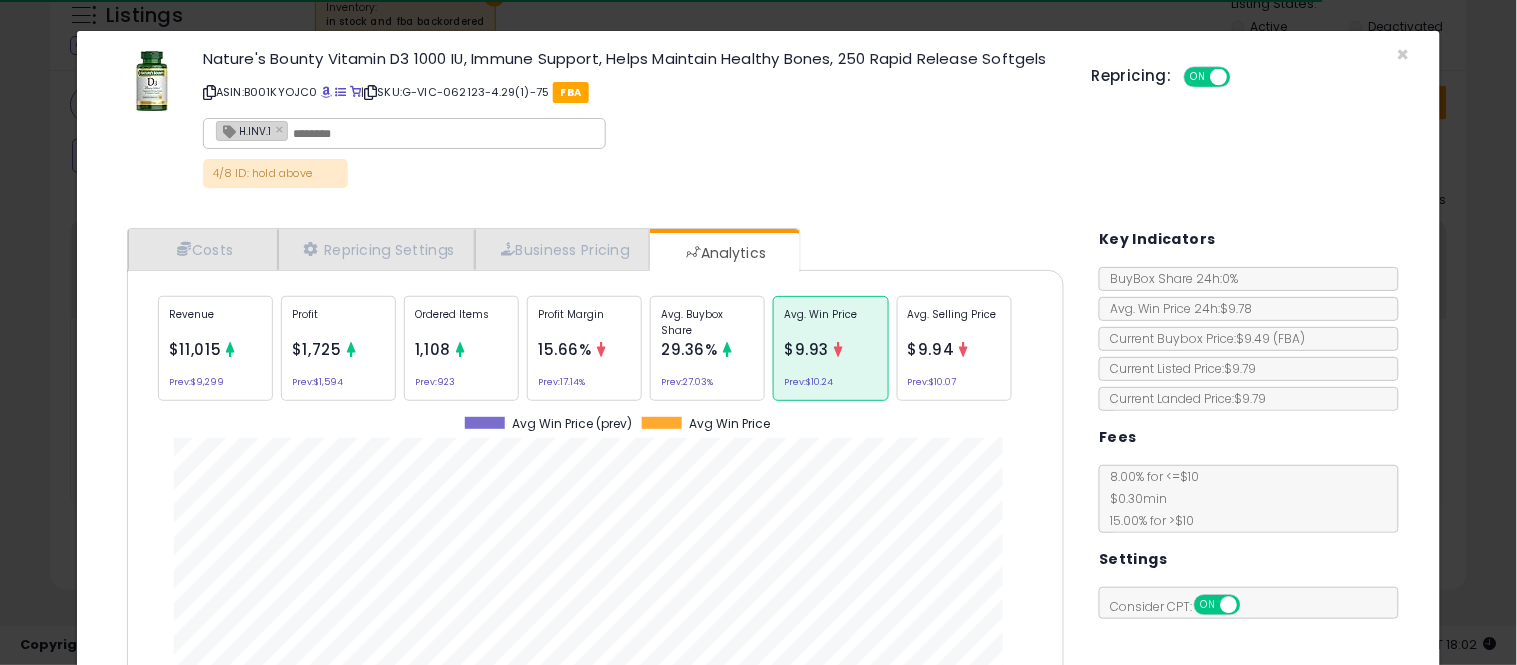 scroll, scrollTop: 999384, scrollLeft: 999033, axis: both 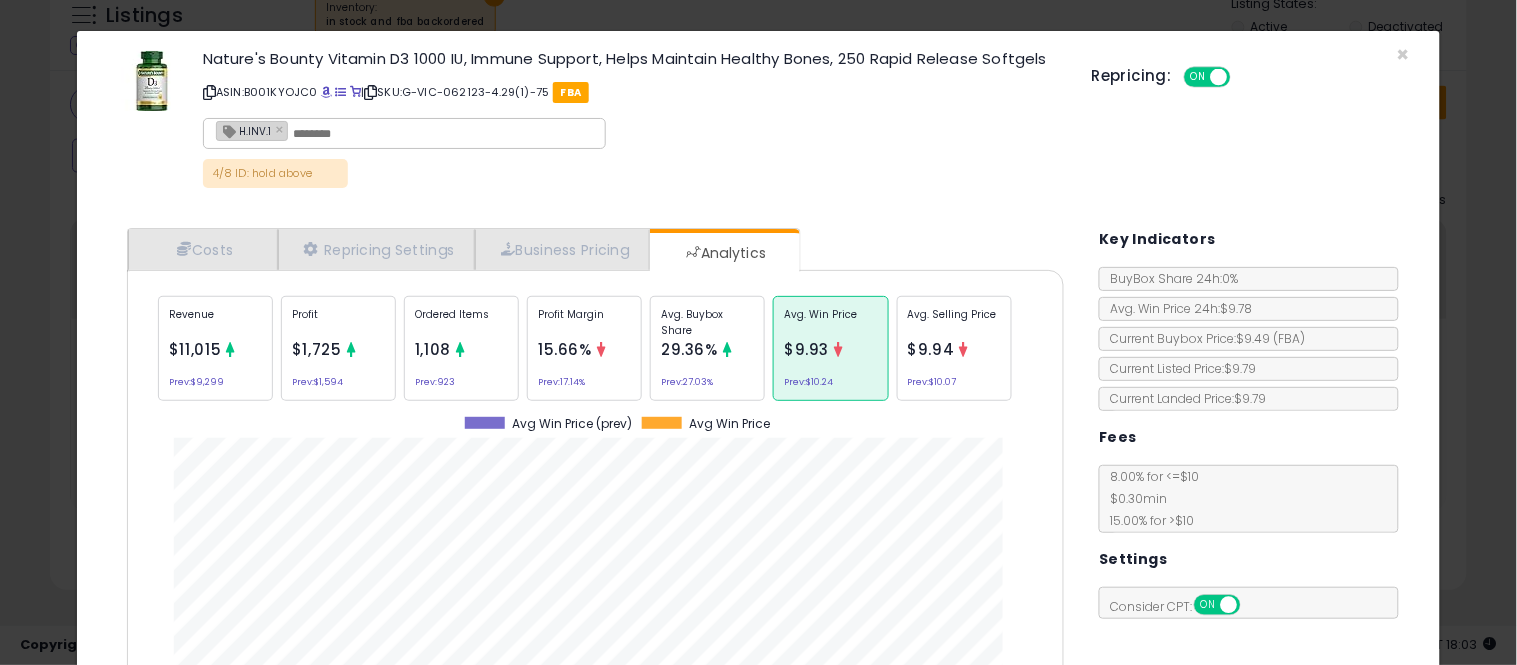 click on "Avg. Buybox Share
29.36%
Prev:  27.03%" 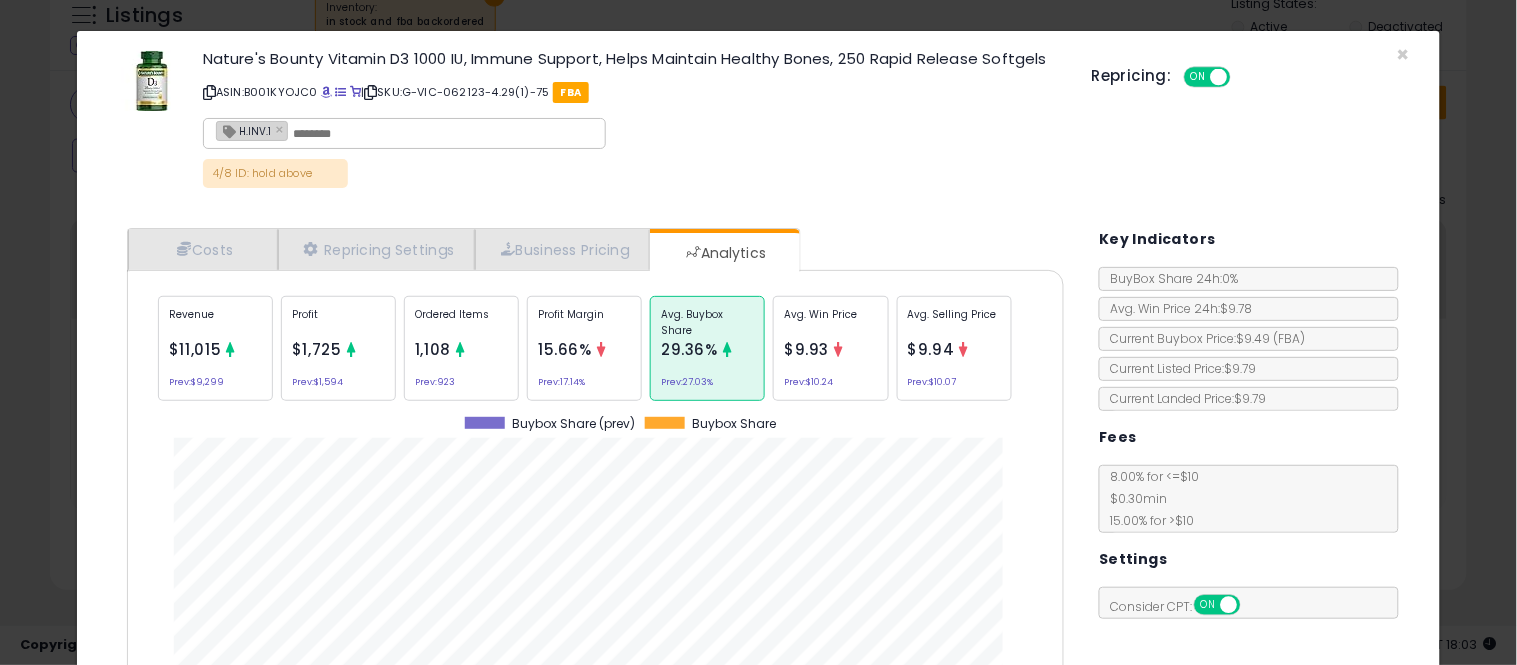 scroll, scrollTop: 999384, scrollLeft: 999033, axis: both 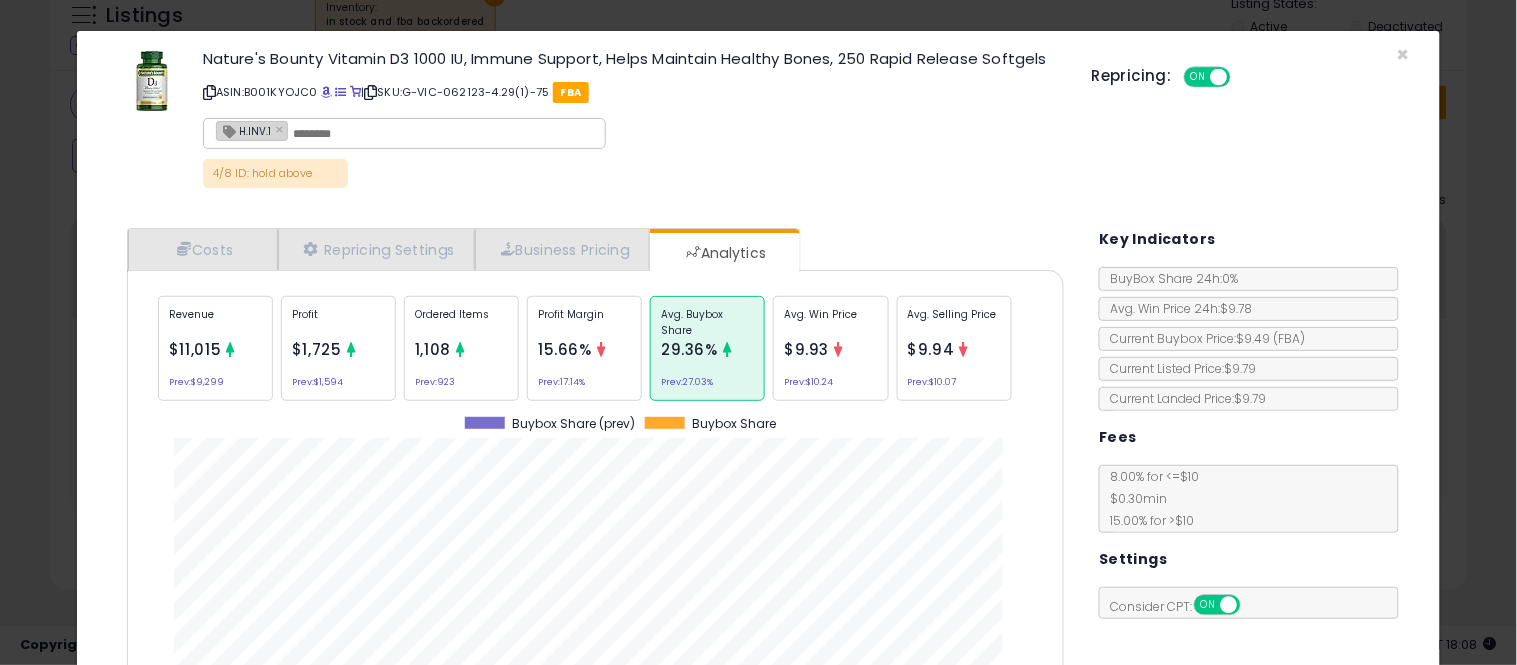 click on "× Close
Nature's Bounty Vitamin D3 1000 IU, Immune Support, Helps Maintain Healthy Bones, 250 Rapid Release Softgels
ASIN:  B001KYOJC0
|
SKU:  G-VIC-062123-4.29(1)-75
FBA
H.INV.1 ×
4/8 ID: hold above
Repricing:
ON   OFF" 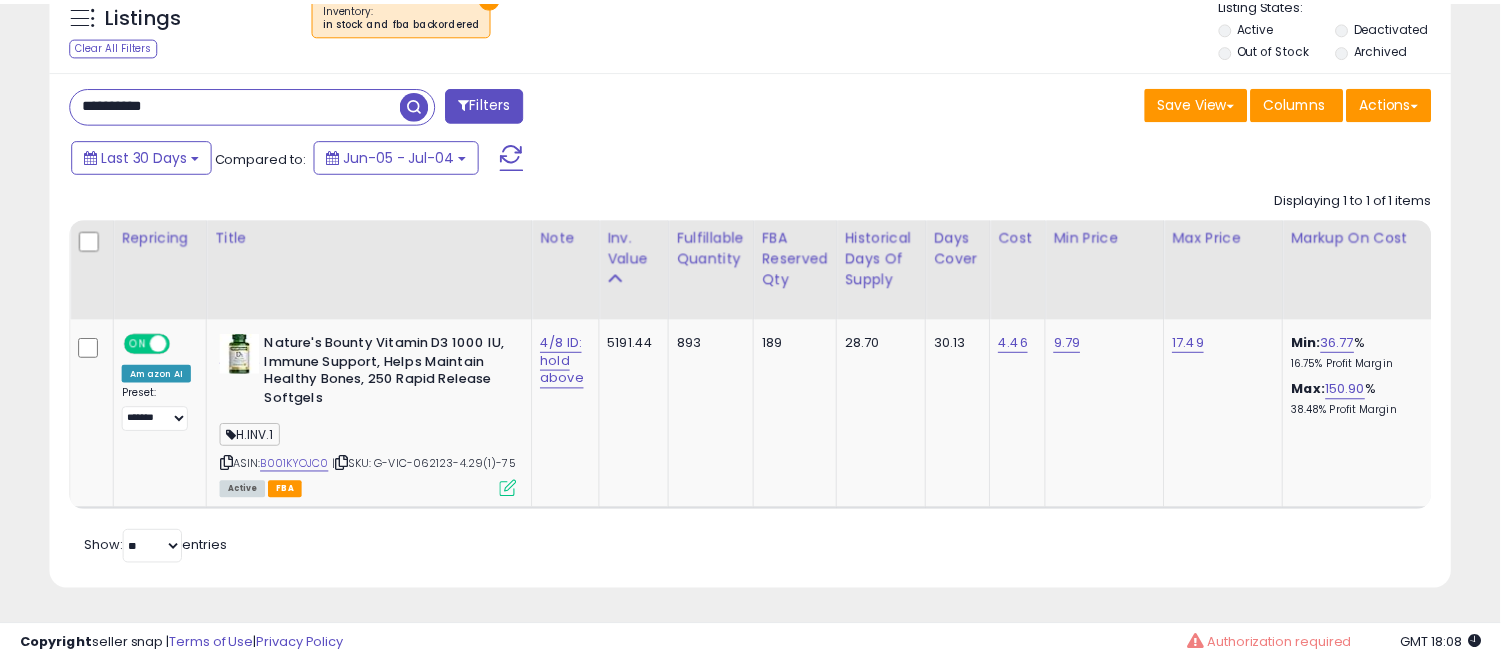 scroll, scrollTop: 410, scrollLeft: 812, axis: both 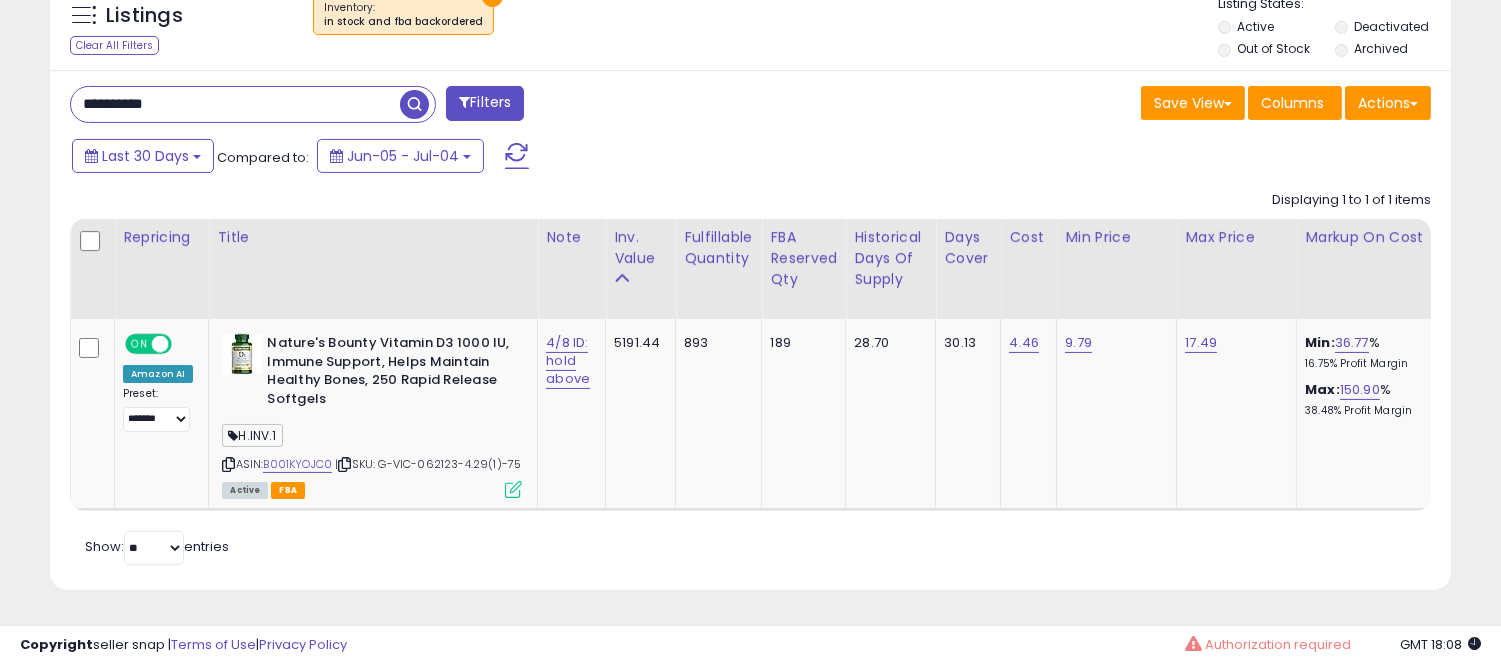 click on "**********" at bounding box center [235, 104] 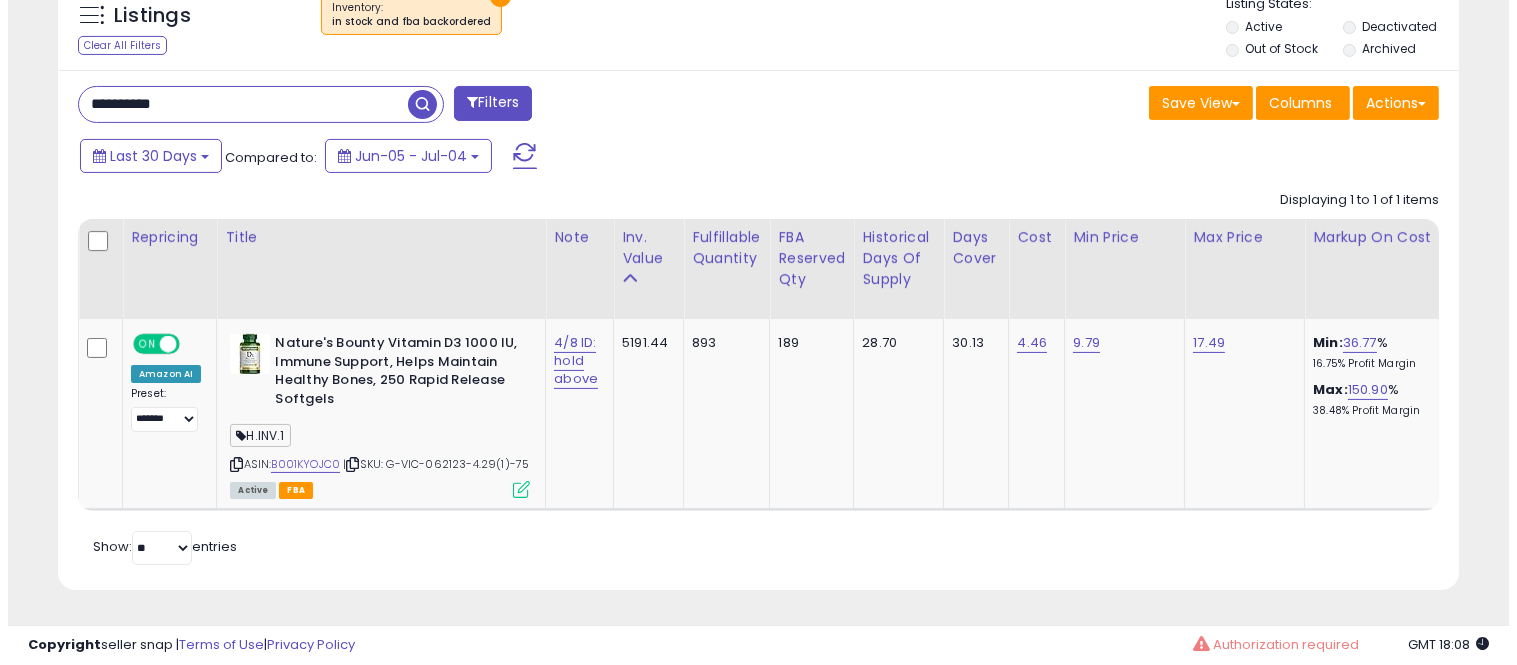 scroll, scrollTop: 578, scrollLeft: 0, axis: vertical 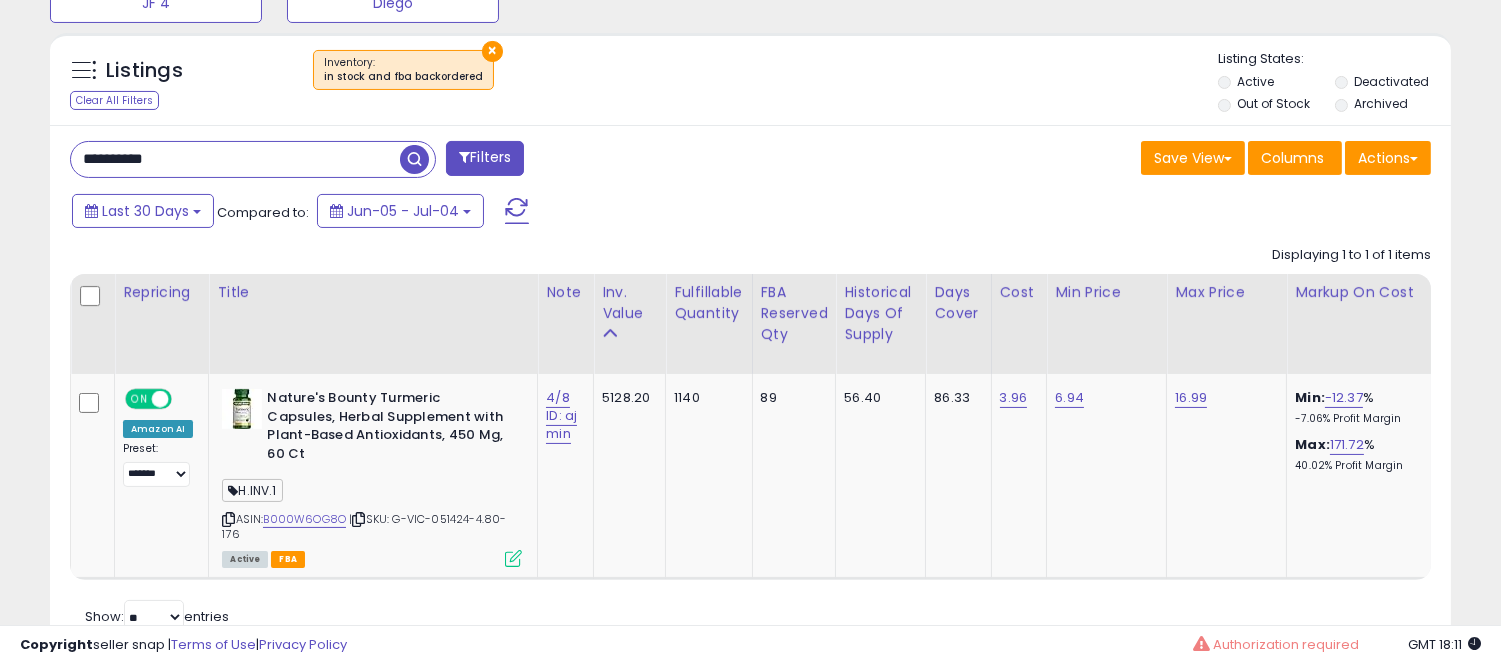 click on "**********" at bounding box center (235, 159) 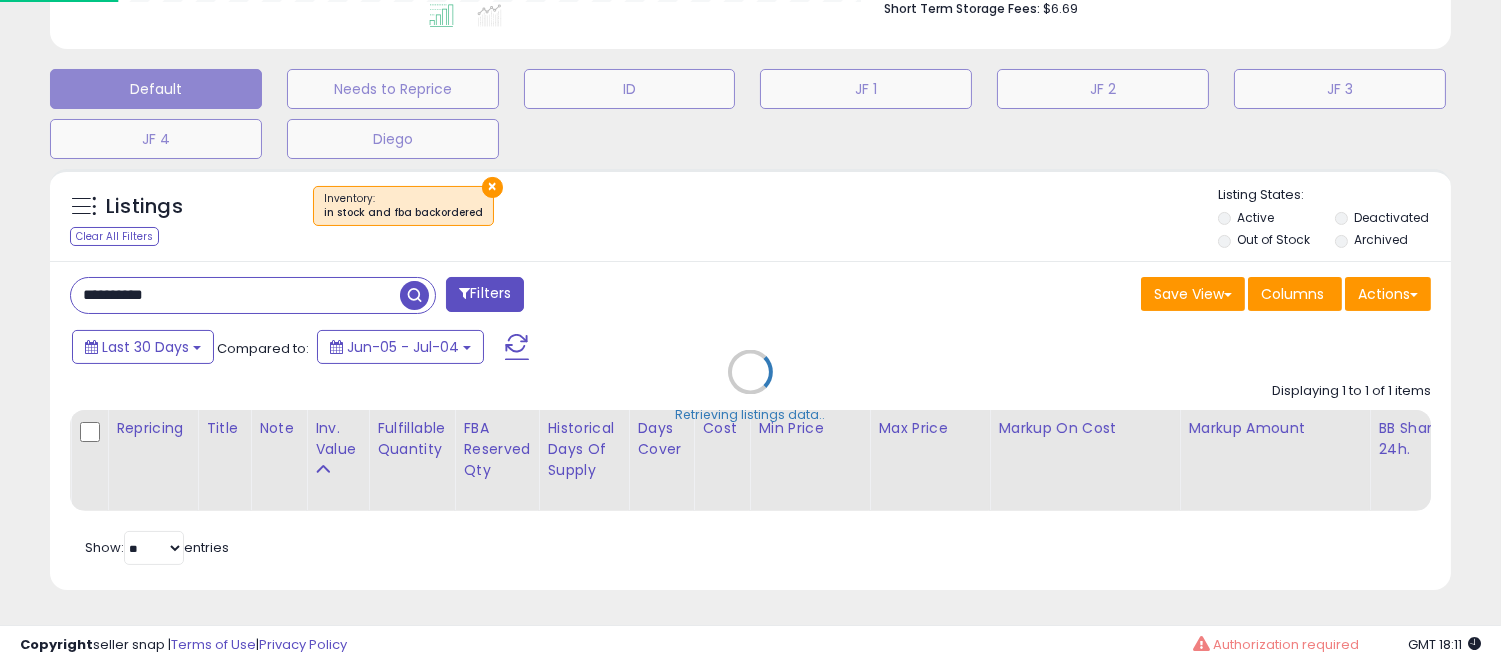 scroll, scrollTop: 999590, scrollLeft: 999178, axis: both 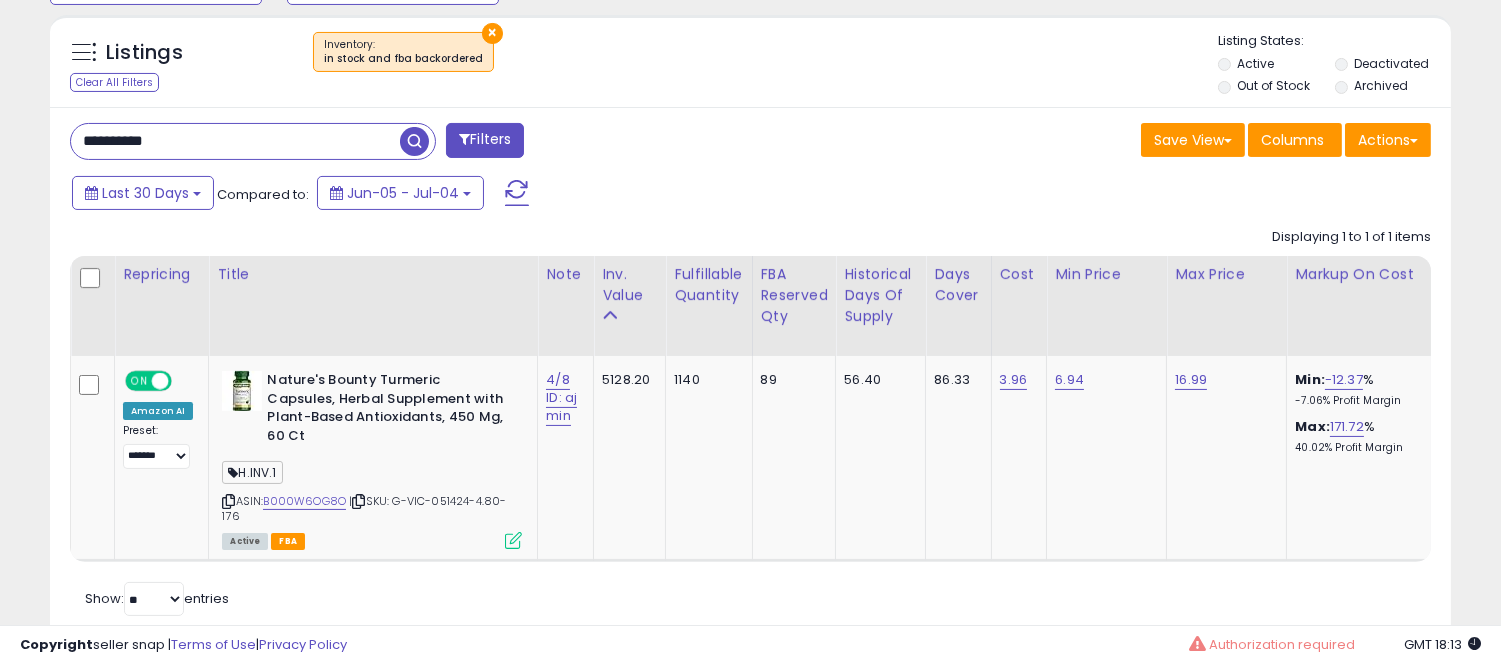 type 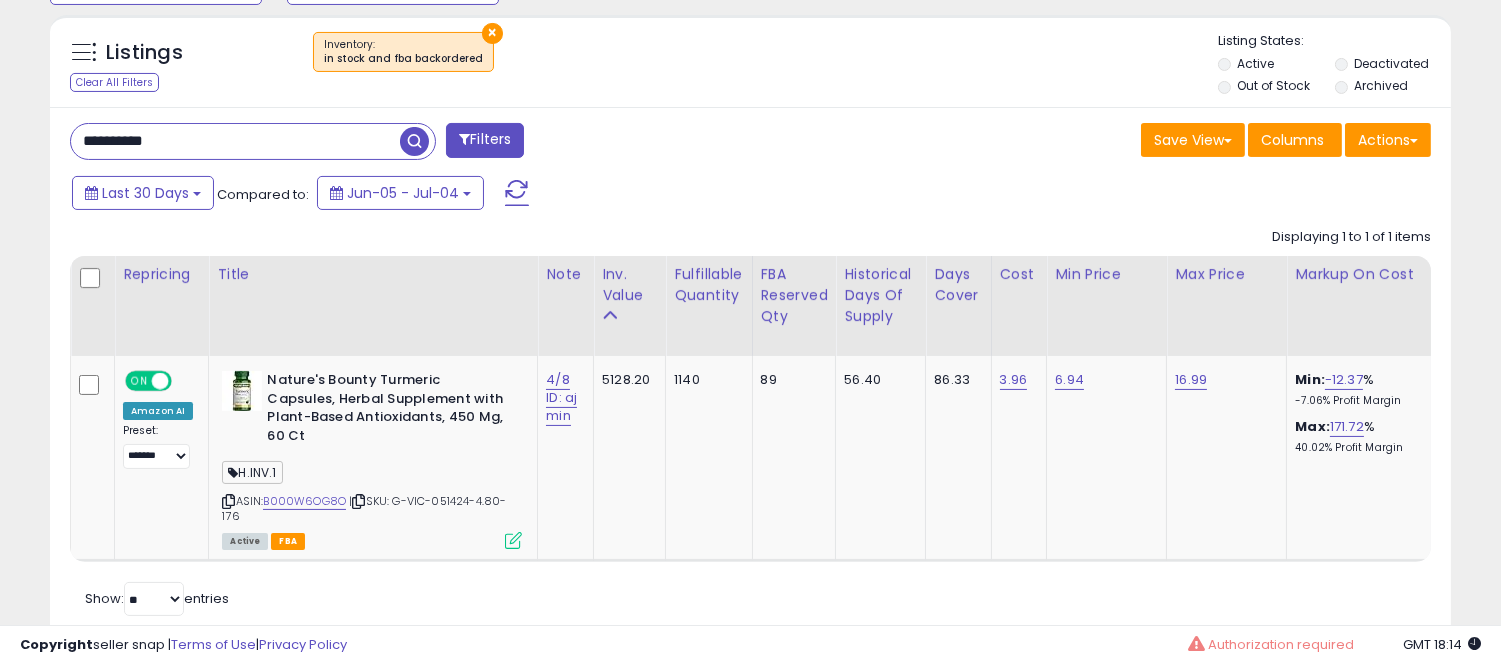 click on "**********" at bounding box center (235, 141) 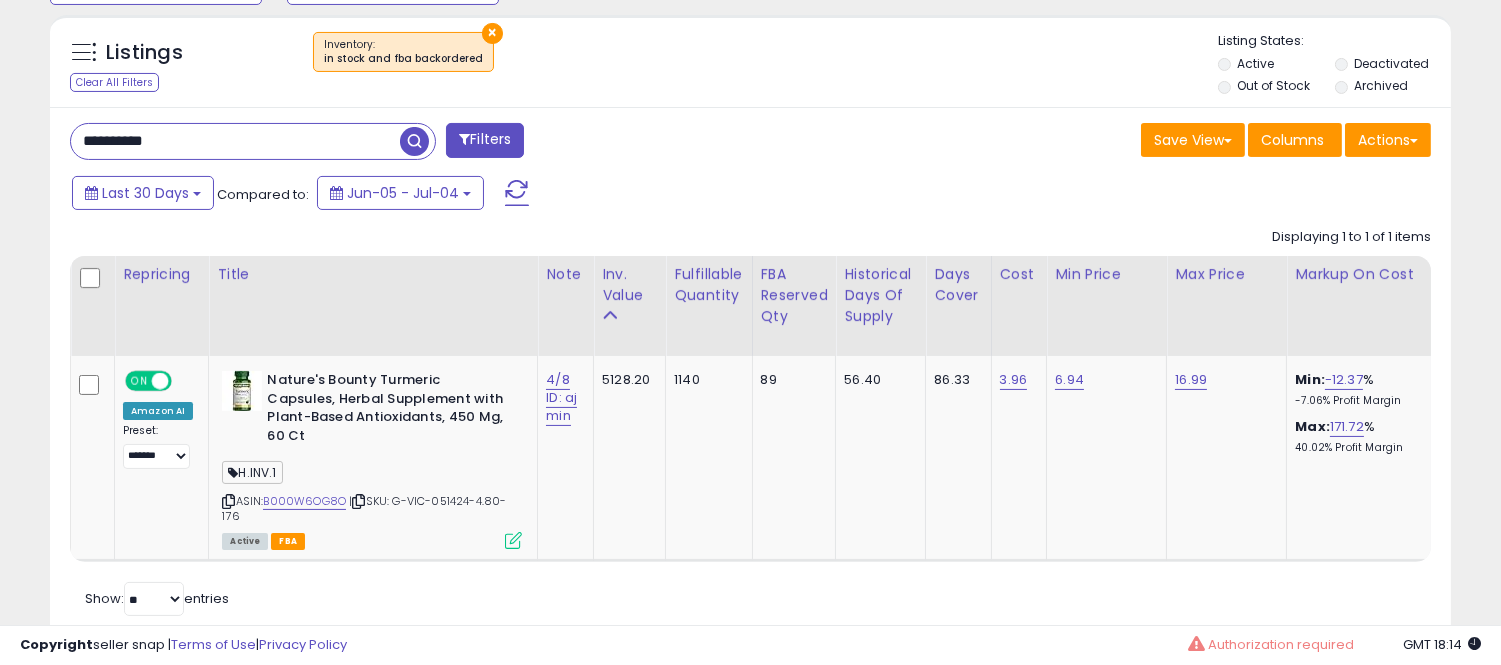 paste 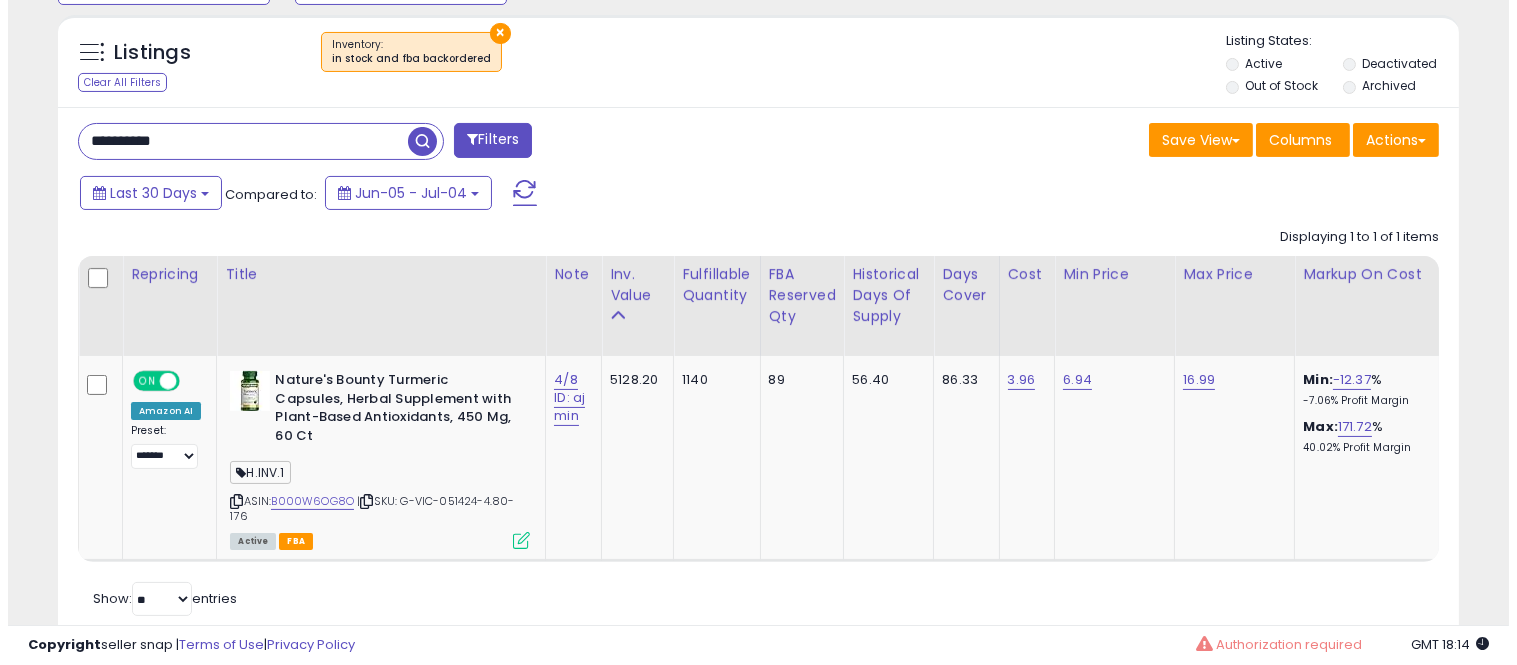 scroll, scrollTop: 578, scrollLeft: 0, axis: vertical 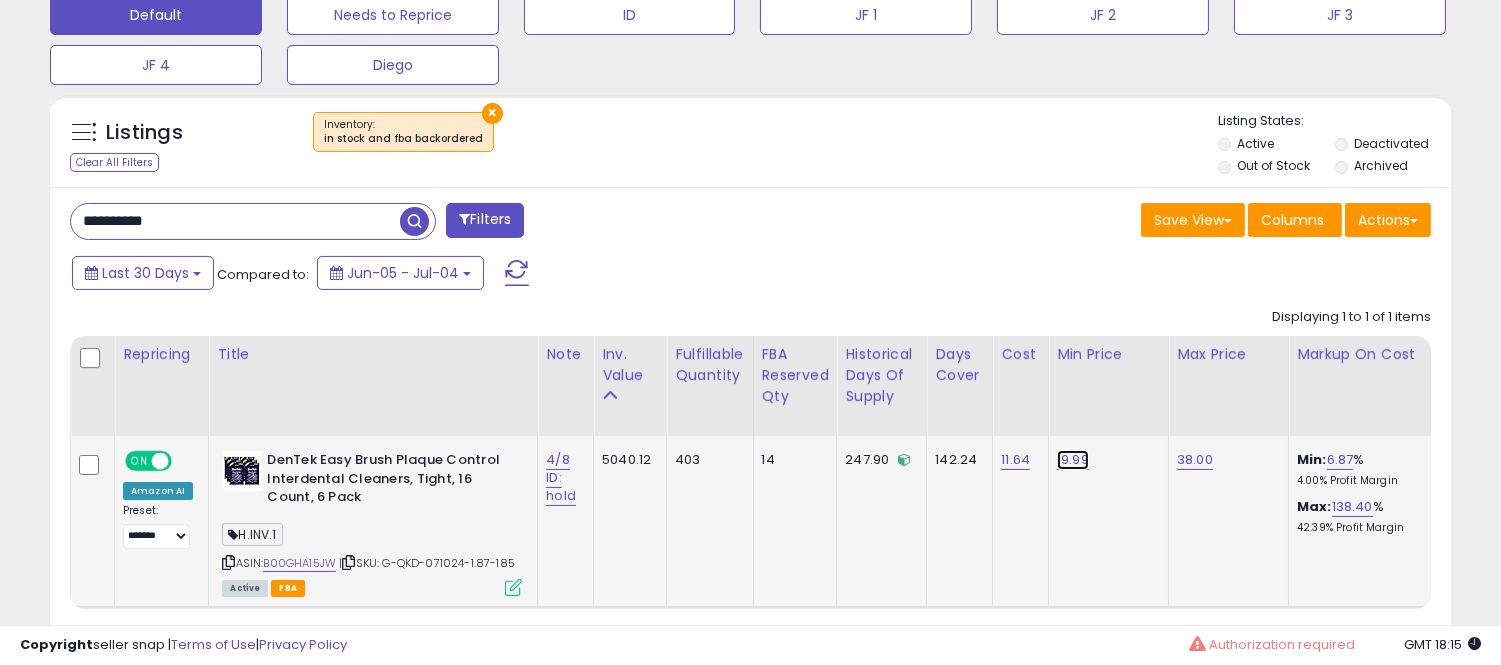 click on "19.99" at bounding box center (1073, 460) 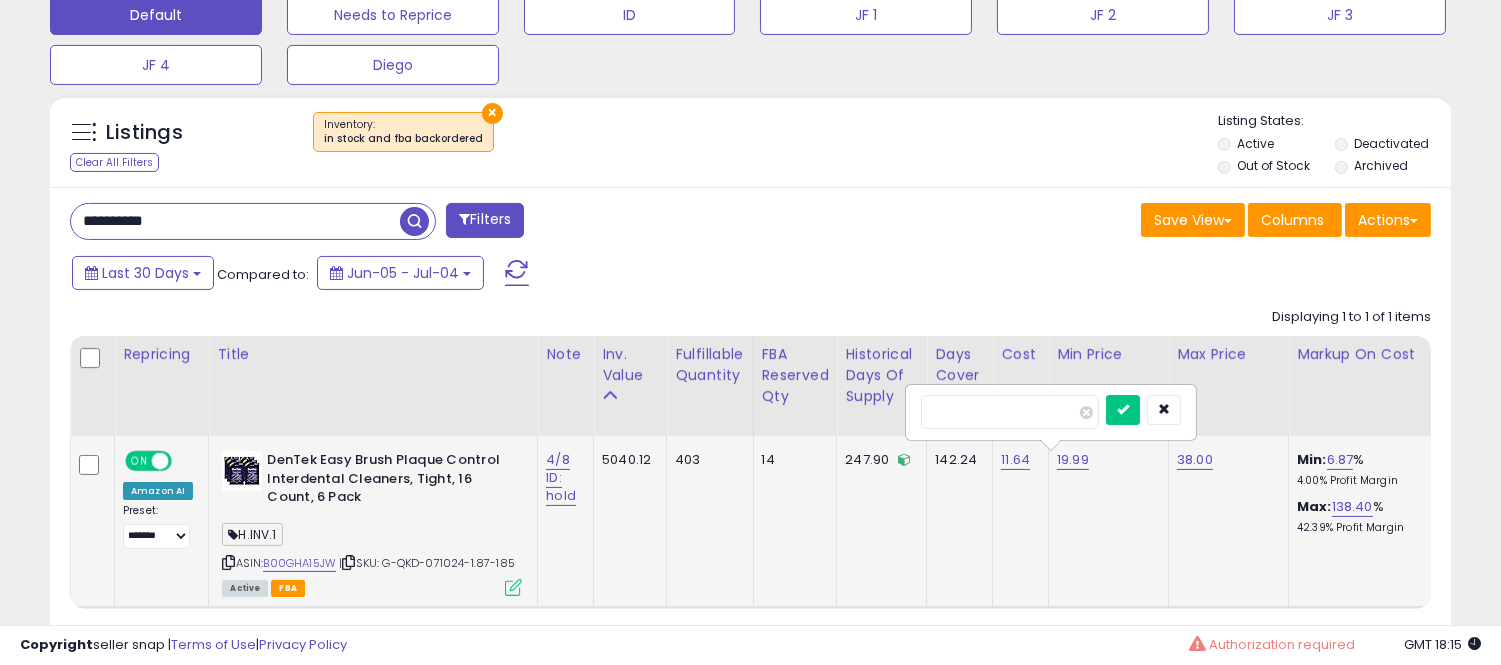 click on "*****" at bounding box center (1010, 412) 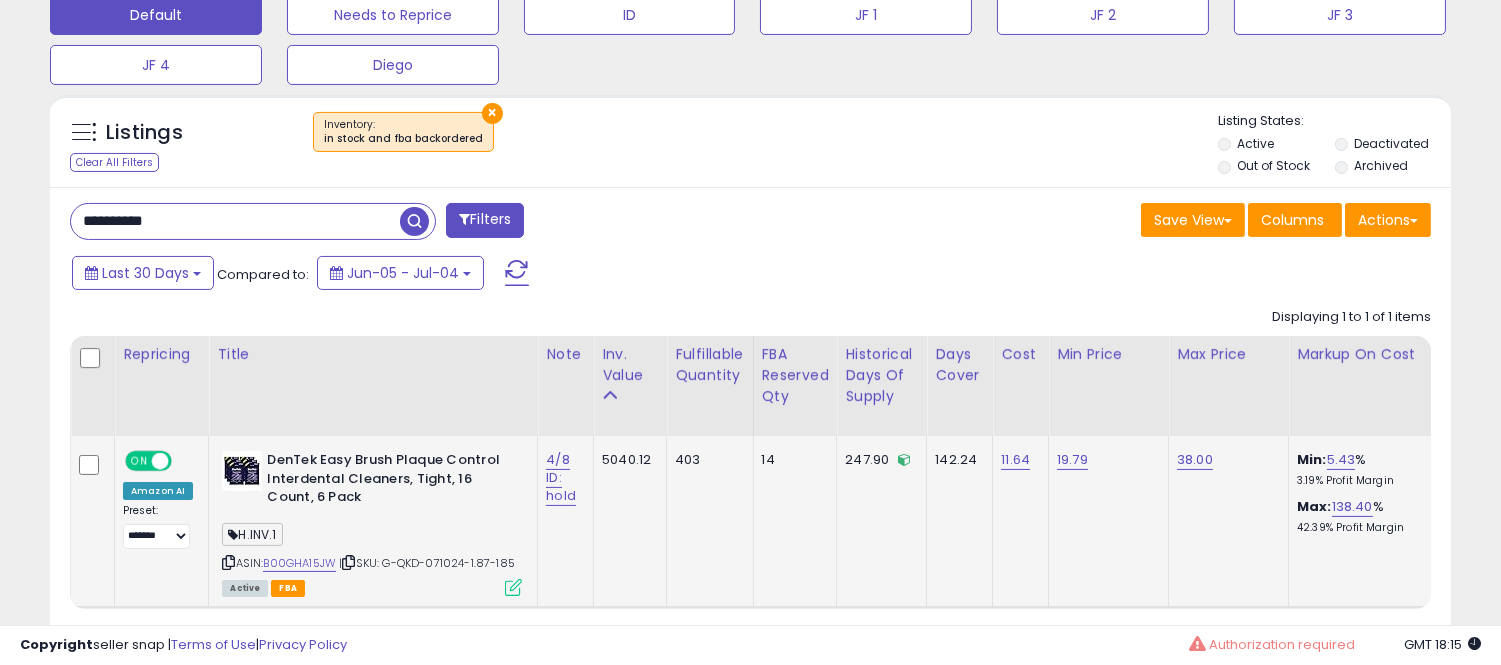 click on "**********" at bounding box center [235, 221] 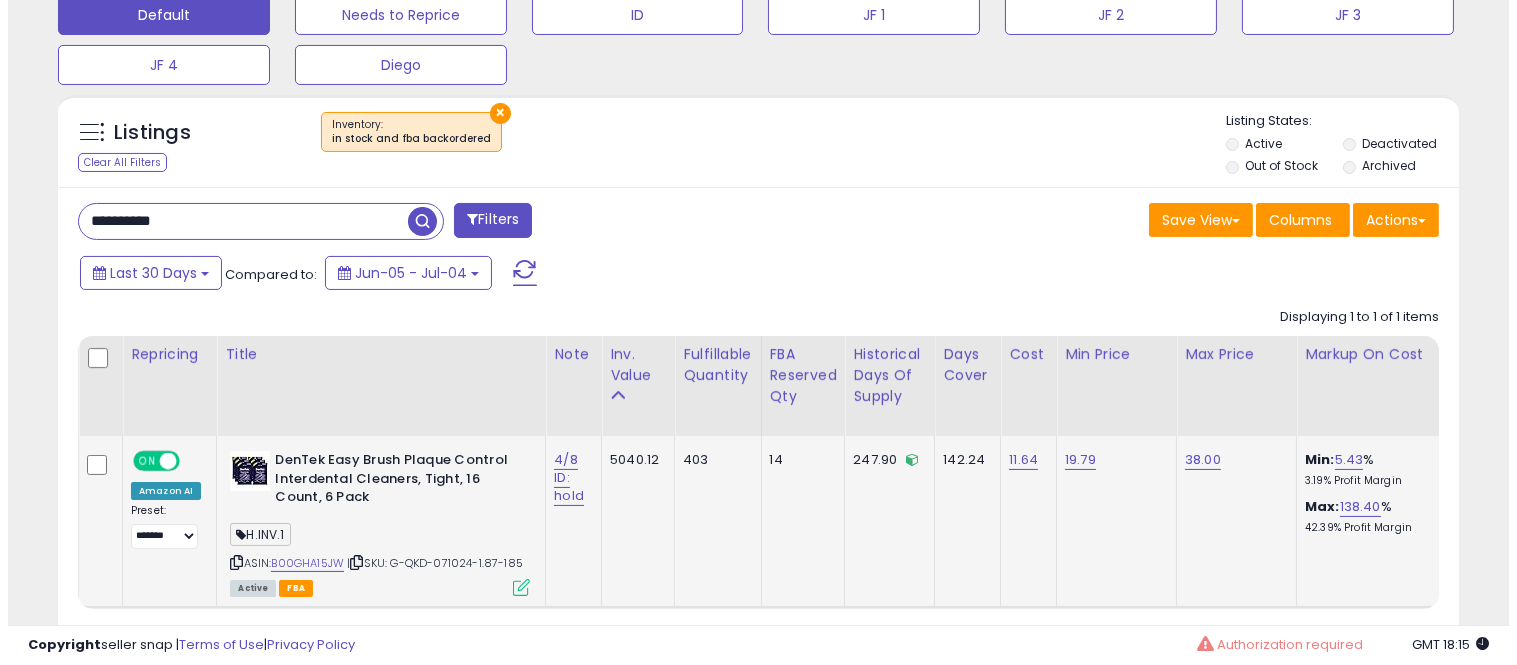 scroll, scrollTop: 578, scrollLeft: 0, axis: vertical 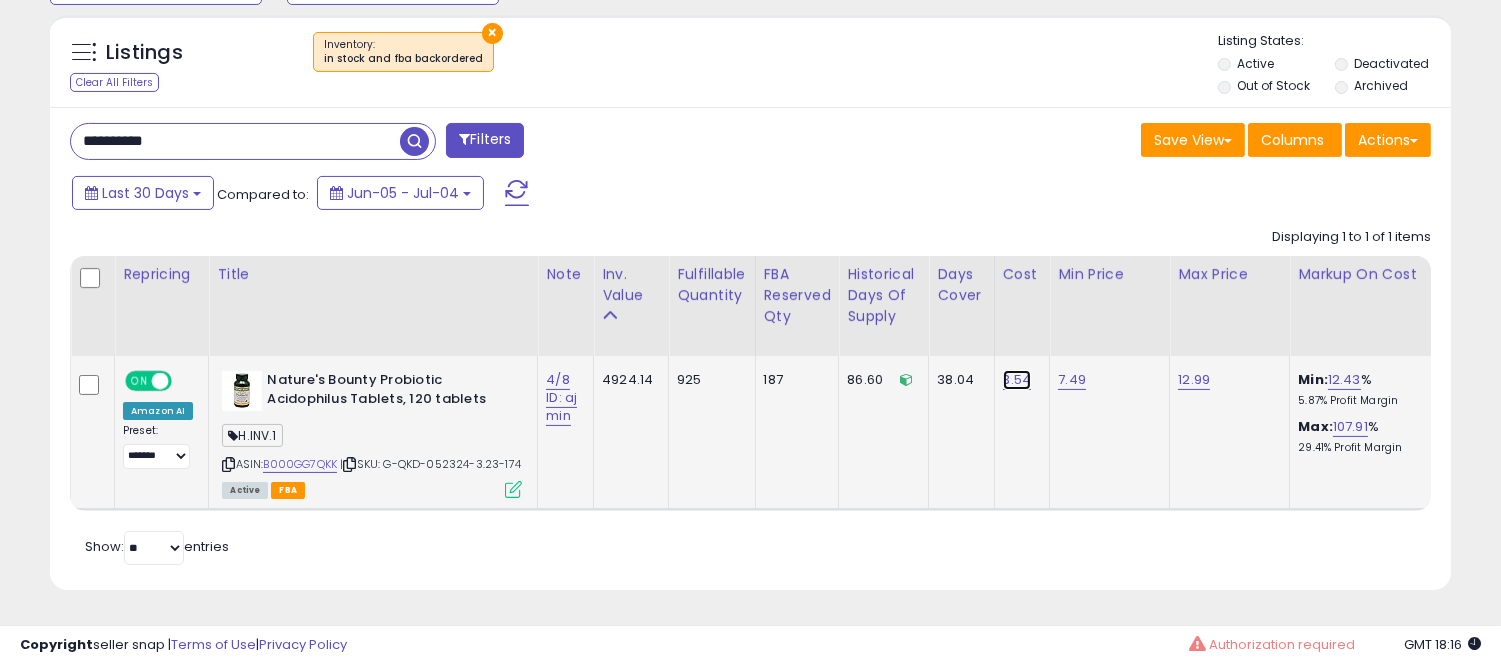 click on "3.54" at bounding box center (1017, 380) 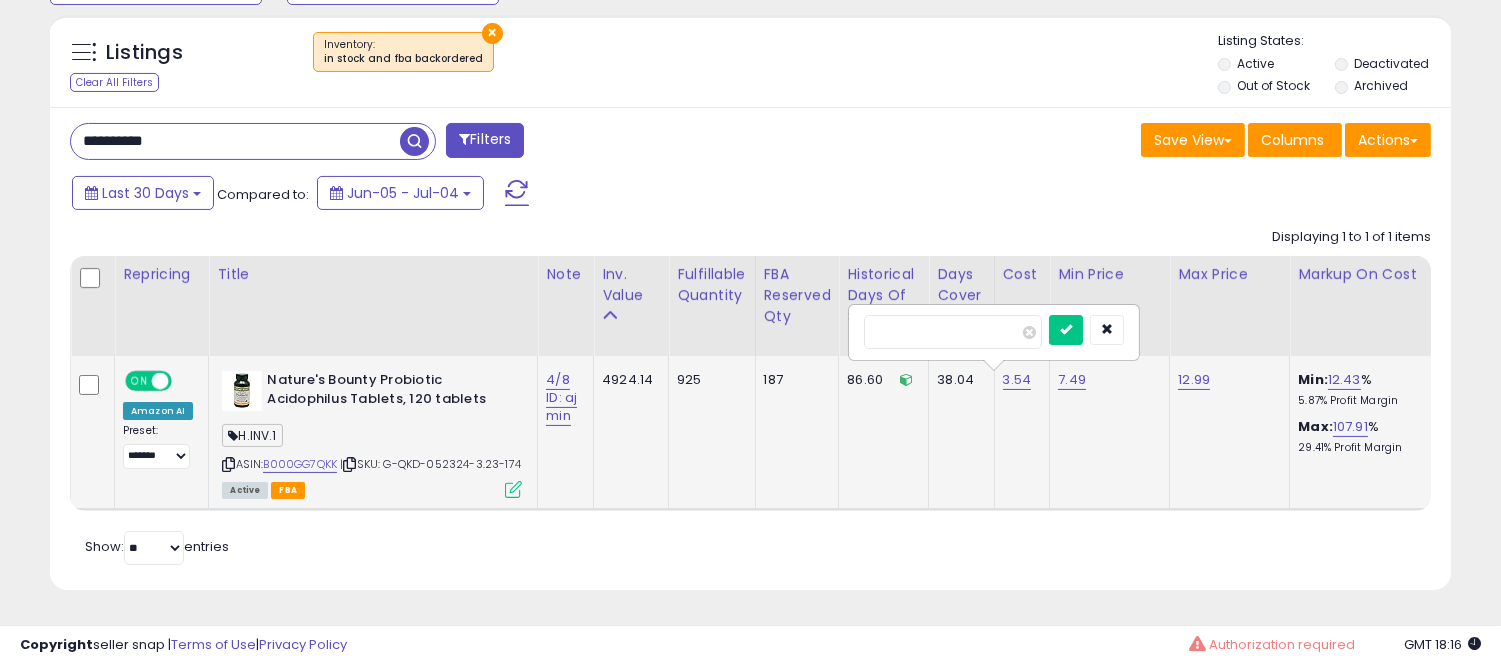 click on "****" at bounding box center (953, 332) 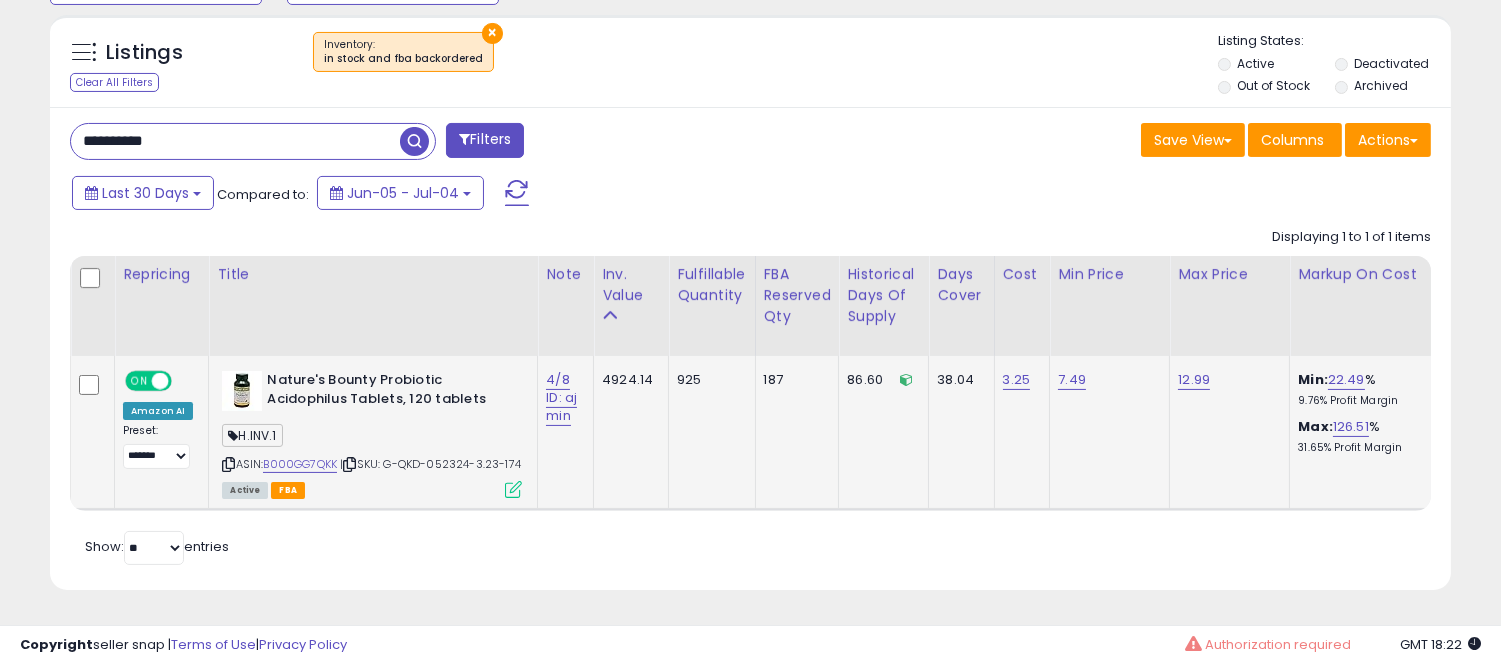 click on "**********" at bounding box center (235, 141) 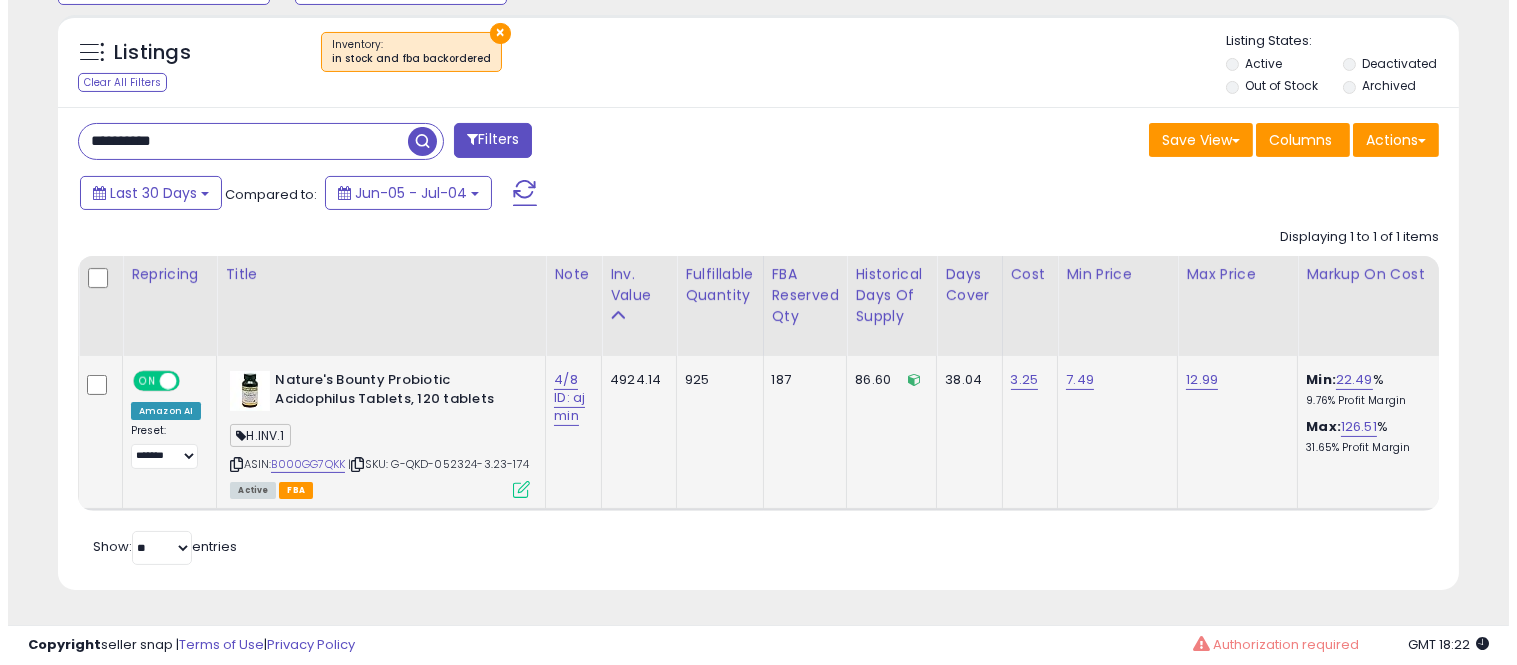 scroll, scrollTop: 578, scrollLeft: 0, axis: vertical 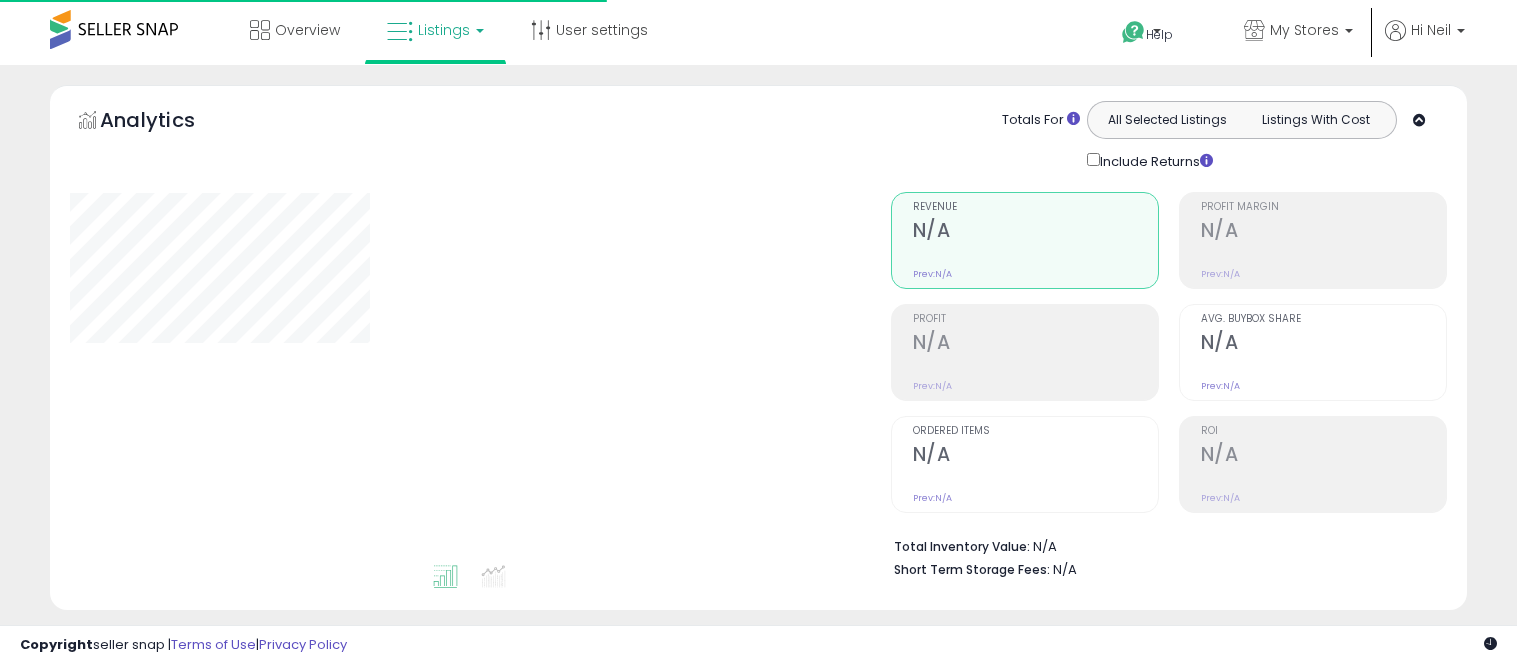 type on "**********" 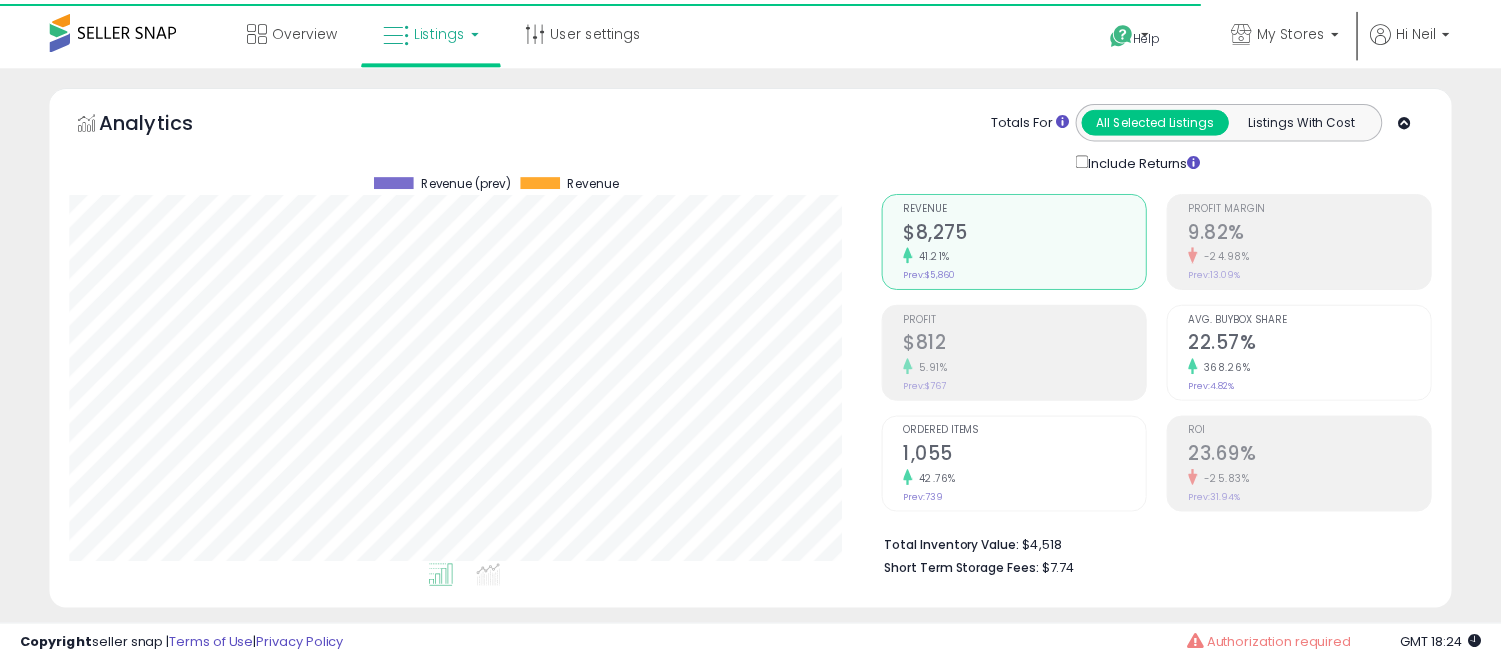 scroll, scrollTop: 578, scrollLeft: 0, axis: vertical 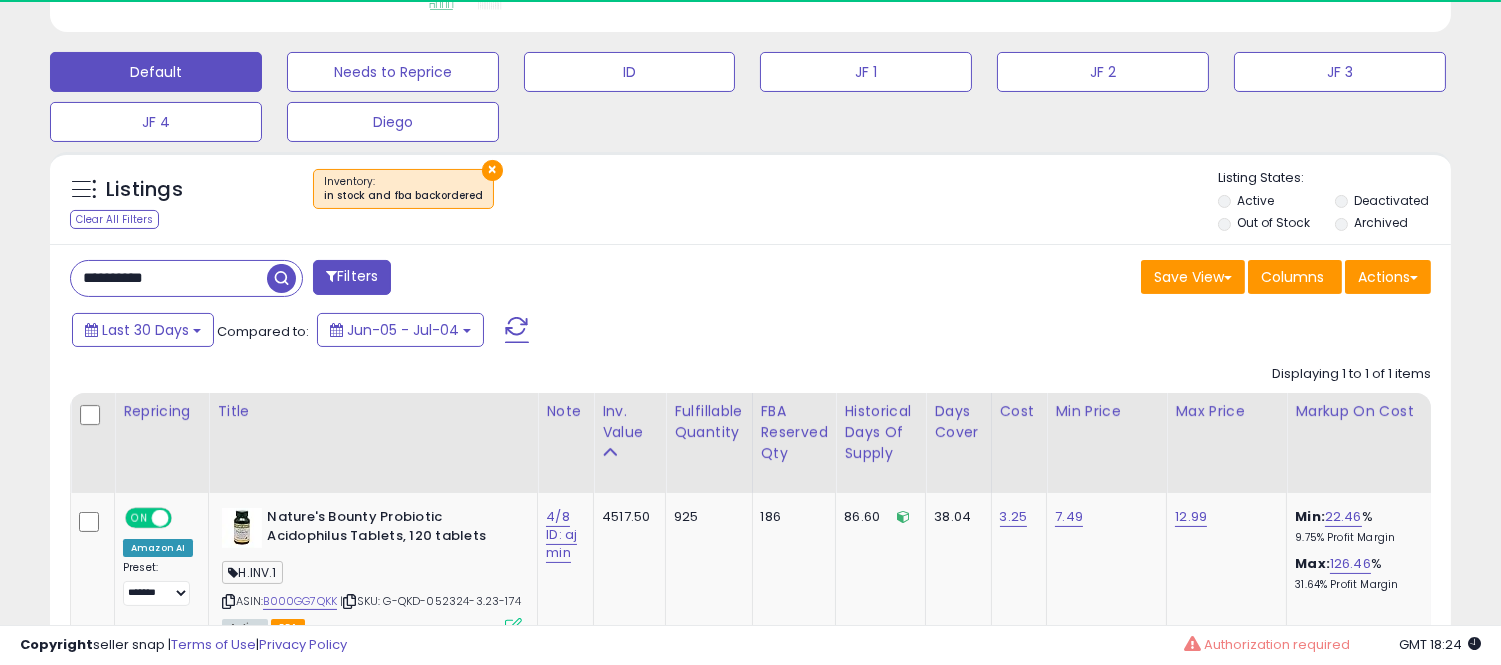 click on "**********" at bounding box center (169, 278) 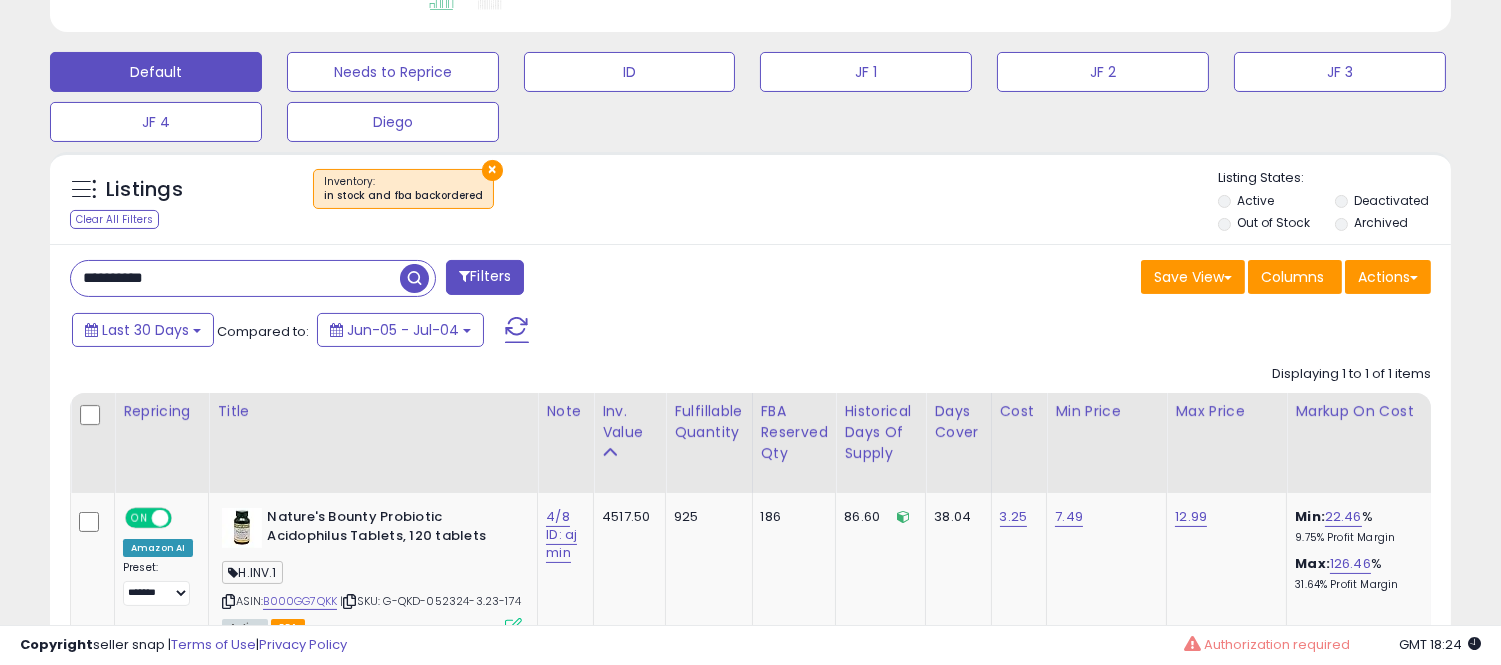 click on "**********" at bounding box center [235, 278] 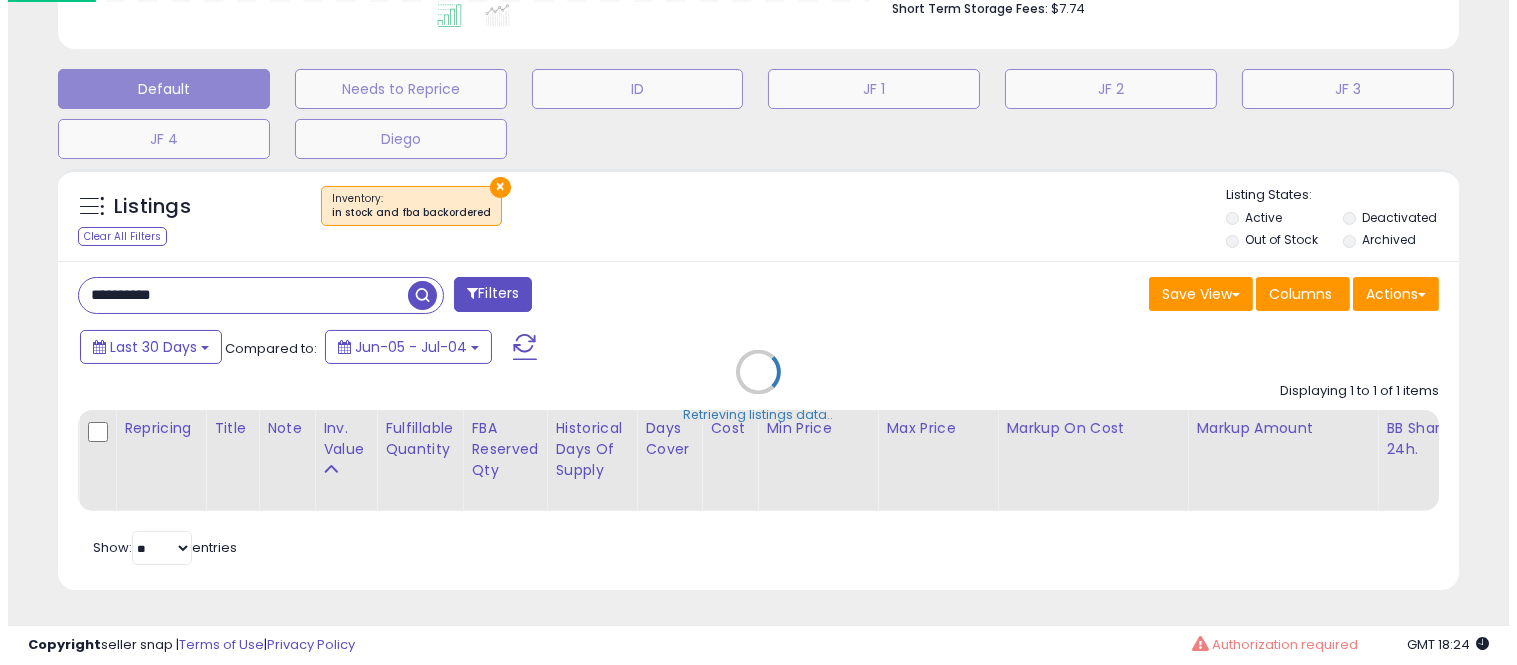 scroll, scrollTop: 999590, scrollLeft: 999178, axis: both 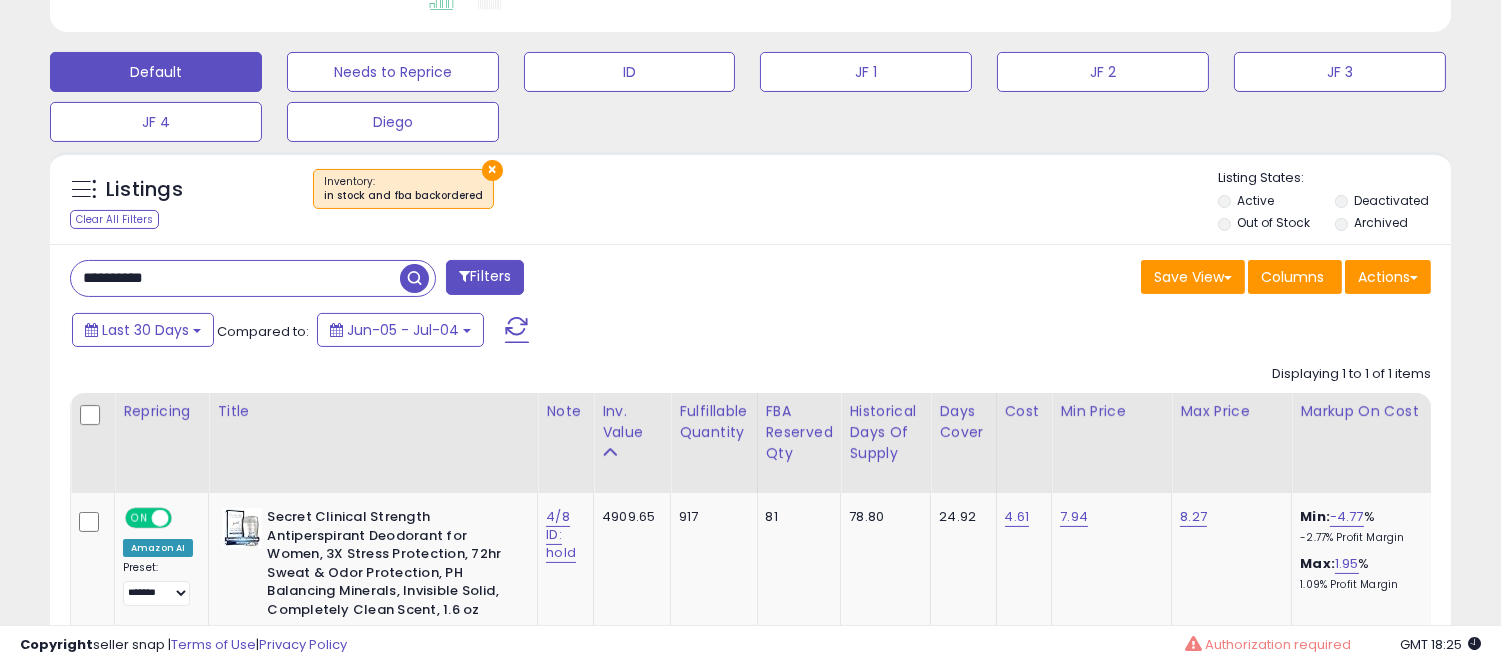 click on "**********" at bounding box center [235, 278] 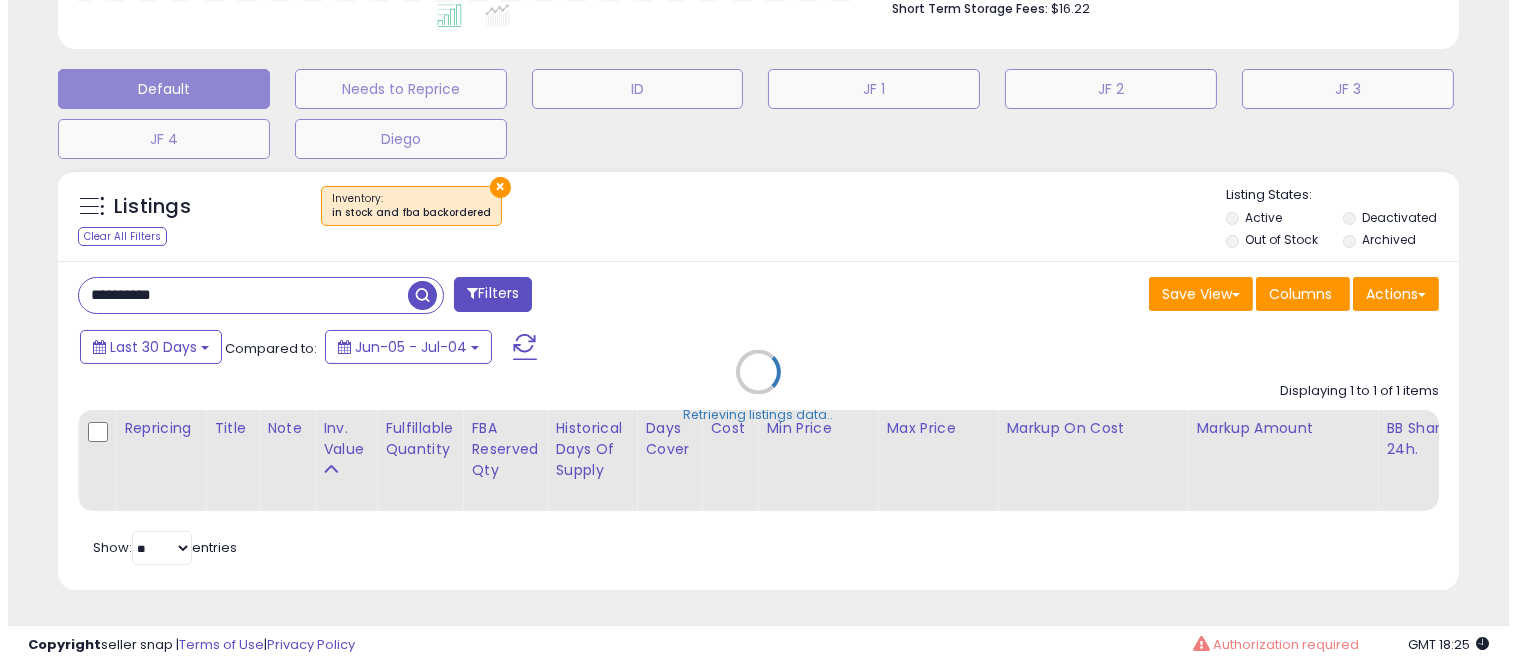 scroll, scrollTop: 999590, scrollLeft: 999178, axis: both 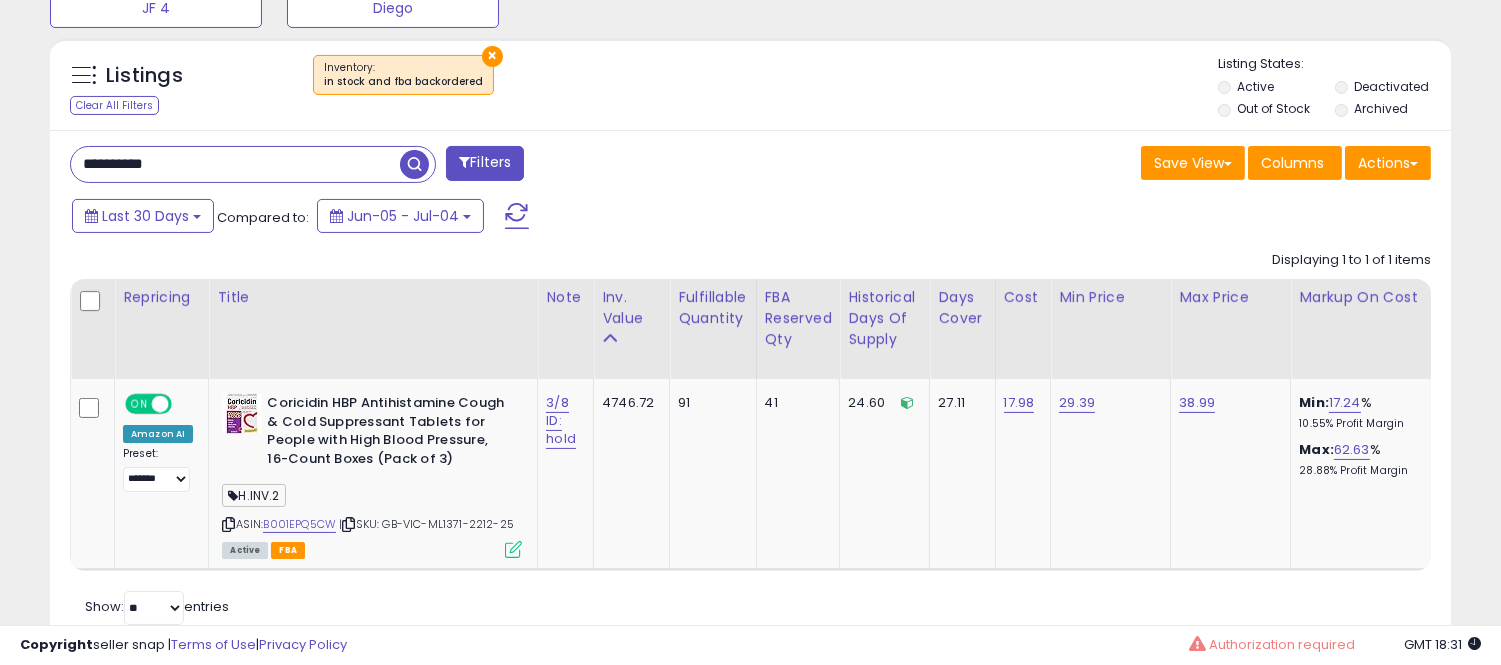 click on "**********" at bounding box center (235, 164) 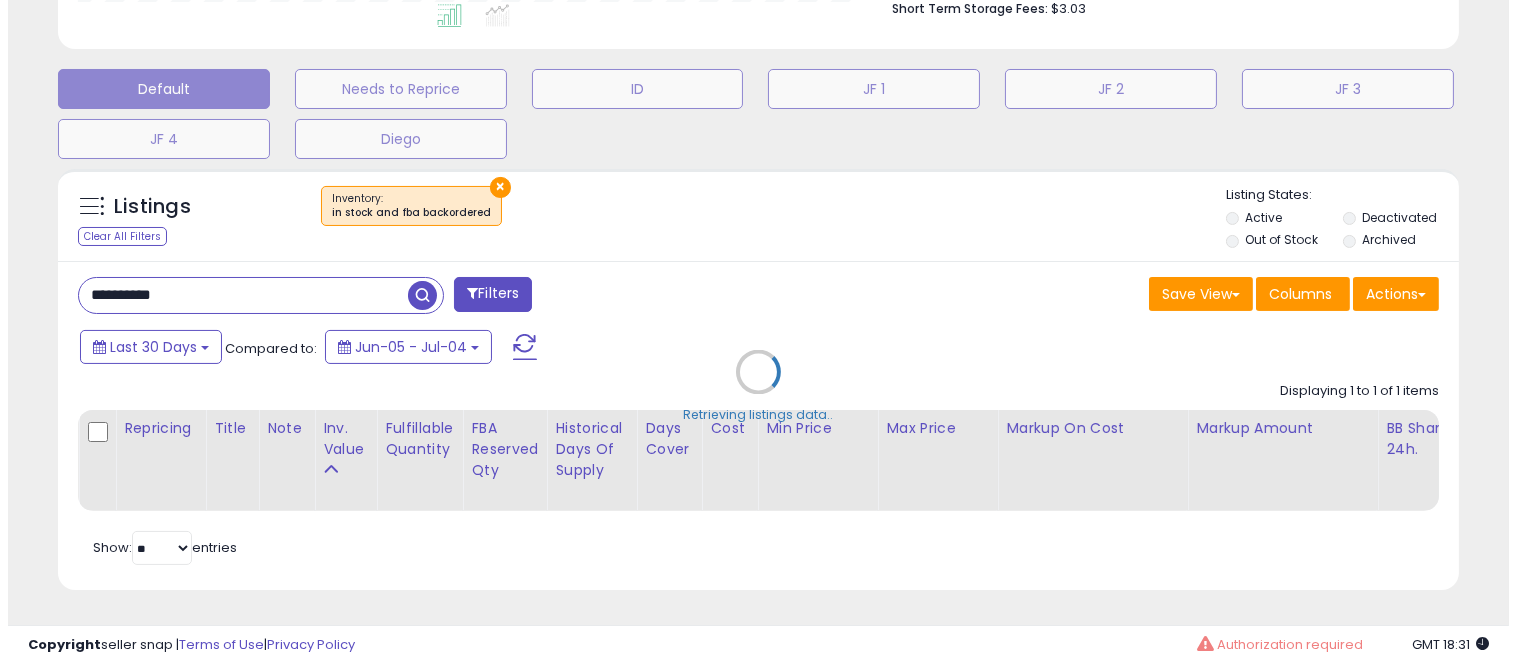 scroll, scrollTop: 578, scrollLeft: 0, axis: vertical 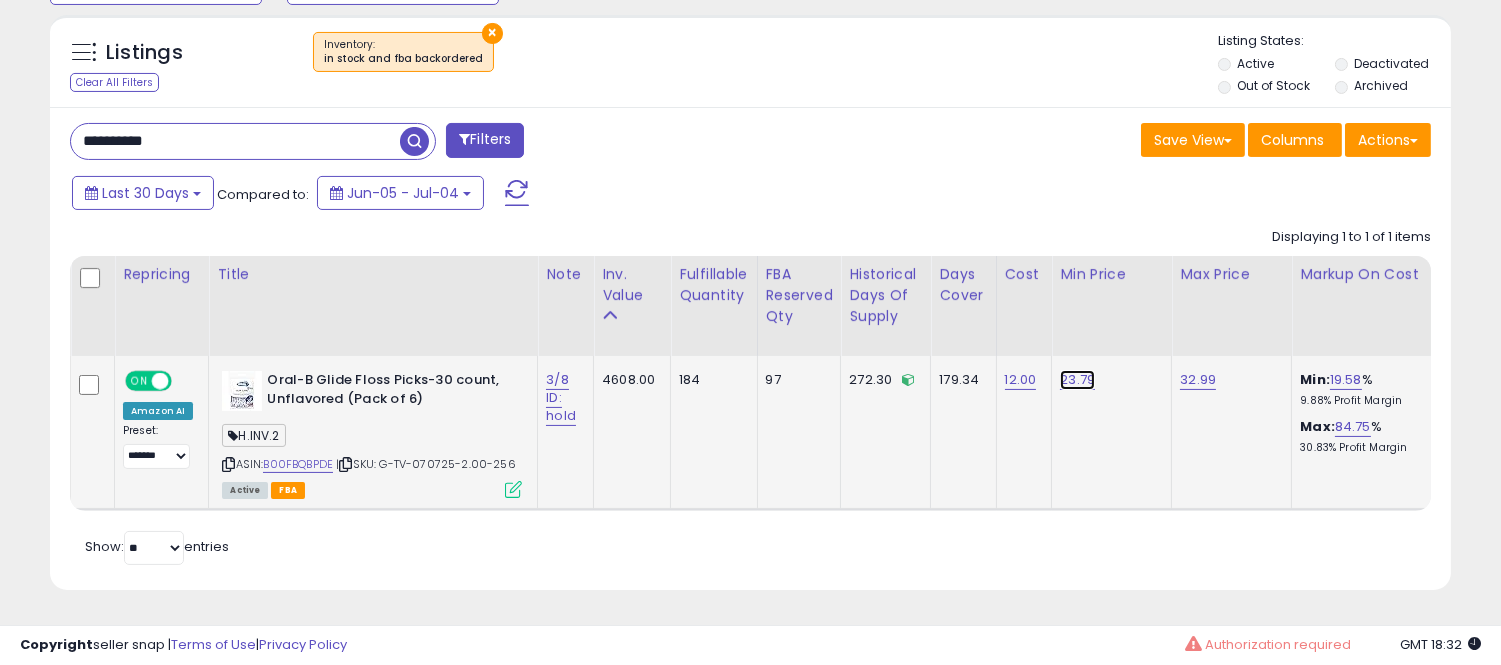 click on "23.79" at bounding box center (1077, 380) 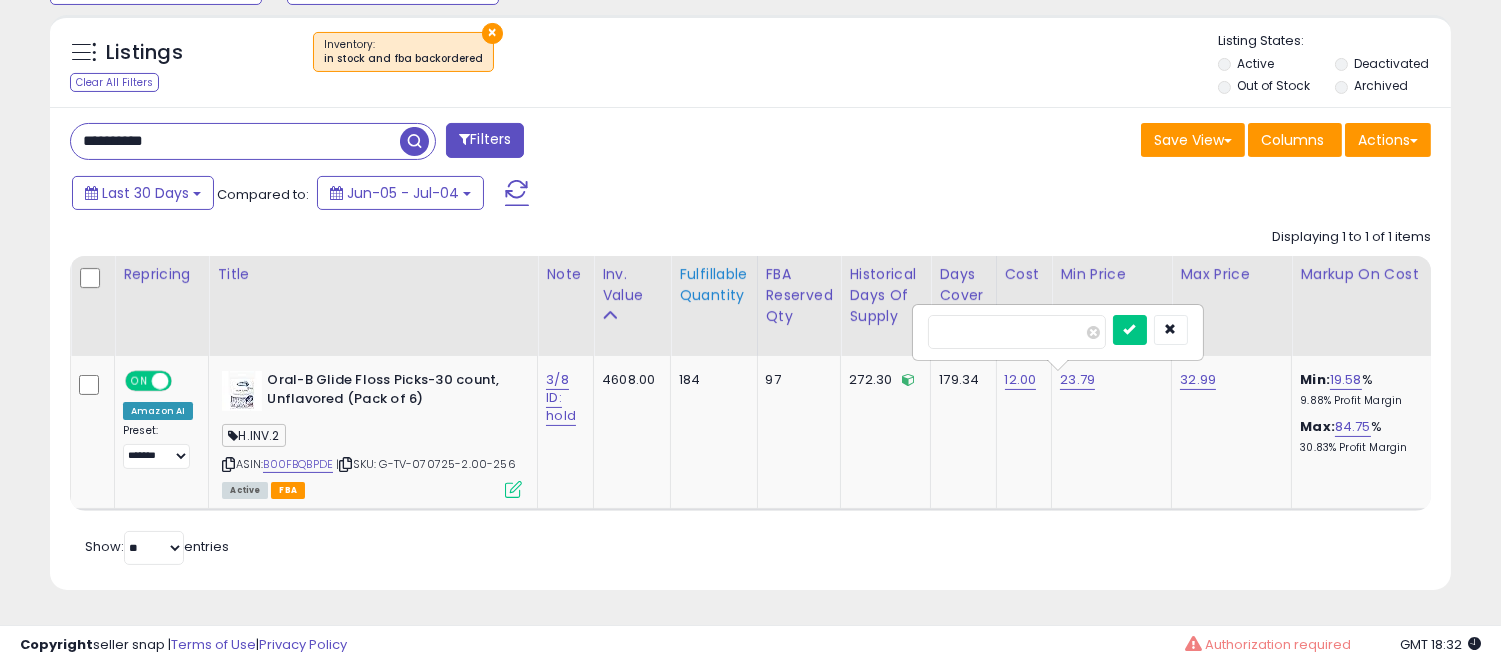 click on "Fulfillable Quantity" 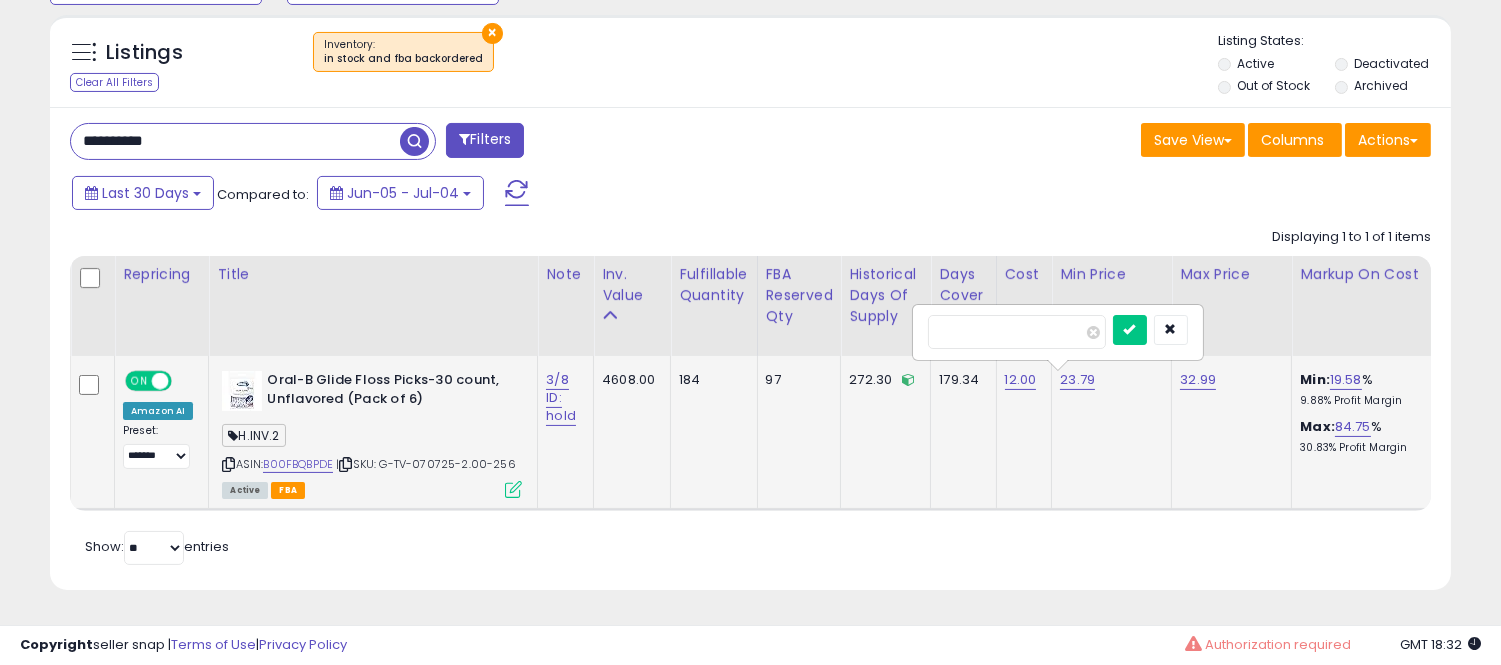 click at bounding box center (513, 489) 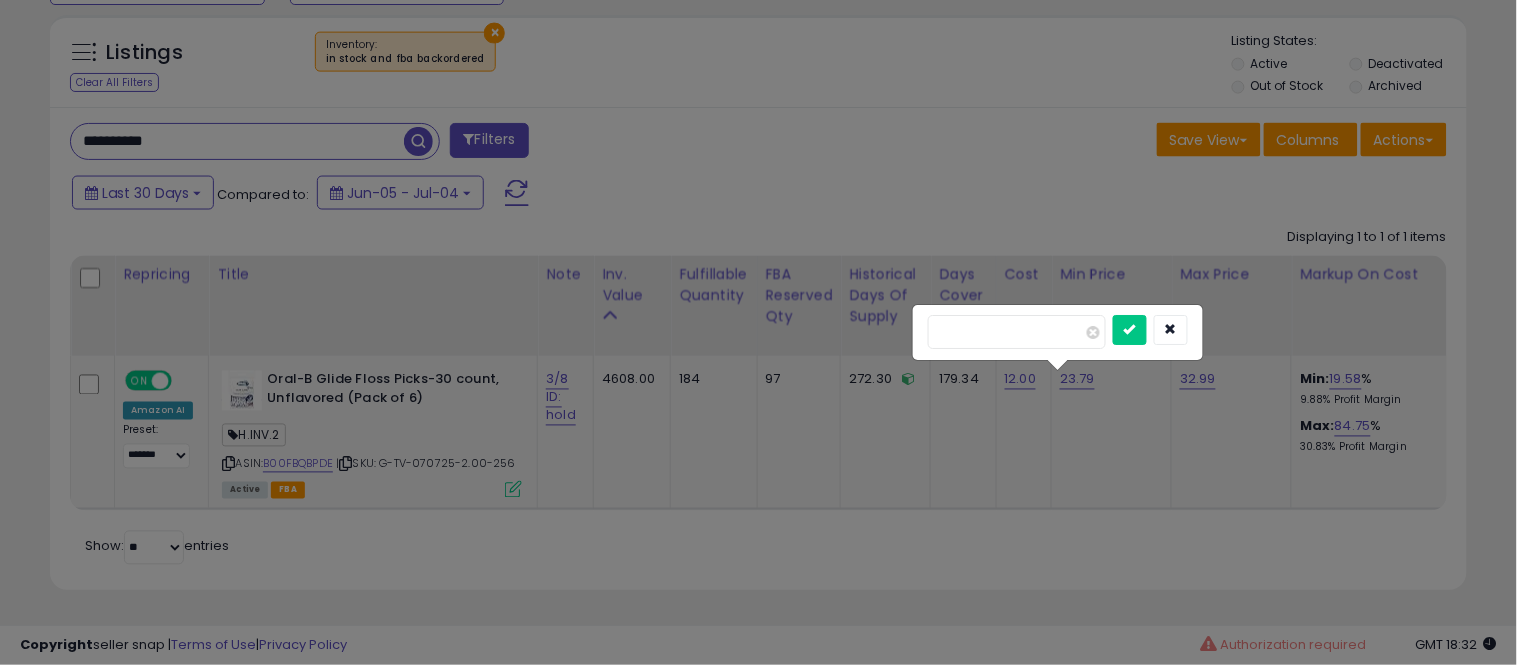 scroll, scrollTop: 999590, scrollLeft: 999178, axis: both 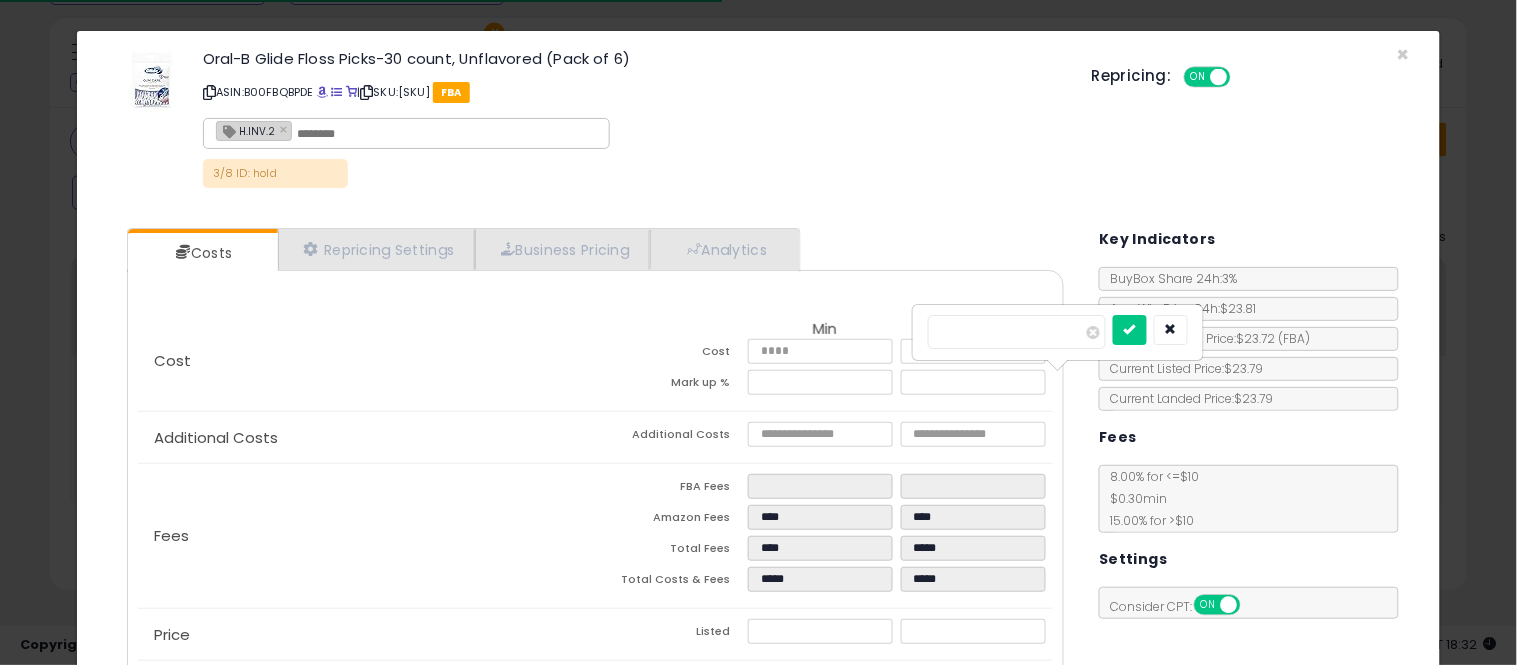 click on "Costs
Repricing Settings
Business Pricing
Analytics" at bounding box center [464, 250] 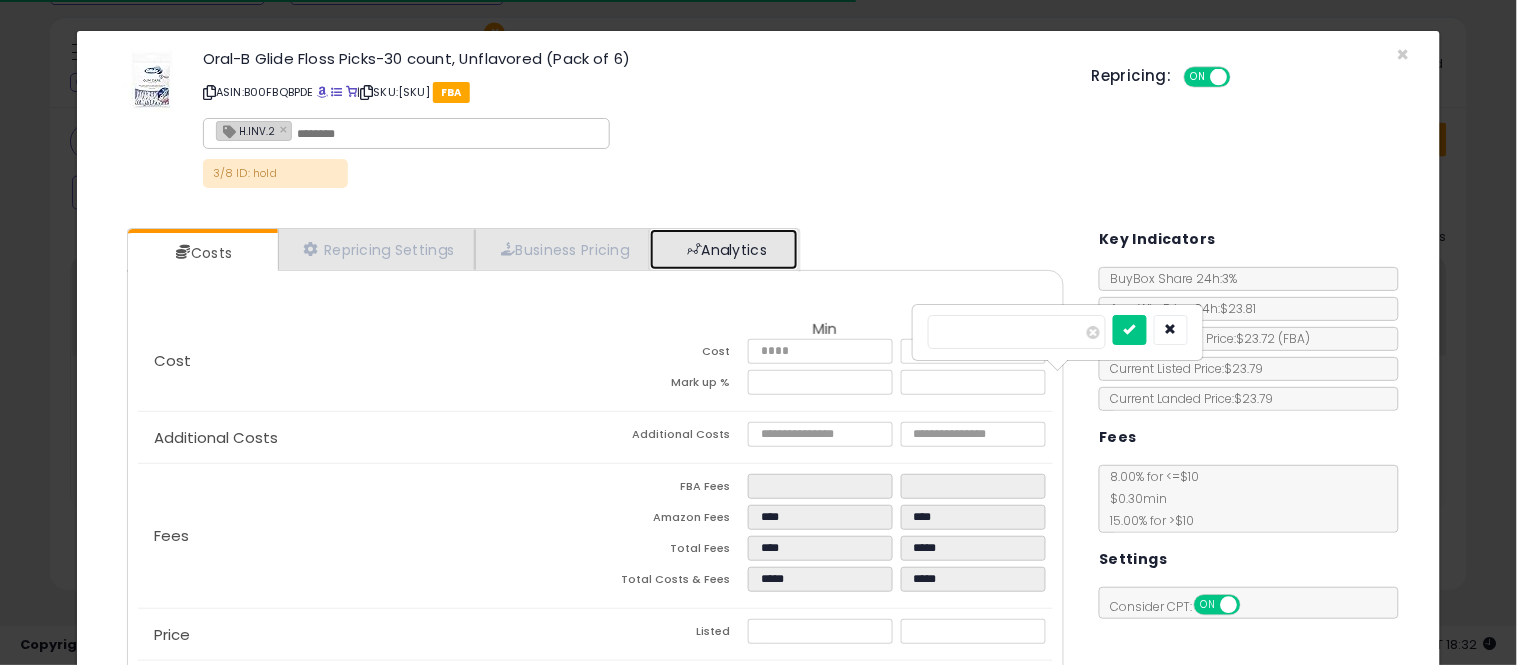 click on "Analytics" at bounding box center (724, 249) 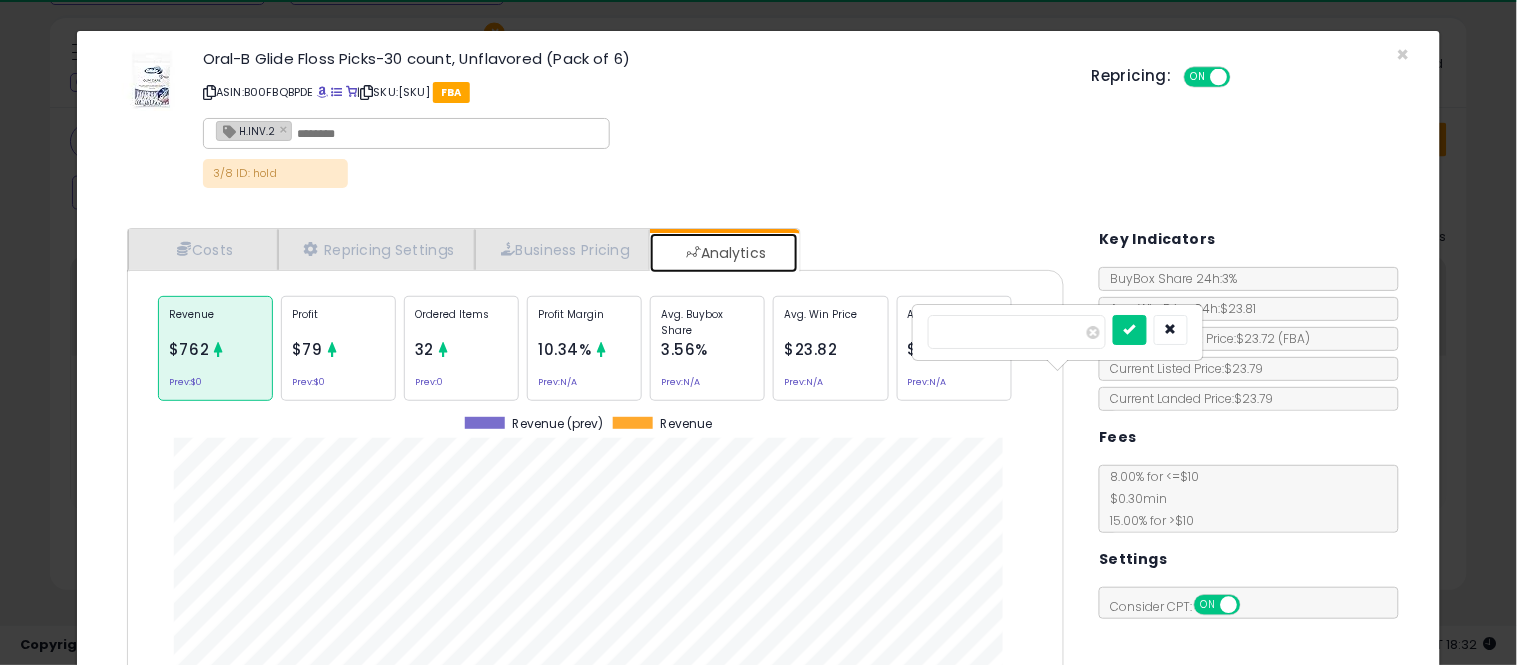 scroll, scrollTop: 999384, scrollLeft: 999033, axis: both 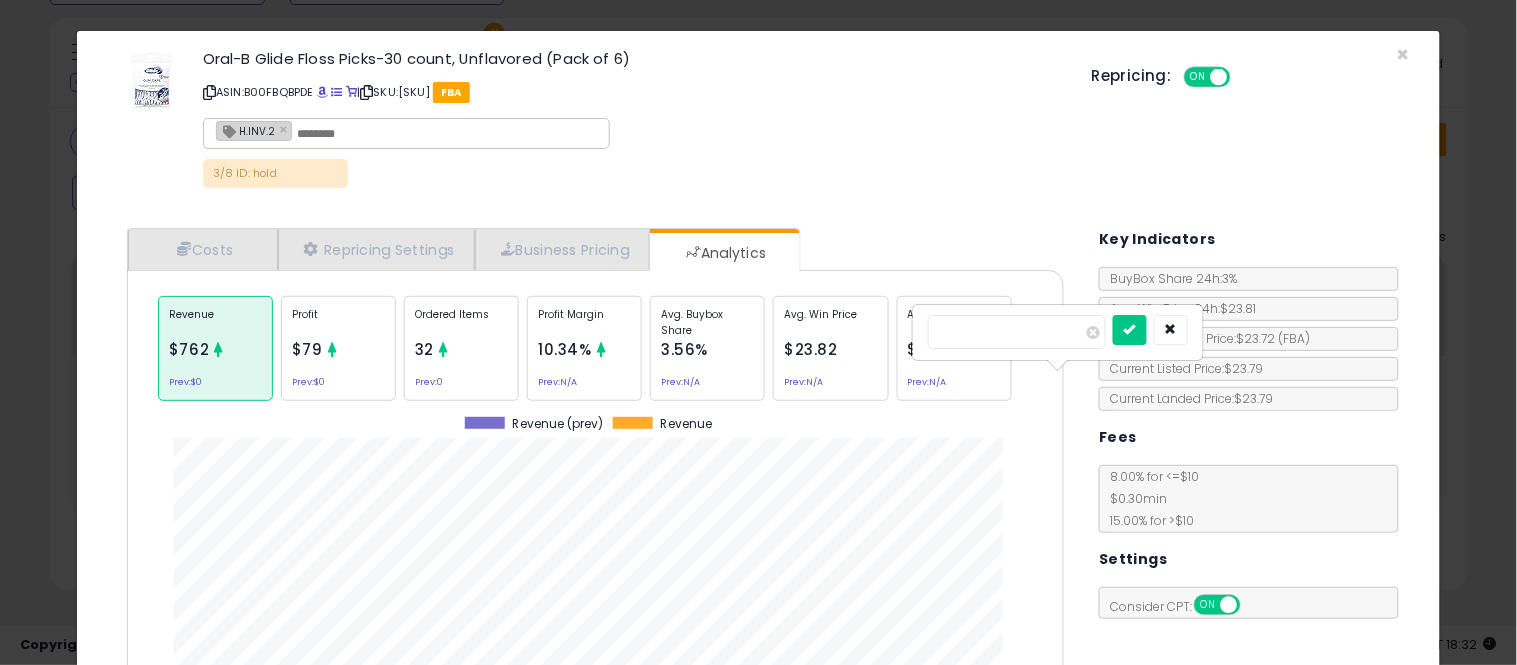 click on "3.56%" at bounding box center [684, 349] 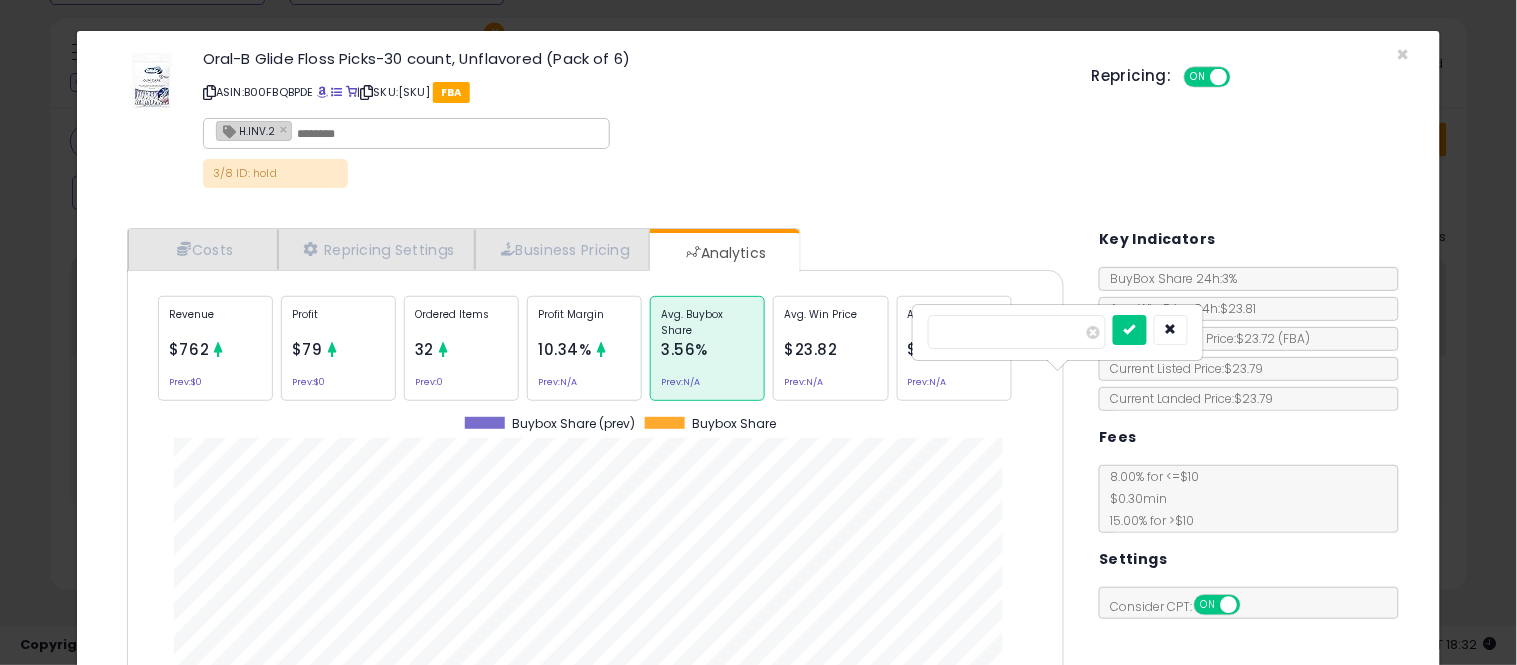 scroll, scrollTop: 999384, scrollLeft: 999033, axis: both 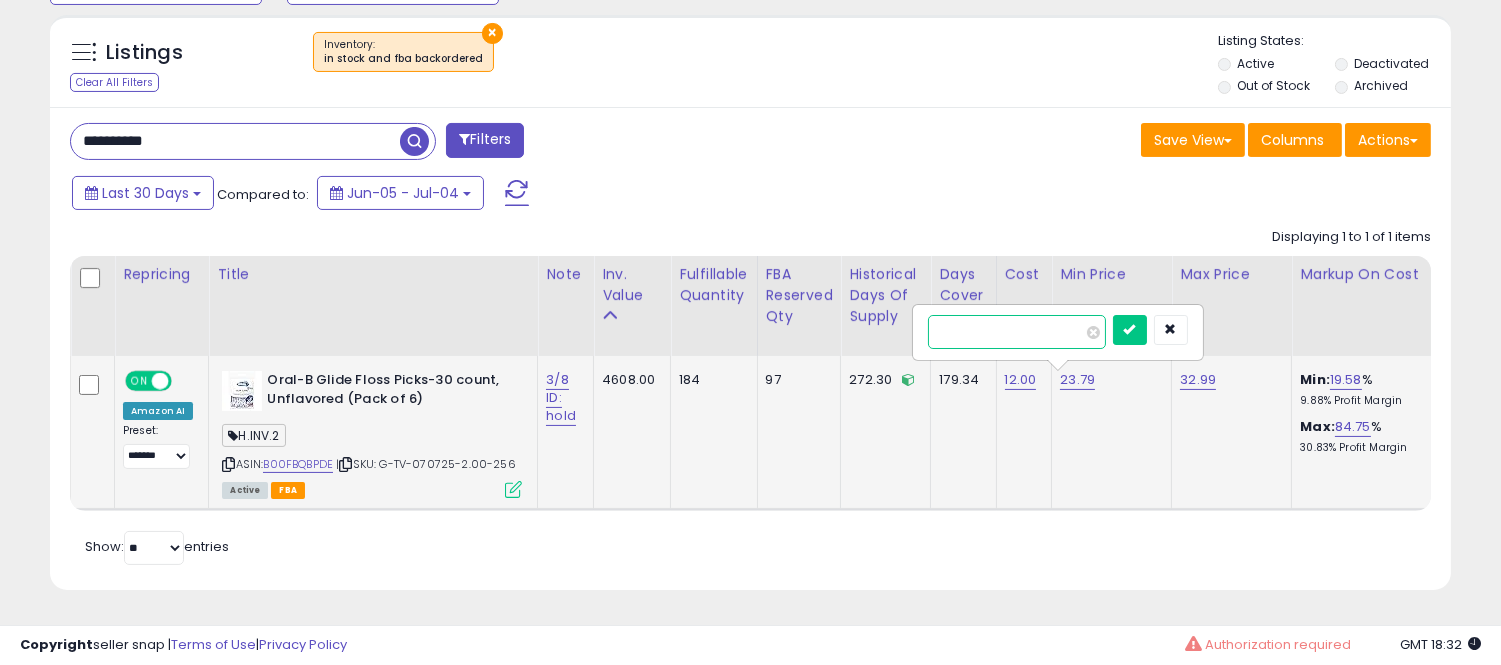 click on "*****" at bounding box center [1017, 332] 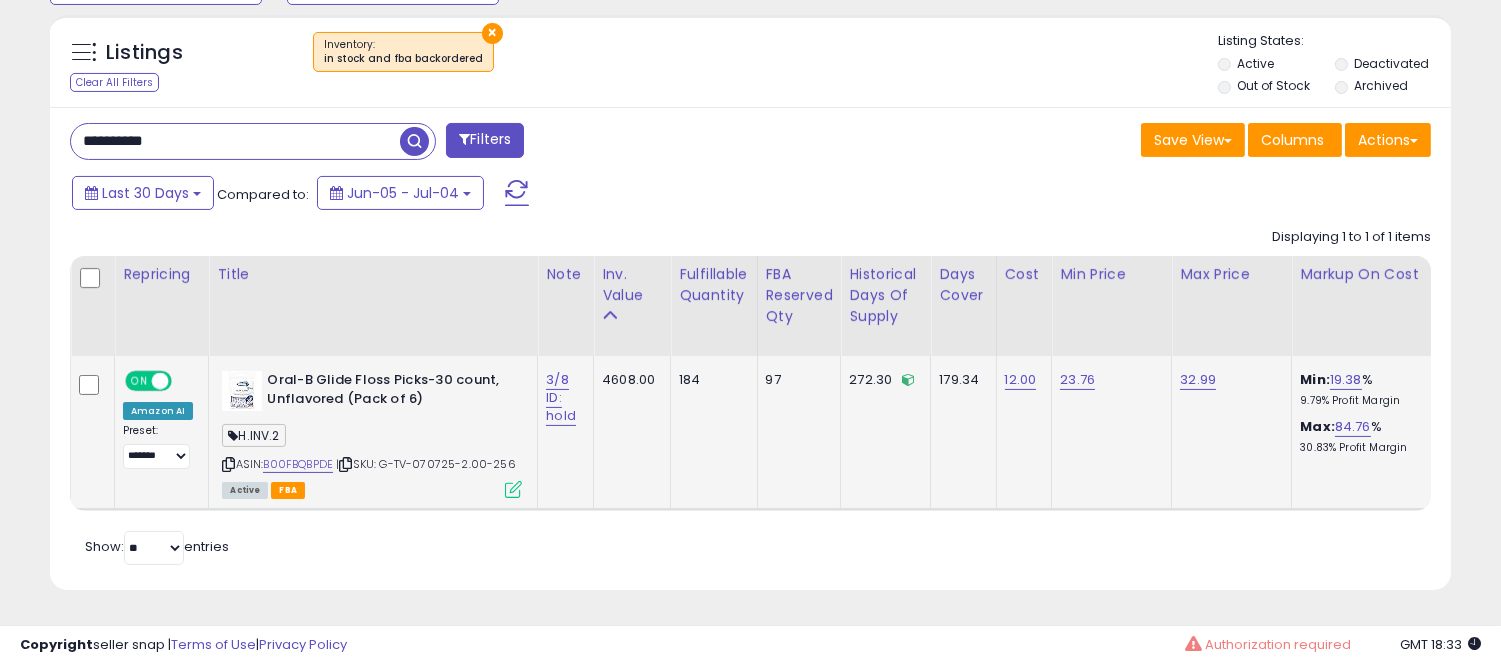 click on "**********" at bounding box center (235, 141) 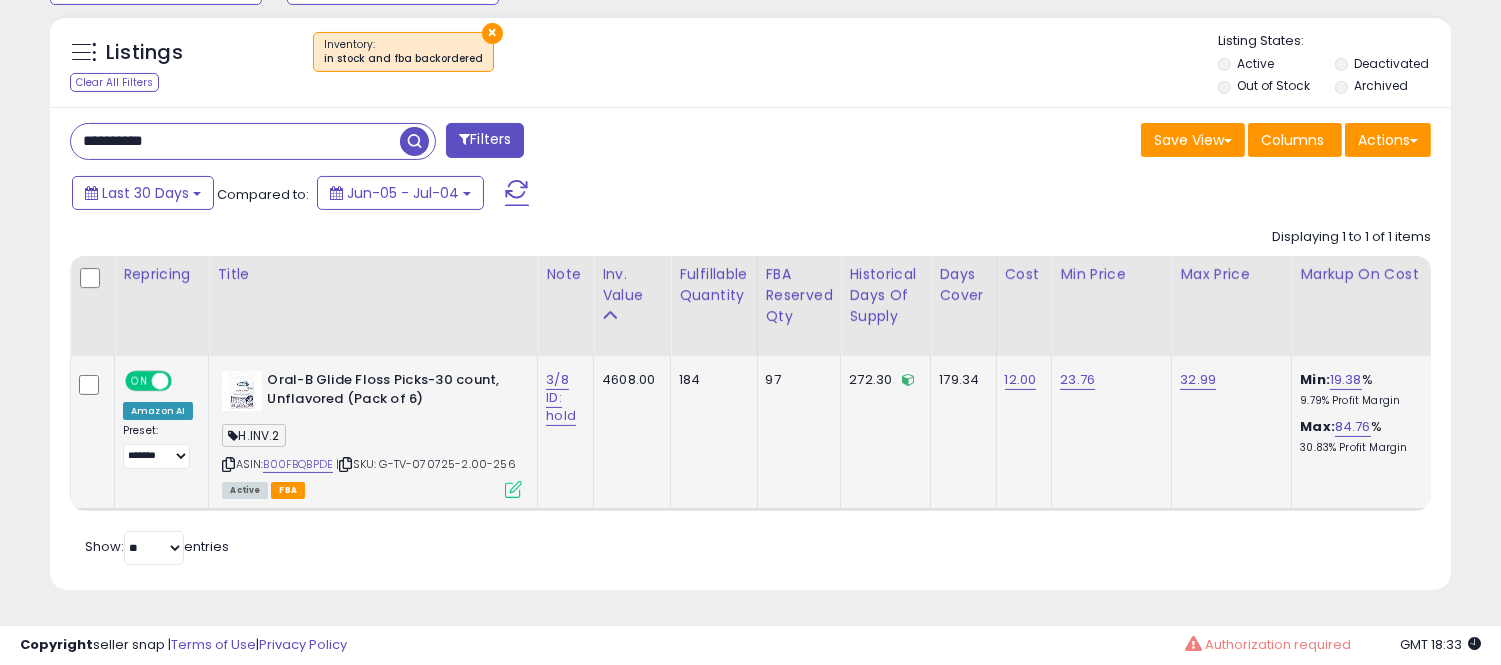 type on "**********" 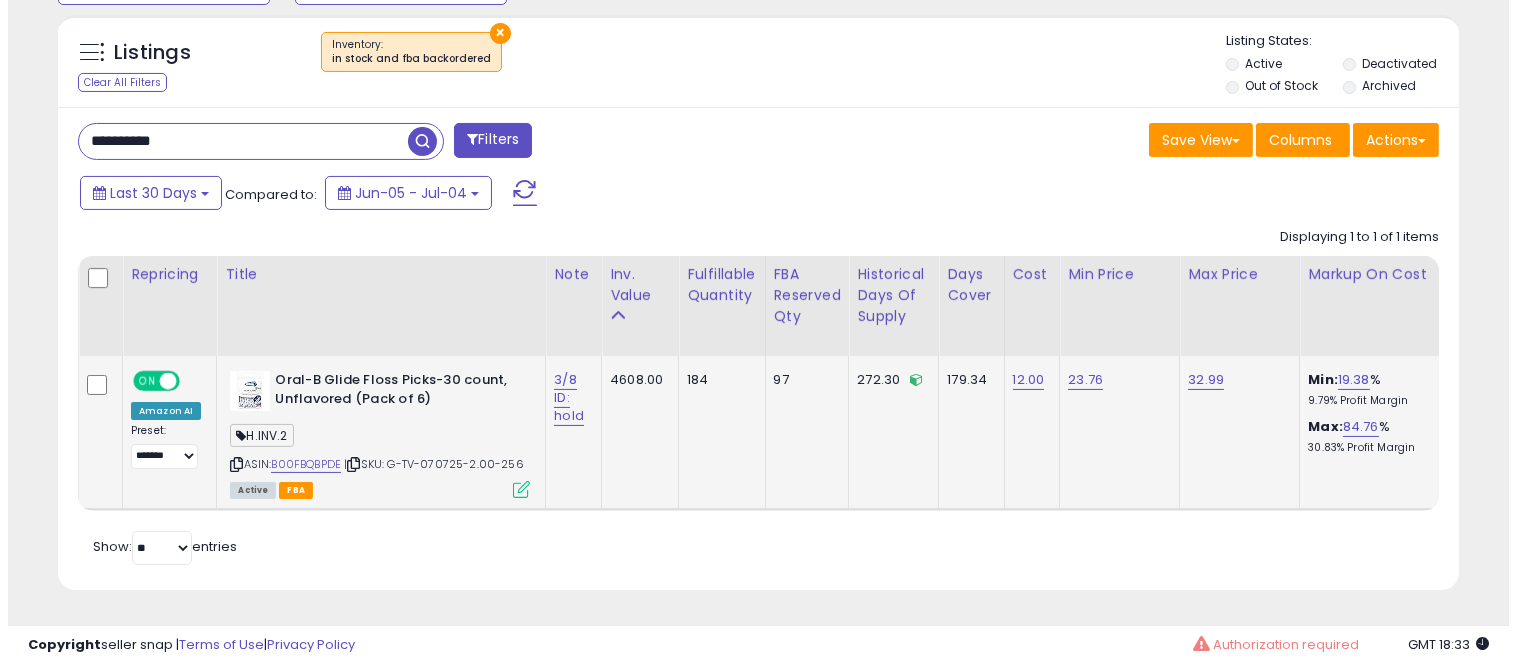 scroll, scrollTop: 578, scrollLeft: 0, axis: vertical 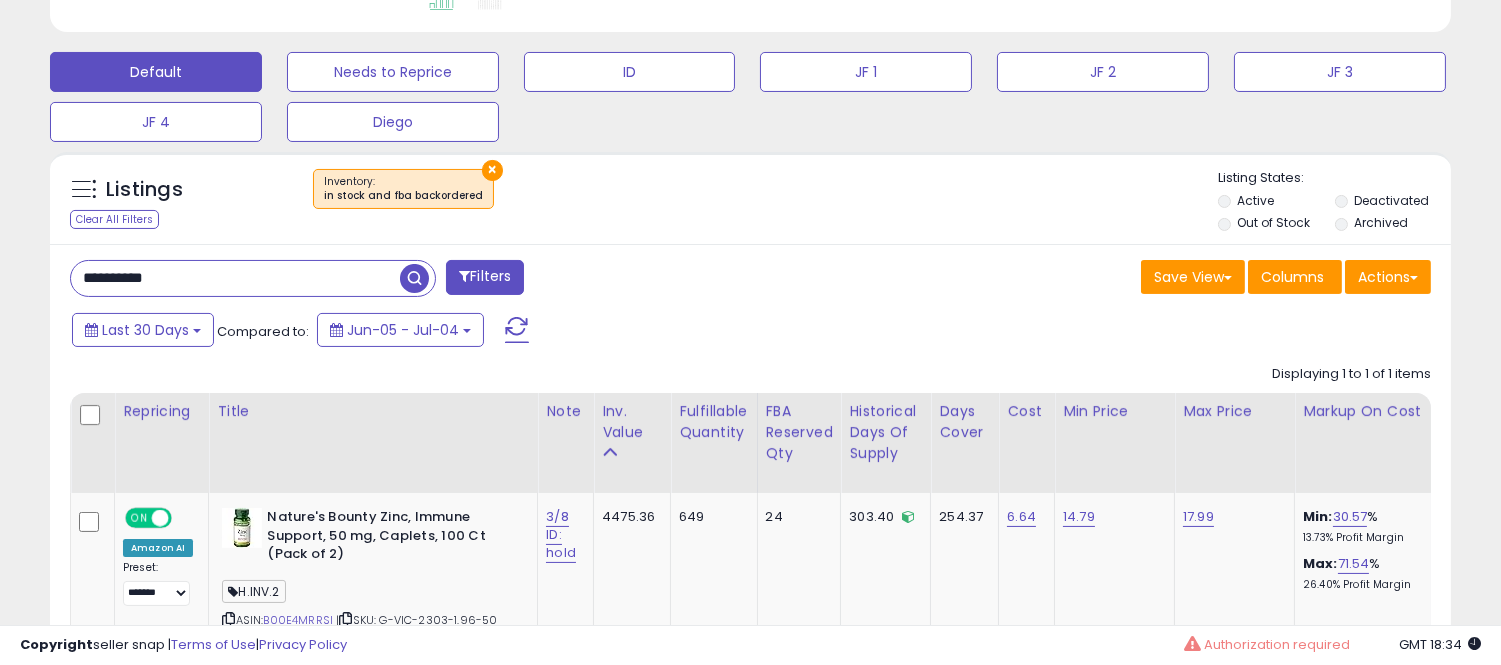 click on "**********" at bounding box center (253, 278) 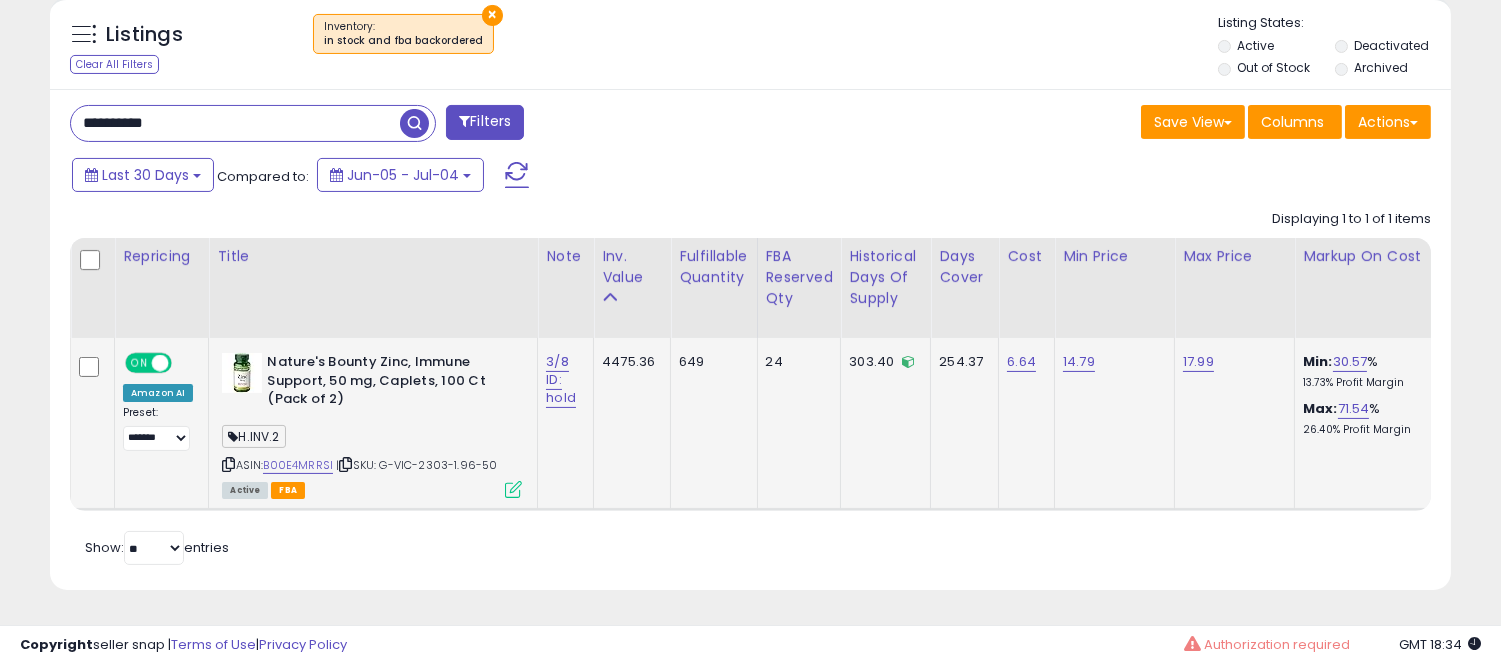 scroll, scrollTop: 744, scrollLeft: 0, axis: vertical 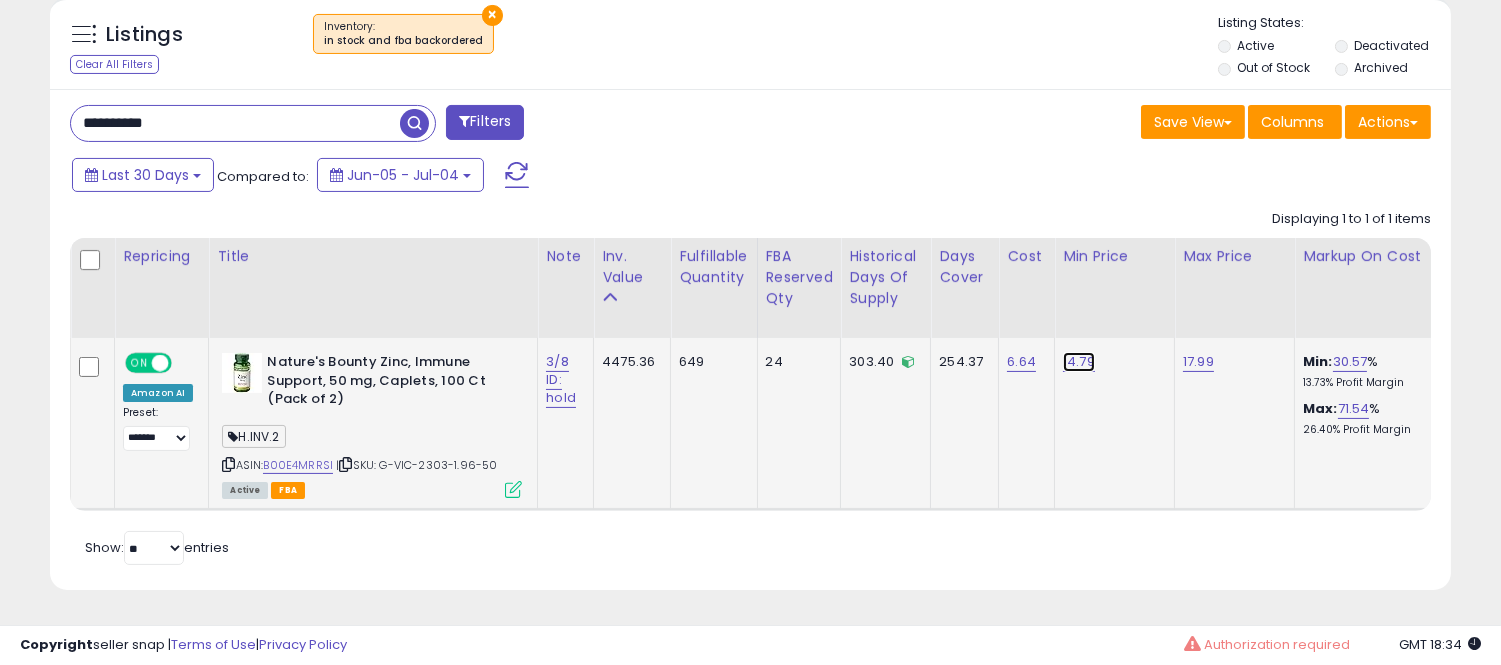 click on "14.79" at bounding box center (1079, 362) 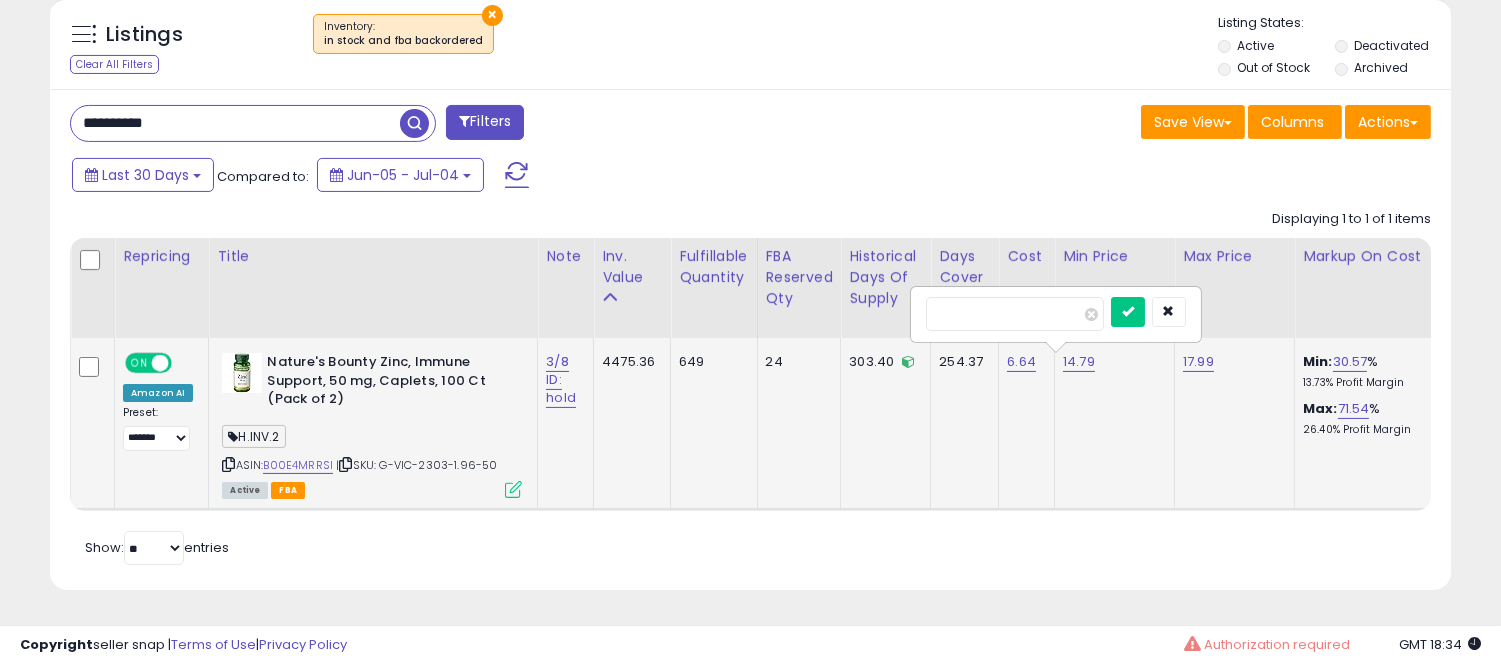 type on "*****" 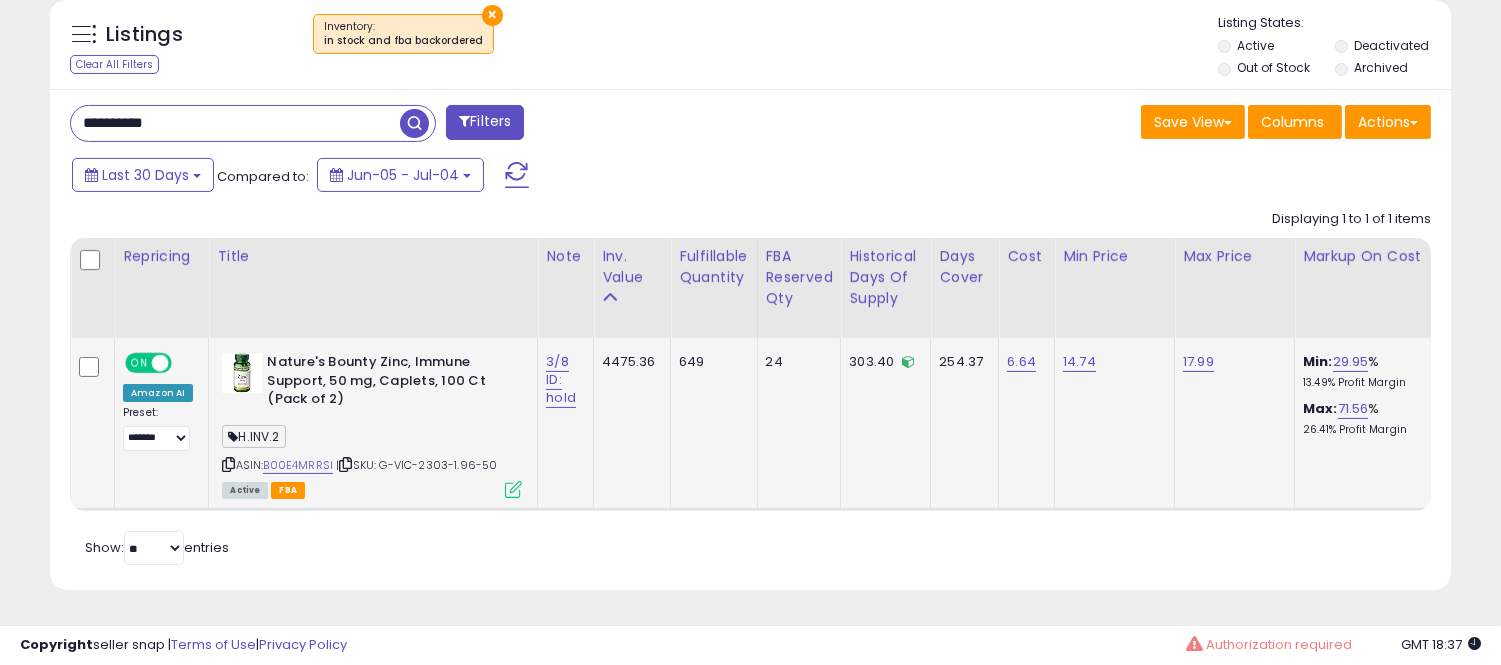 click on "**********" at bounding box center (235, 123) 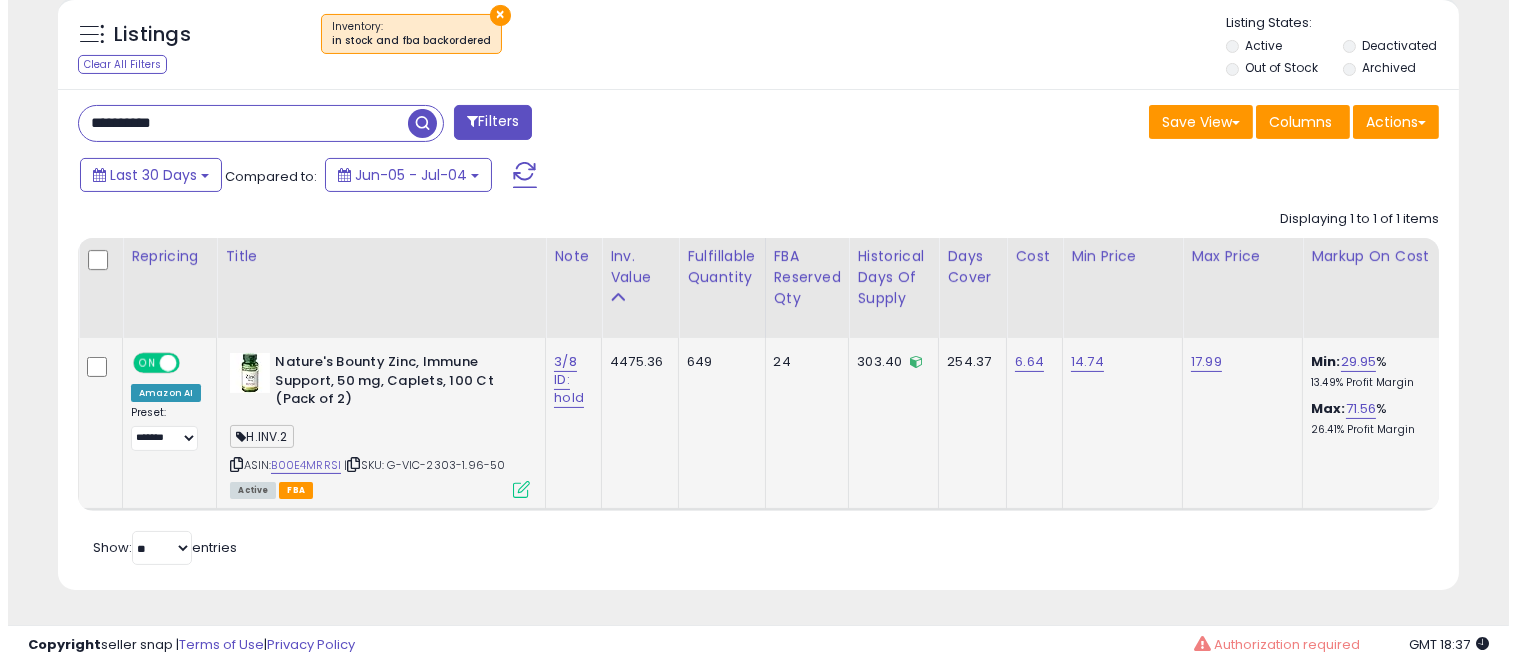 scroll, scrollTop: 578, scrollLeft: 0, axis: vertical 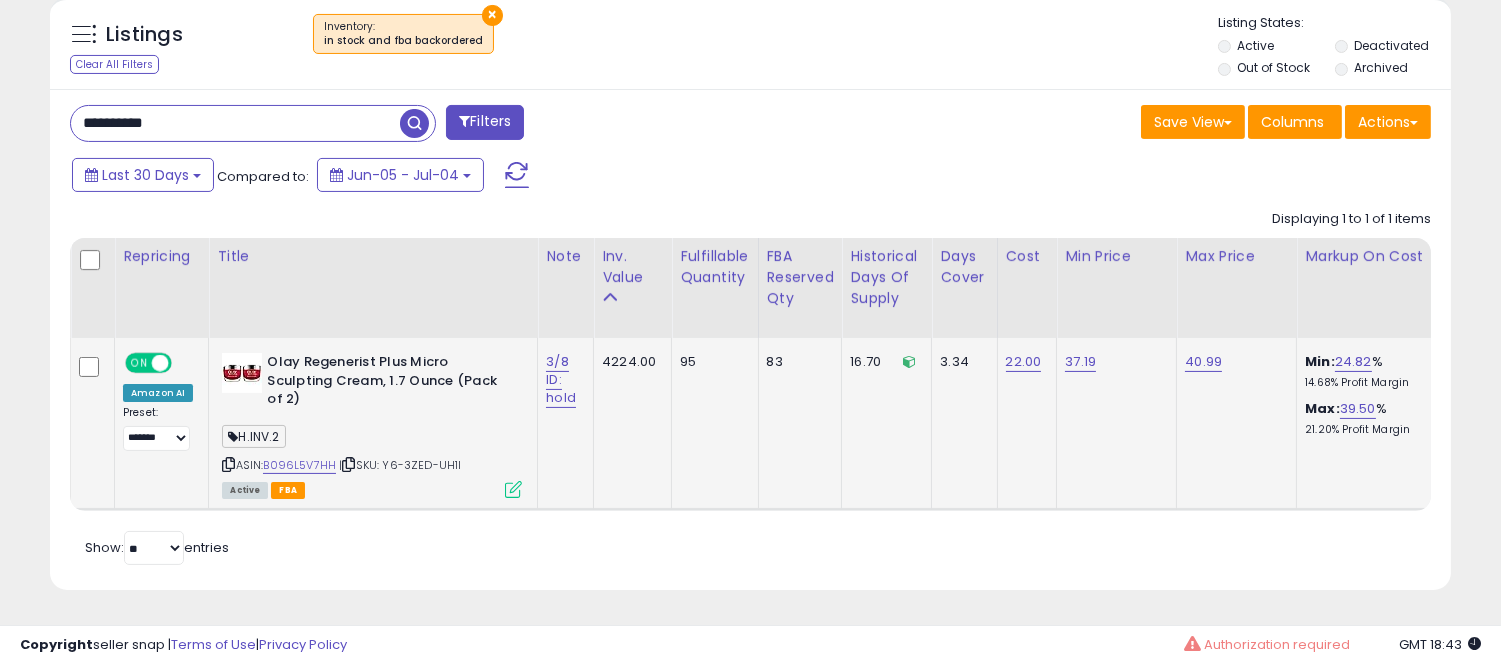 click at bounding box center [513, 489] 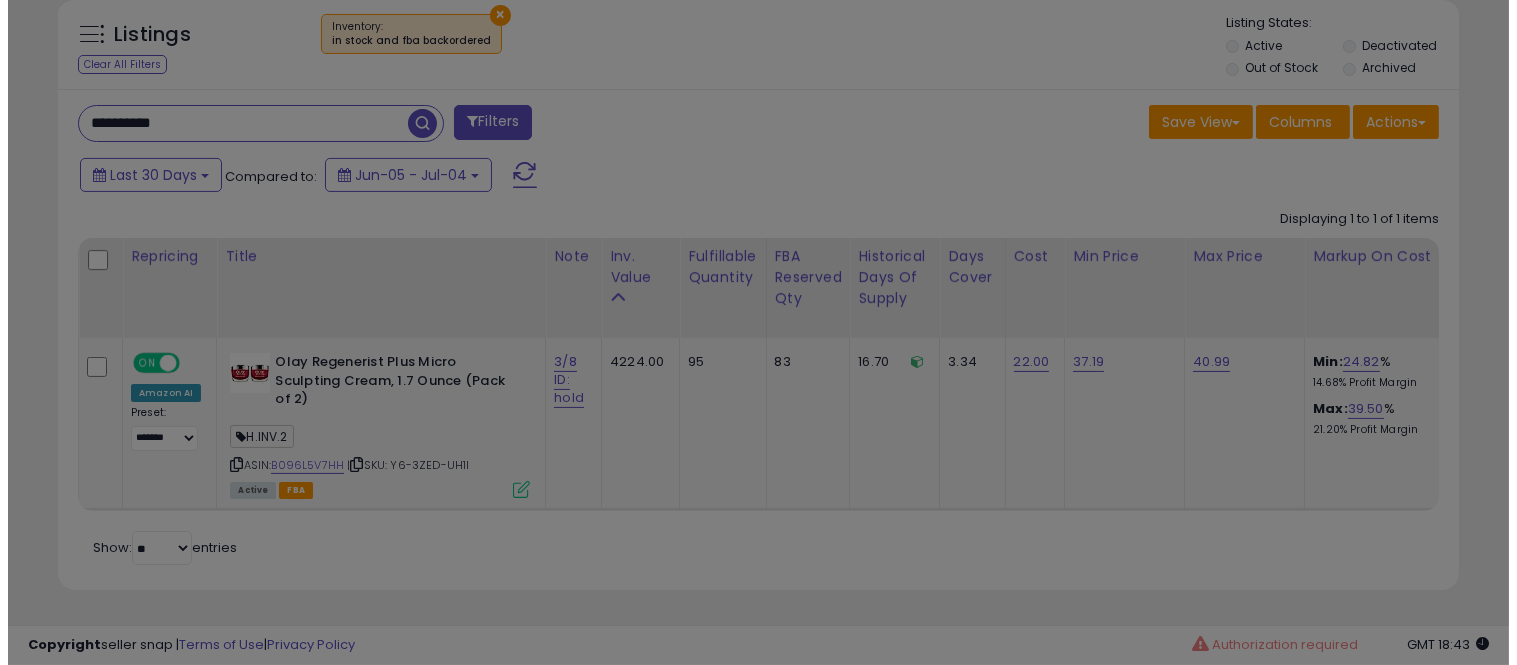scroll, scrollTop: 999590, scrollLeft: 999178, axis: both 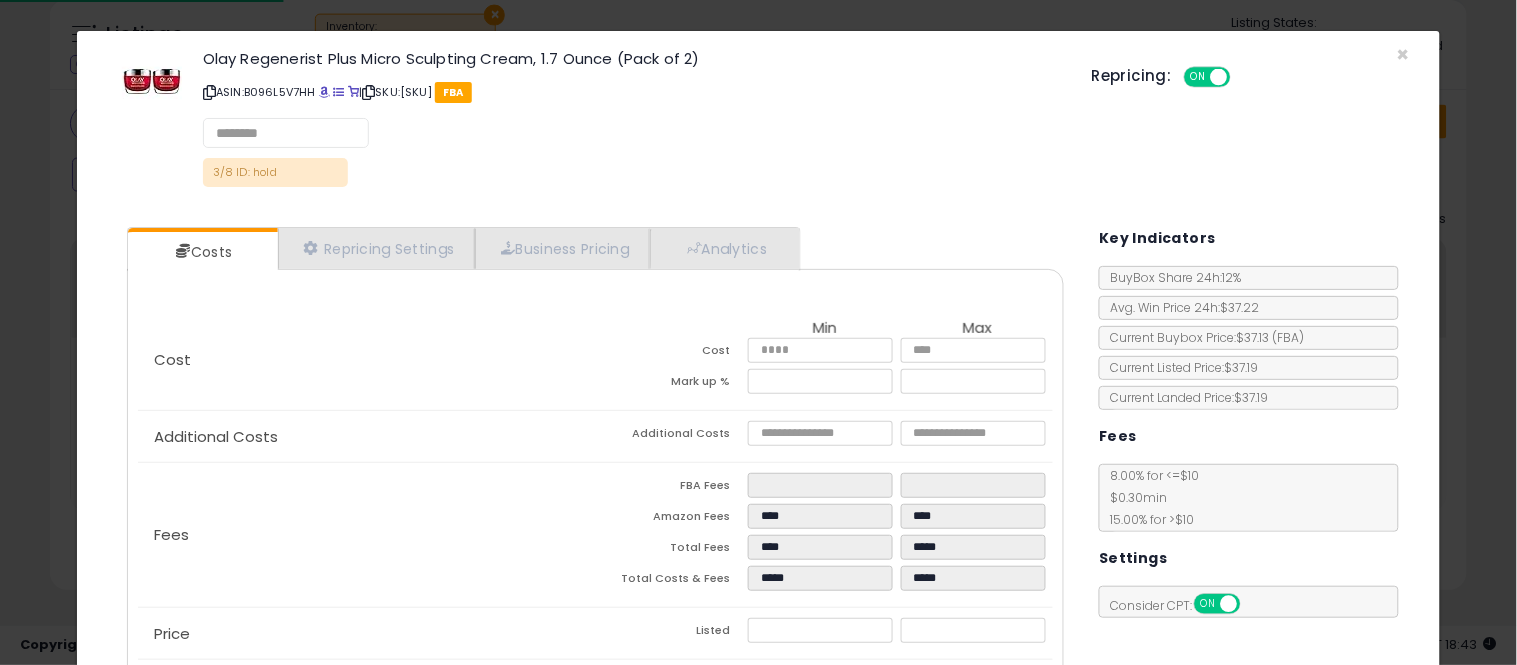 click on "Cost
Min
Max
Cost
*****
*****
Mark up %
*****
*****
Additional Costs
Additional Costs" at bounding box center (595, 511) 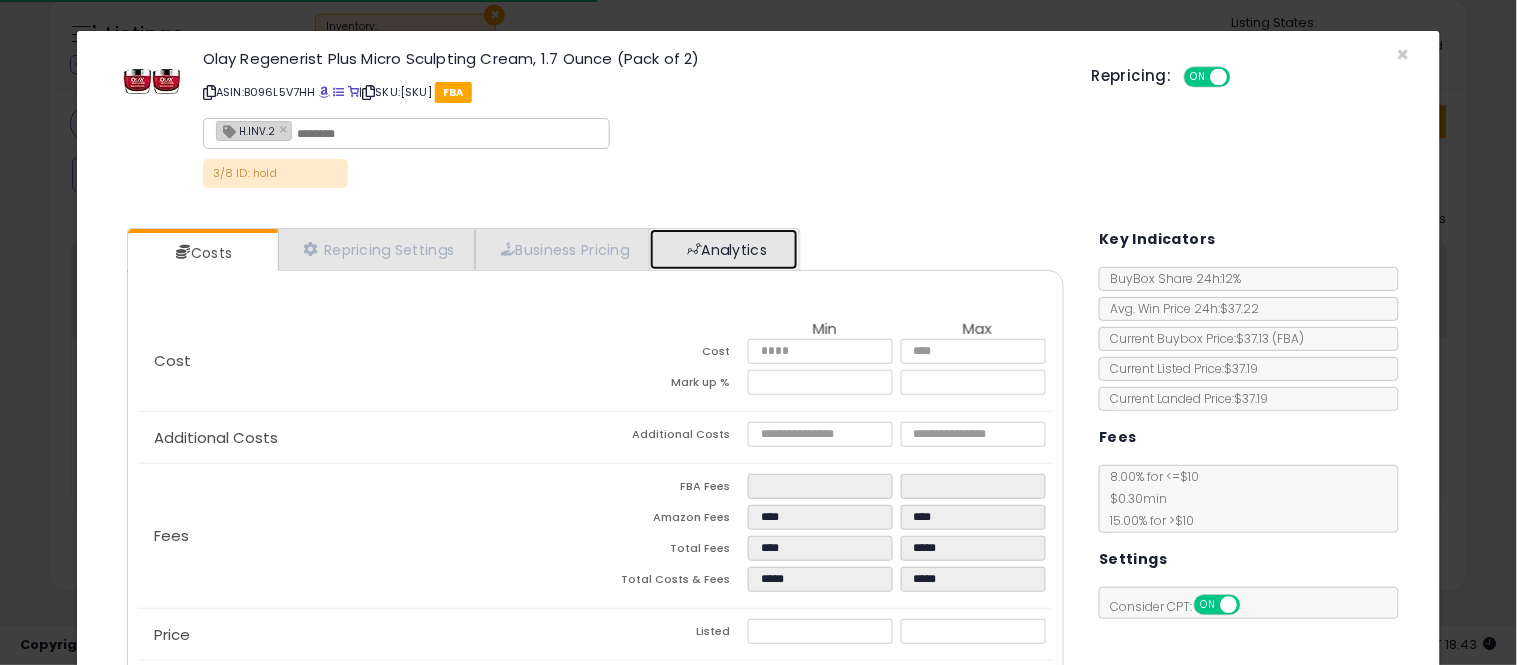 click on "Analytics" at bounding box center (724, 249) 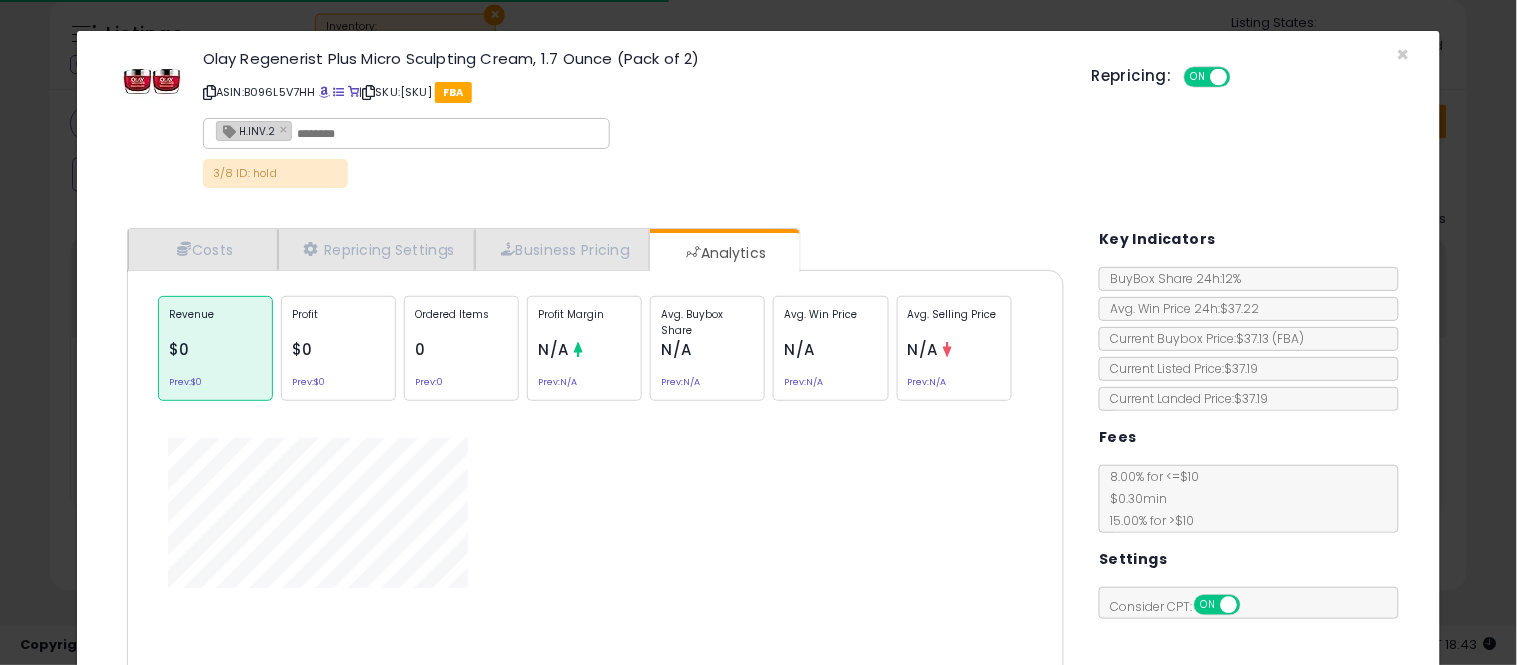click on "N/A" at bounding box center [676, 349] 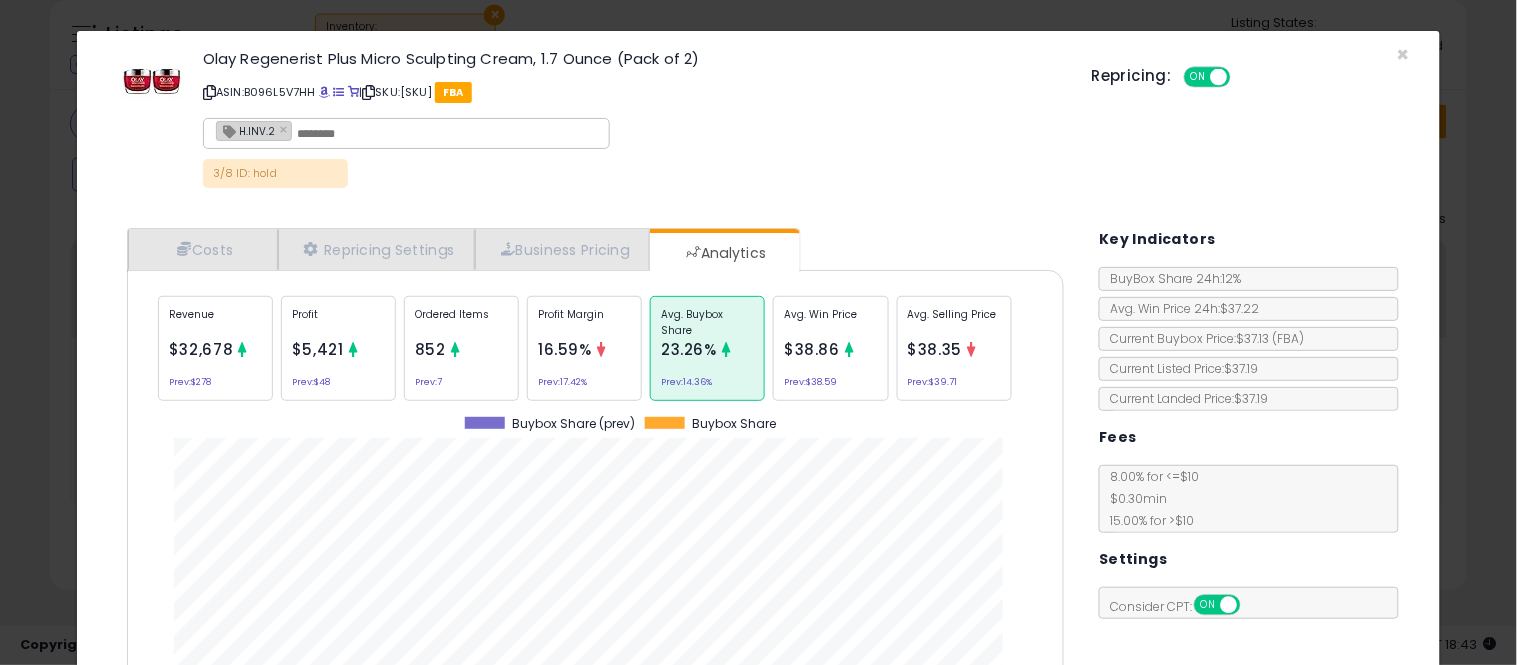 scroll, scrollTop: 999384, scrollLeft: 999033, axis: both 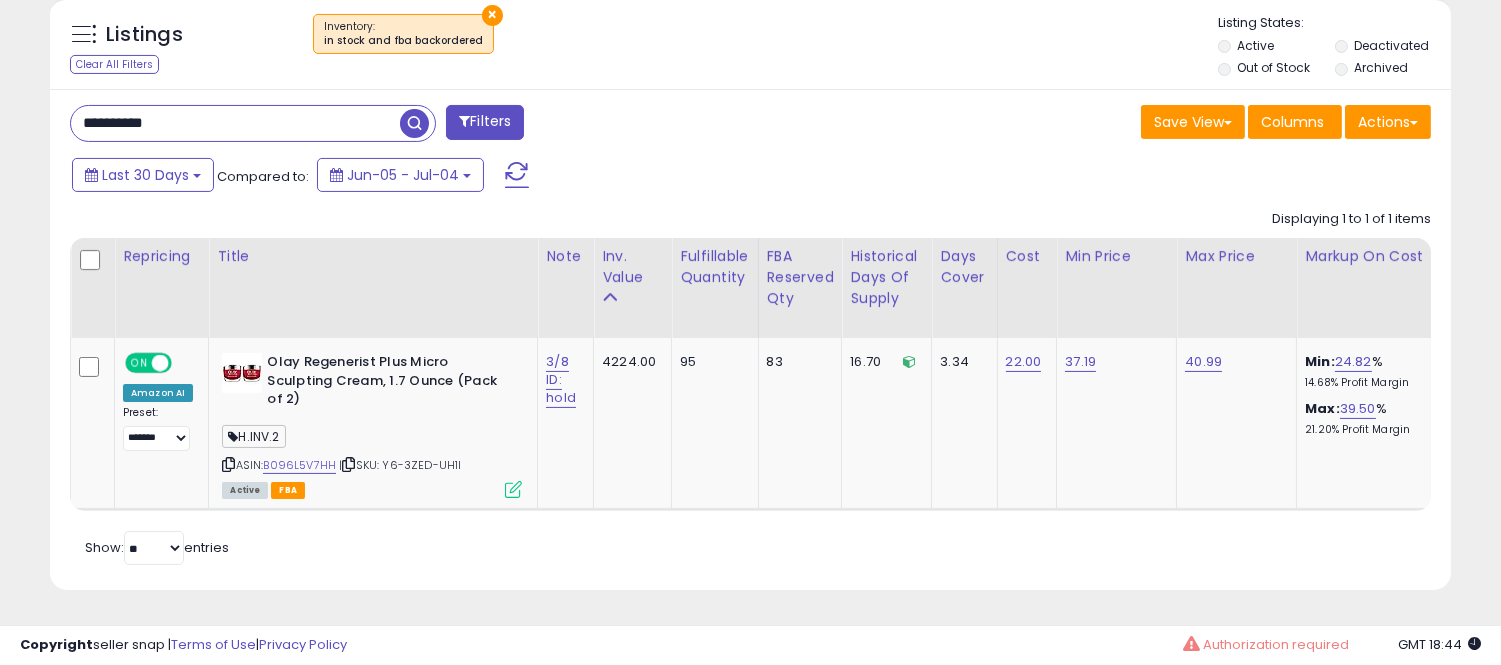 click on "**********" at bounding box center [235, 123] 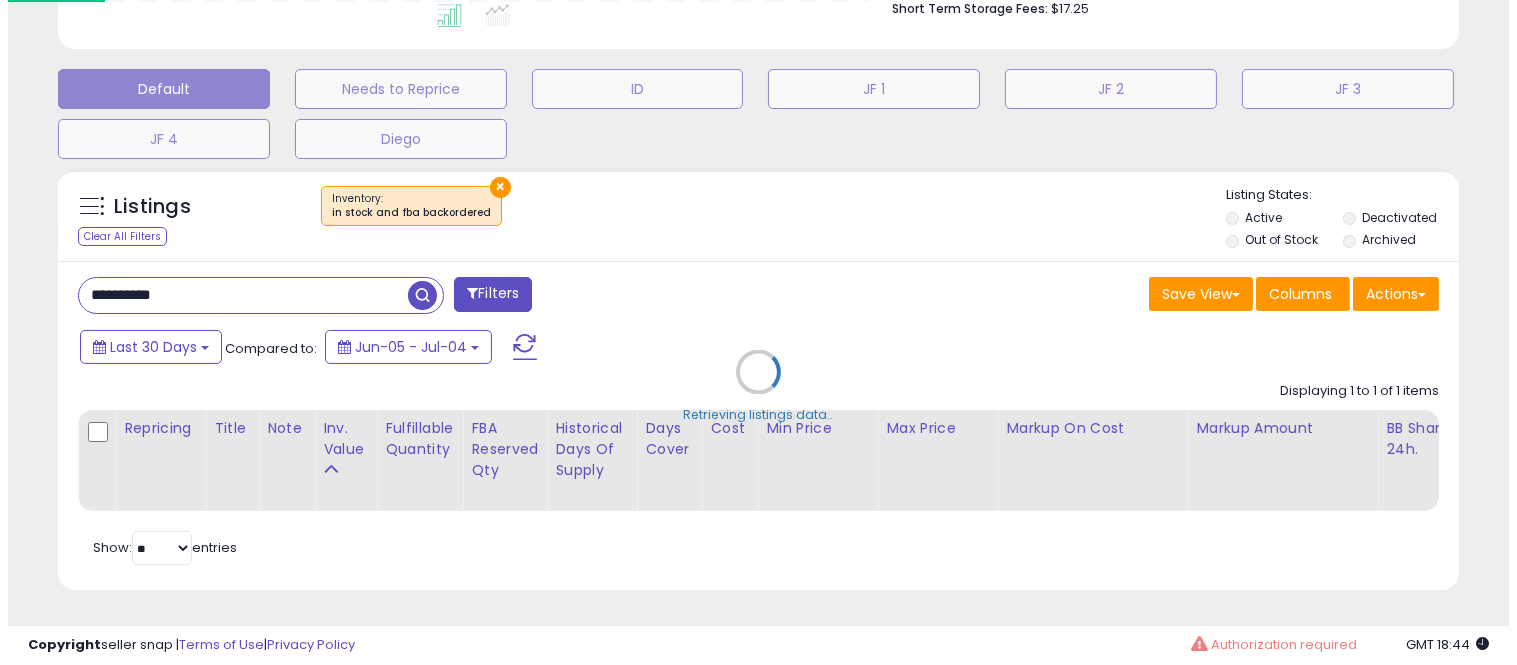 scroll, scrollTop: 578, scrollLeft: 0, axis: vertical 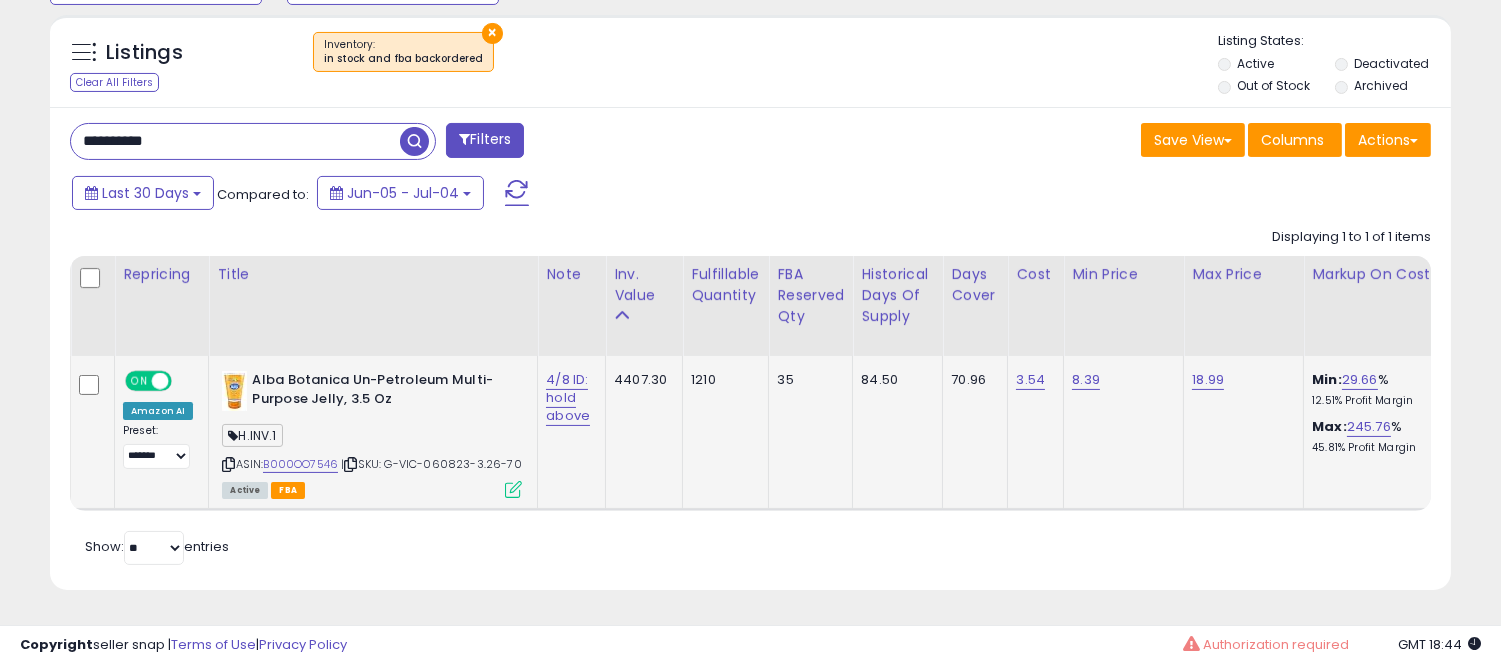 click on "Active FBA" at bounding box center [372, 489] 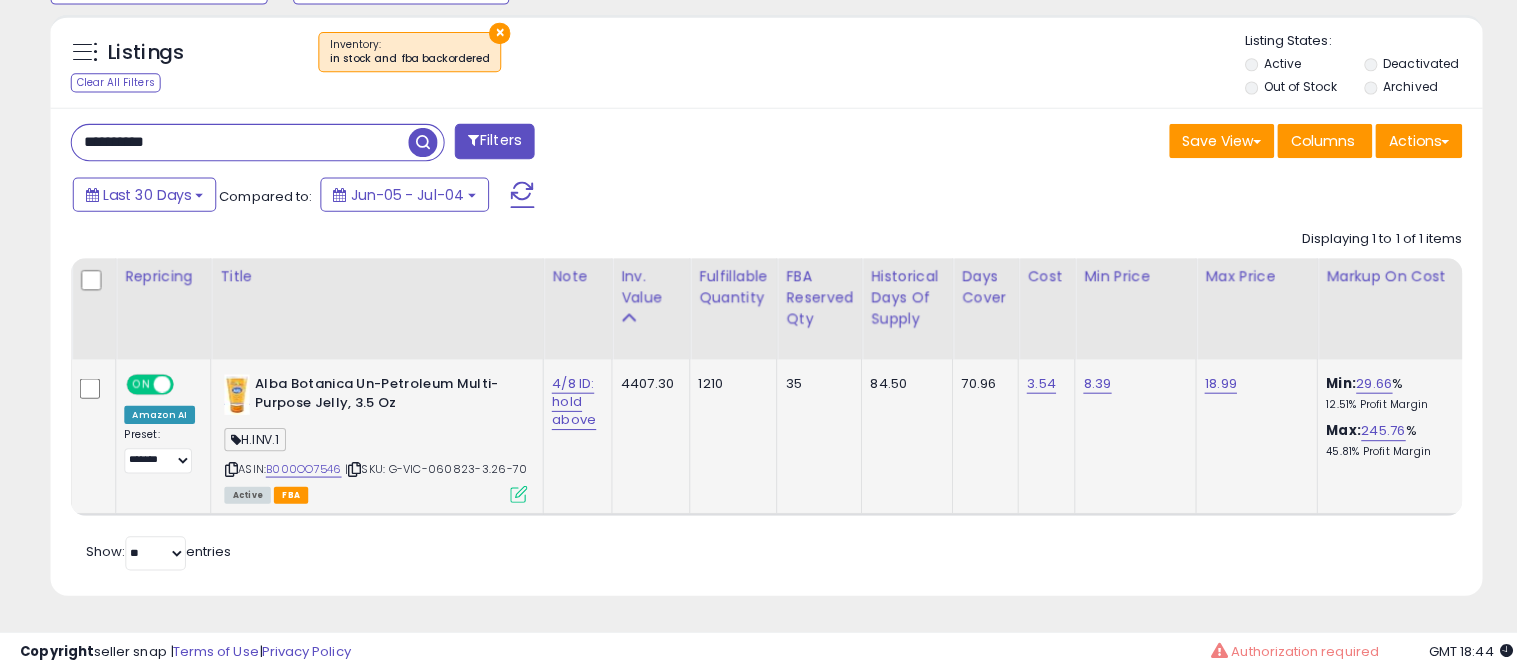 scroll, scrollTop: 999590, scrollLeft: 999178, axis: both 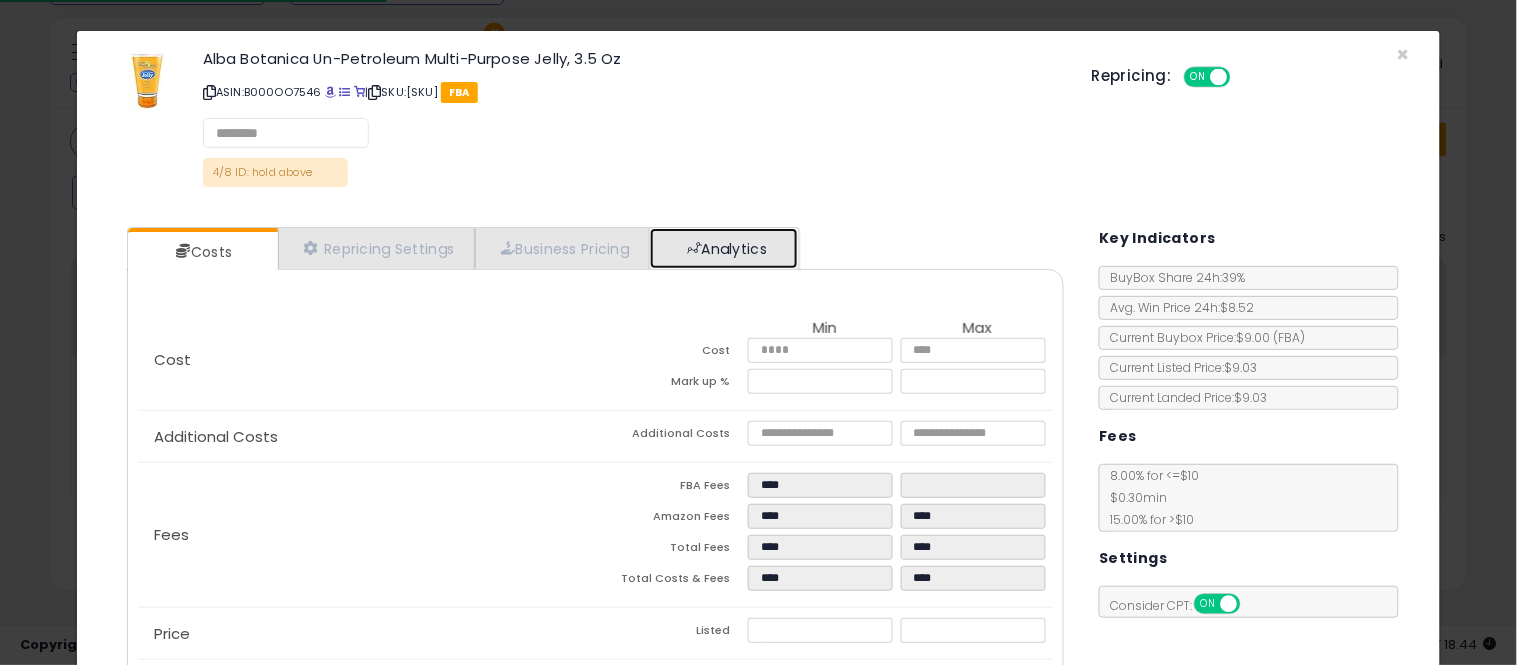 click on "Analytics" at bounding box center [724, 248] 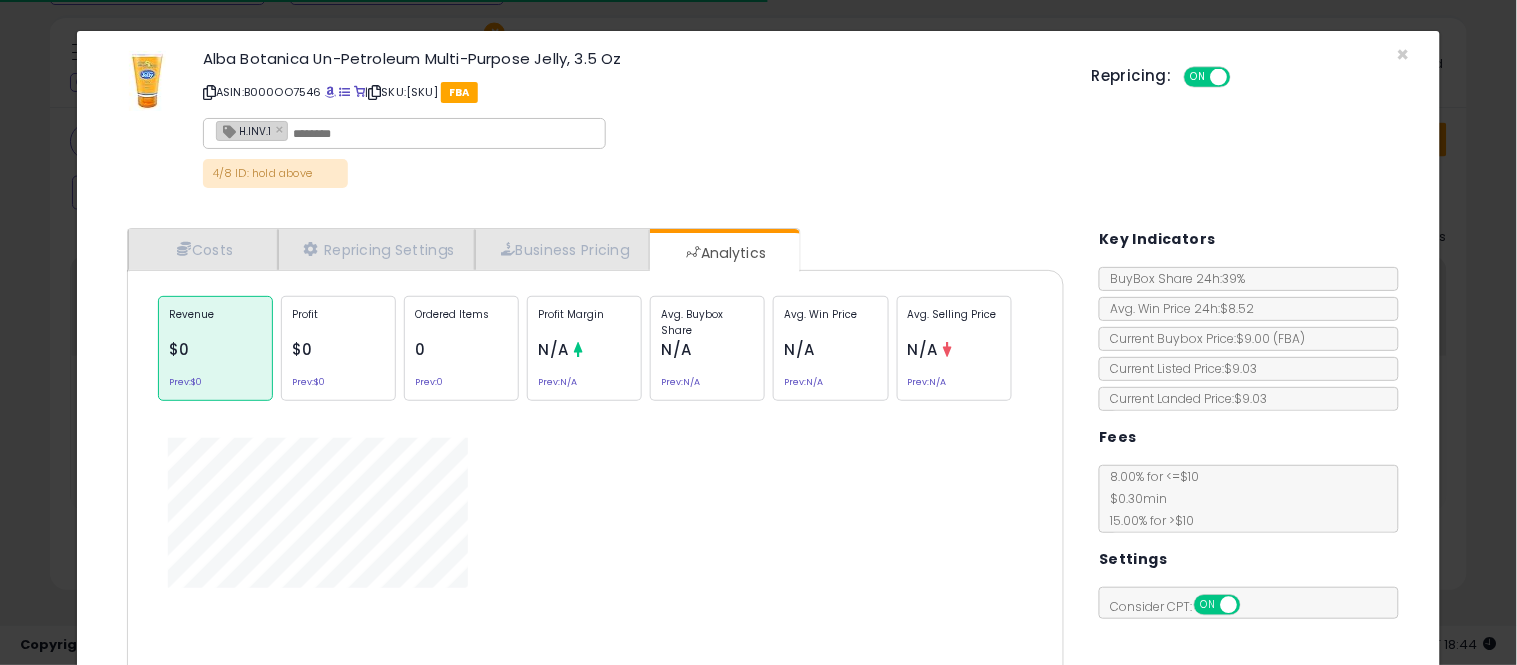 click on "N/A" at bounding box center [676, 349] 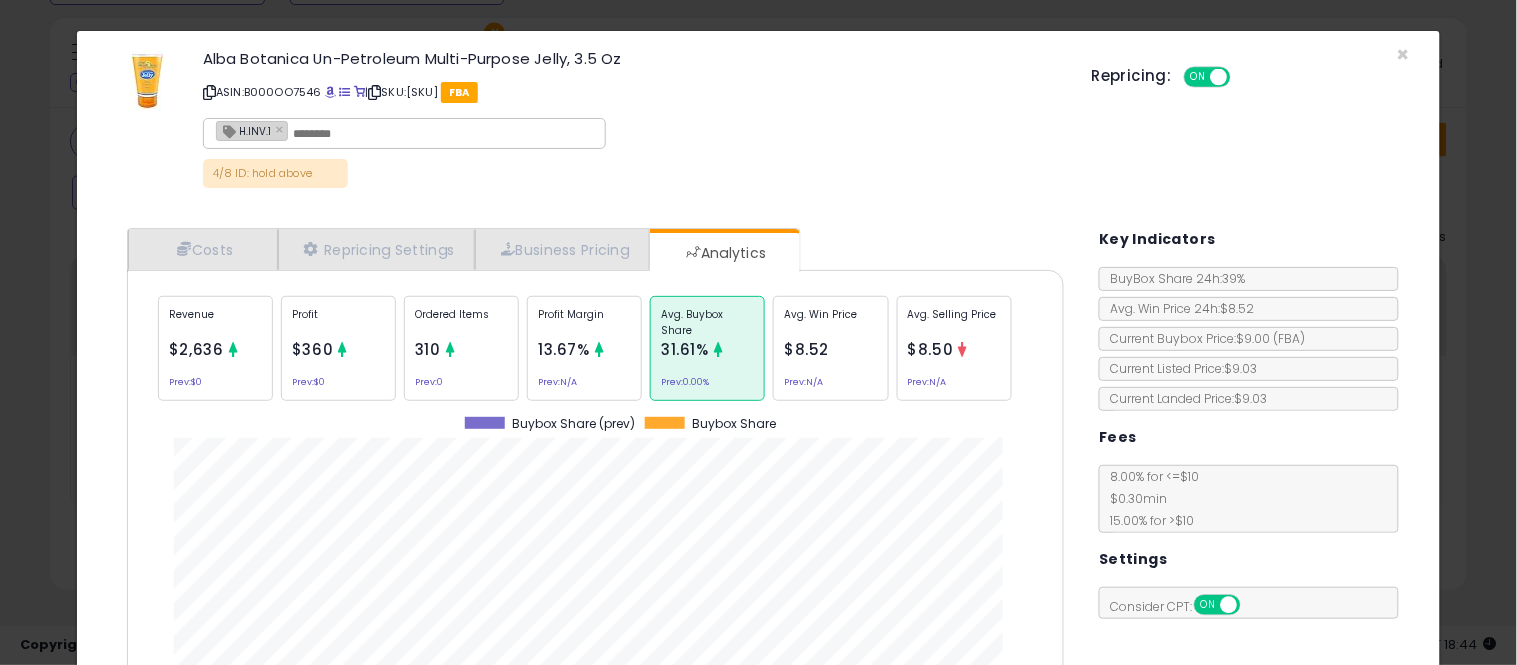 scroll, scrollTop: 999384, scrollLeft: 999033, axis: both 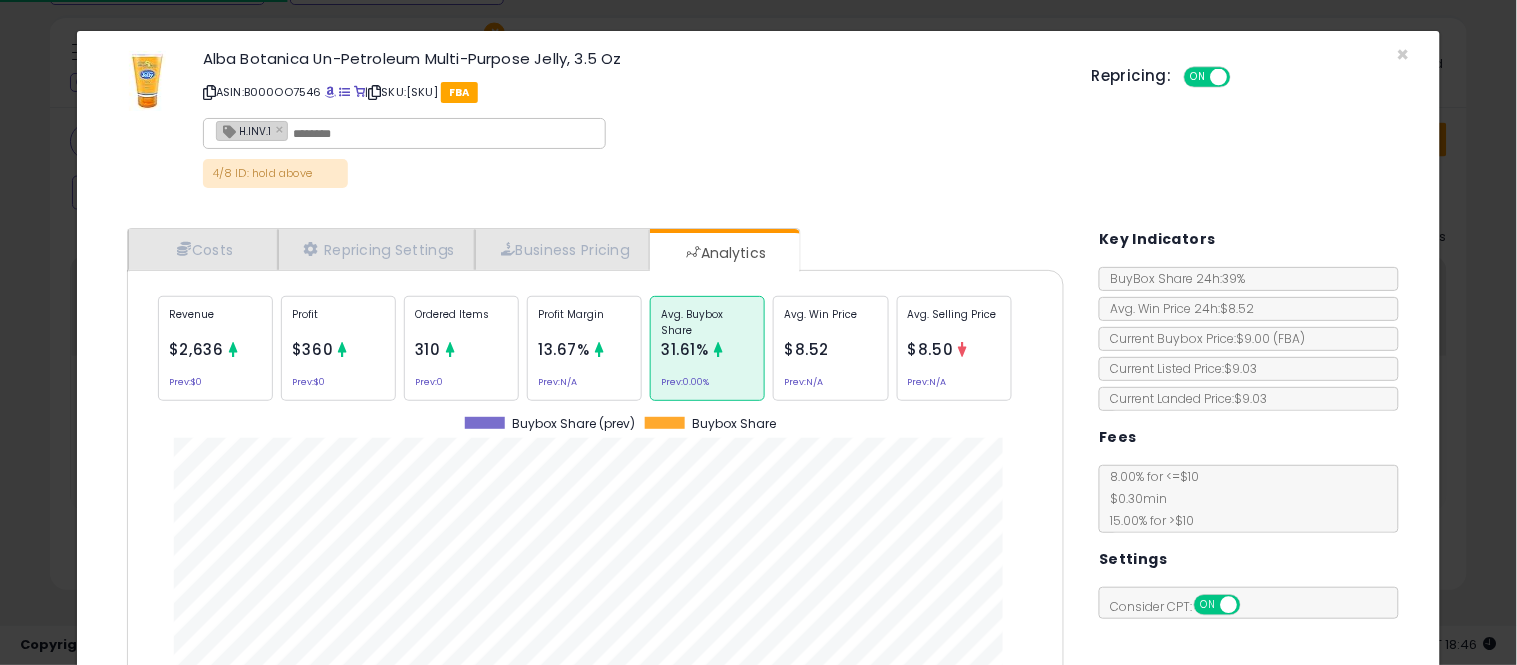 click on "× Close
Alba Botanica Un-Petroleum Multi-Purpose Jelly, 3.5 Oz
ASIN:  [SKU]
|
SKU:  [SKU]
FBA
H.INV.1 ×
4/8 ID: hold above
Repricing:
ON   OFF" 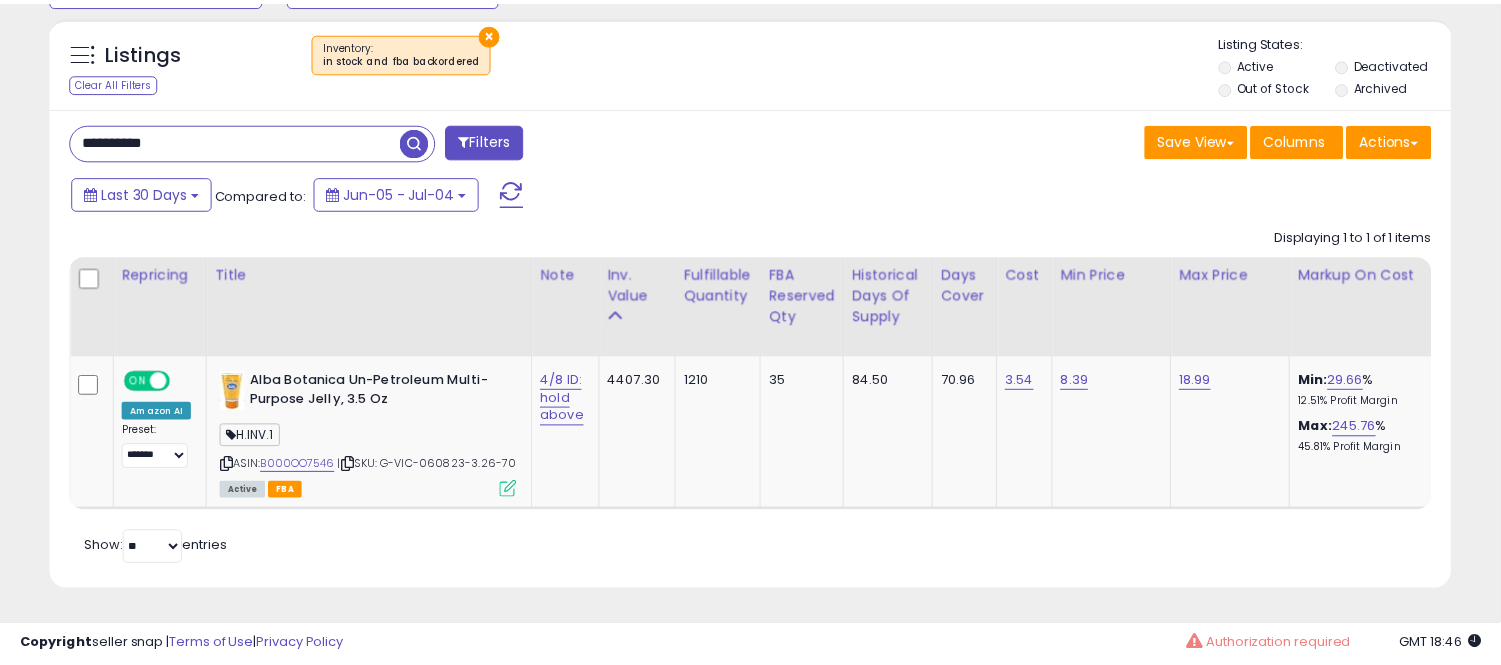 scroll, scrollTop: 410, scrollLeft: 812, axis: both 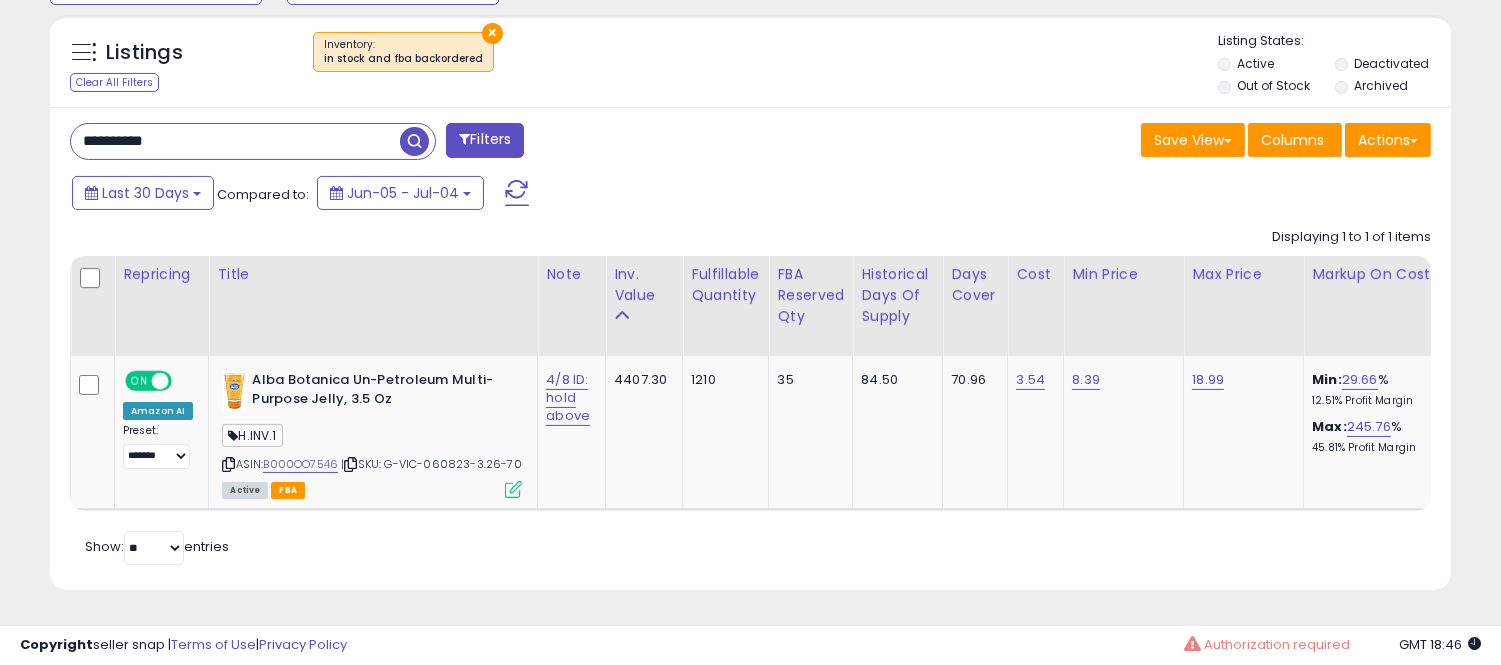 click on "**********" at bounding box center (235, 141) 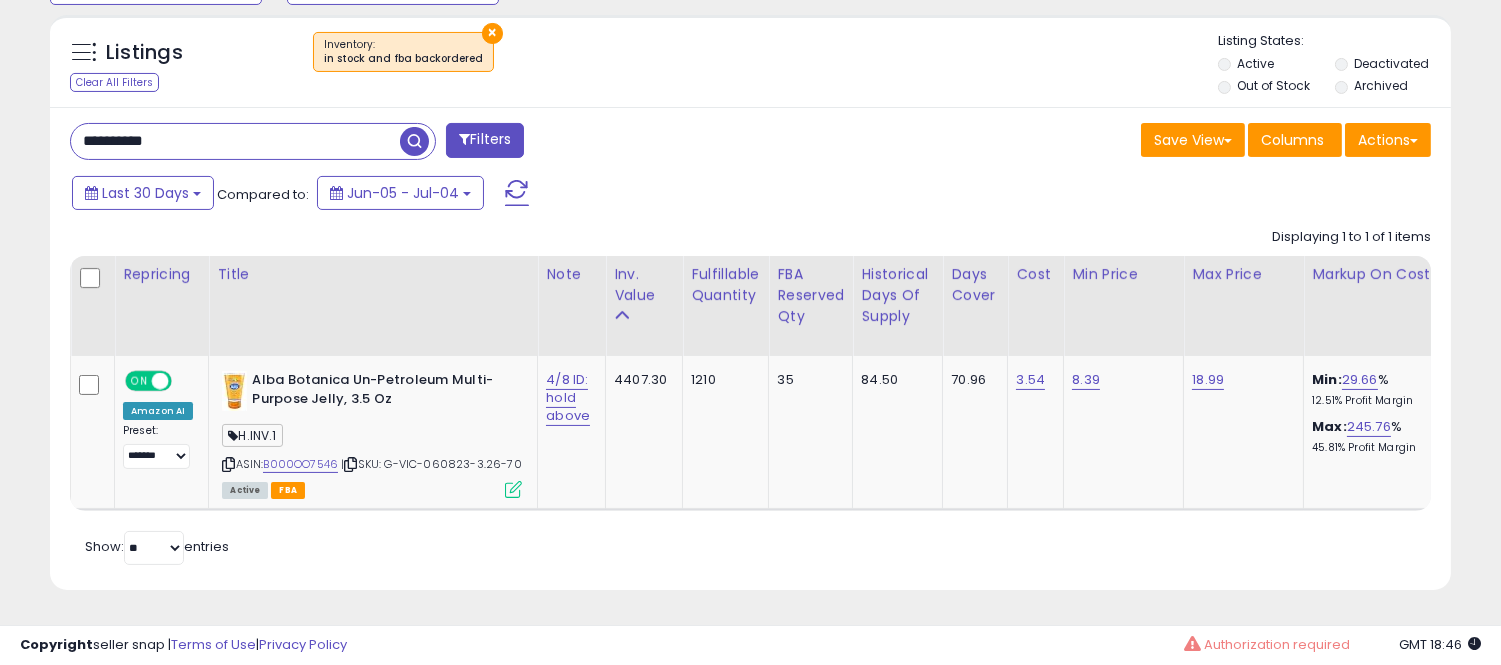 click on "**********" at bounding box center (235, 141) 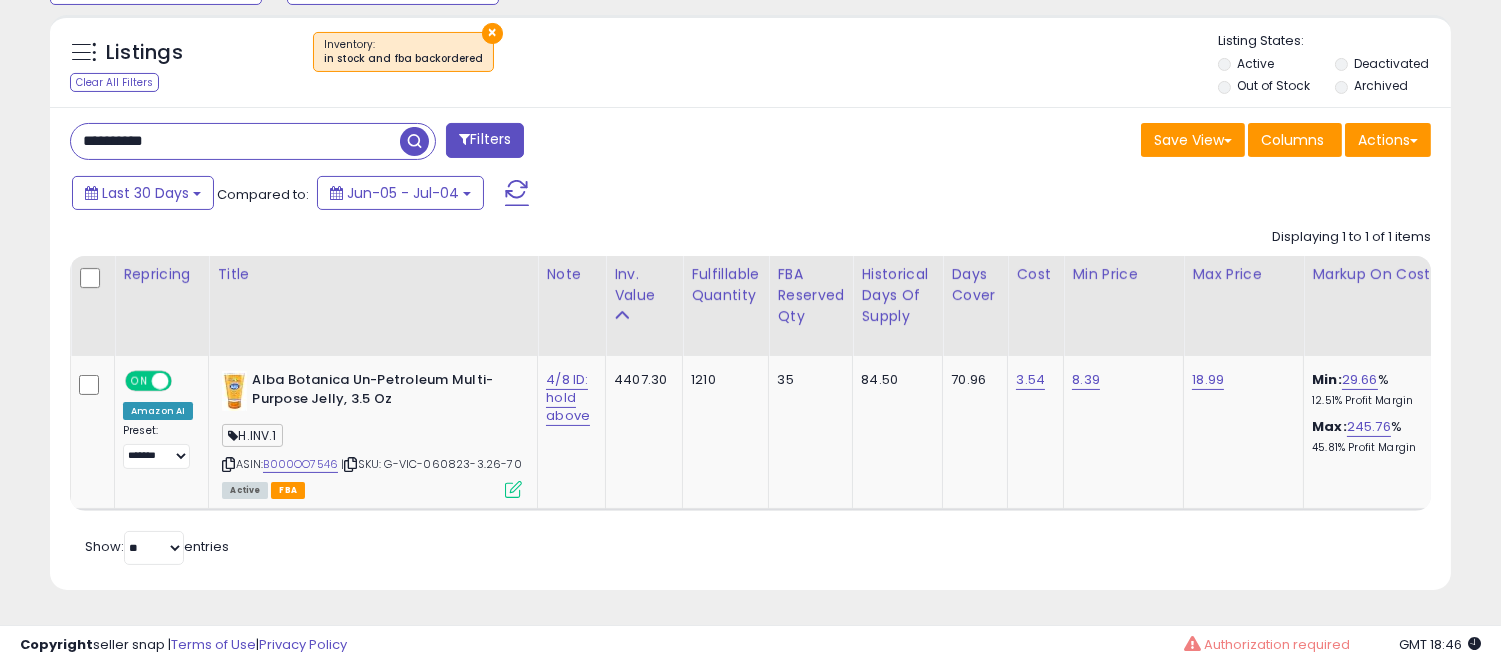 click at bounding box center (414, 141) 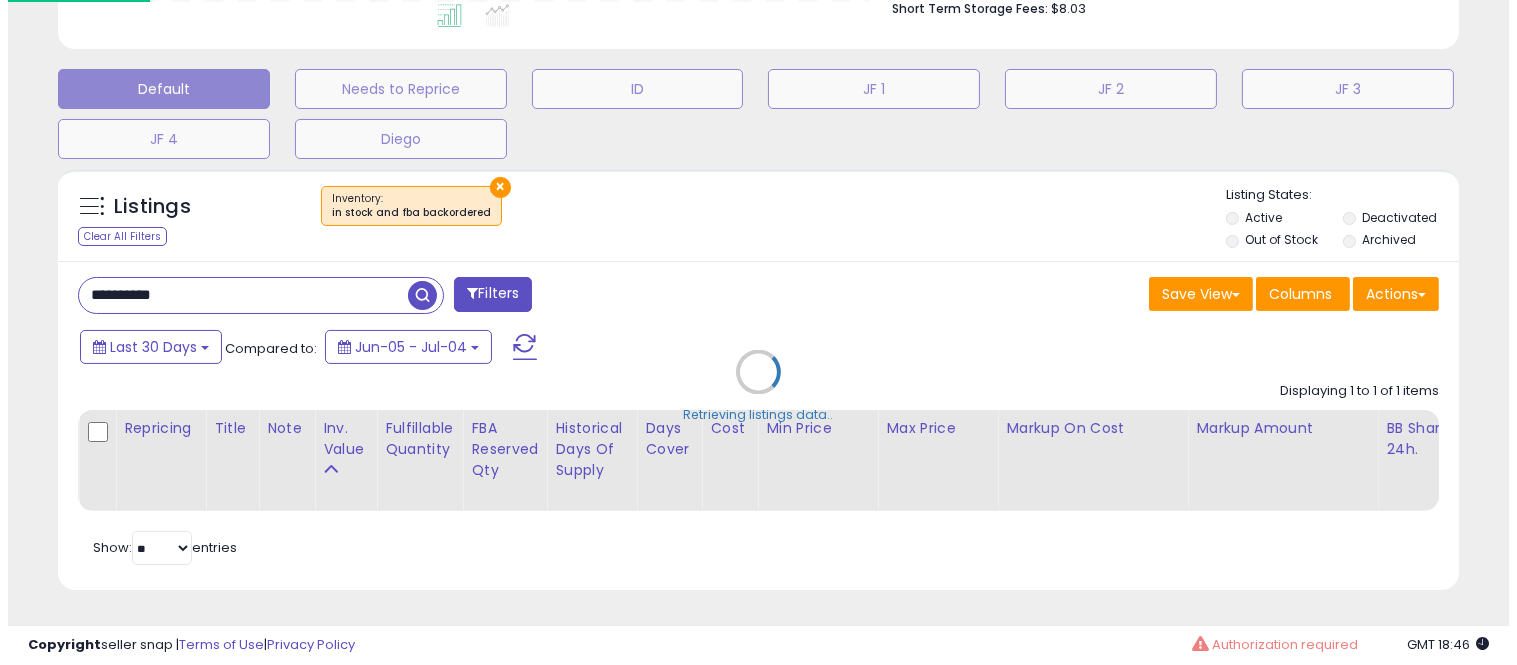 scroll, scrollTop: 578, scrollLeft: 0, axis: vertical 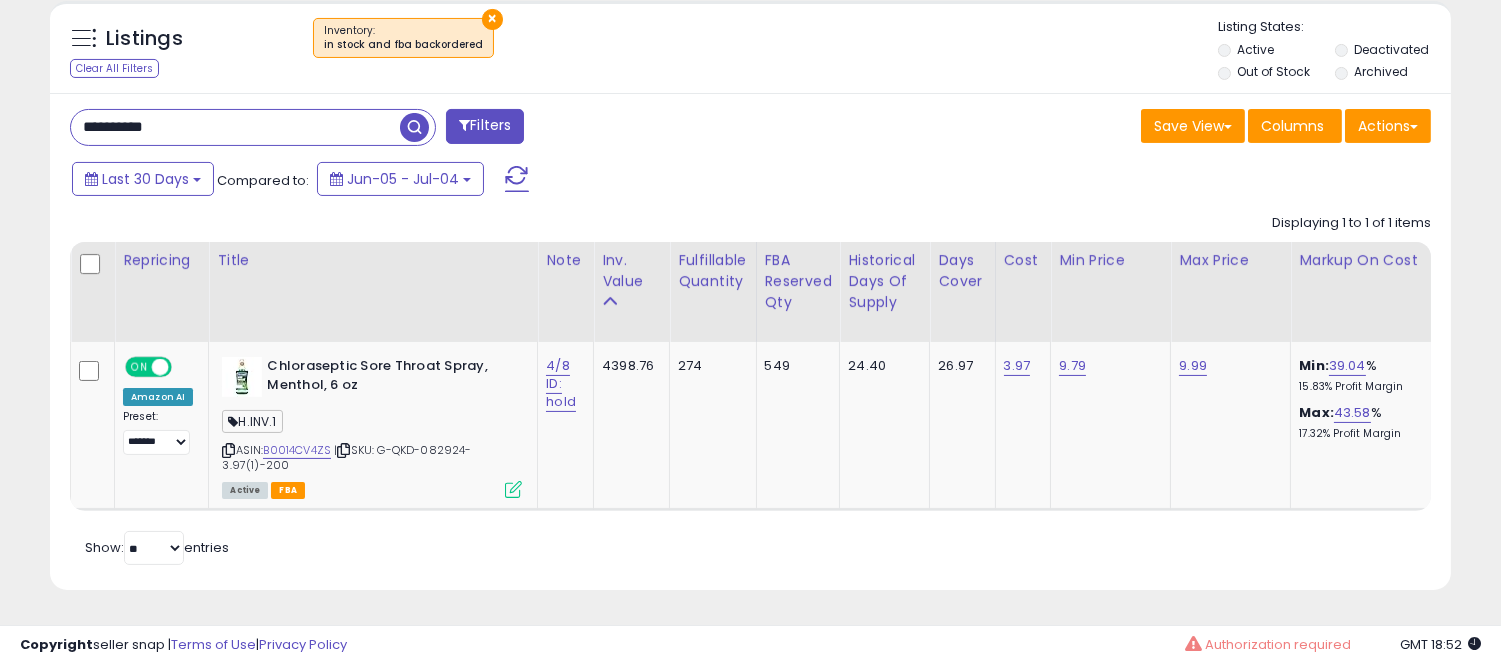 click on "**********" at bounding box center [235, 127] 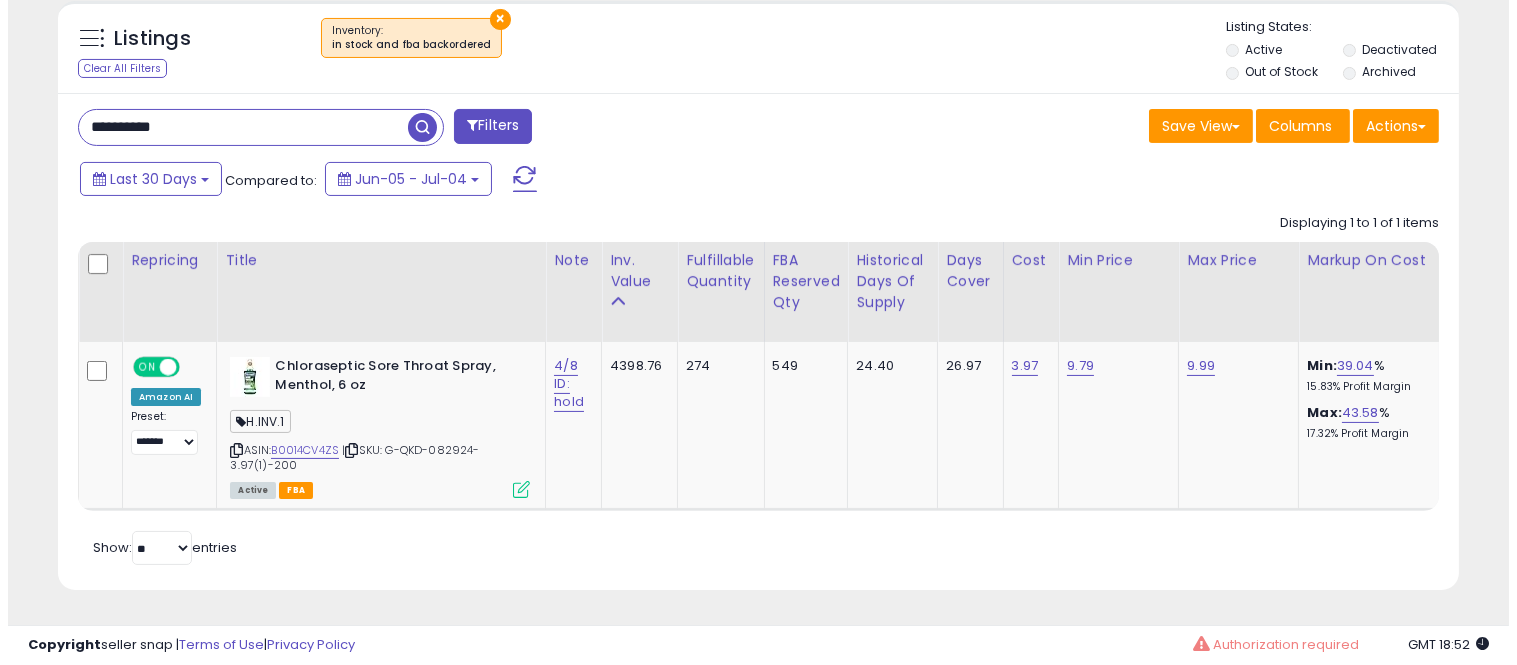 scroll, scrollTop: 578, scrollLeft: 0, axis: vertical 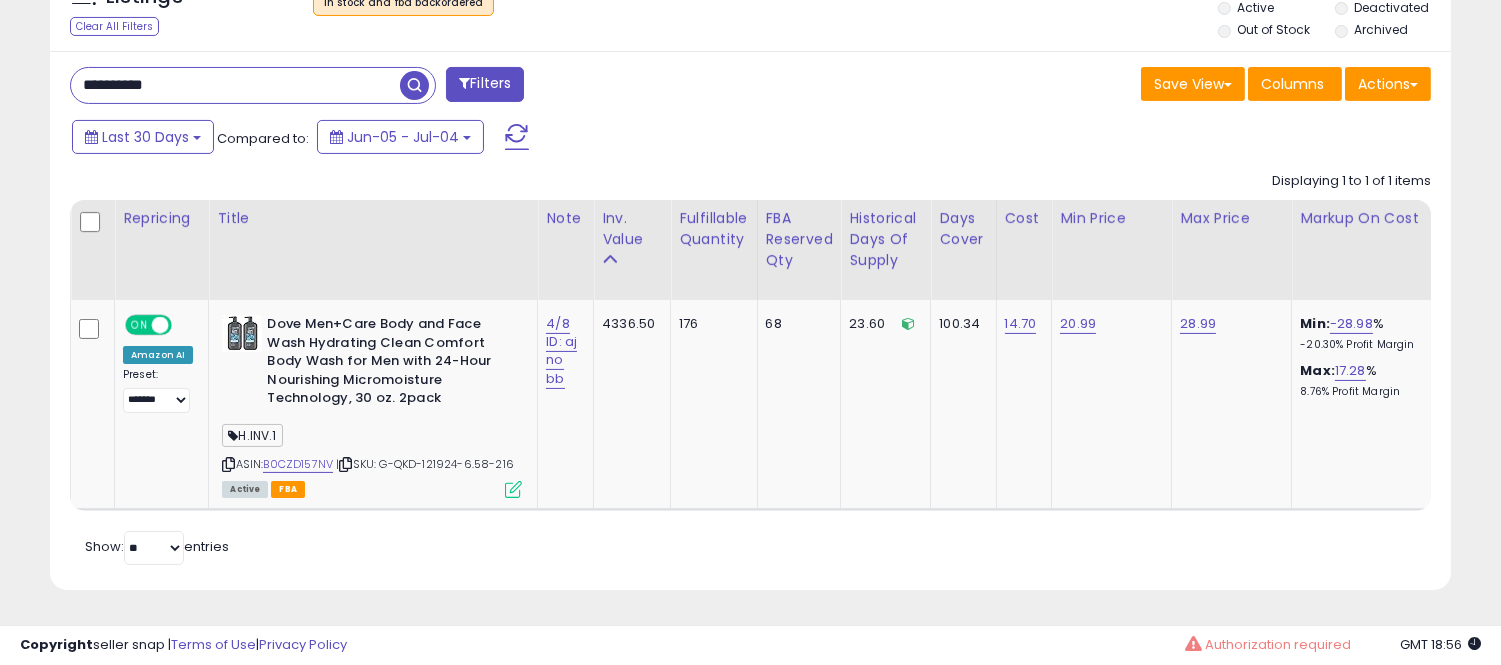 click on "**********" at bounding box center [235, 85] 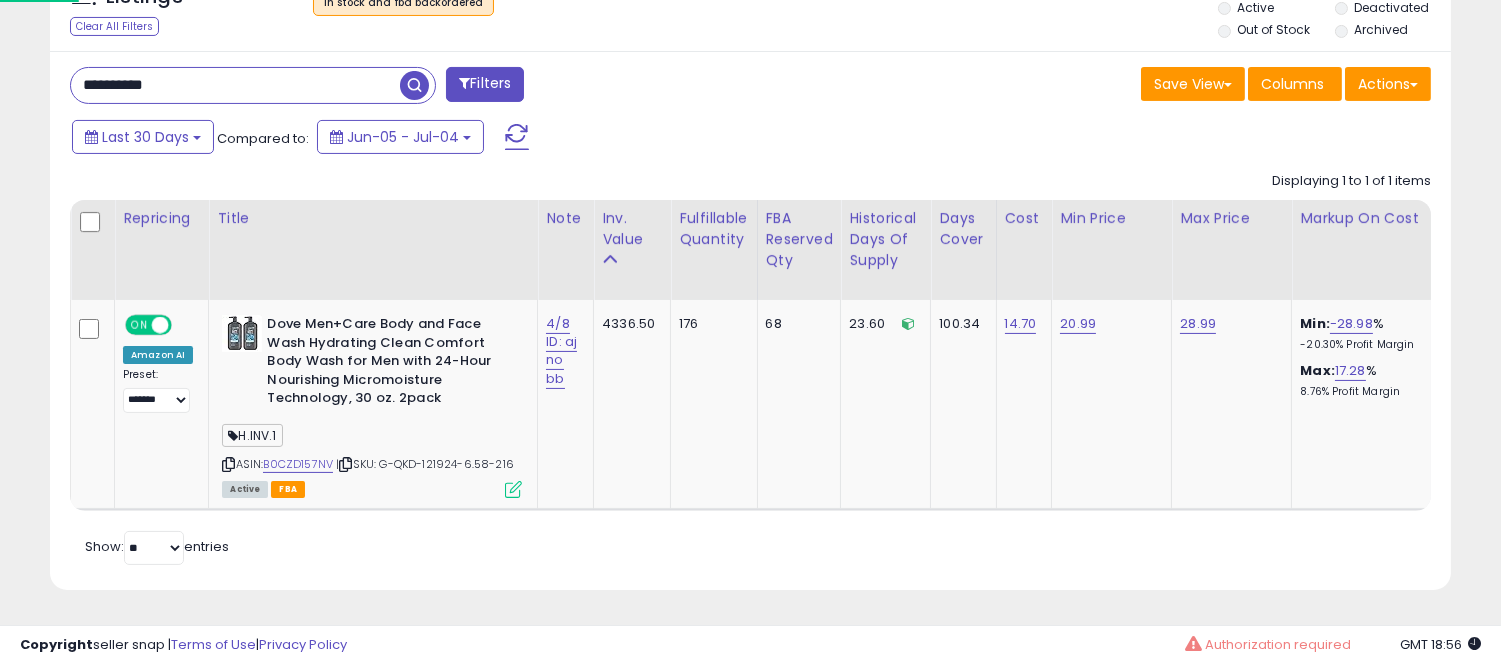 type on "**********" 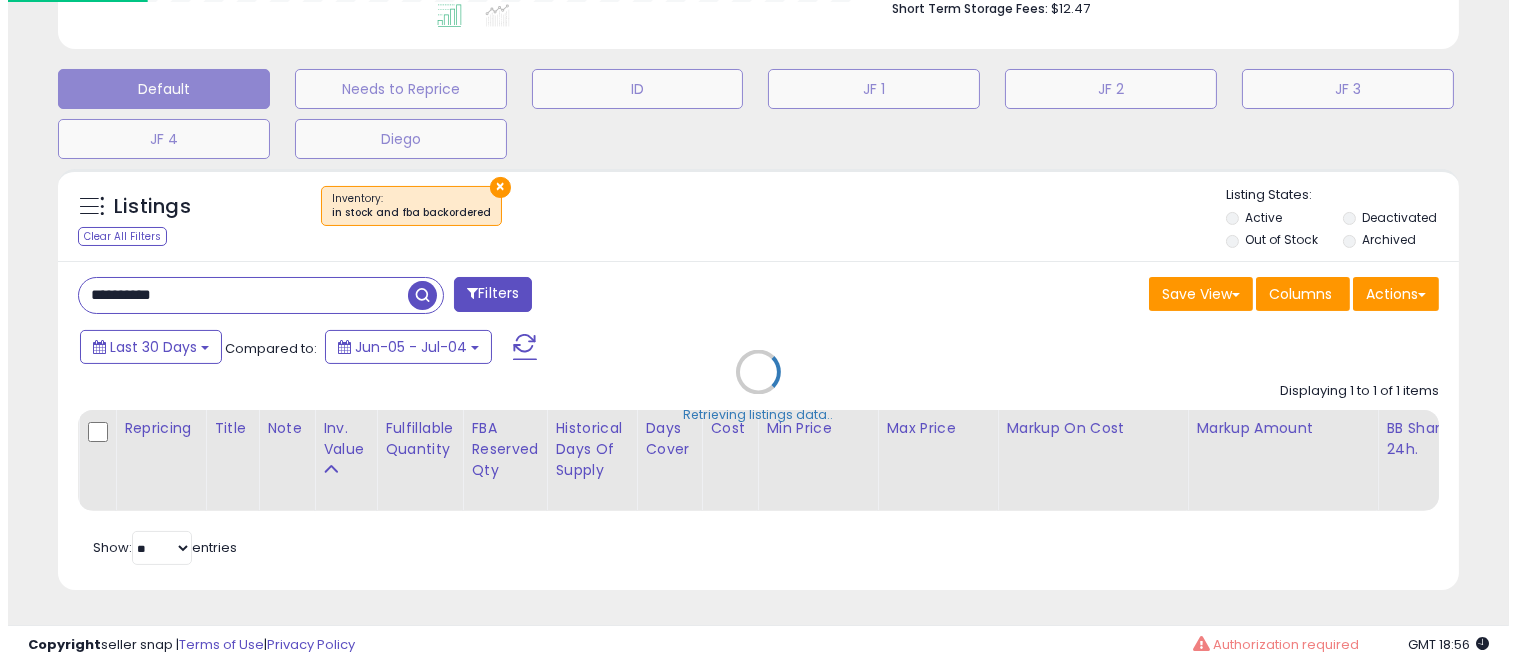scroll, scrollTop: 578, scrollLeft: 0, axis: vertical 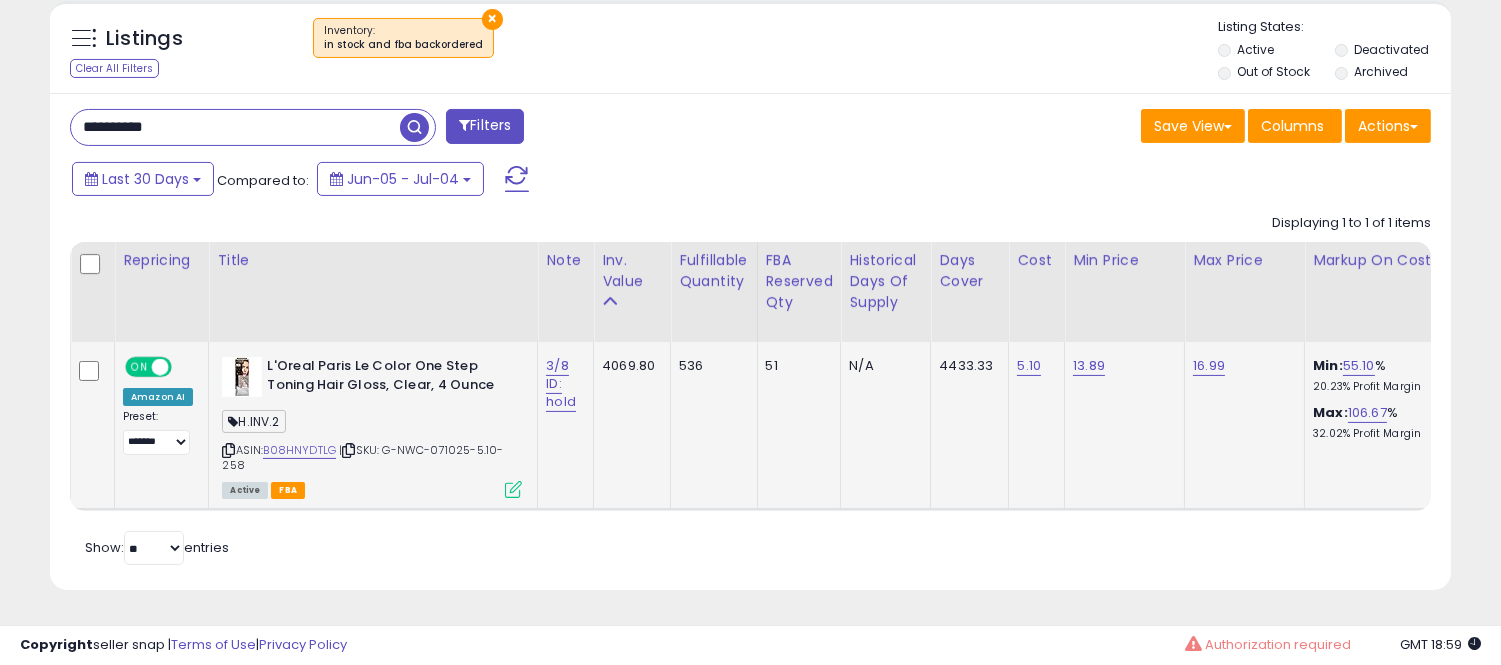 click on "13.89" 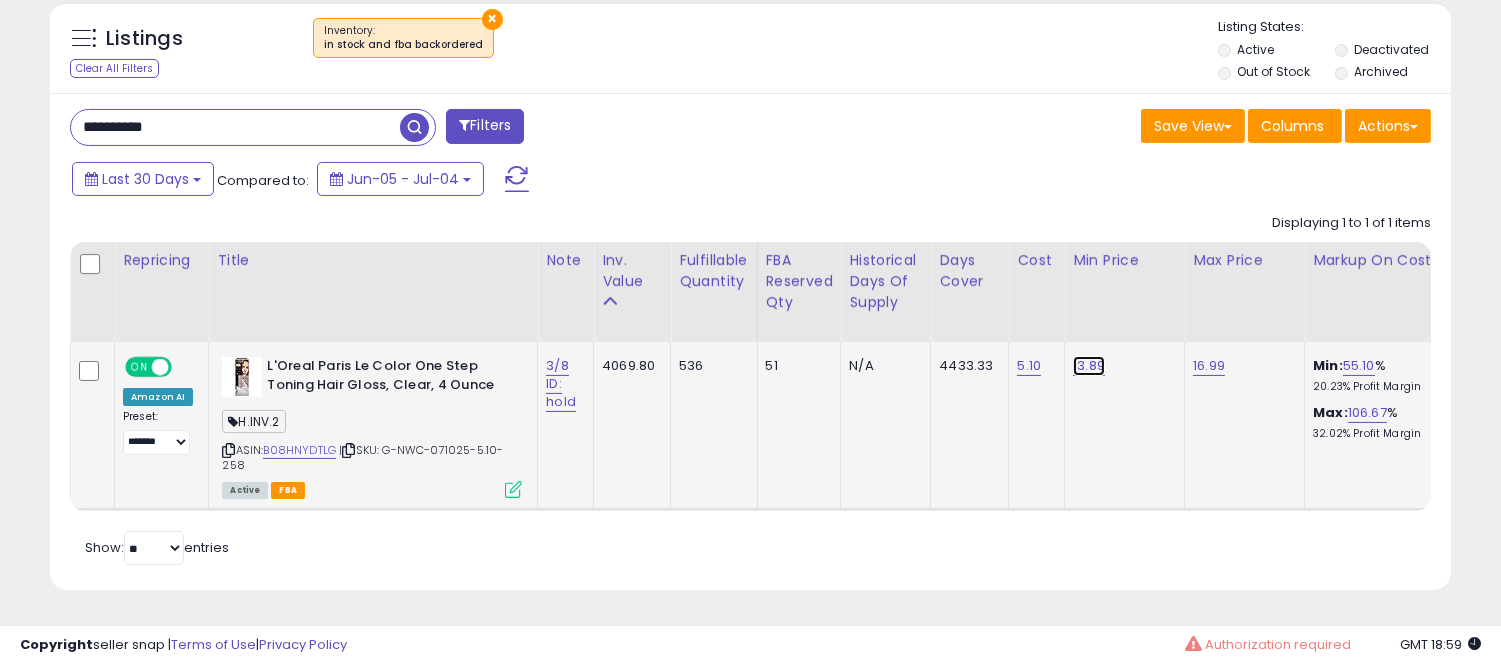 click on "13.89" at bounding box center (1089, 366) 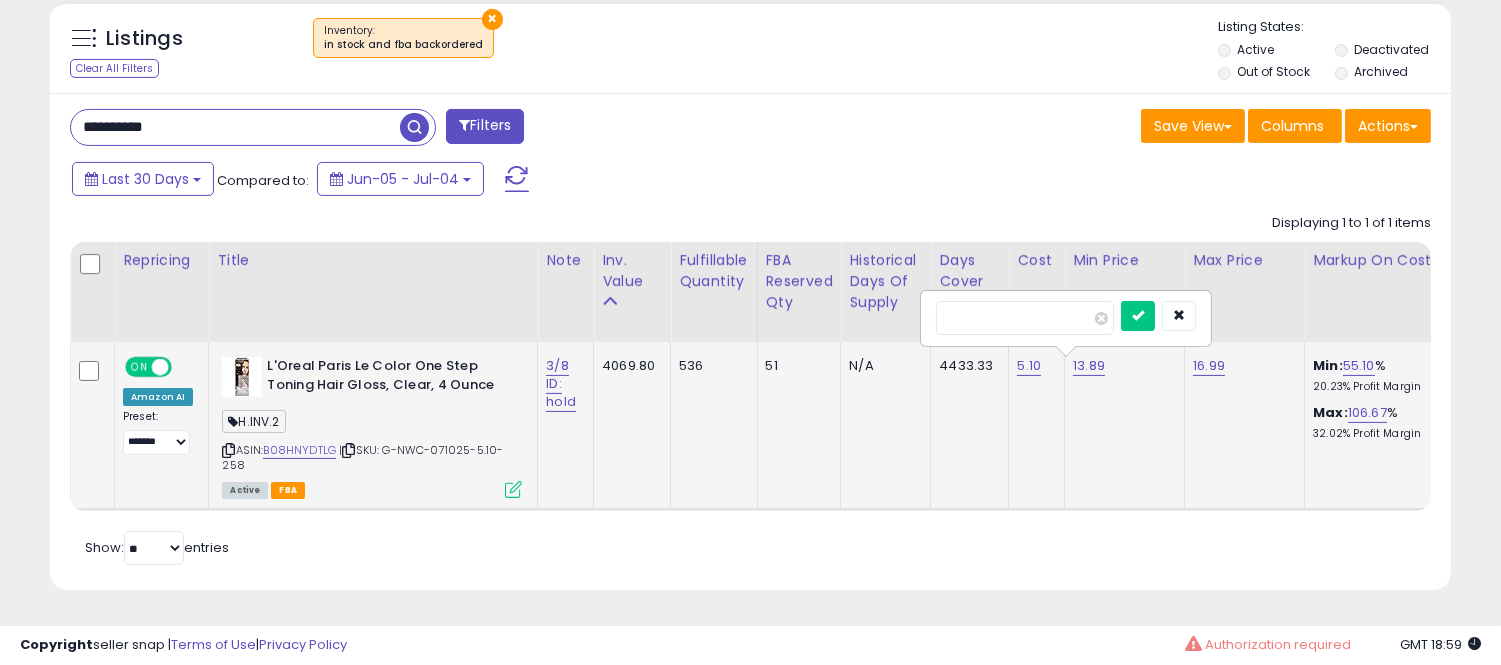 click on "*****" at bounding box center [1025, 318] 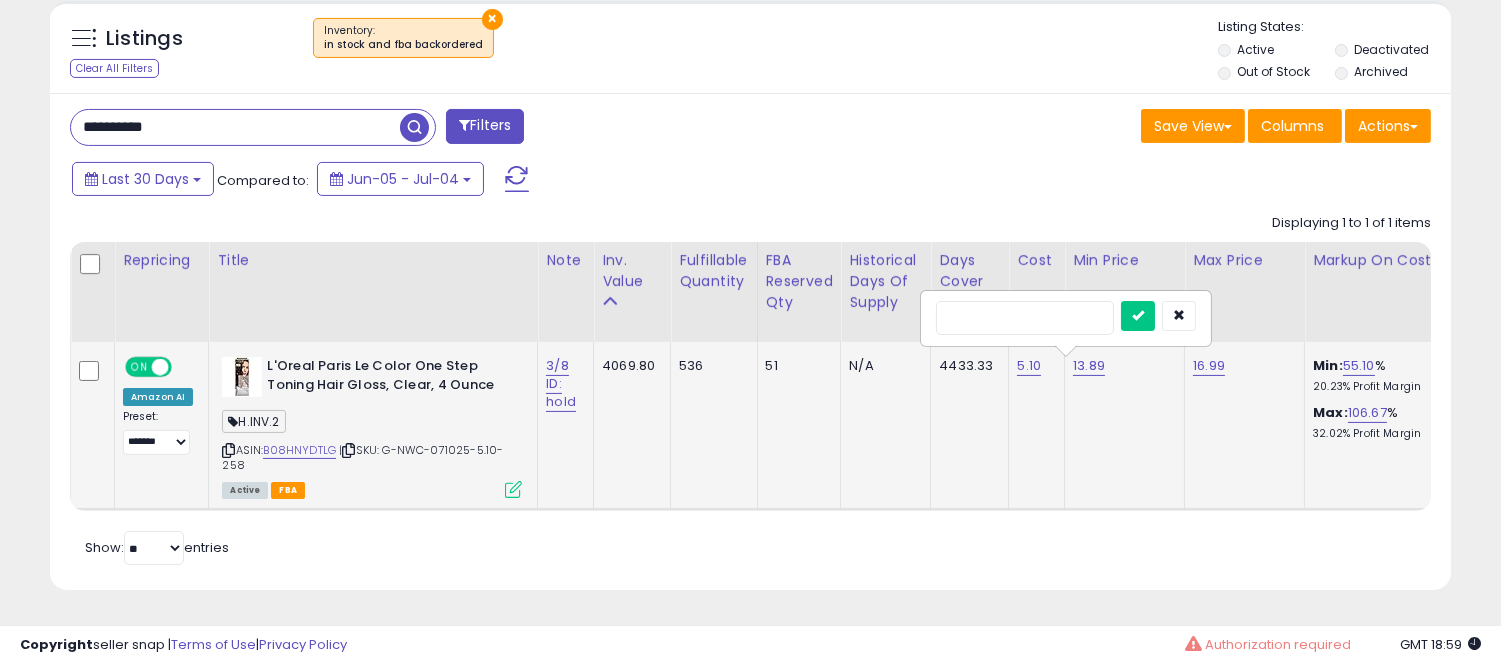 click at bounding box center (1138, 316) 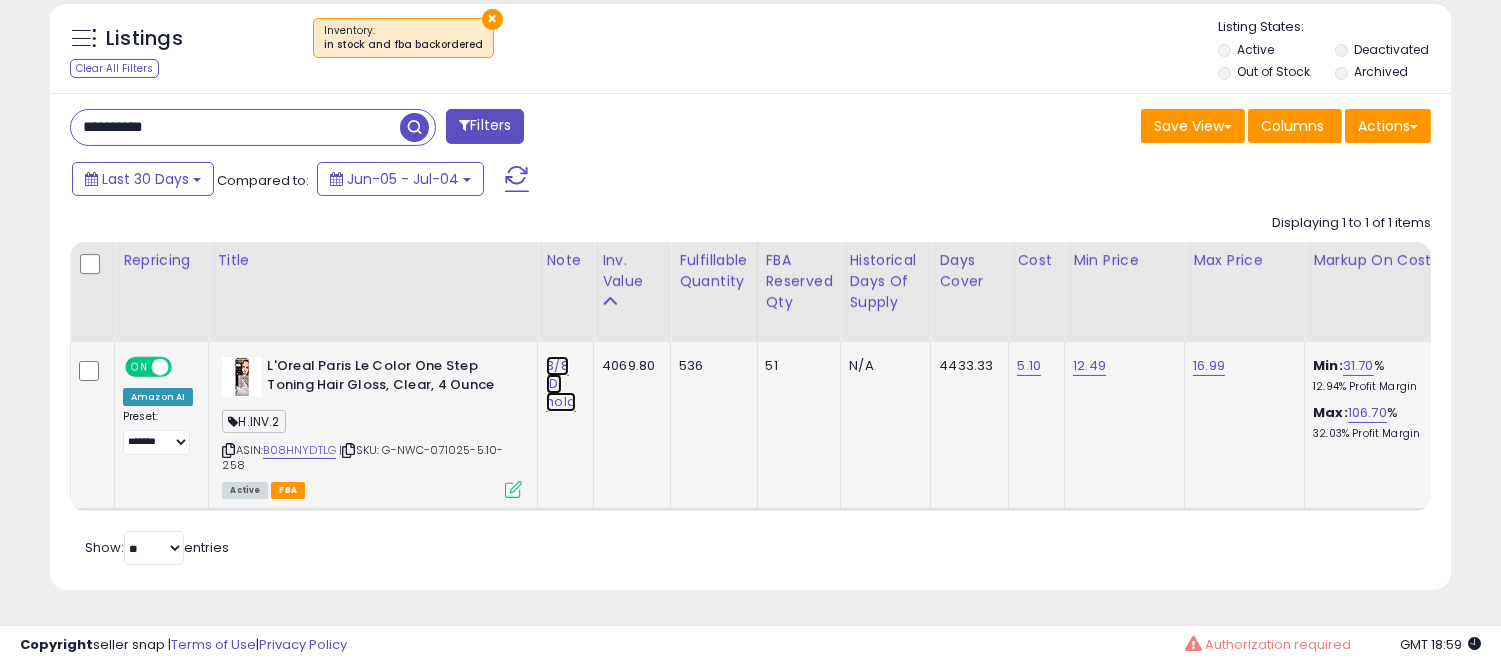 click on "3/8 ID: hold" at bounding box center (561, 384) 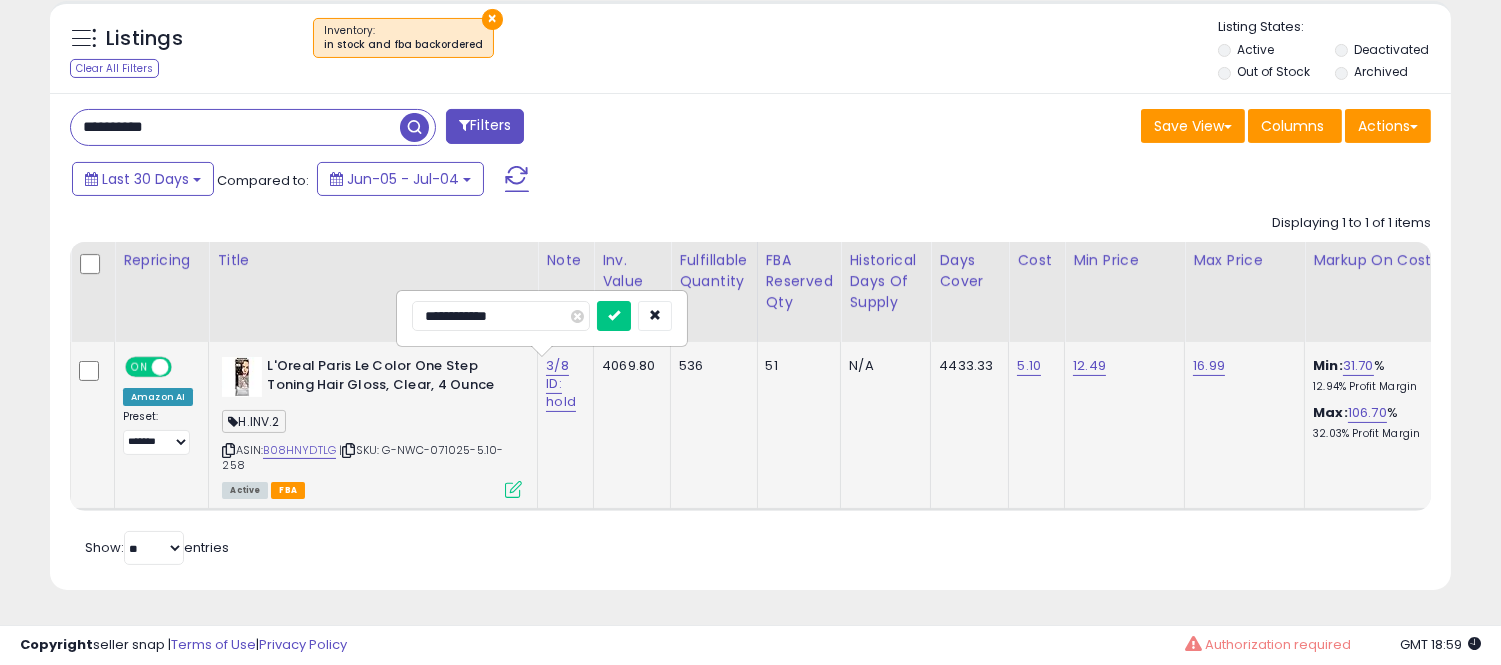 click on "**********" at bounding box center (501, 316) 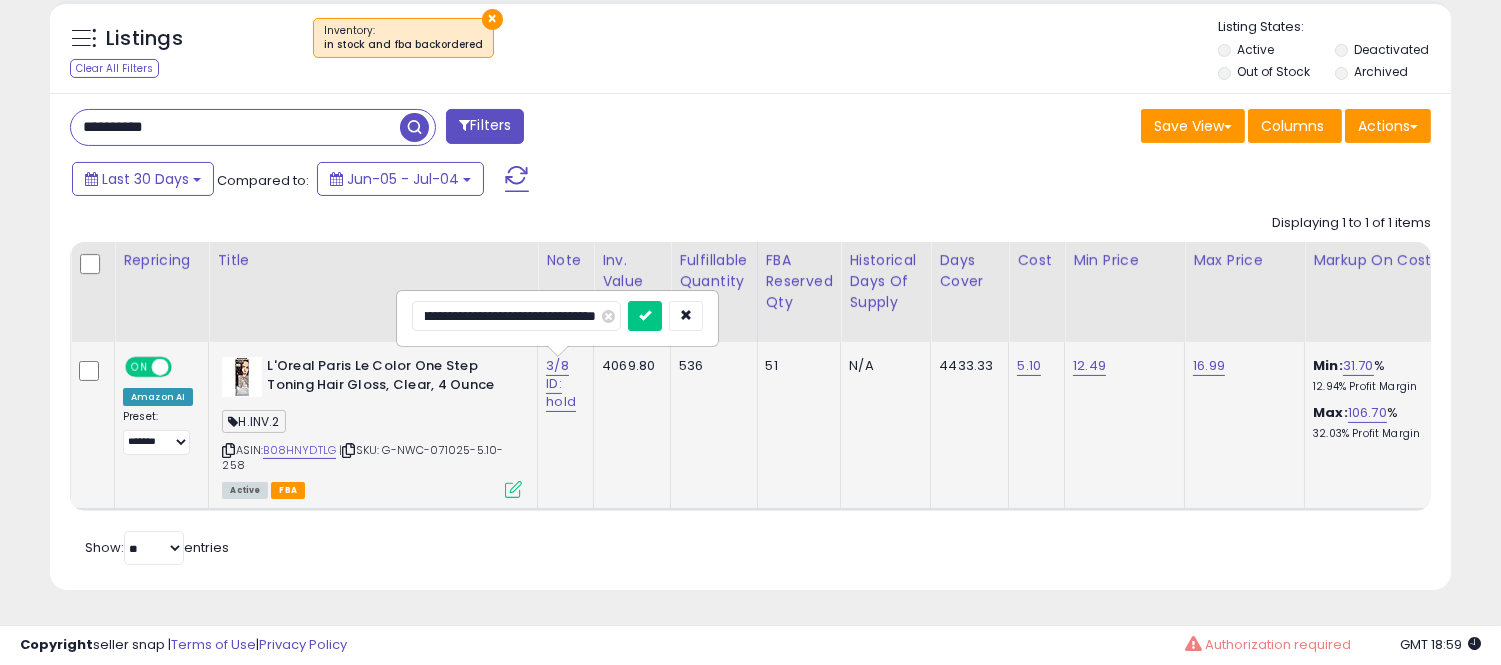 scroll, scrollTop: 0, scrollLeft: 242, axis: horizontal 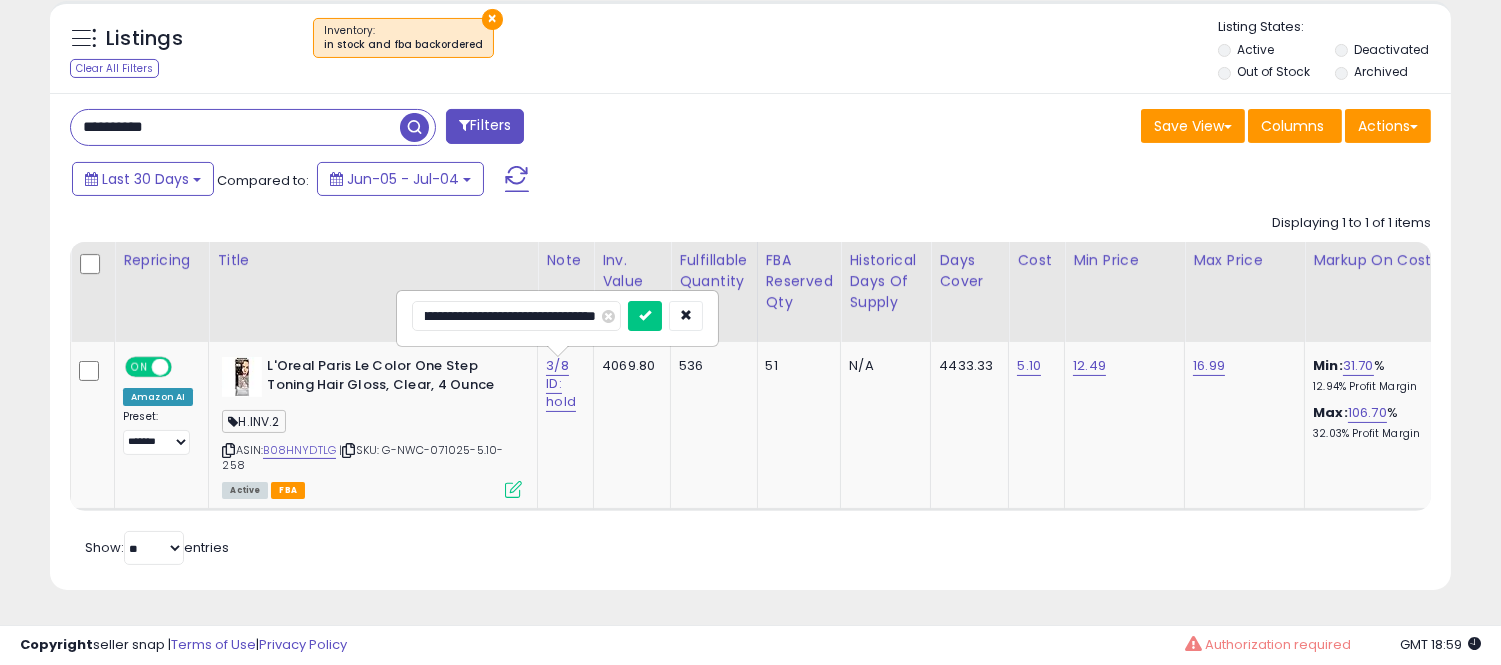 type on "**********" 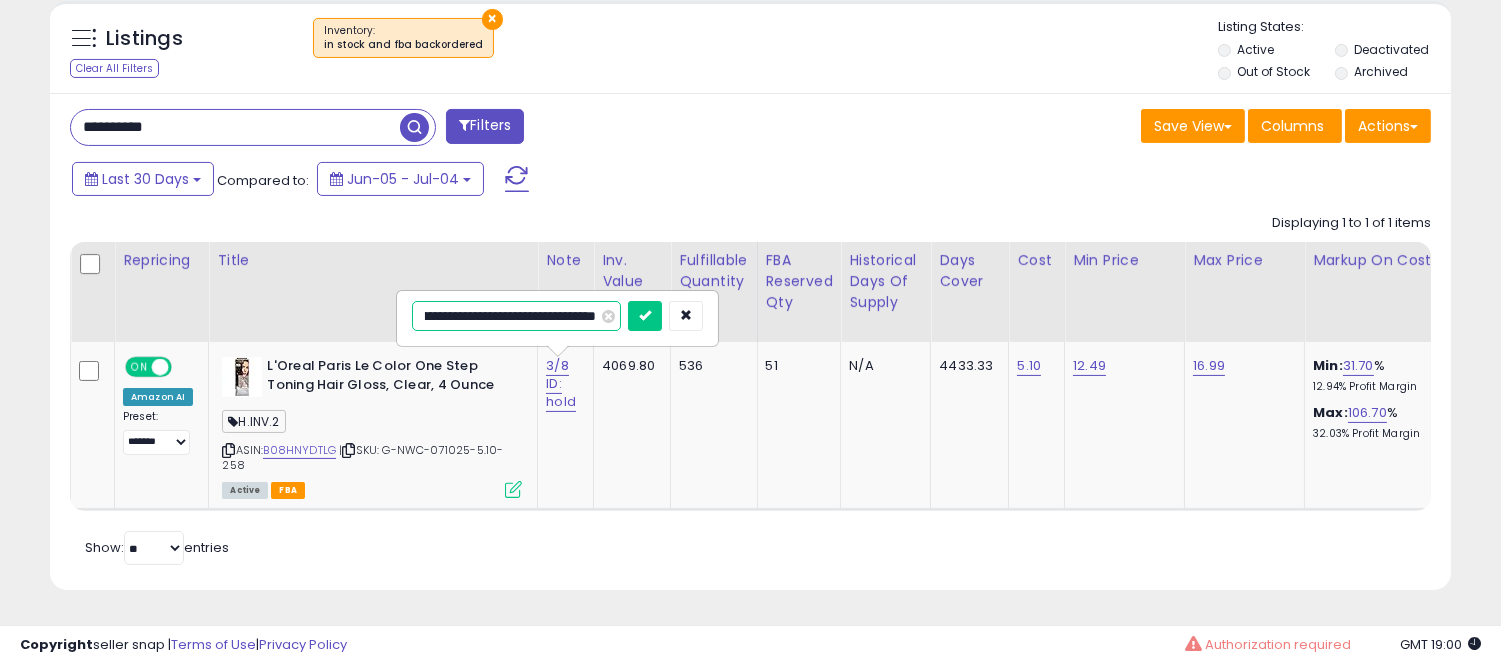 scroll, scrollTop: 0, scrollLeft: 0, axis: both 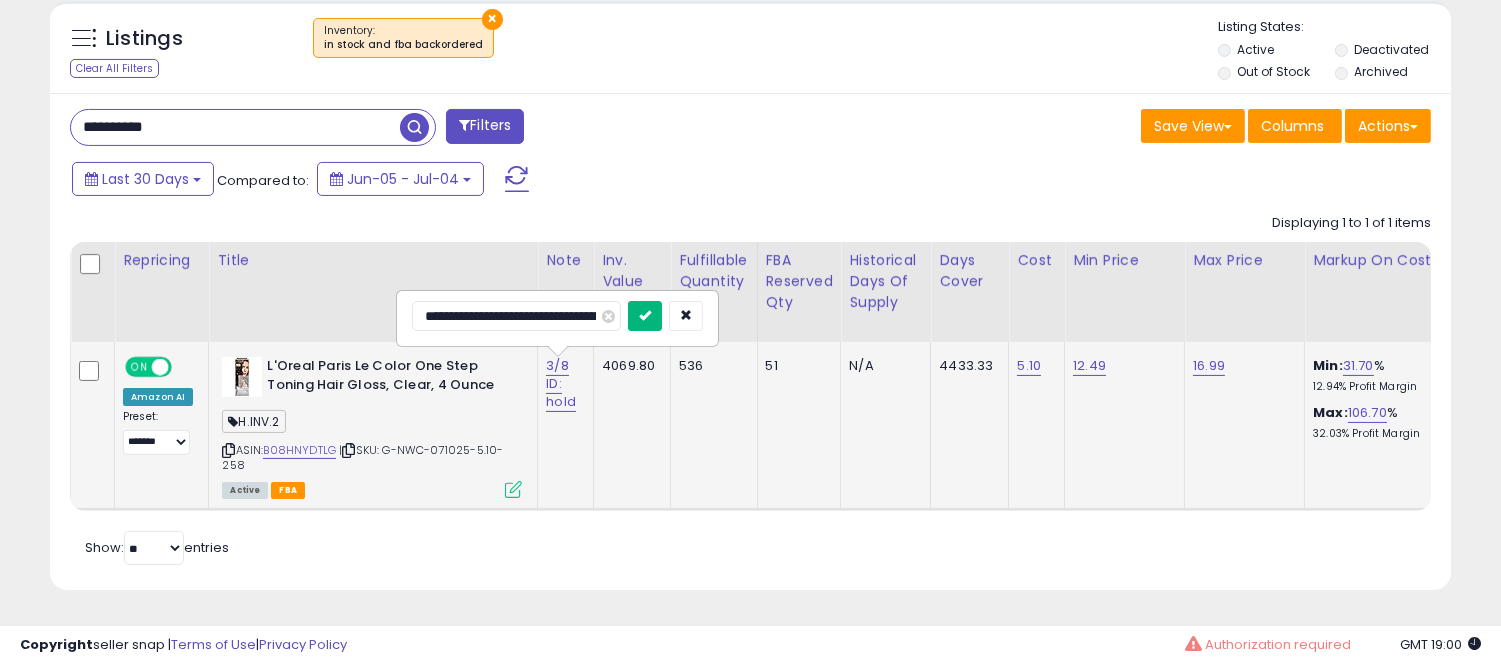 click at bounding box center [645, 315] 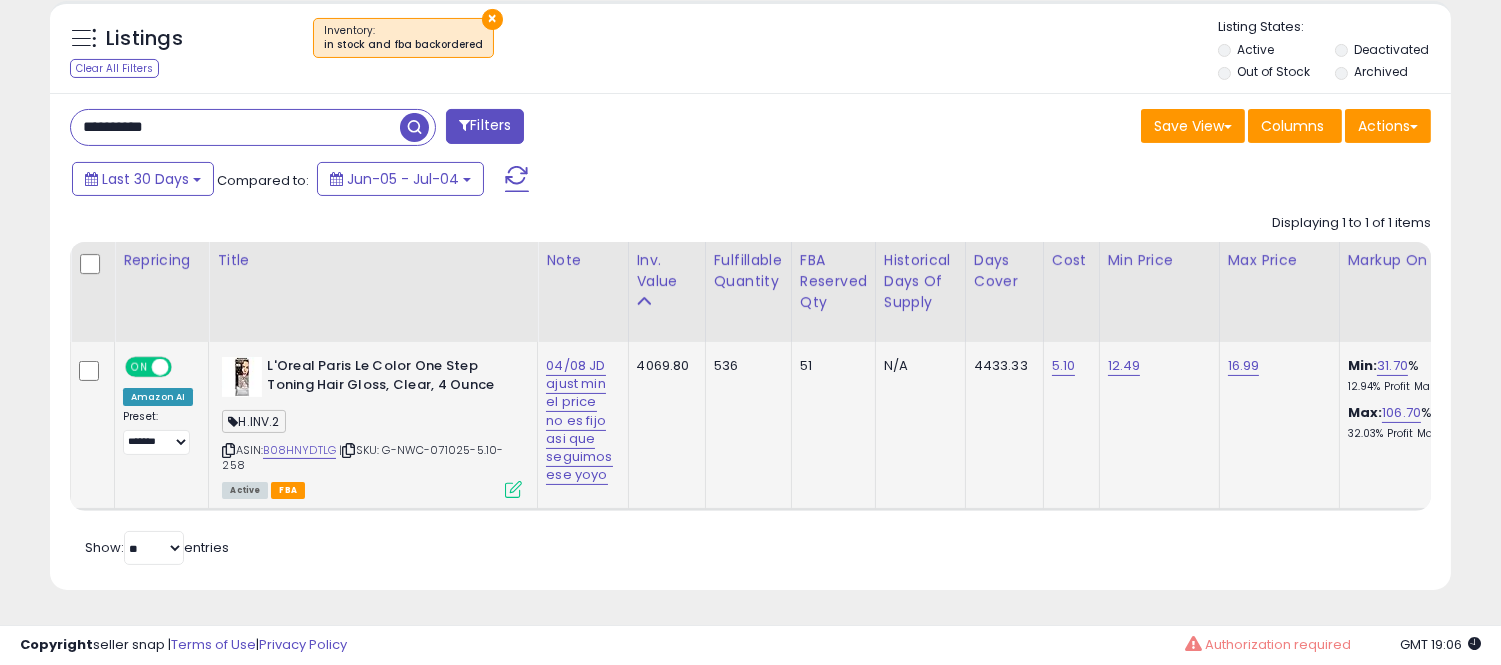 click on "**********" at bounding box center [235, 127] 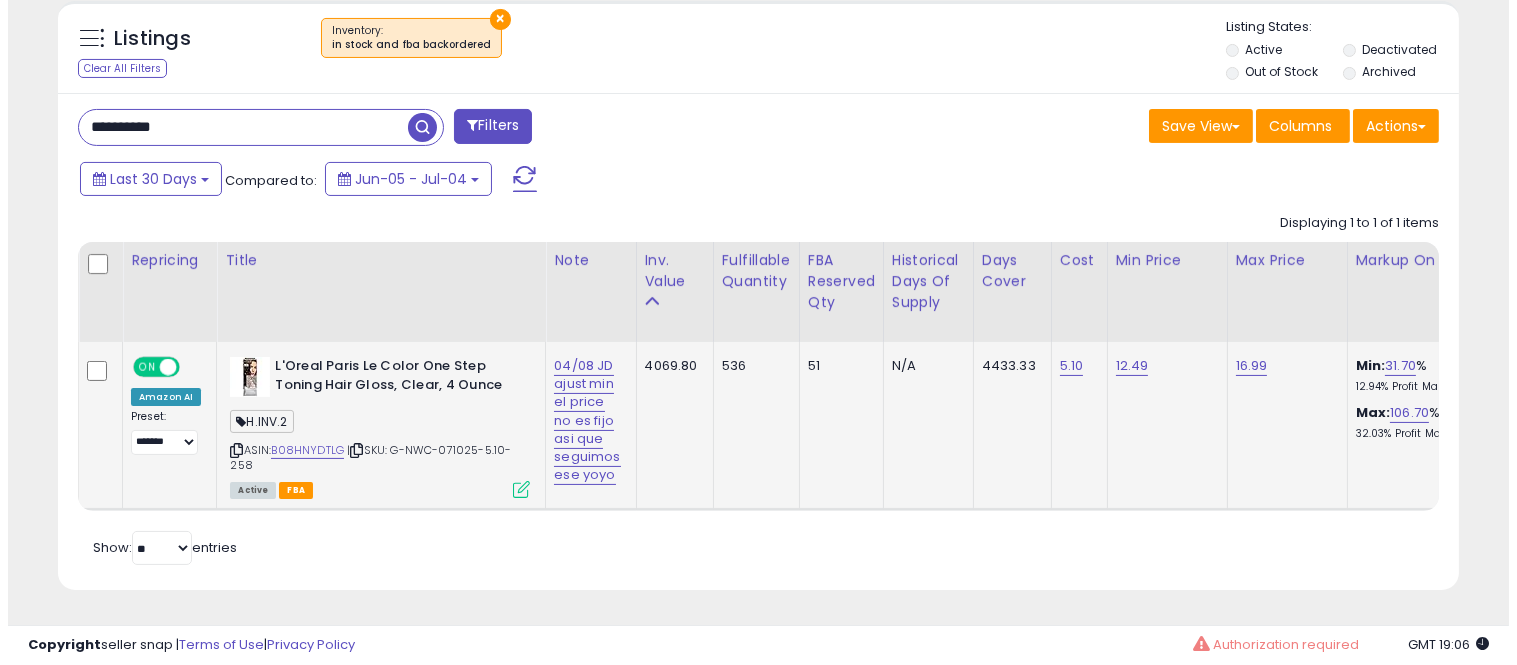 scroll, scrollTop: 578, scrollLeft: 0, axis: vertical 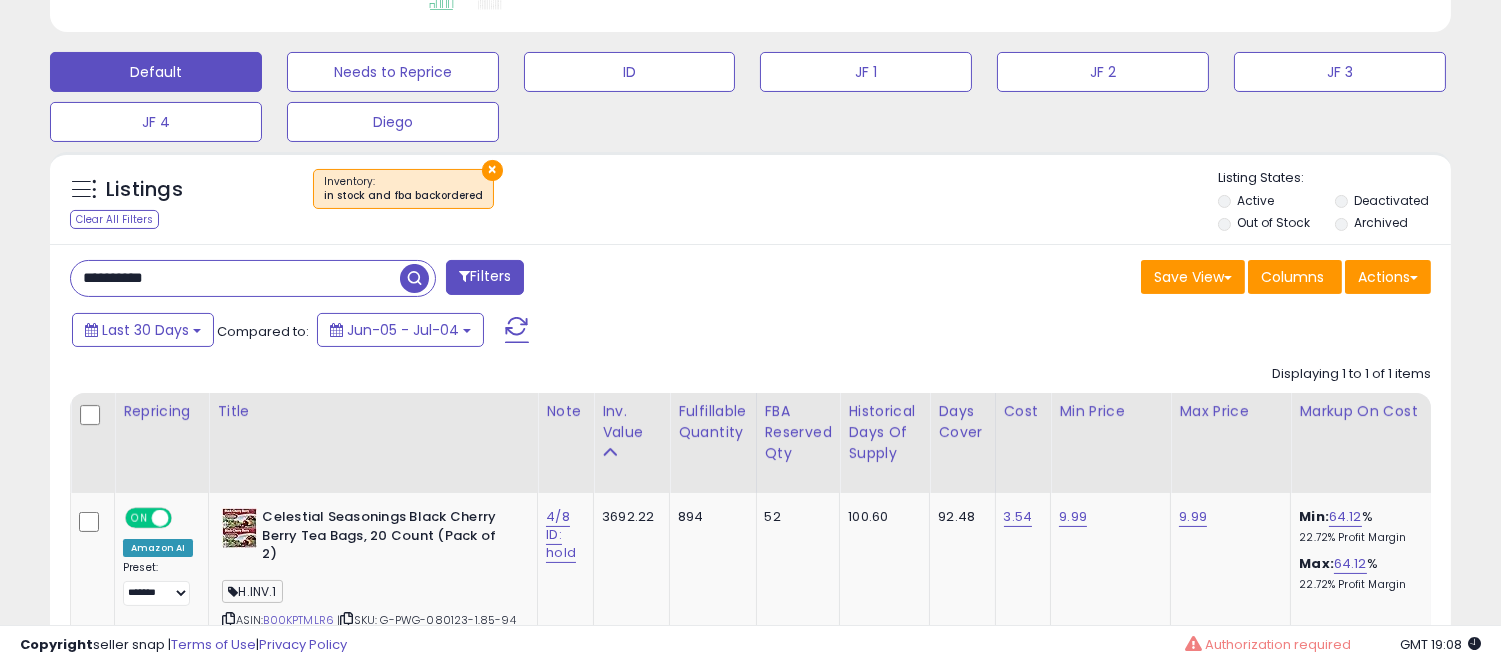 click on "**********" at bounding box center (235, 278) 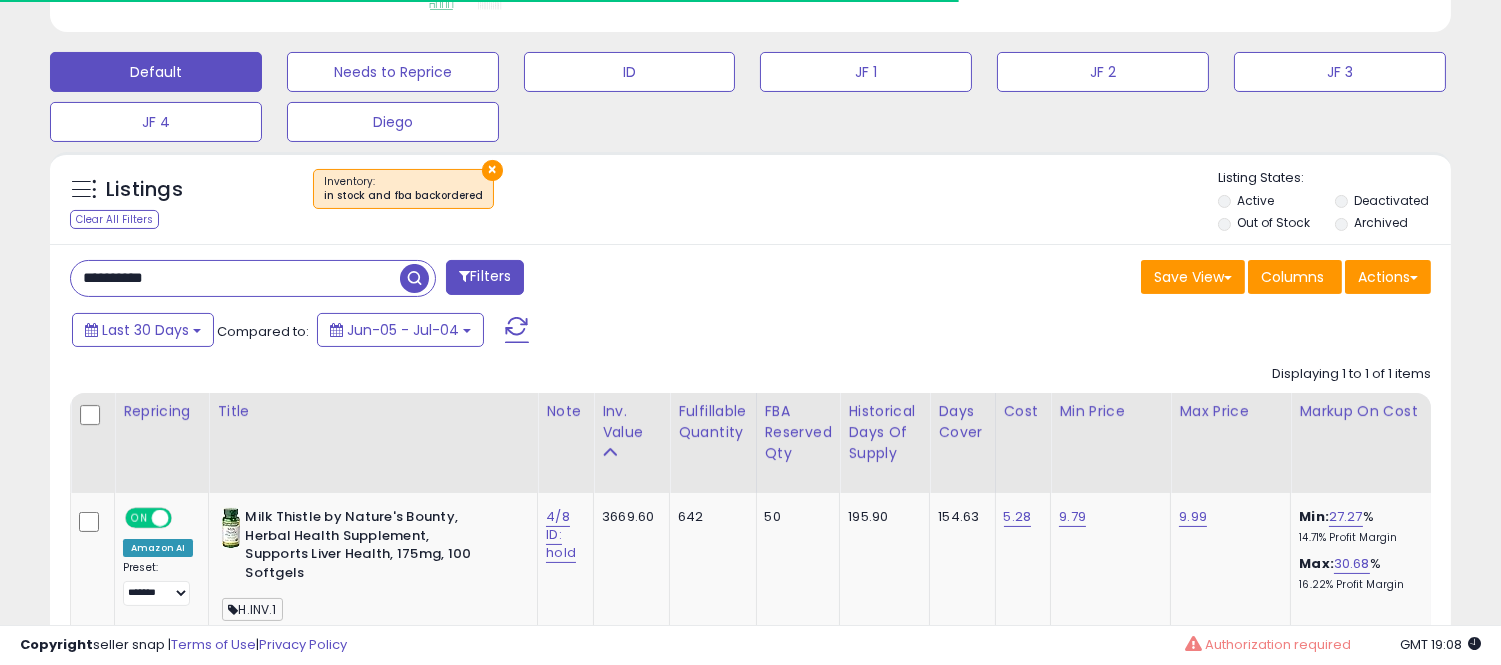 scroll, scrollTop: 410, scrollLeft: 812, axis: both 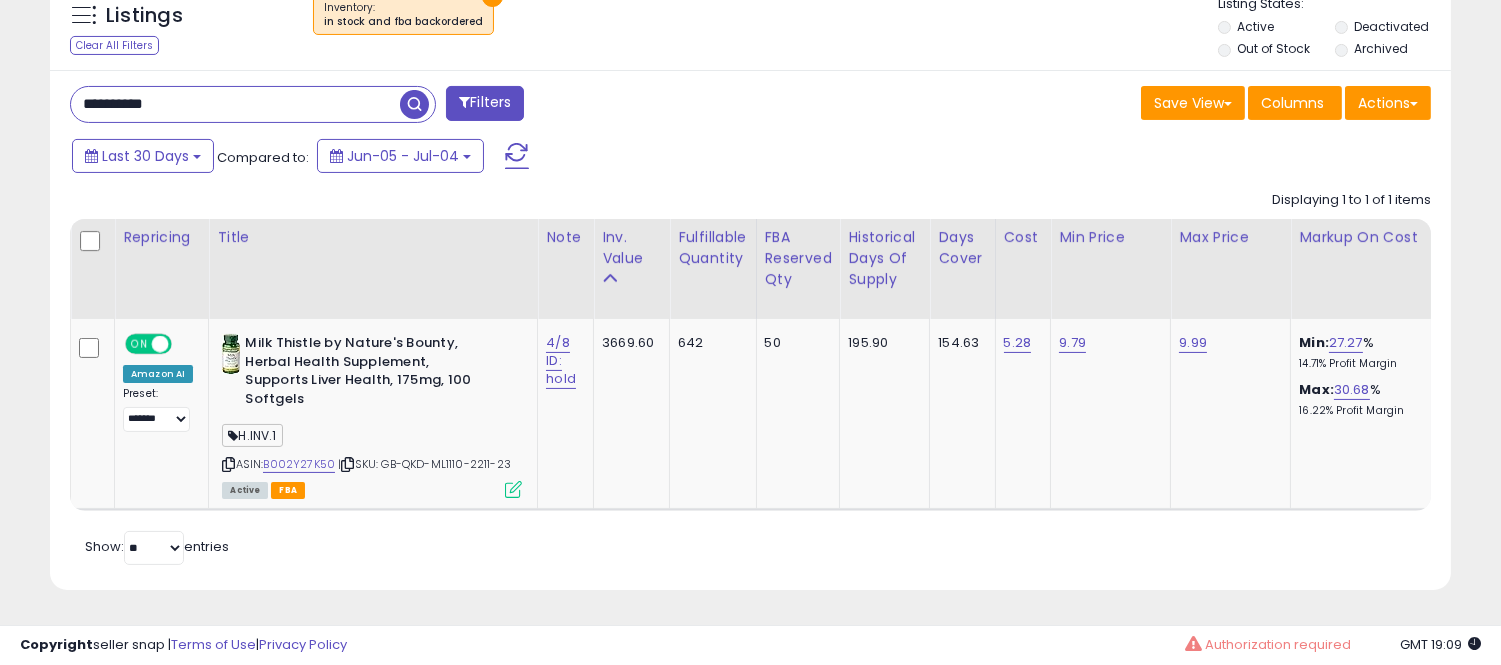 click on "**********" at bounding box center [235, 104] 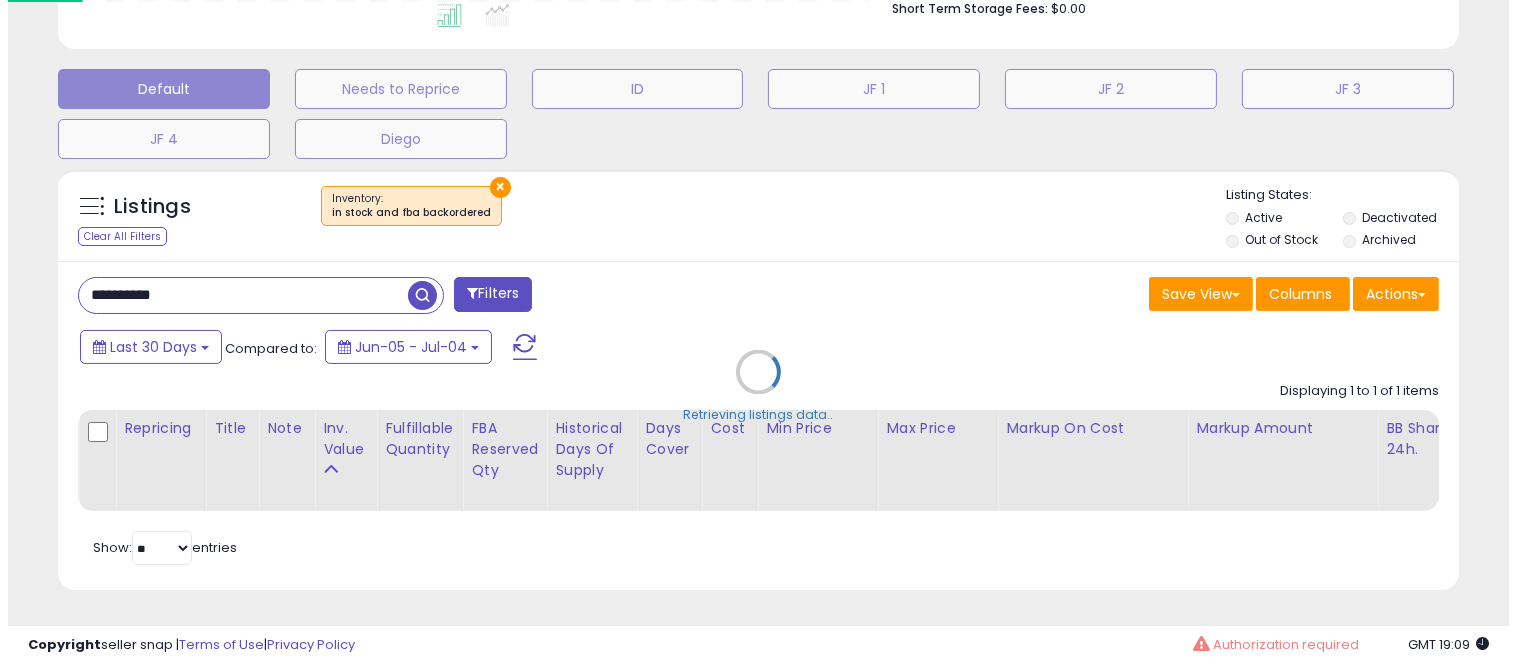 scroll, scrollTop: 578, scrollLeft: 0, axis: vertical 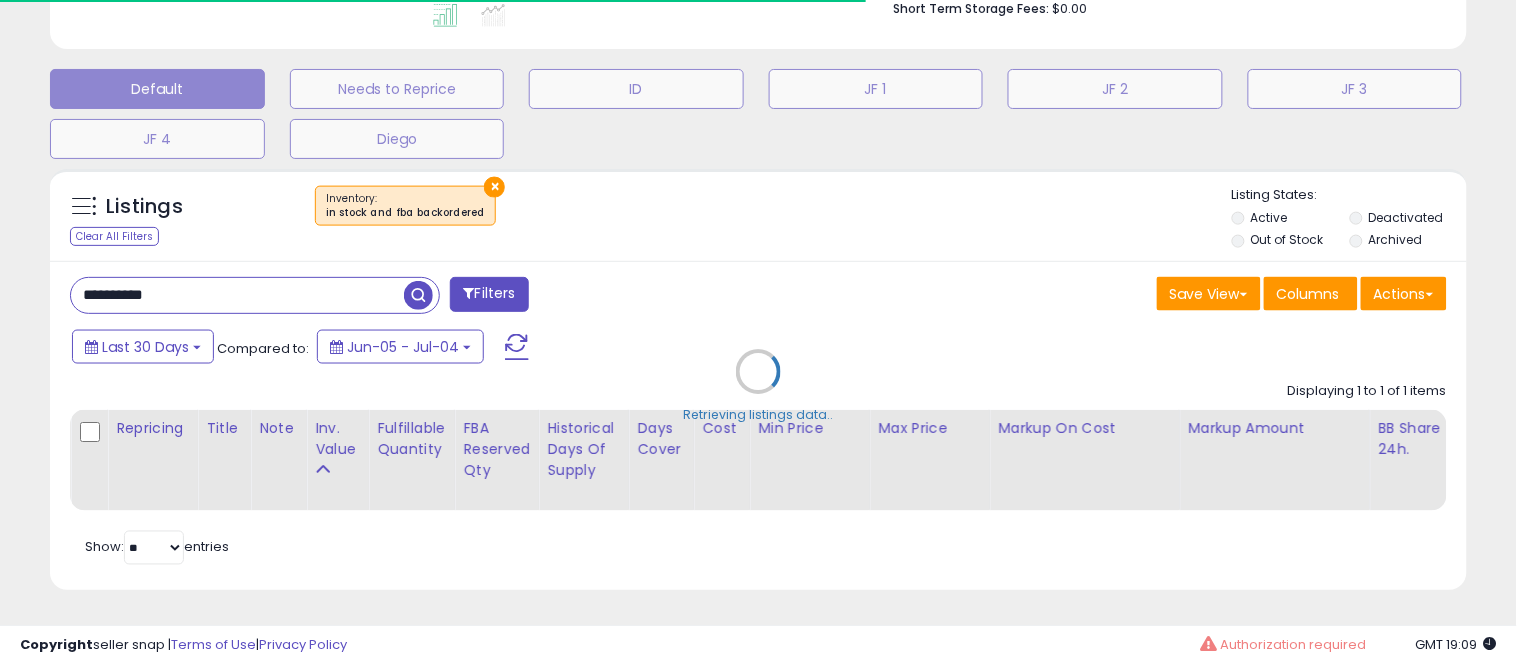 type on "**********" 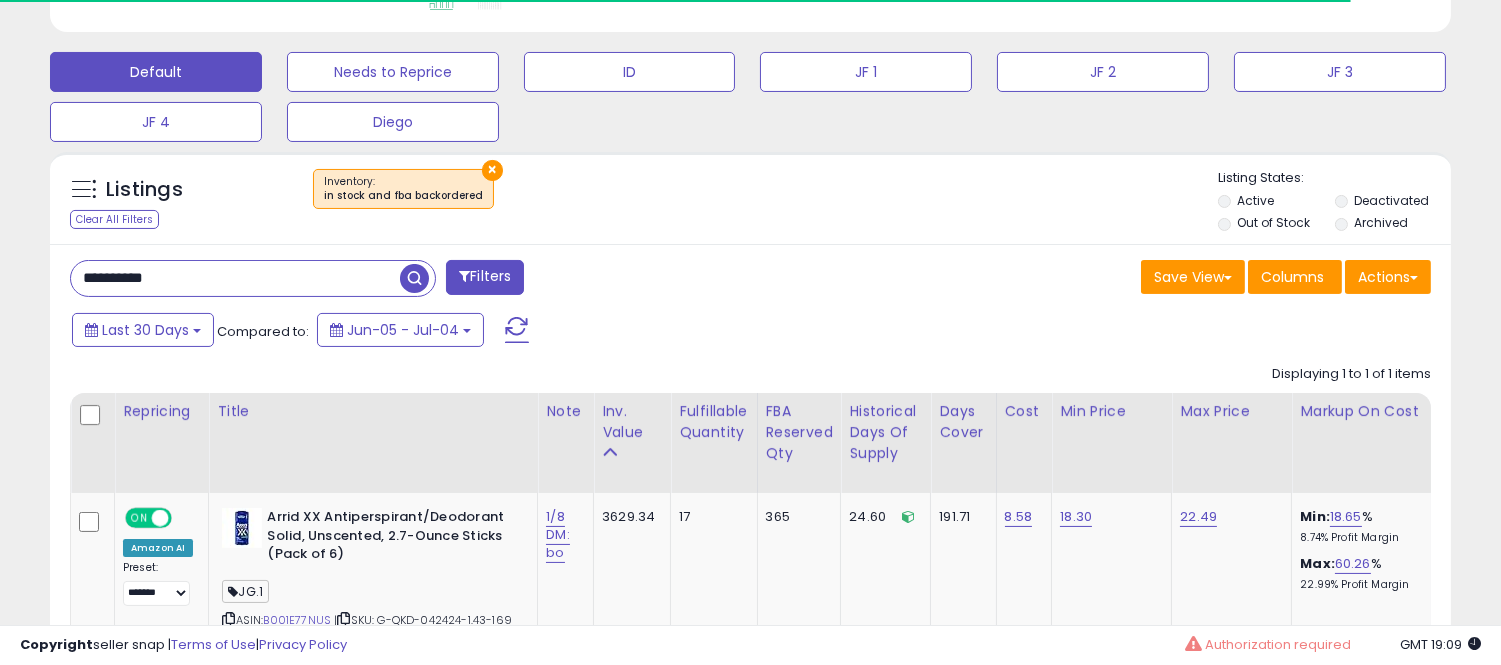 scroll, scrollTop: 999590, scrollLeft: 999188, axis: both 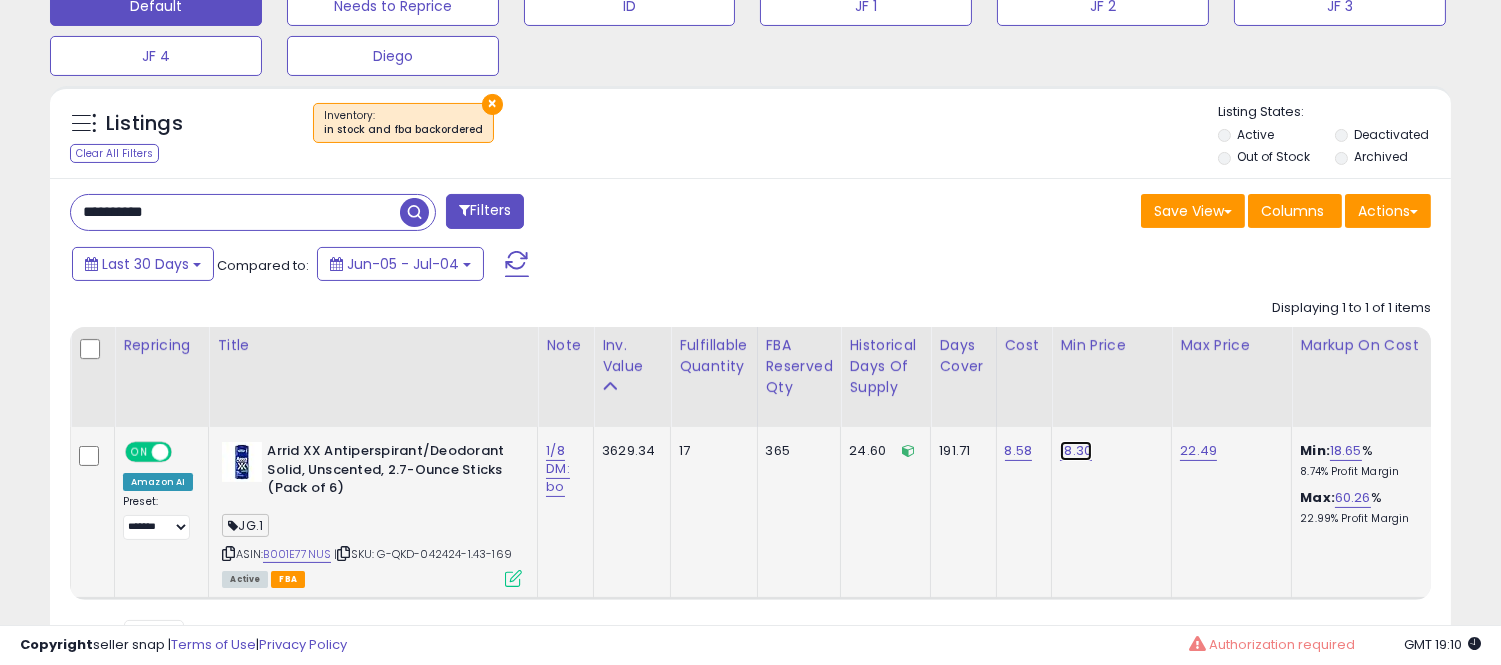 click on "18.30" at bounding box center [1076, 451] 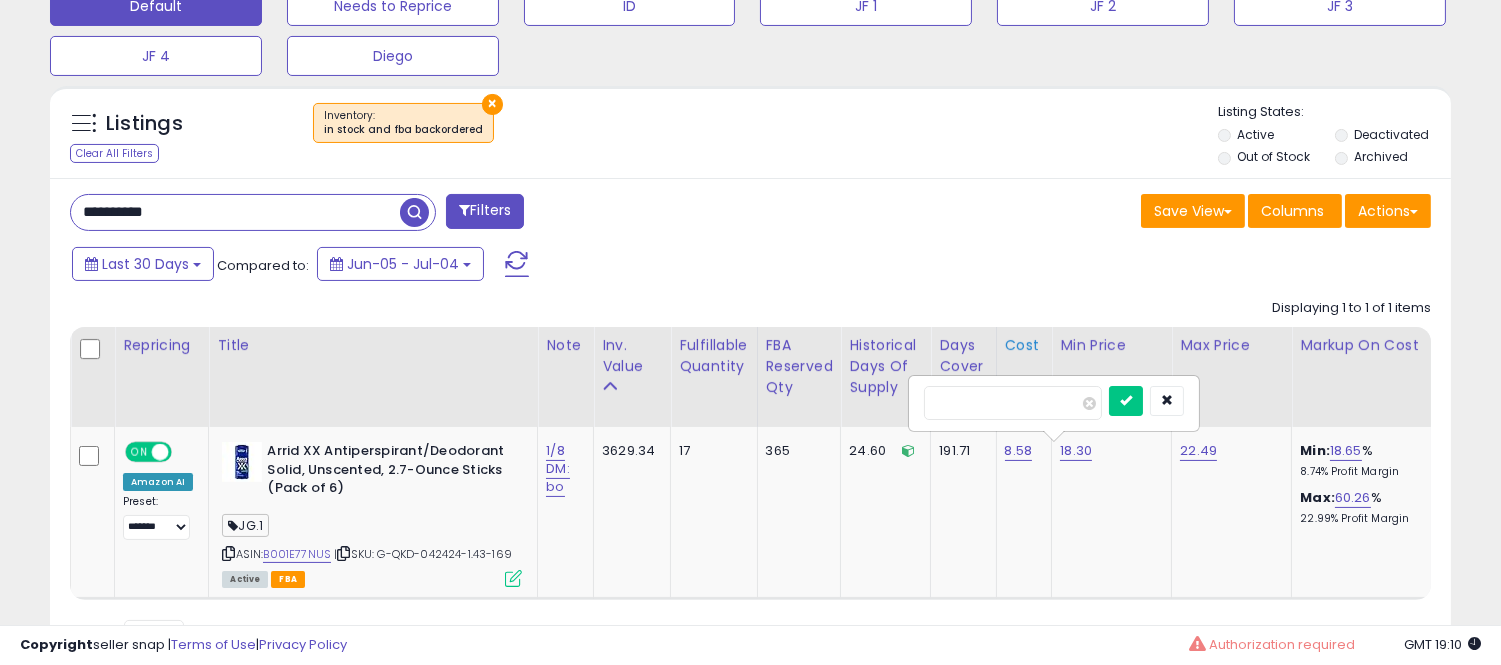 type on "*****" 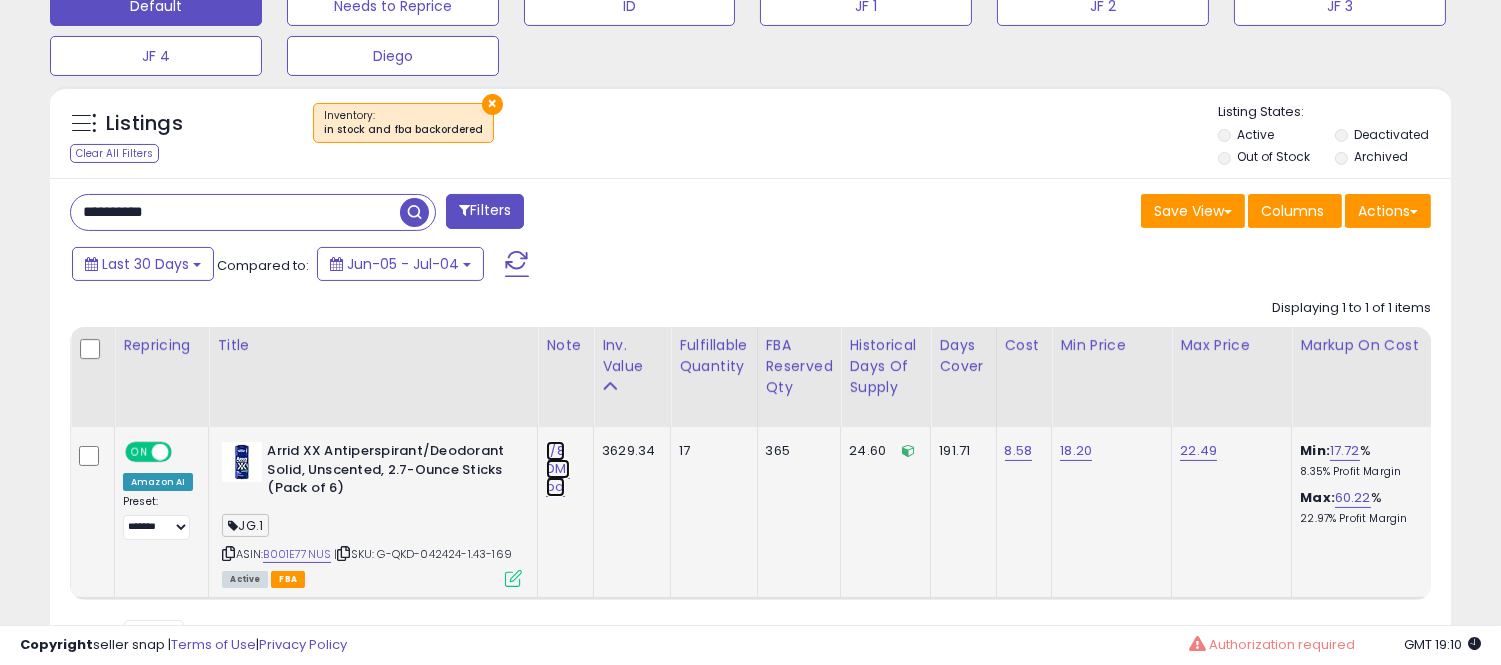 click on "1/8 DM: bo" at bounding box center (557, 469) 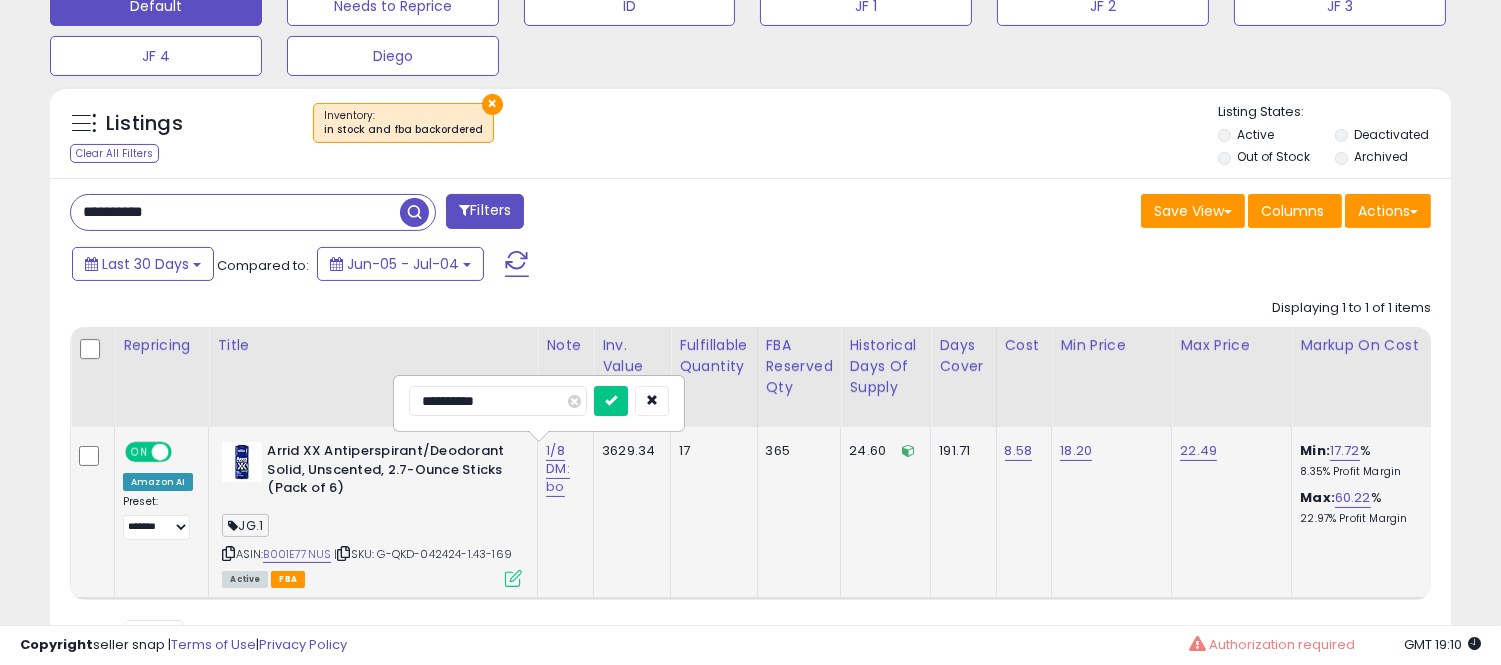 click on "18.20" at bounding box center (1108, 451) 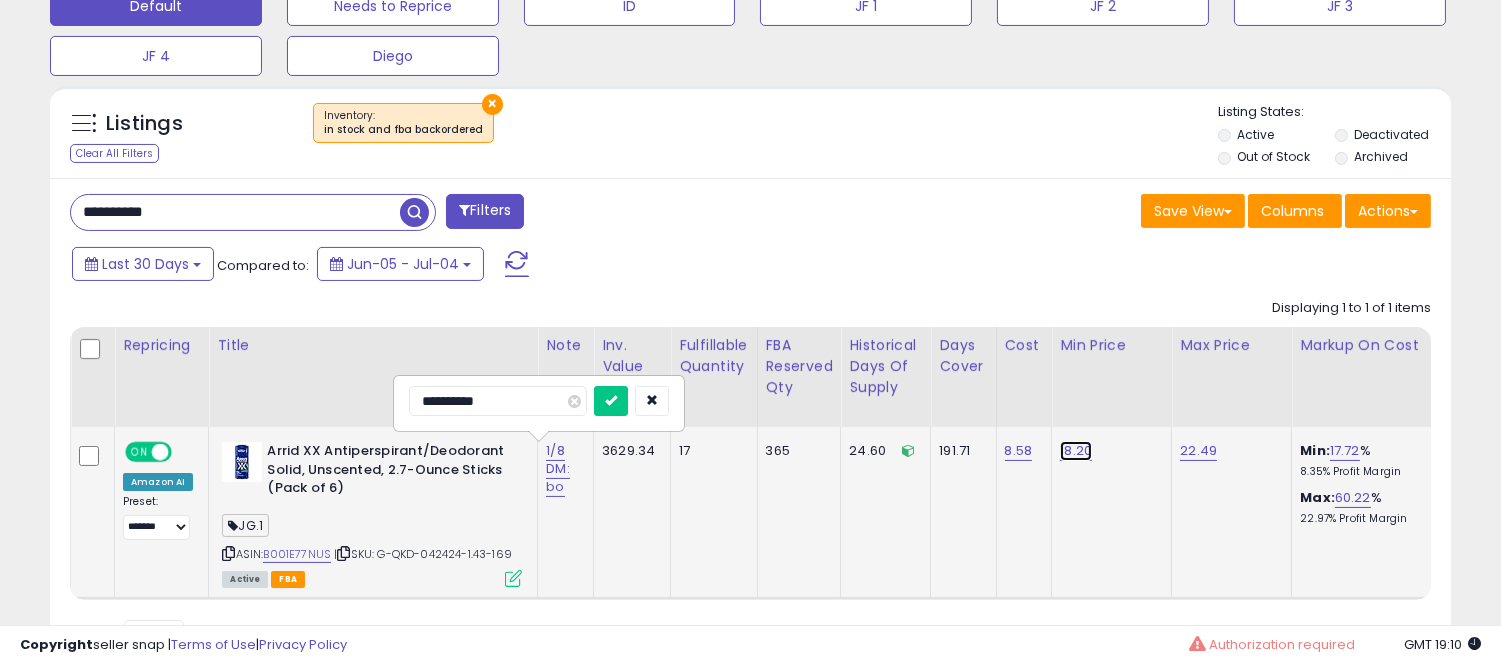 click on "18.20" at bounding box center [1076, 451] 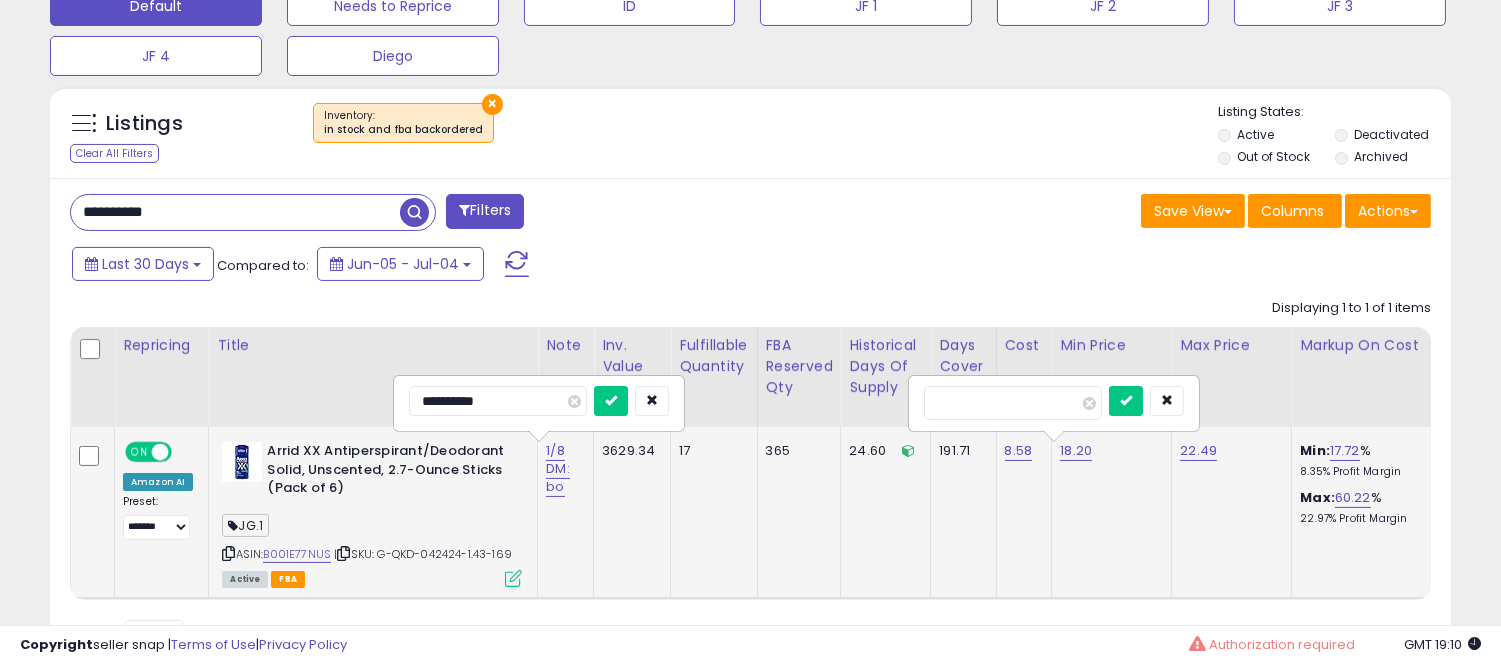 type on "*****" 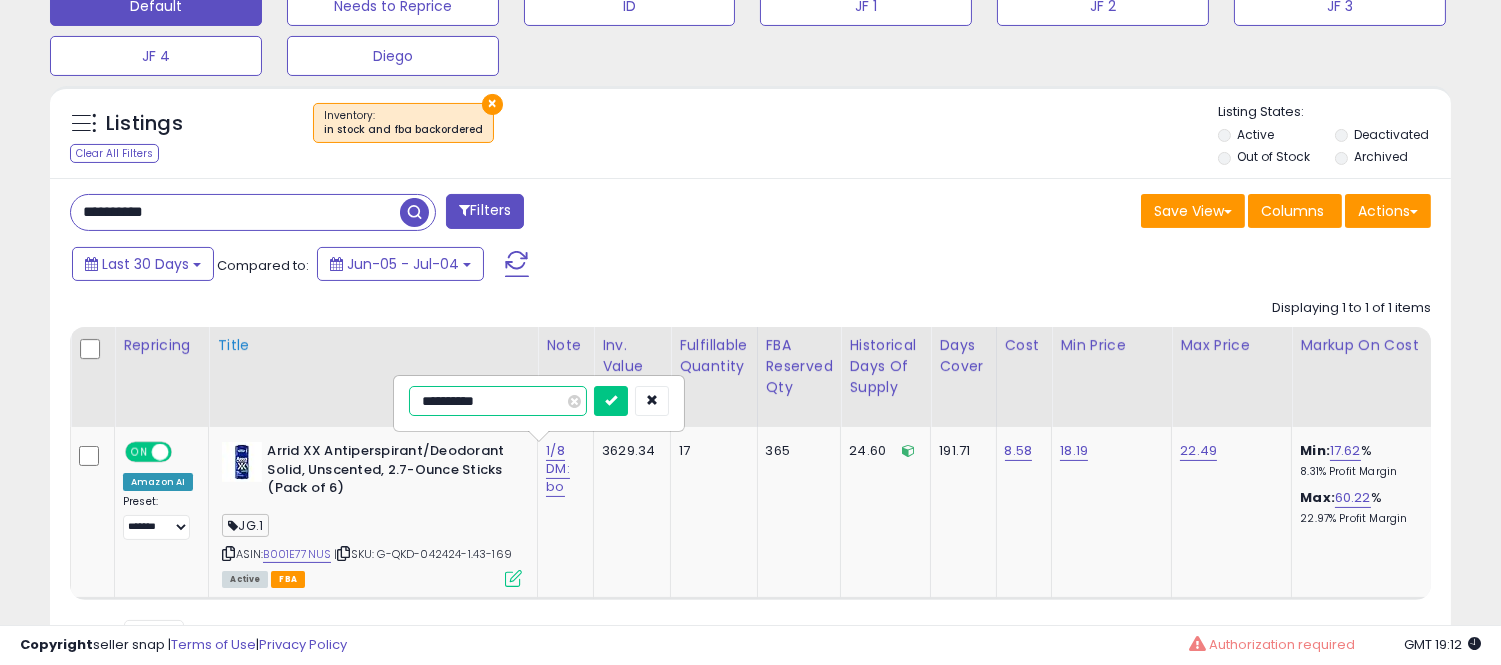 drag, startPoint x: 508, startPoint y: 394, endPoint x: 354, endPoint y: 408, distance: 154.63506 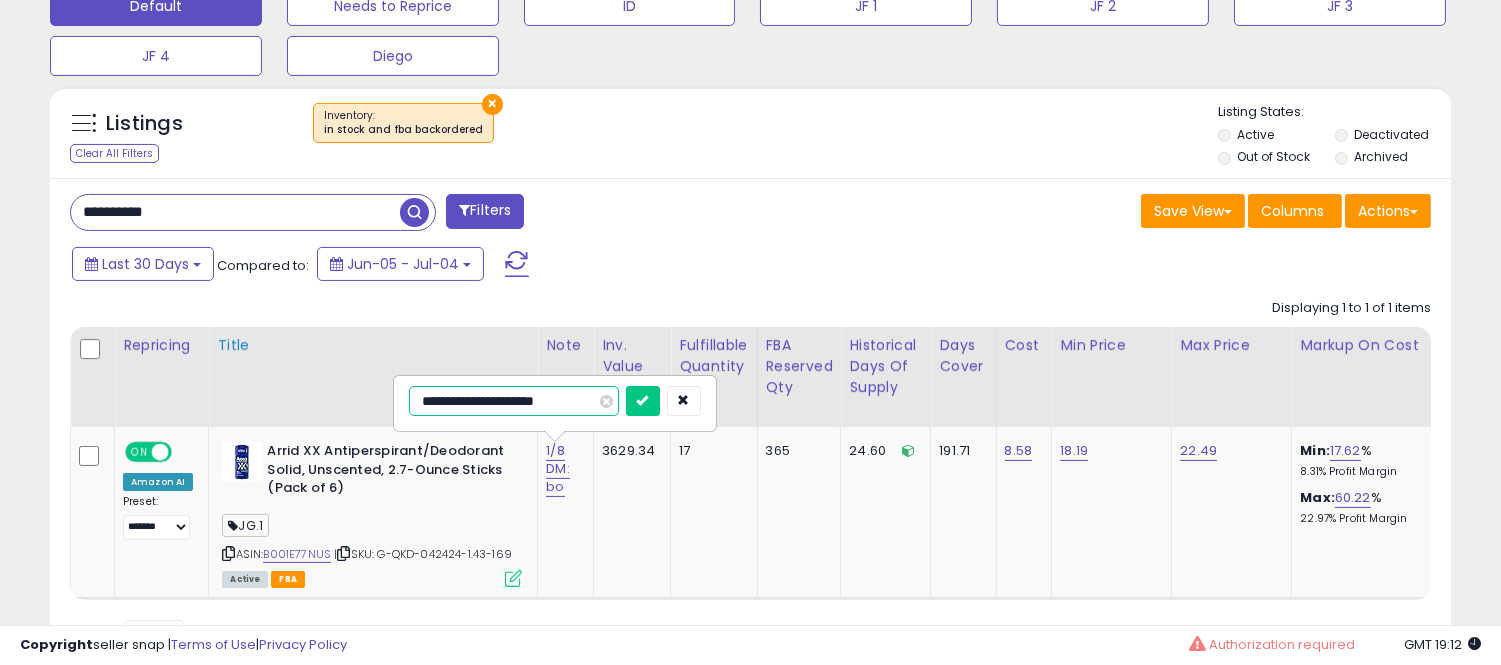 scroll, scrollTop: 0, scrollLeft: 0, axis: both 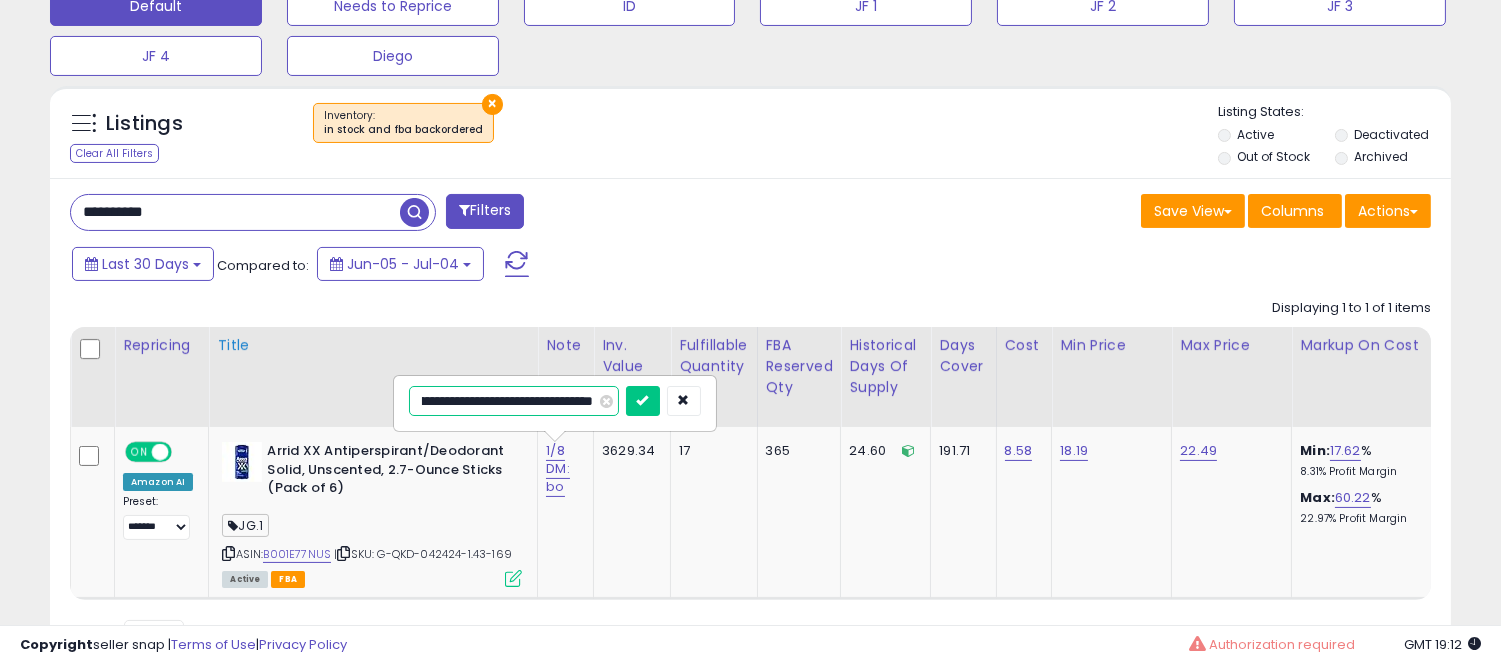 type on "**********" 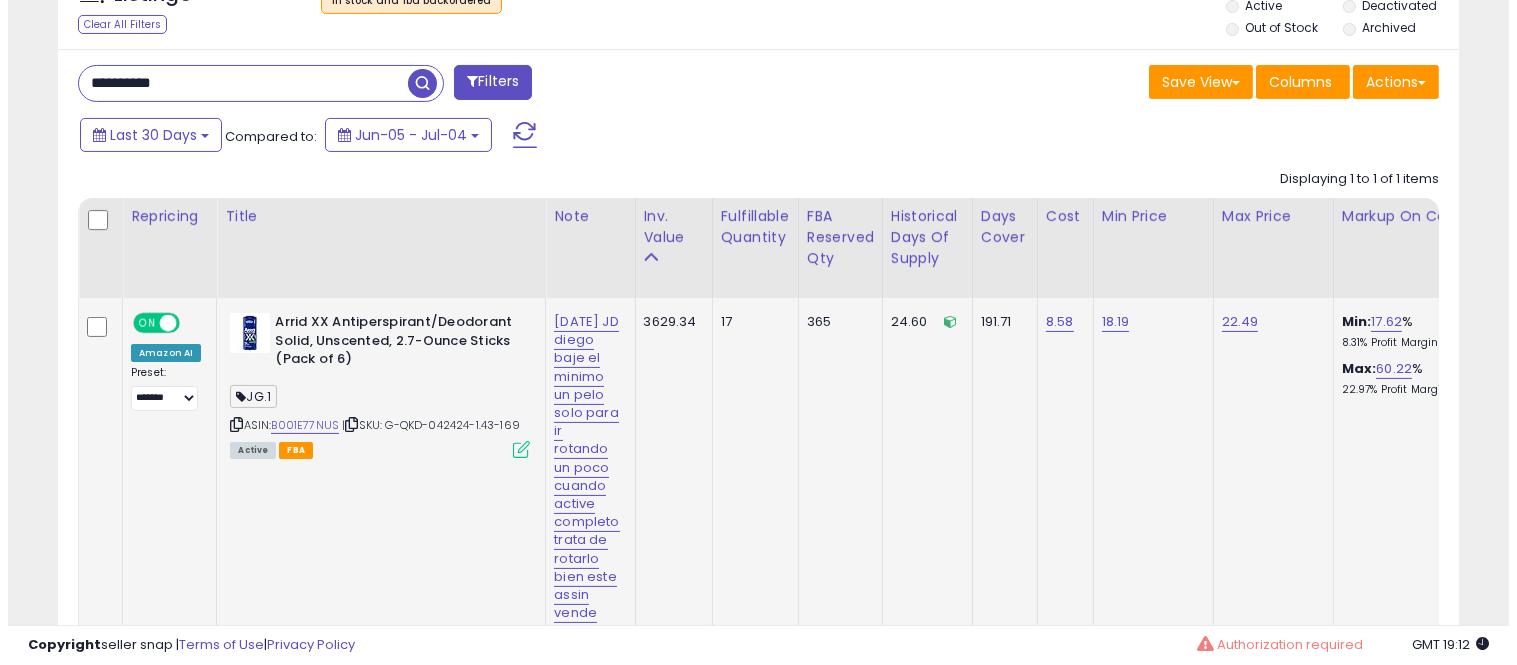 scroll, scrollTop: 774, scrollLeft: 0, axis: vertical 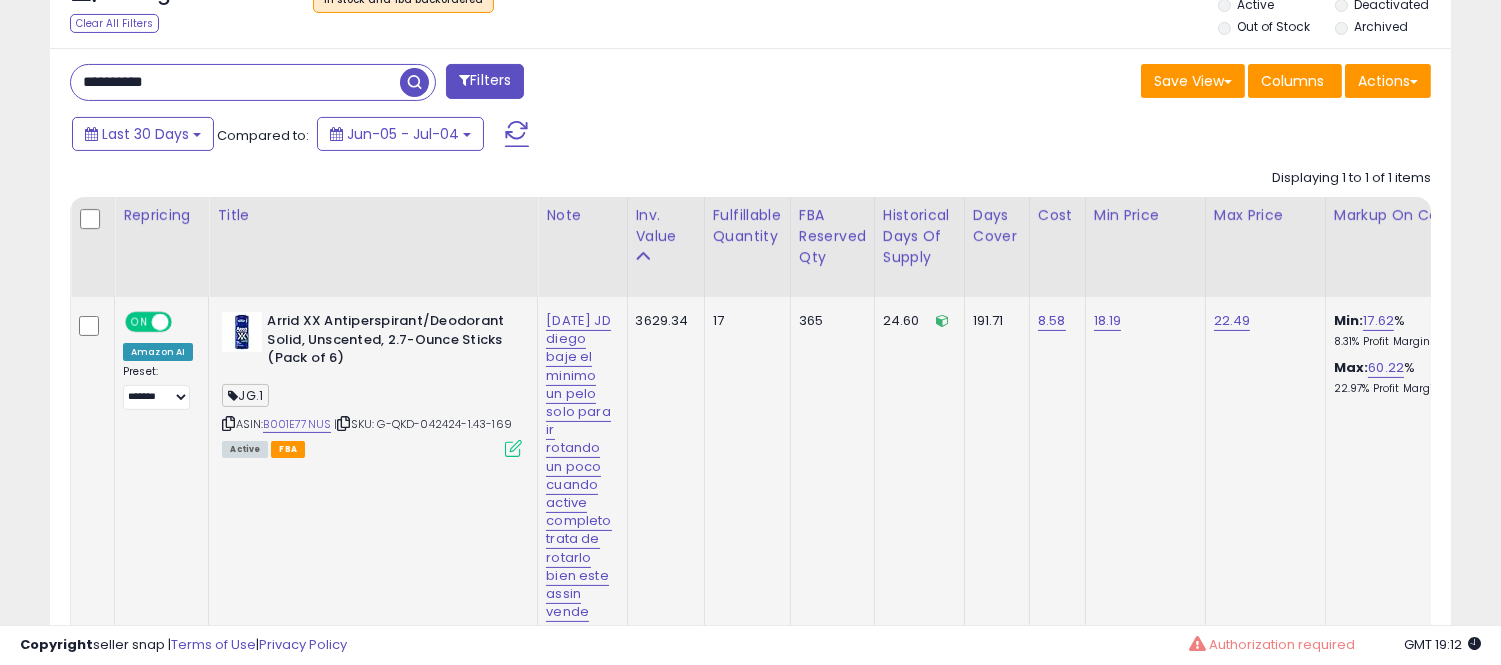 click at bounding box center (513, 448) 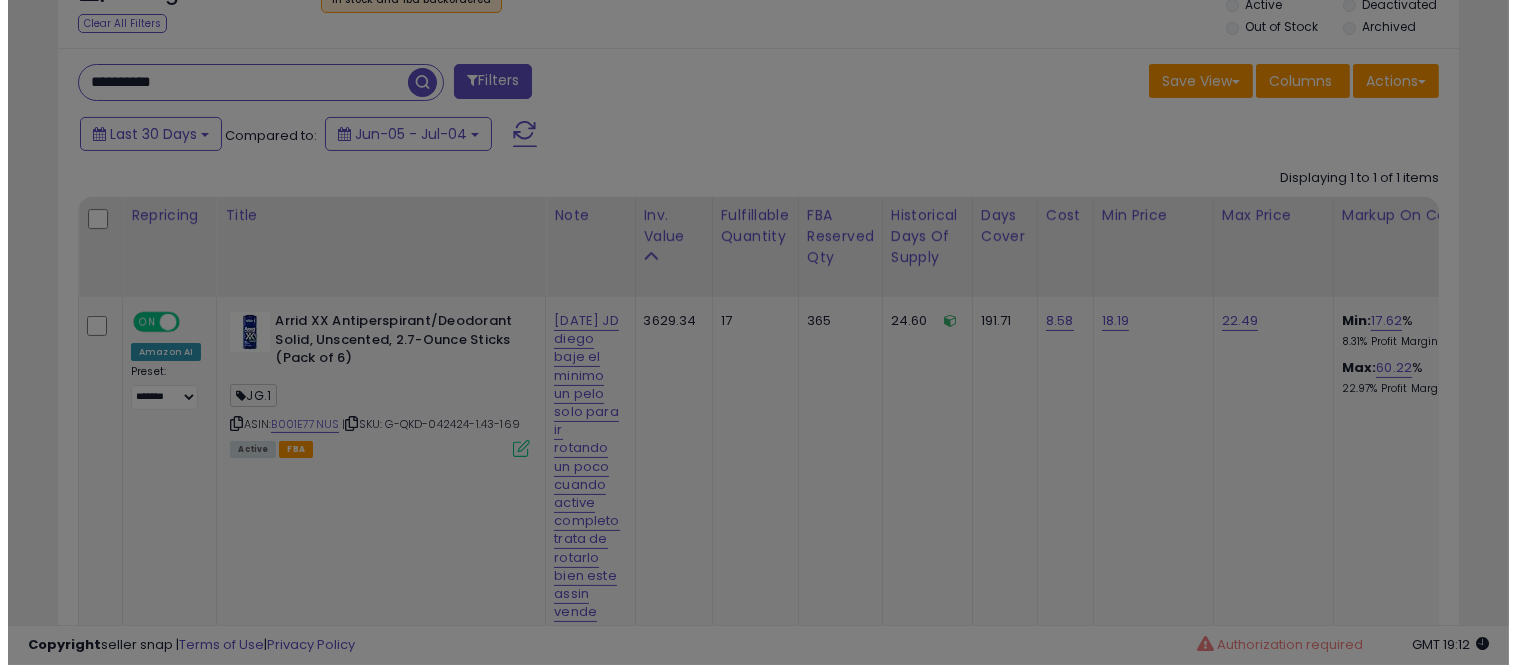 scroll, scrollTop: 999590, scrollLeft: 999178, axis: both 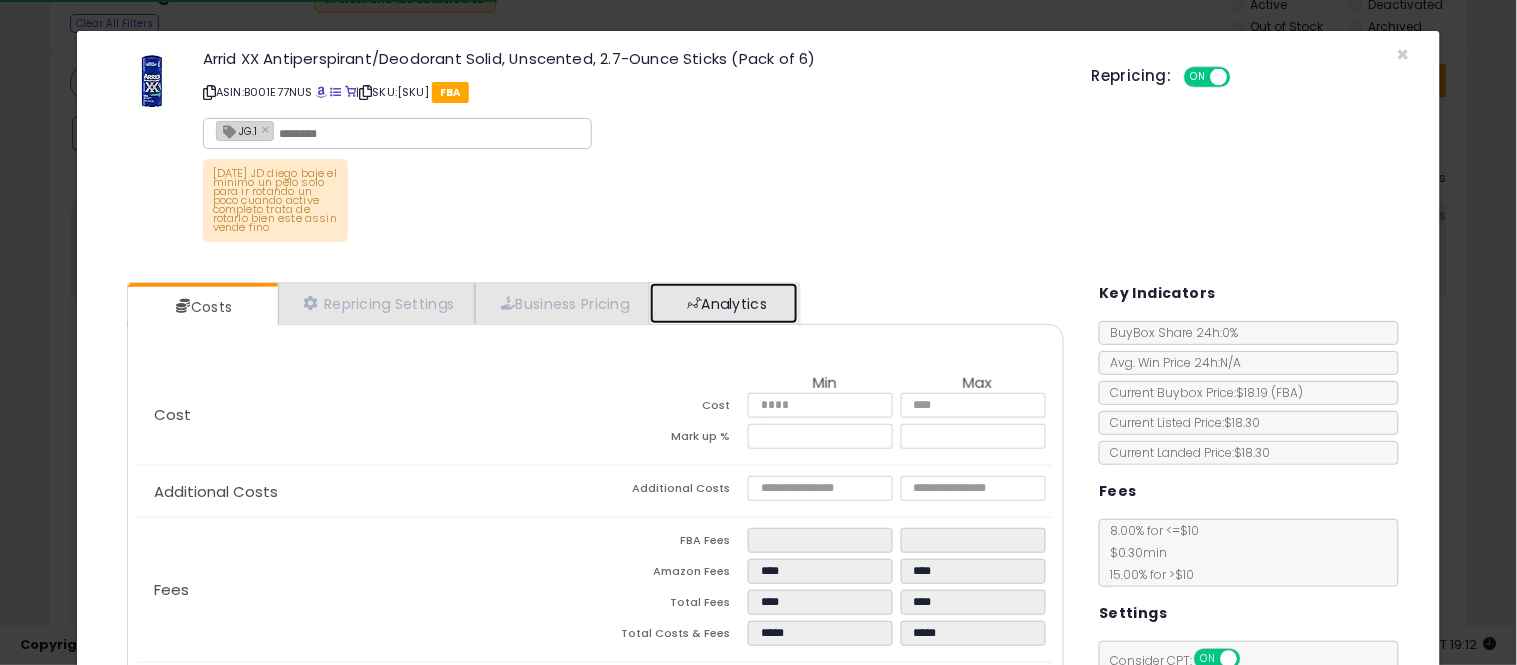 click at bounding box center (694, 303) 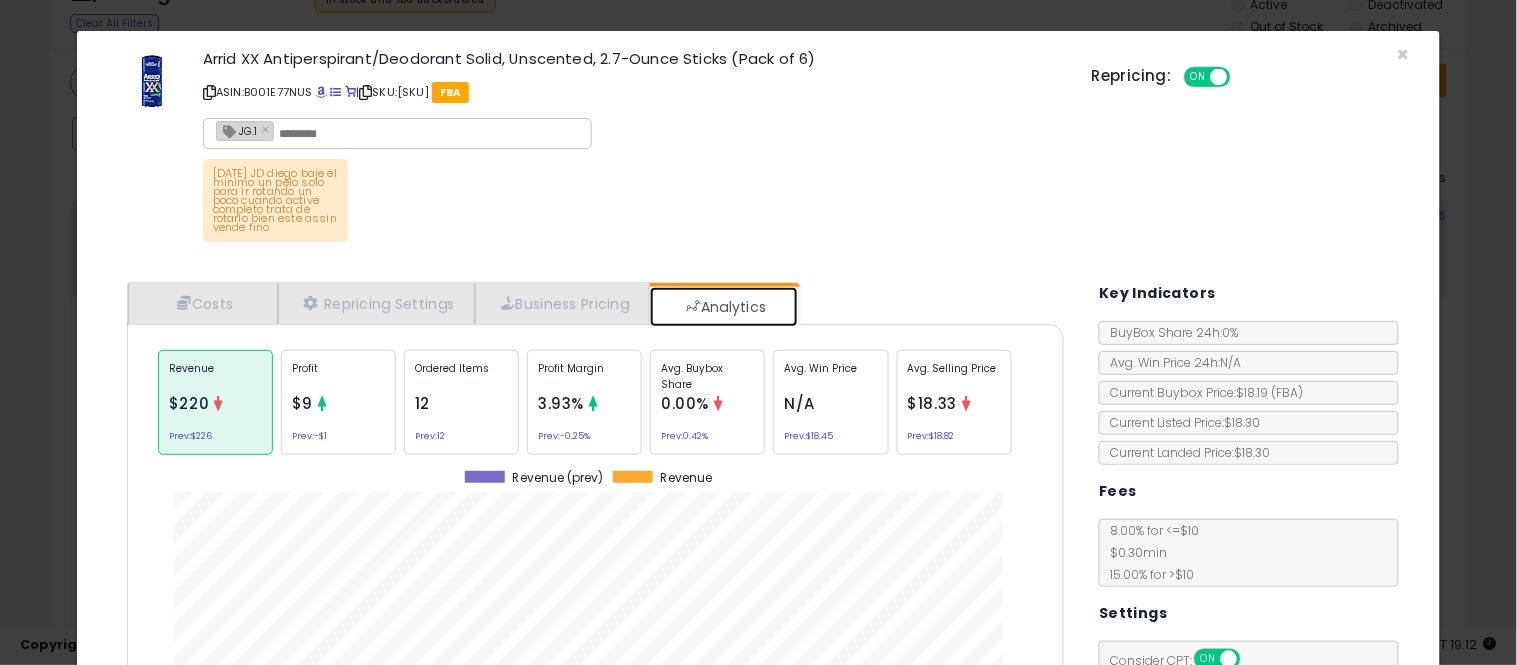 scroll, scrollTop: 999384, scrollLeft: 999033, axis: both 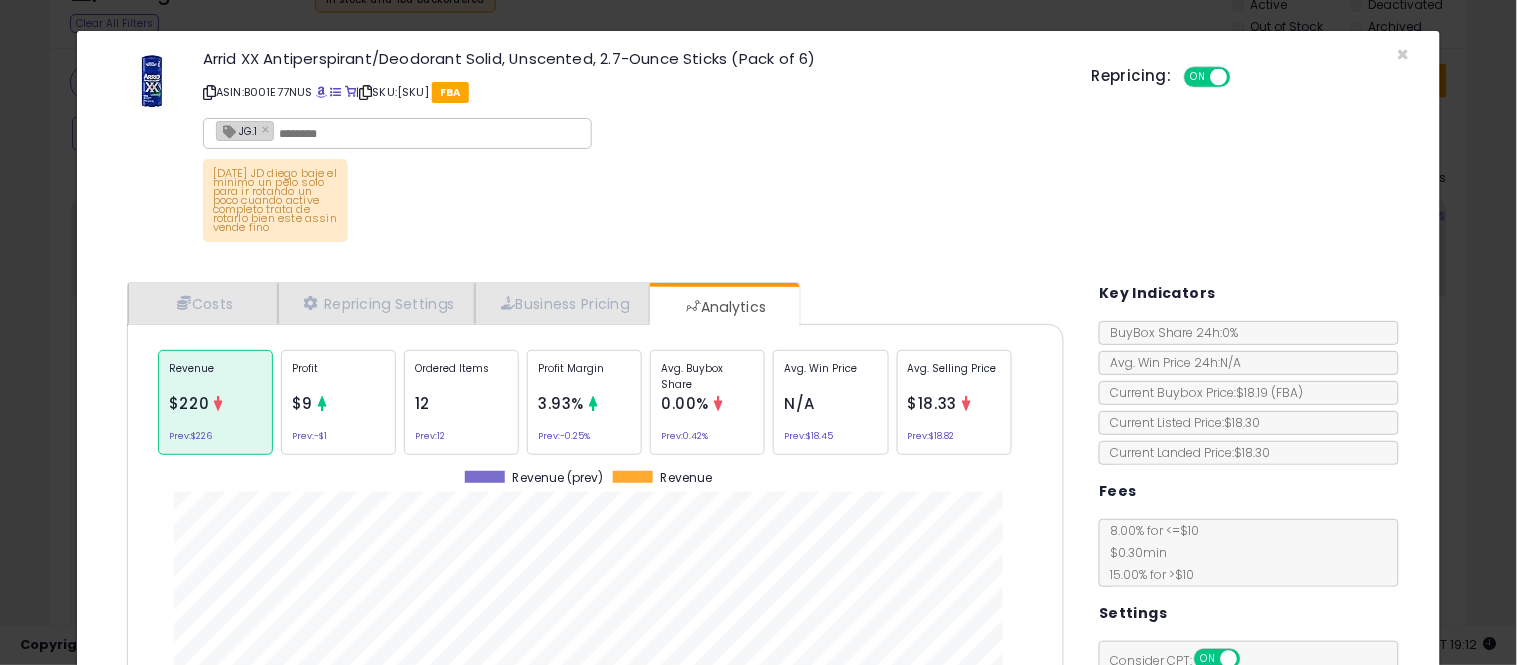 click on "Ordered Items
12
Prev:  12" 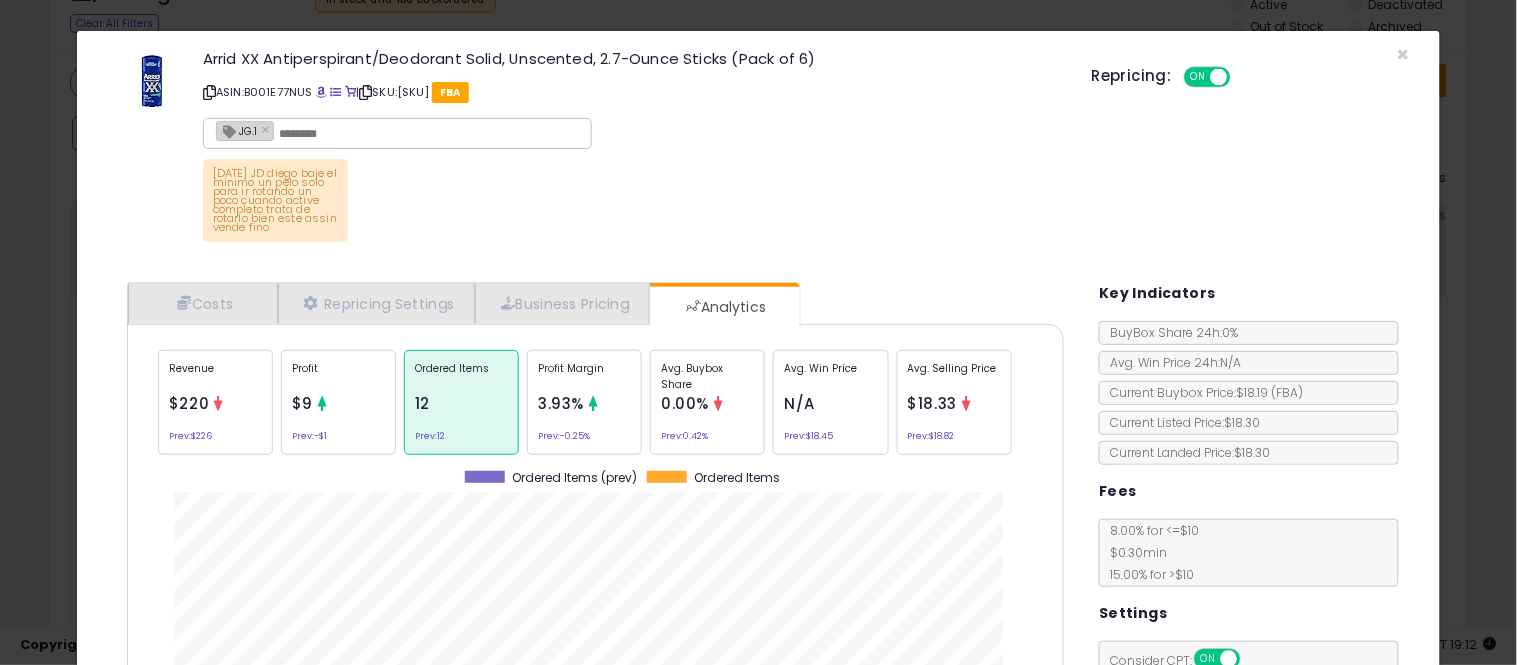 scroll, scrollTop: 999384, scrollLeft: 999033, axis: both 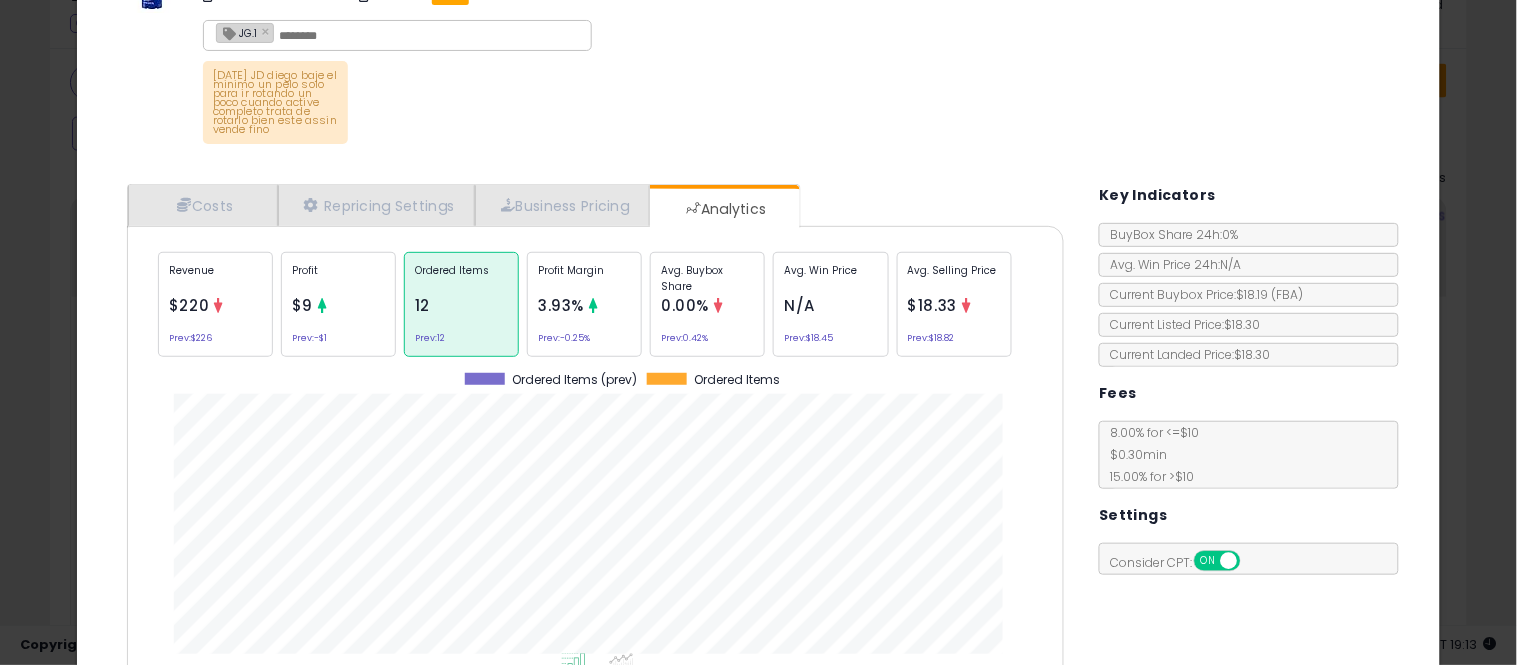 click at bounding box center [593, 305] 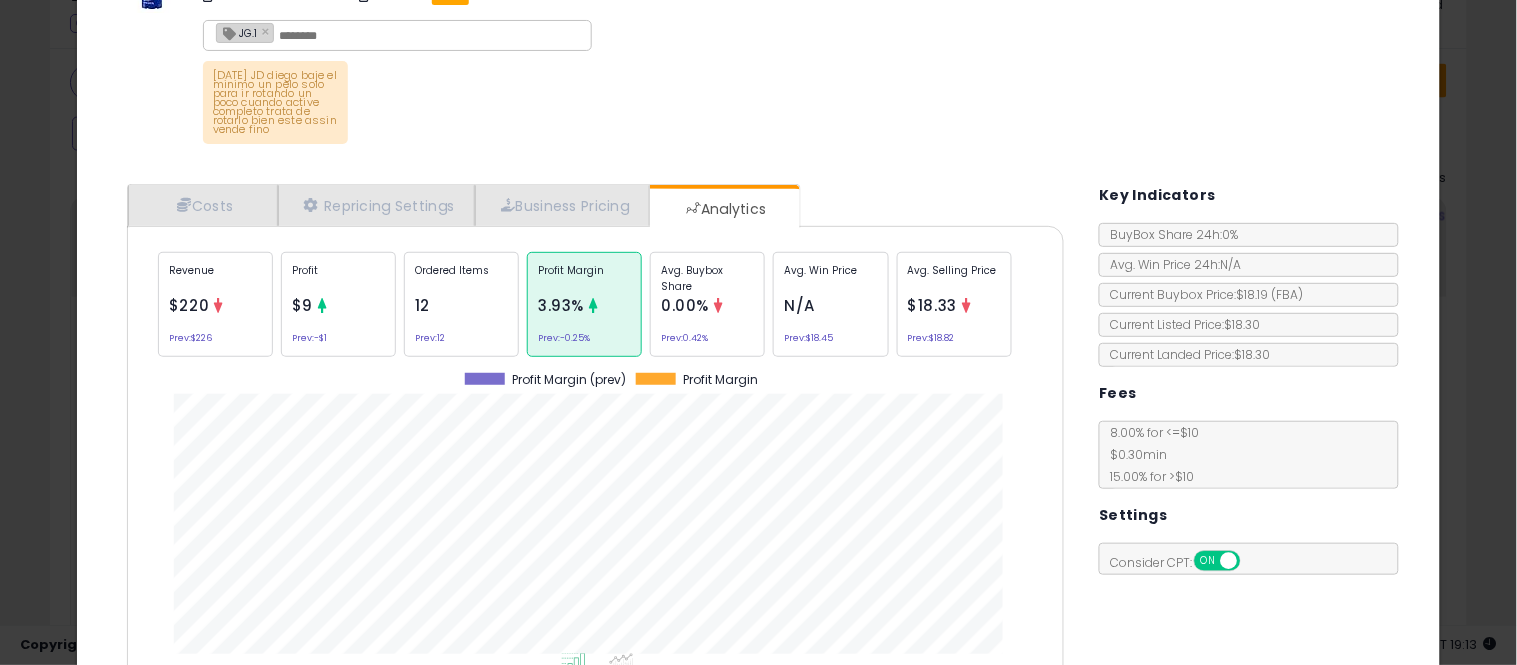 scroll, scrollTop: 999384, scrollLeft: 999033, axis: both 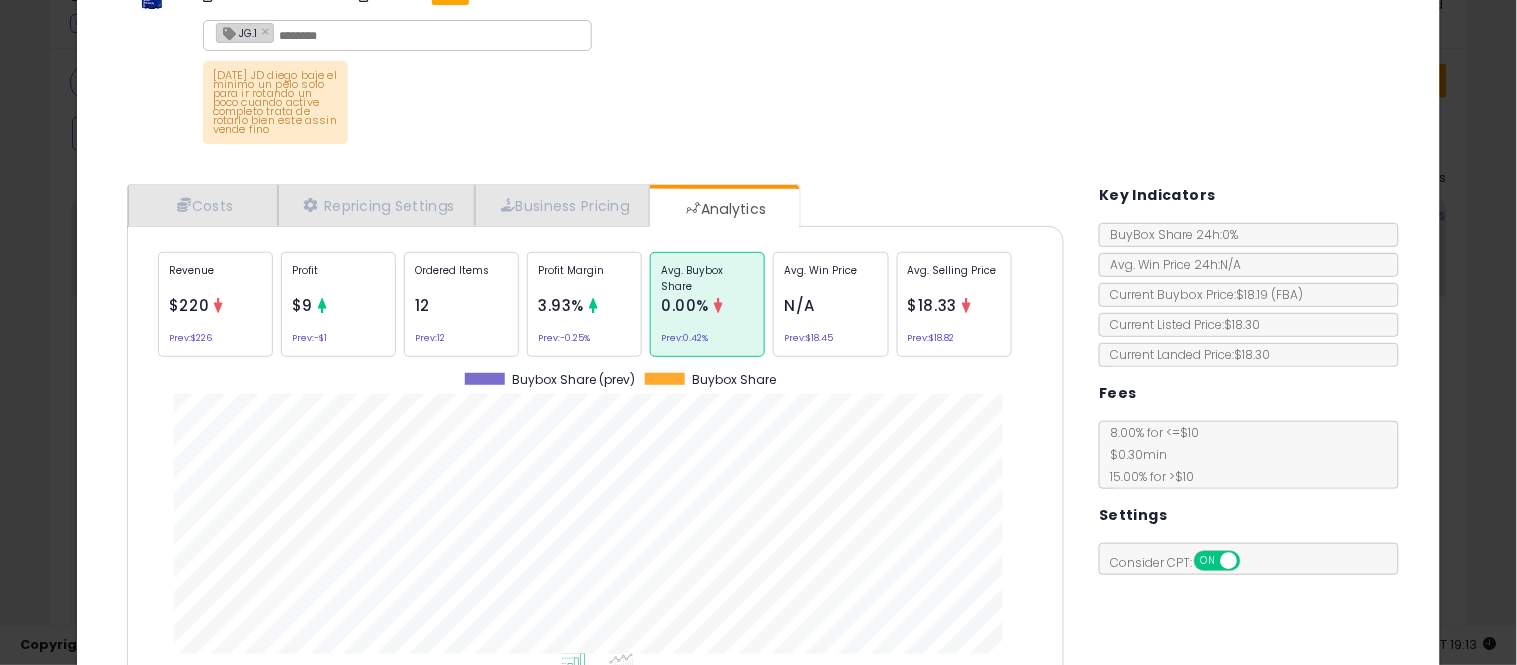 click on "Profit" at bounding box center [338, 278] 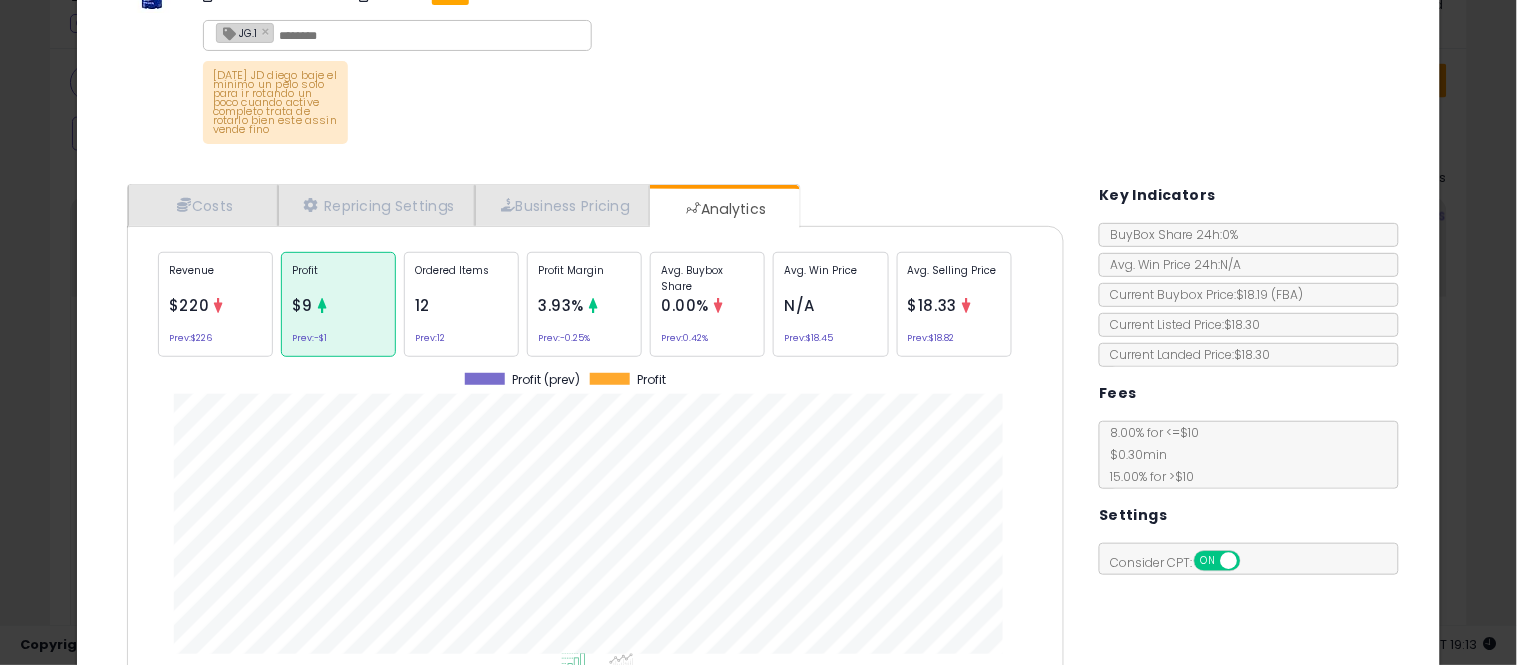scroll, scrollTop: 999384, scrollLeft: 999033, axis: both 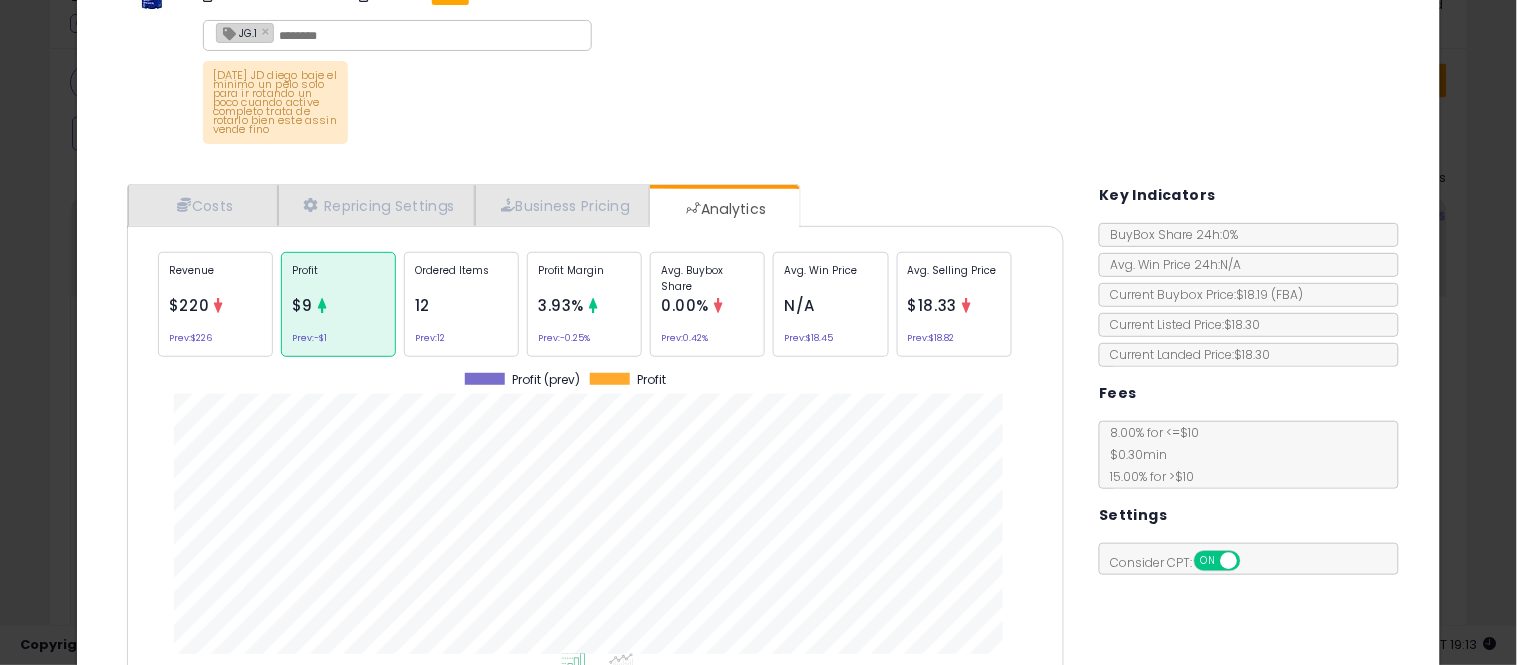 click on "Ordered Items
12
Prev:  12" 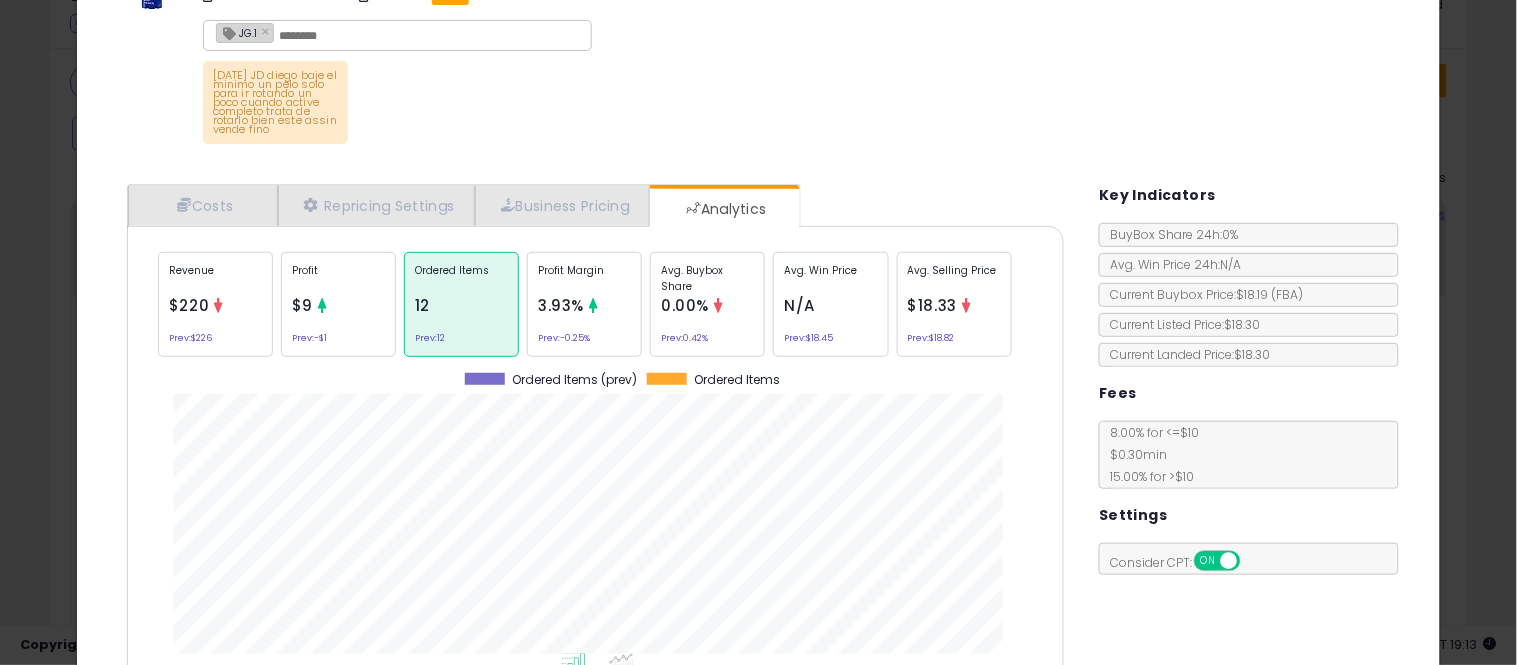 scroll, scrollTop: 999384, scrollLeft: 999033, axis: both 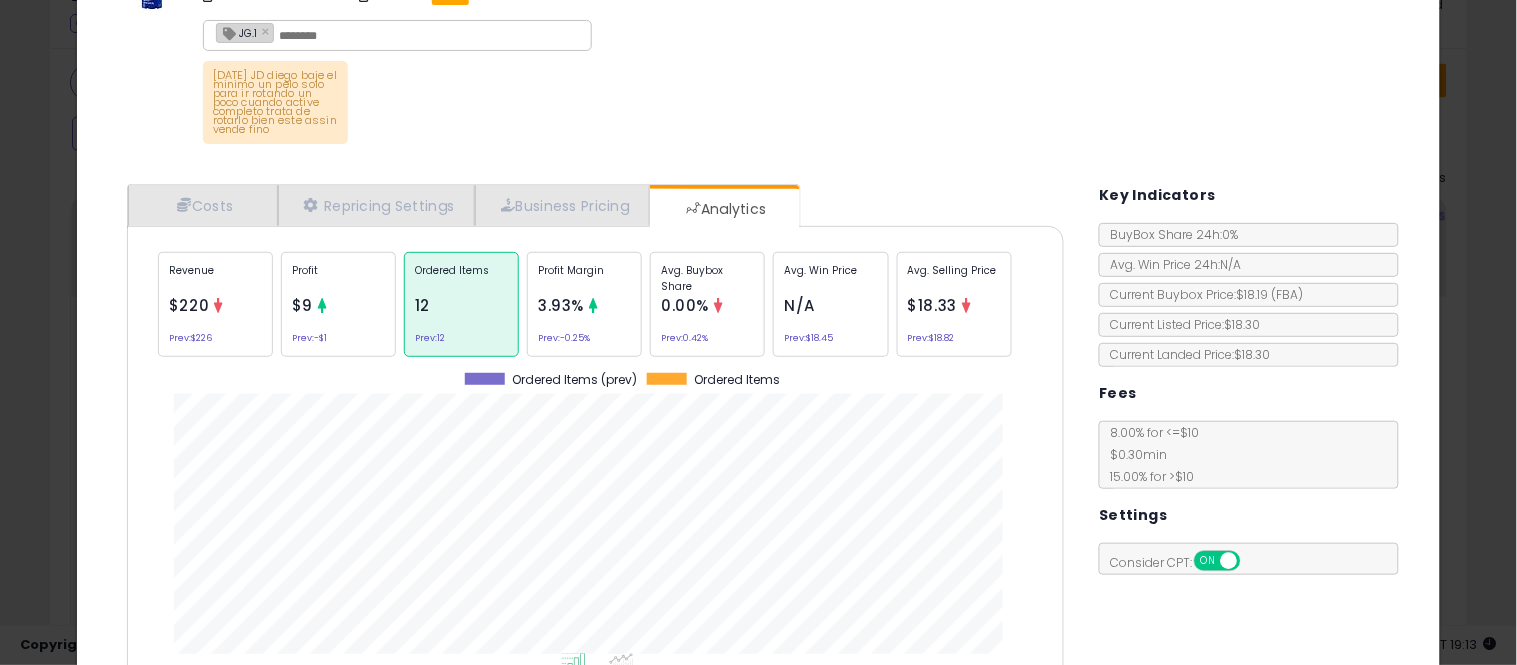 click on "× Close
Arrid XX Antiperspirant/Deodorant Solid, Unscented, 2.7-Ounce Sticks (Pack of 6)
ASIN:  [SKU]
|
SKU:  [SKU]
FBA
JG.1 ×
04/08 JD diego baje el minimo un pelo solo para ir rotando un poco cuando active completo trata de rotarlo bien este assin vende fino
Repricing:
ON   OFF" 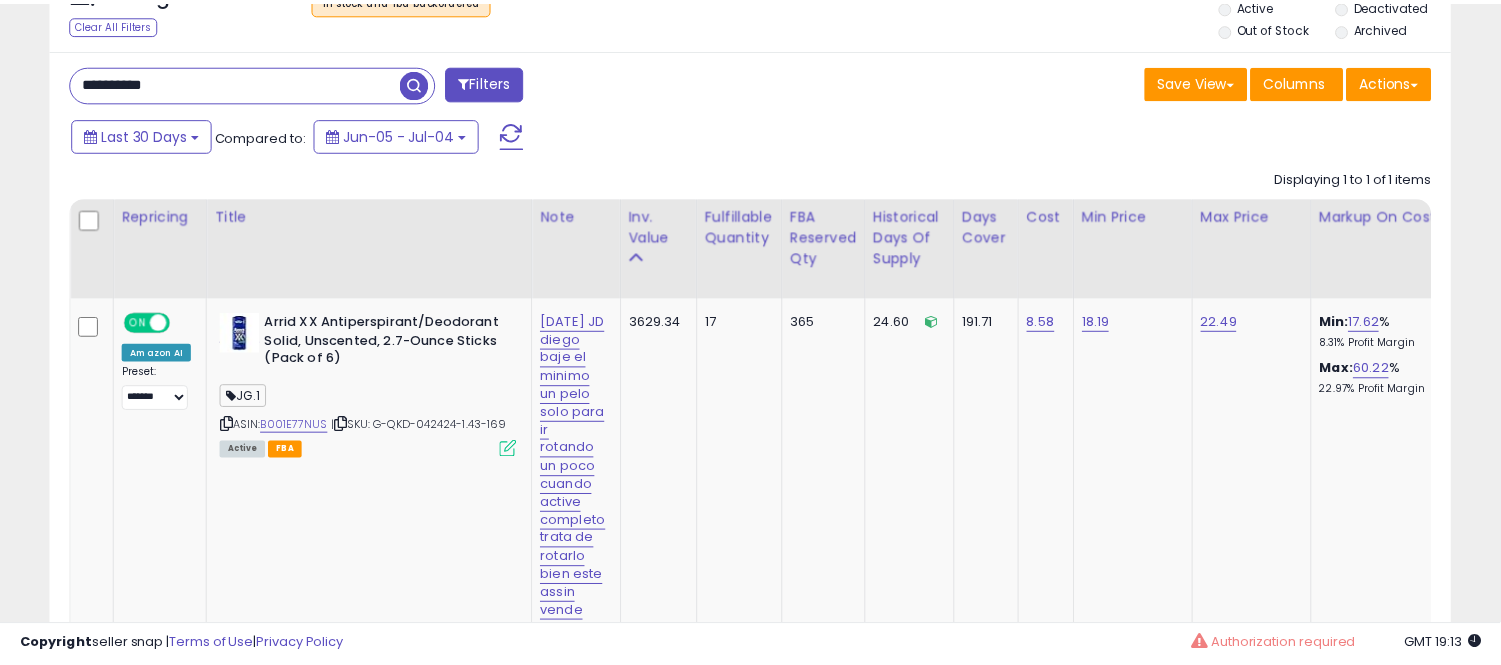 scroll, scrollTop: 410, scrollLeft: 812, axis: both 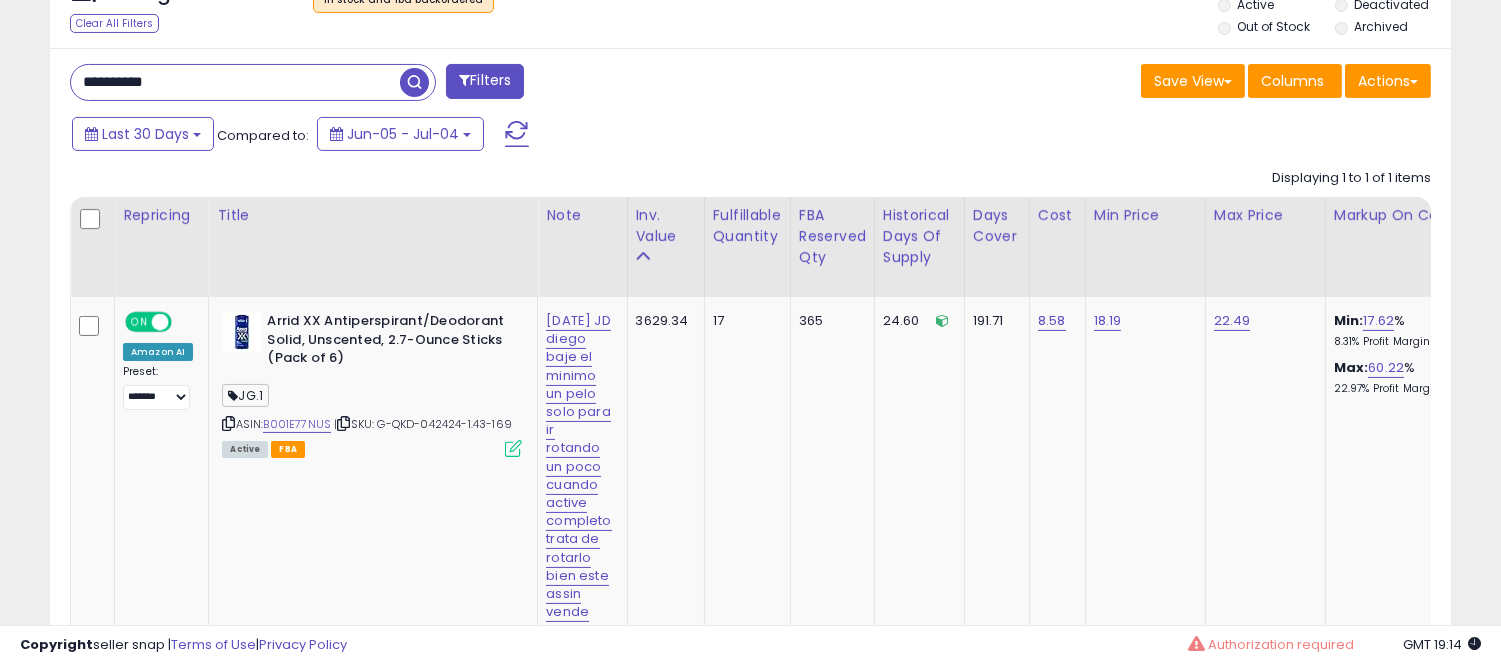 click on "**********" at bounding box center [235, 82] 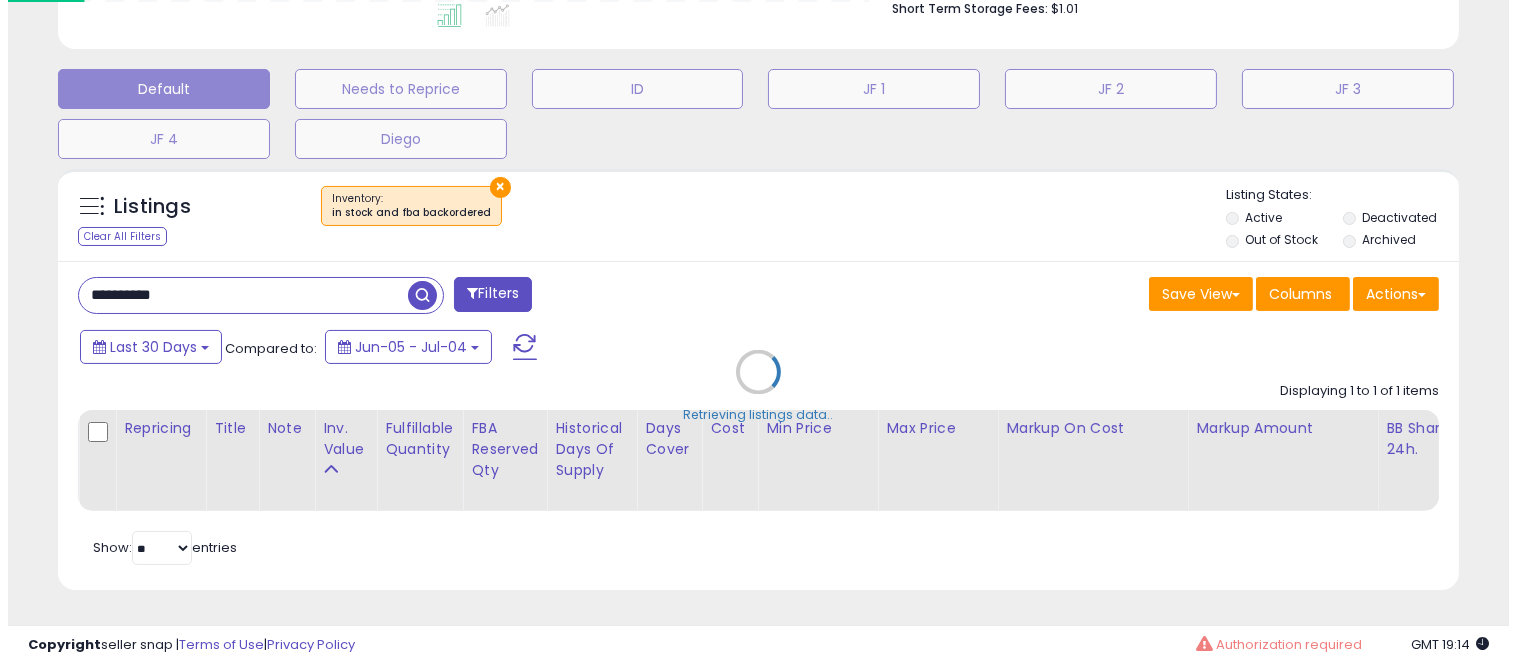 scroll, scrollTop: 578, scrollLeft: 0, axis: vertical 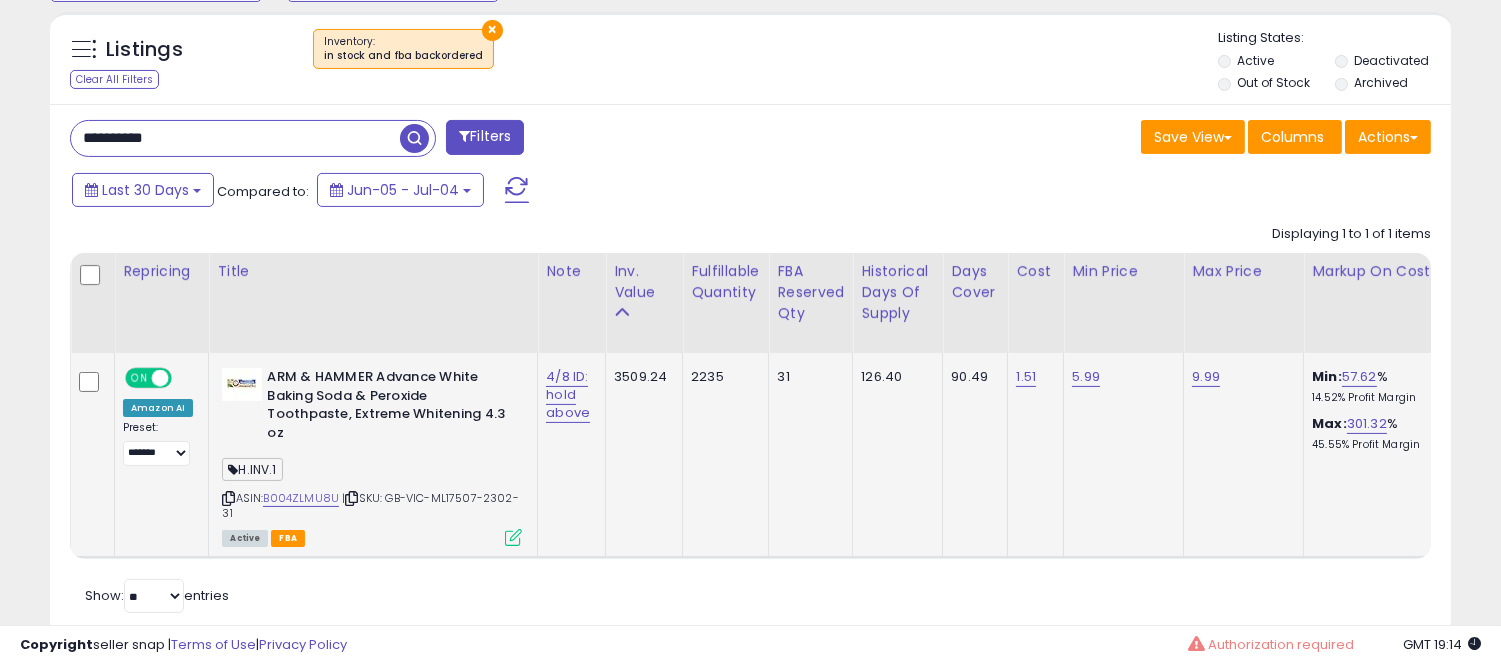 click at bounding box center (513, 537) 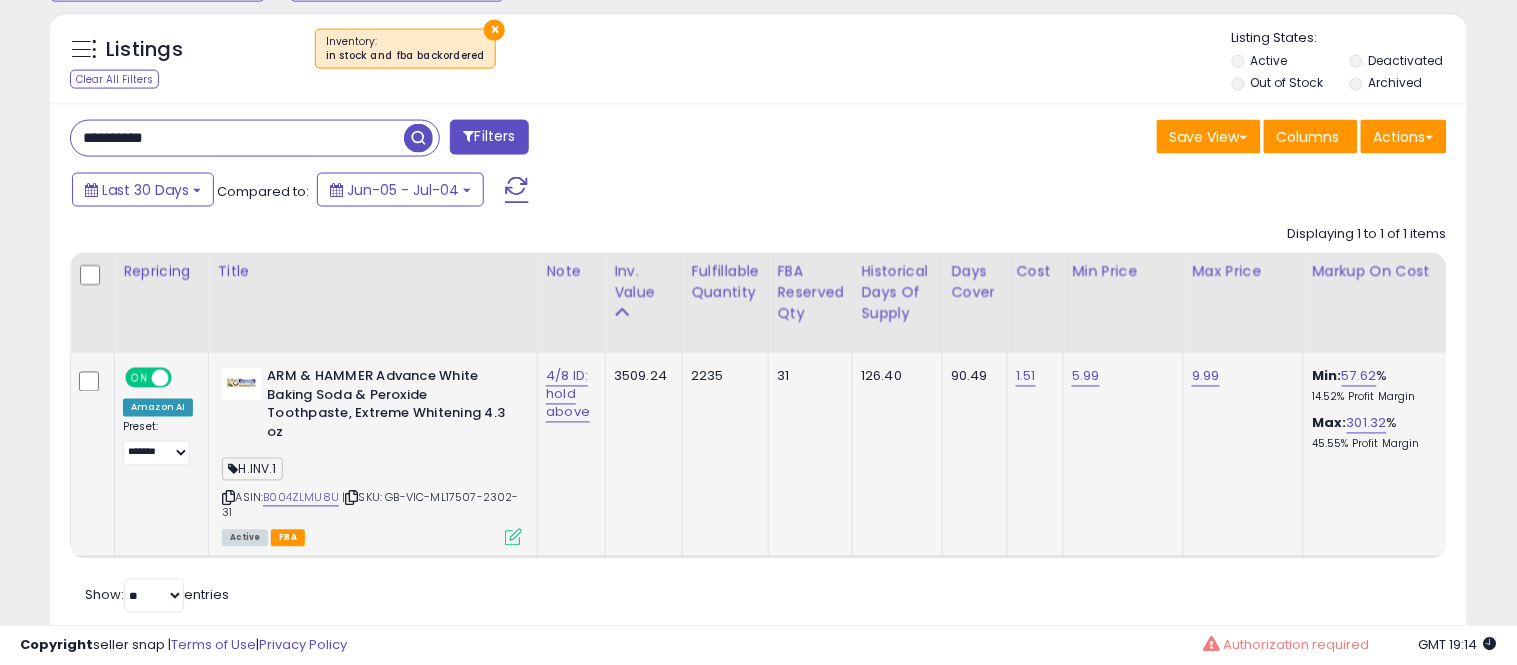scroll, scrollTop: 999590, scrollLeft: 999178, axis: both 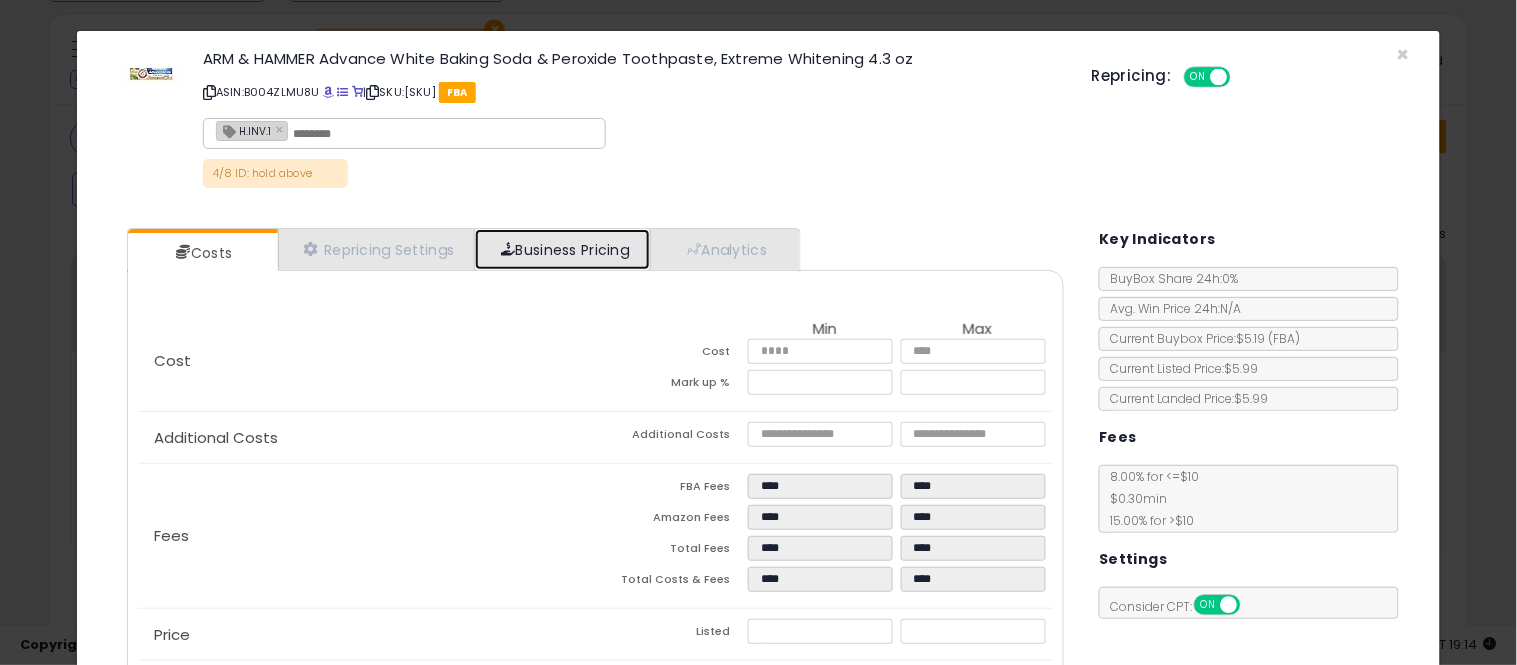 click on "Business Pricing" at bounding box center (562, 249) 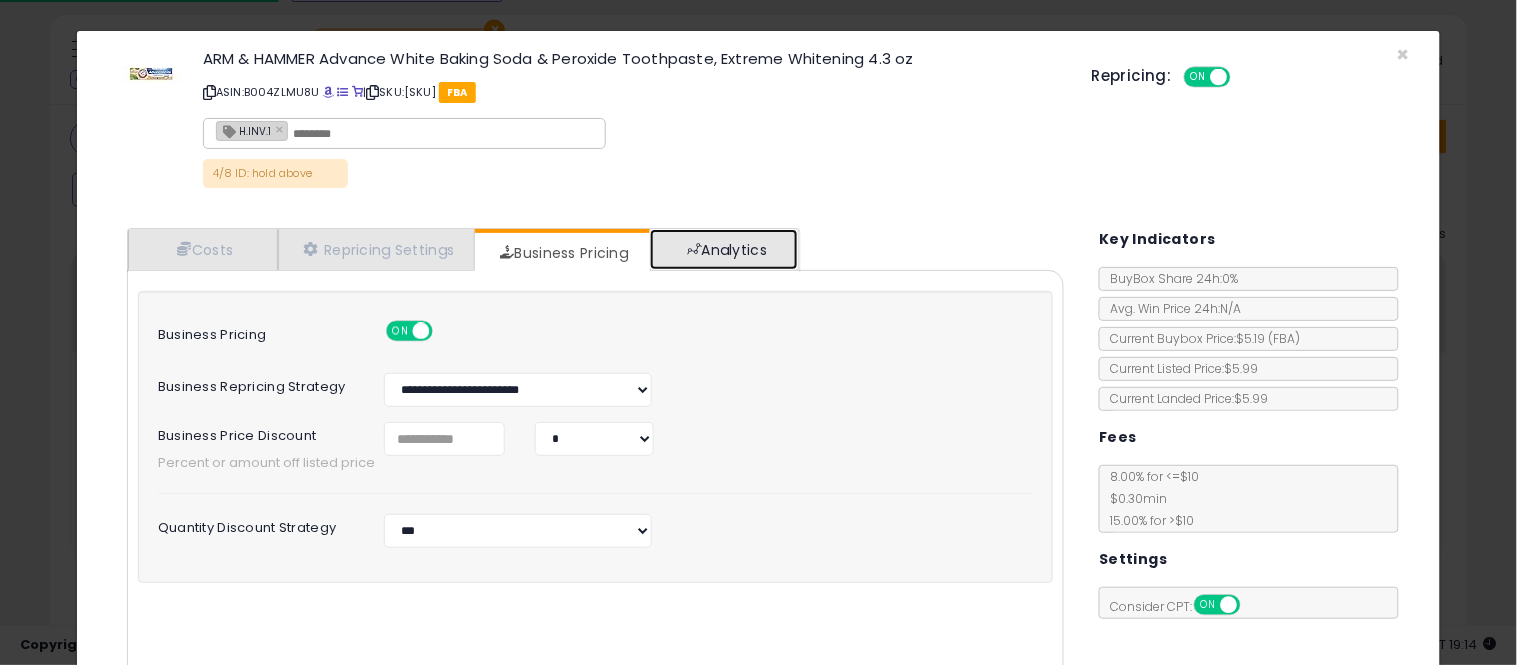 click at bounding box center (694, 249) 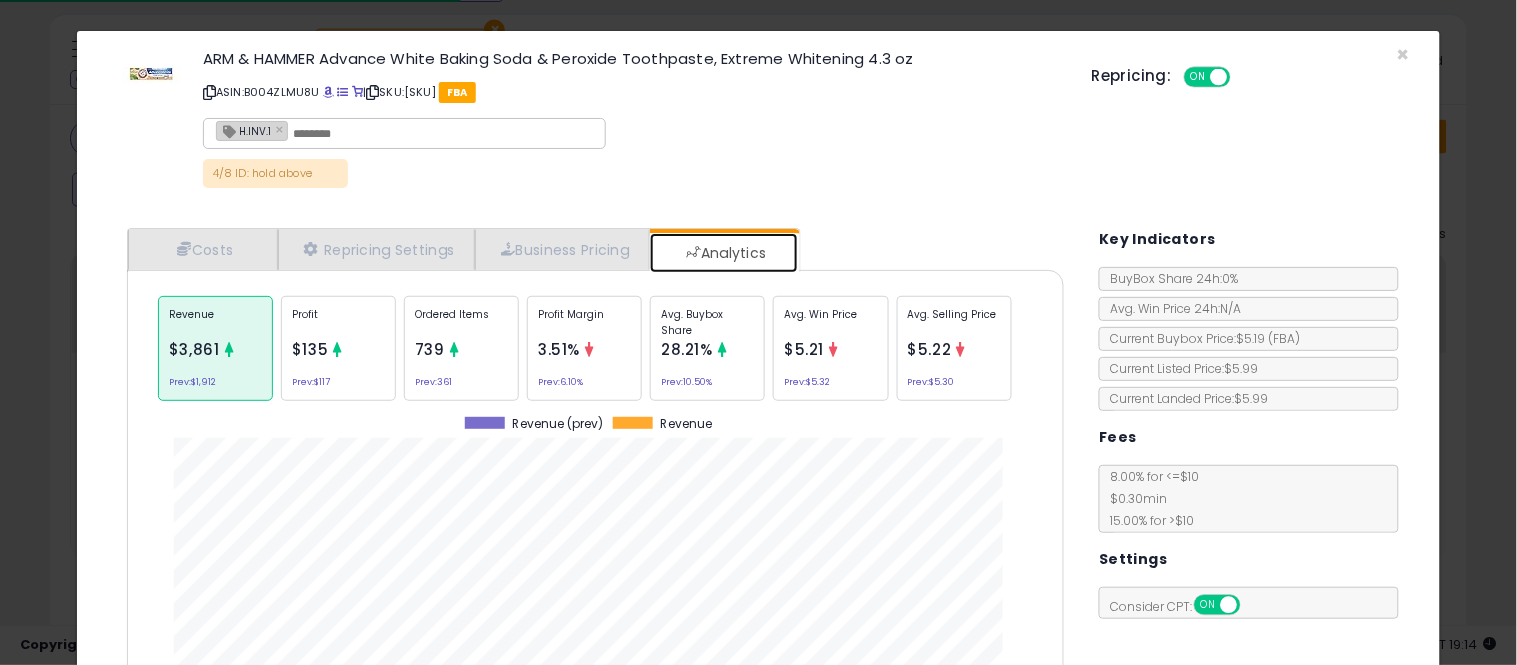 scroll, scrollTop: 999384, scrollLeft: 999033, axis: both 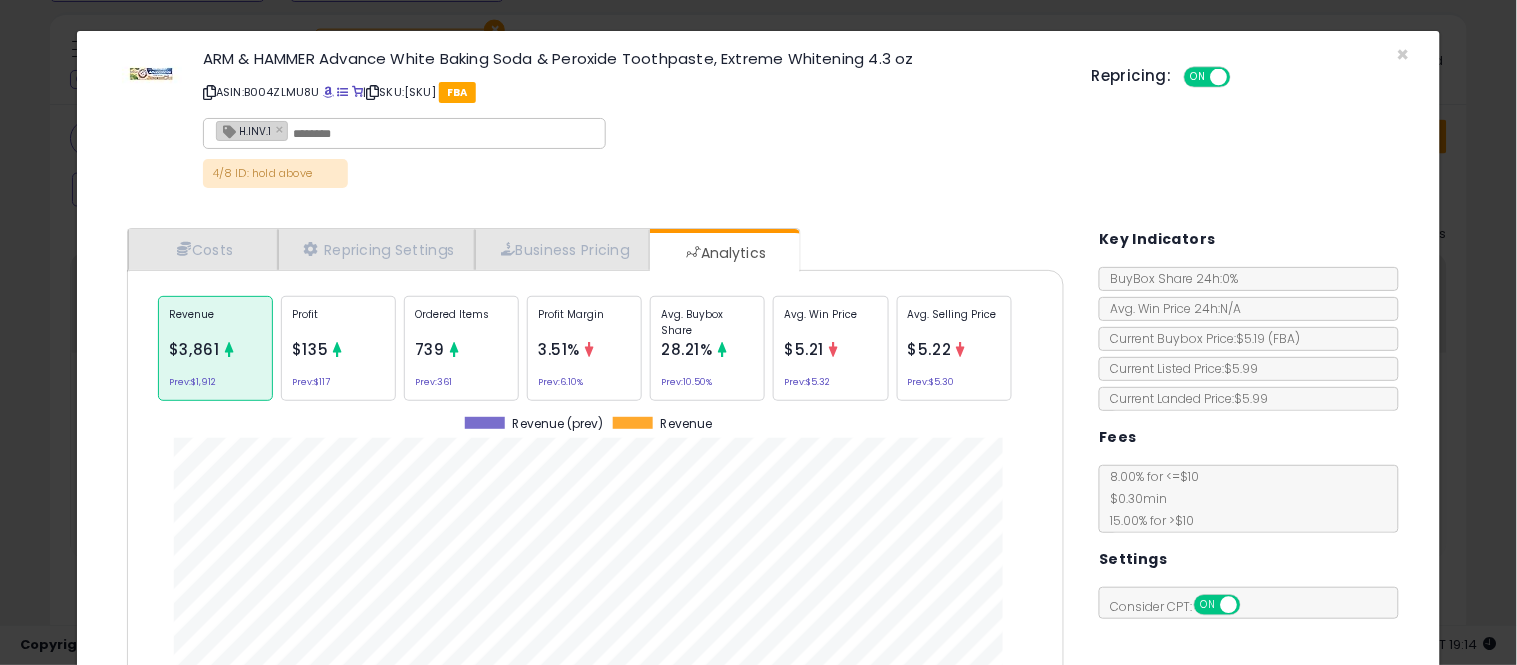 click on "Profit Margin
3.51%
Prev:  6.10%" 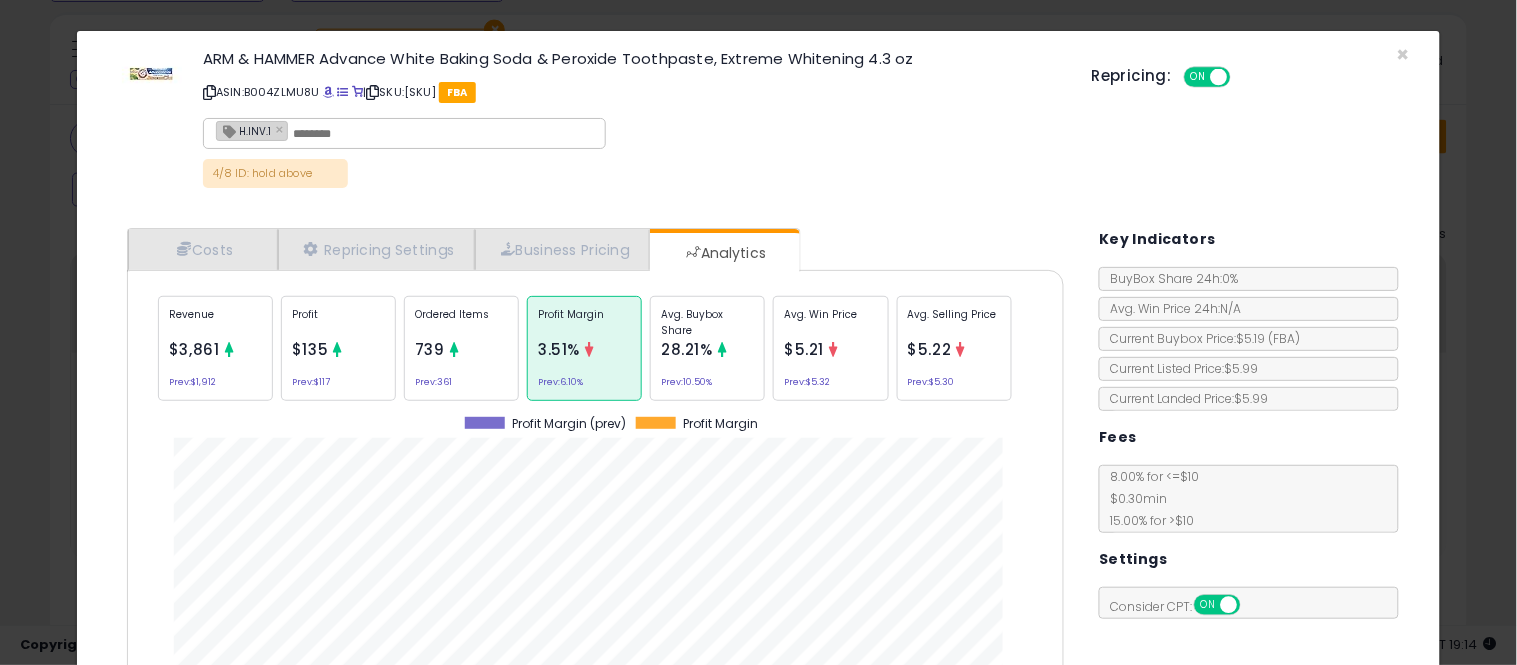 scroll, scrollTop: 999384, scrollLeft: 999033, axis: both 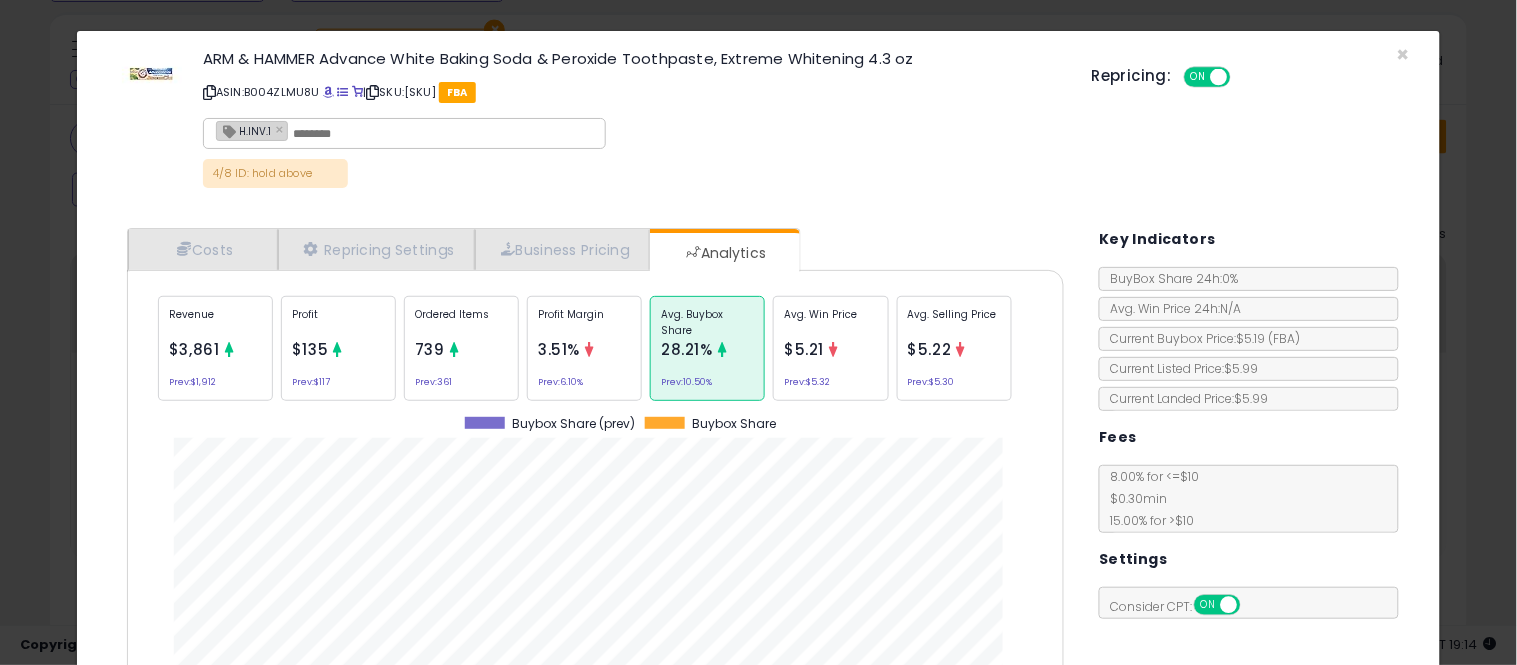 click on "Avg. Win Price
$5.21
Prev:  $5.32" 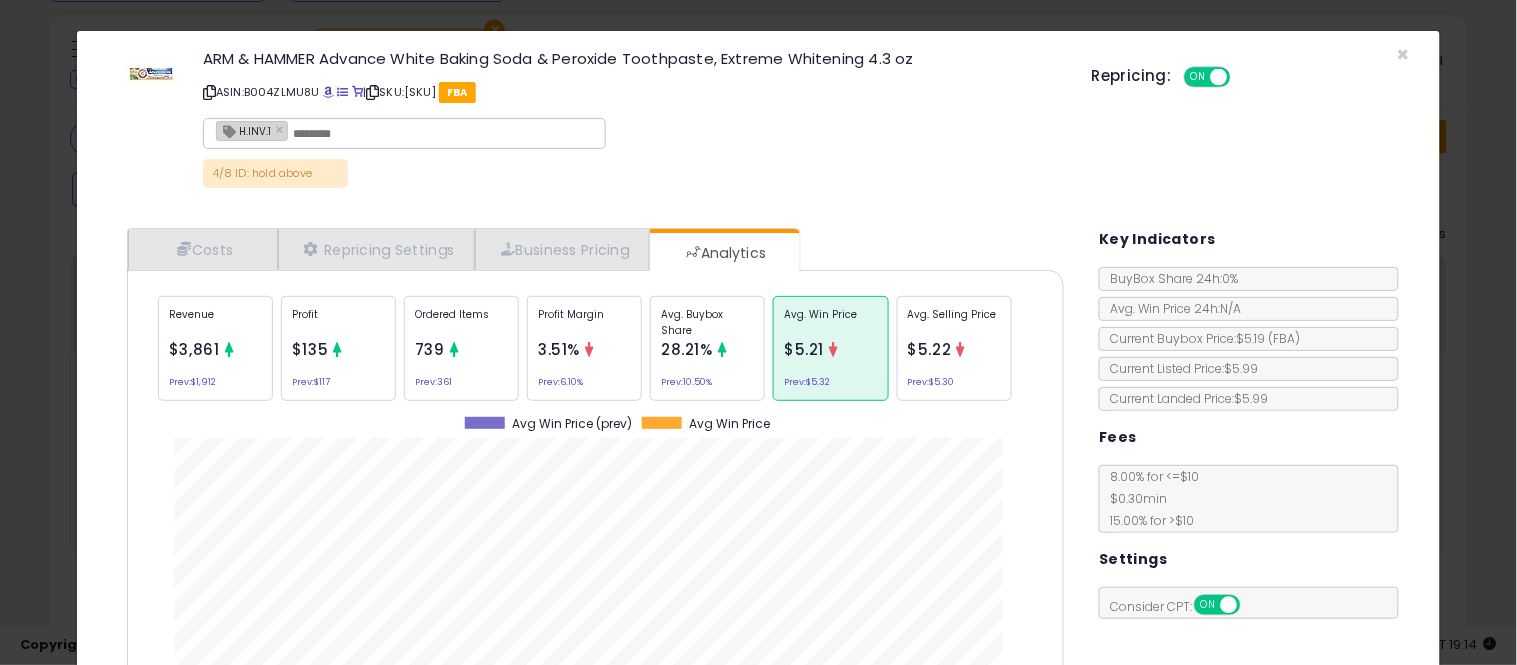 scroll, scrollTop: 999384, scrollLeft: 999033, axis: both 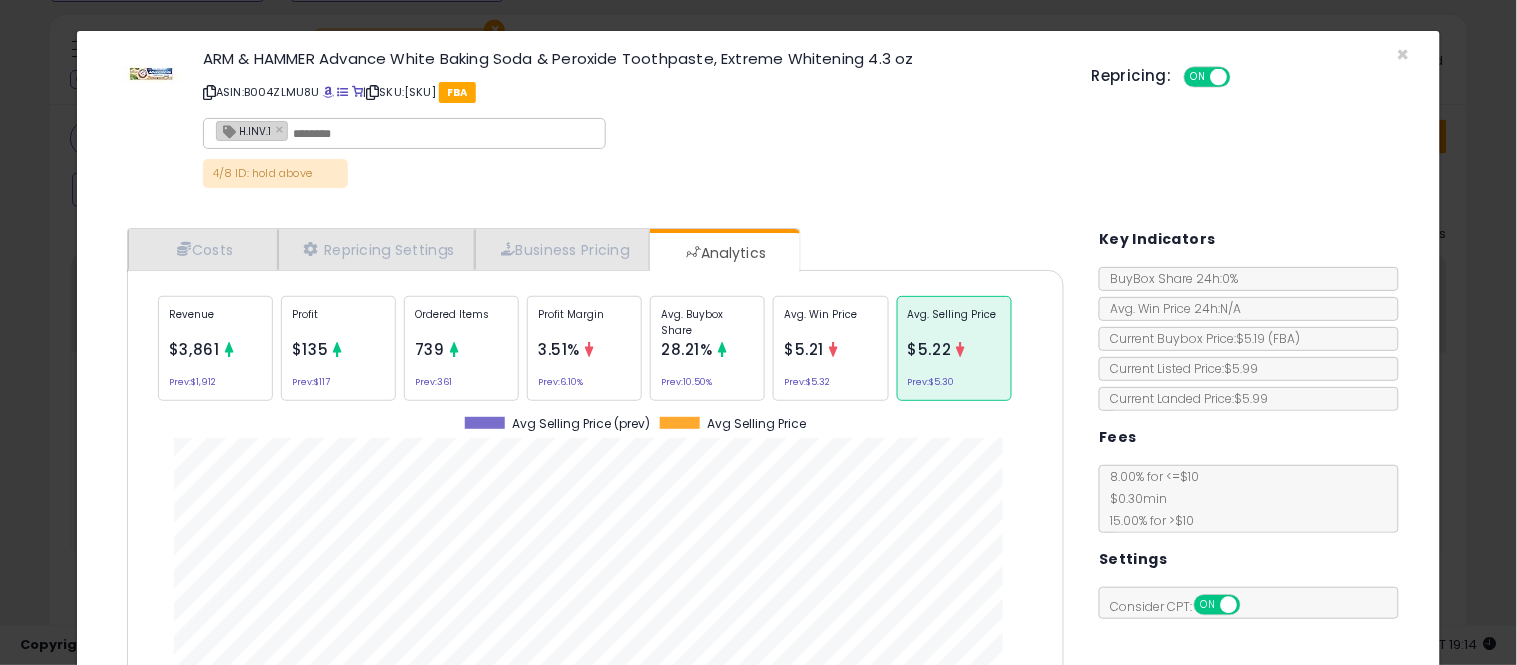 click on "Cost
Min
Max
Cost
****
****
Mark up %
*****
******
Additional Costs
Additional Costs" at bounding box center (595, 539) 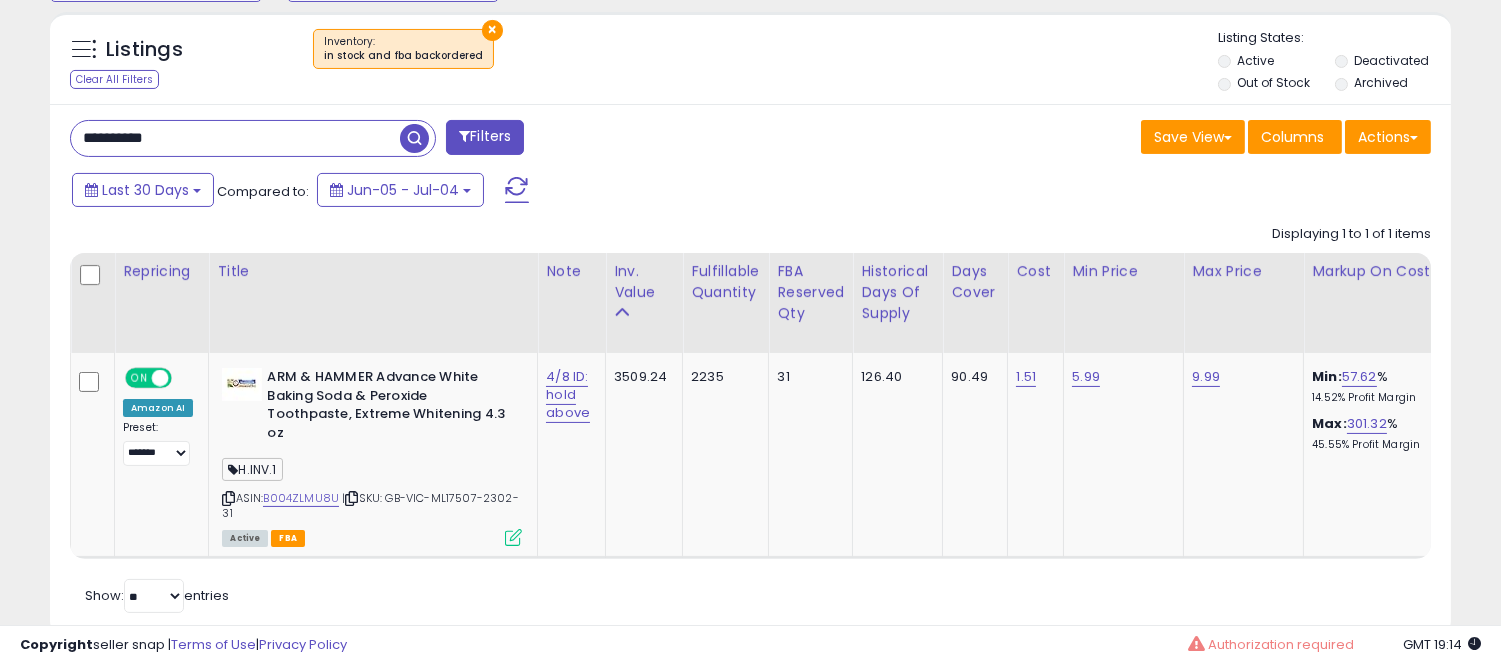 scroll, scrollTop: 410, scrollLeft: 812, axis: both 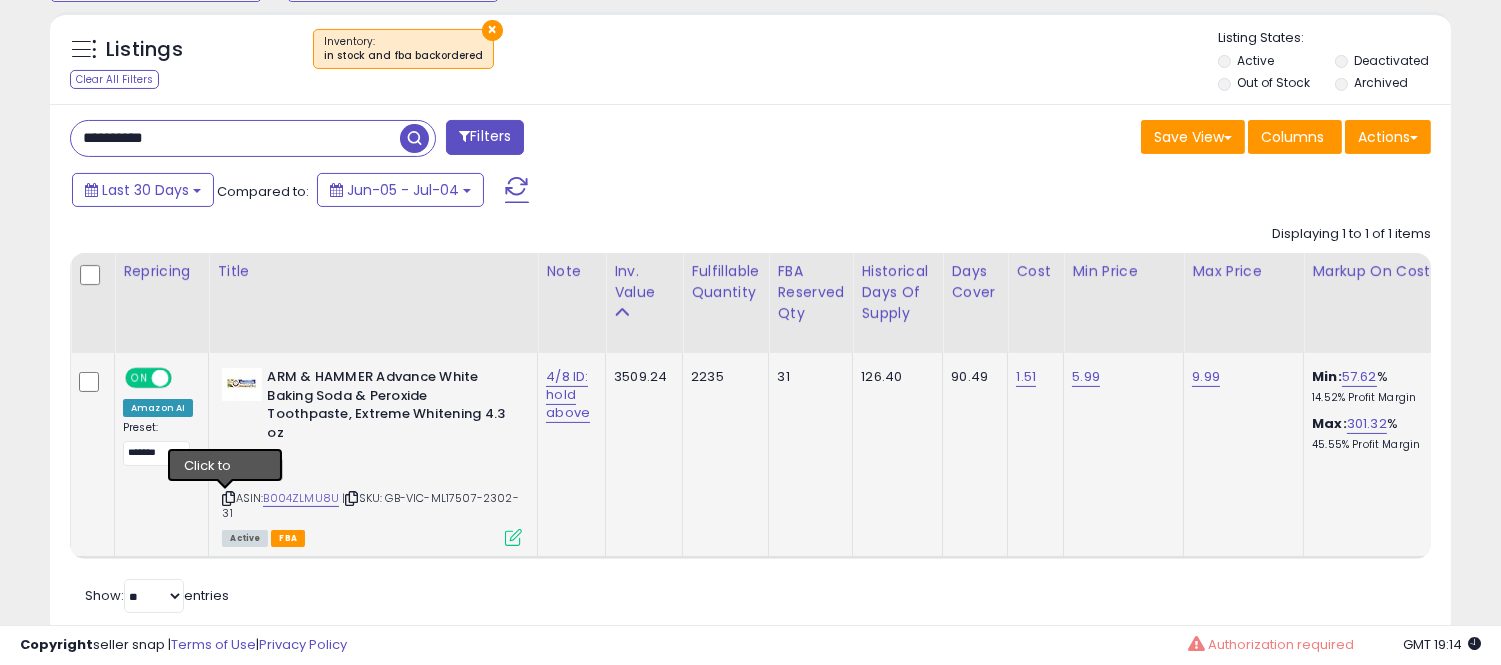 click at bounding box center [228, 498] 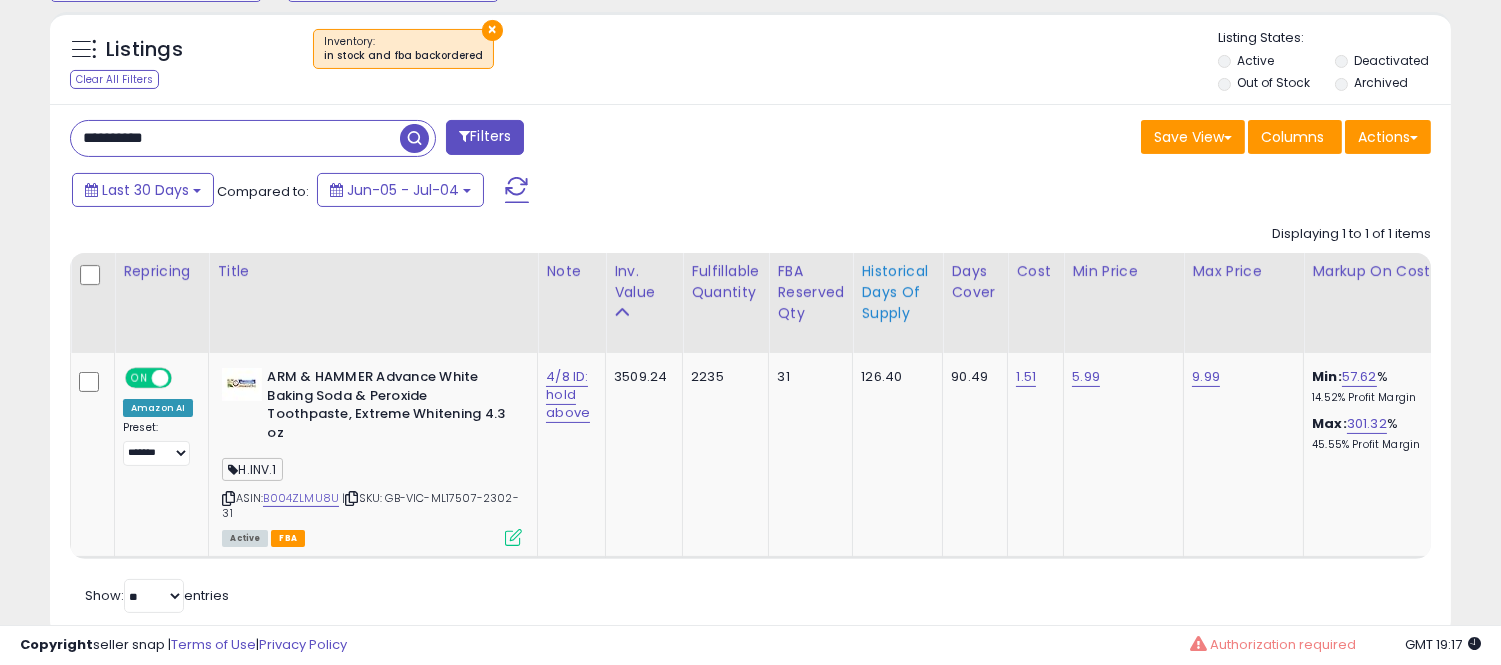 scroll, scrollTop: 0, scrollLeft: 278, axis: horizontal 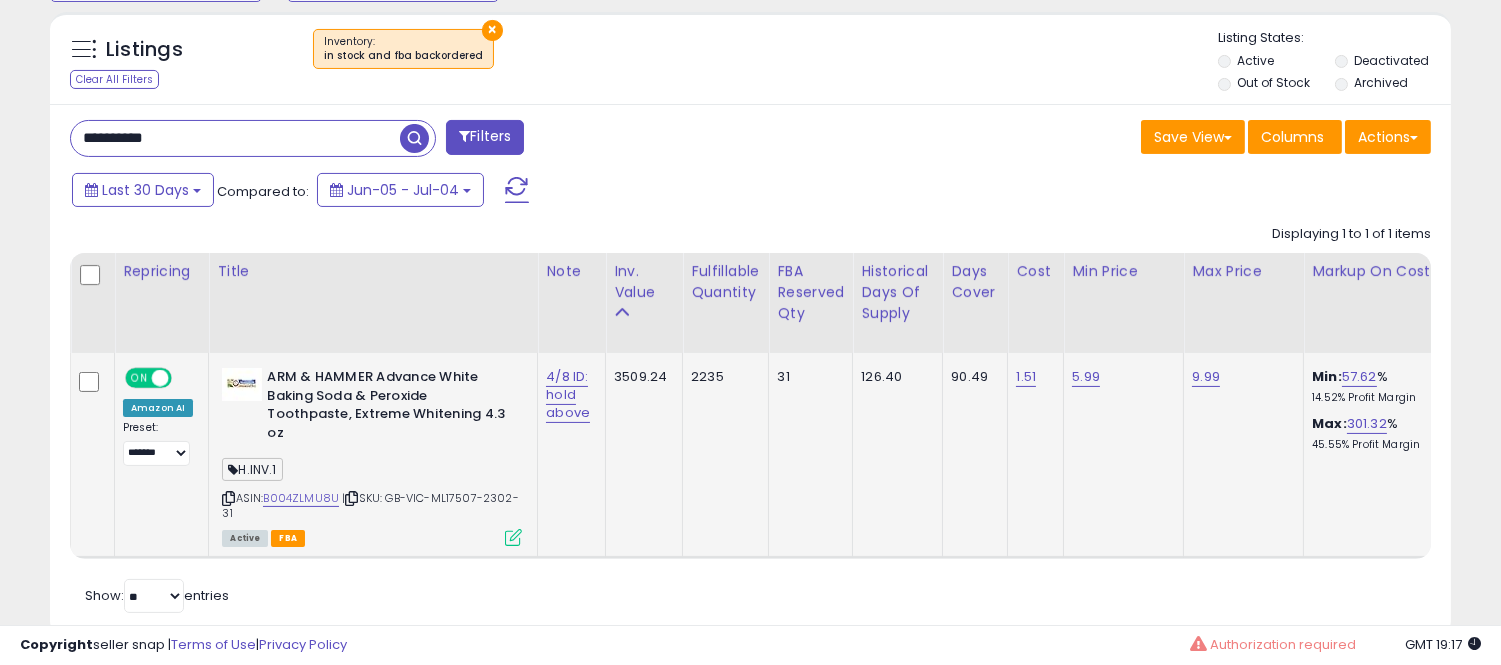 click at bounding box center (228, 498) 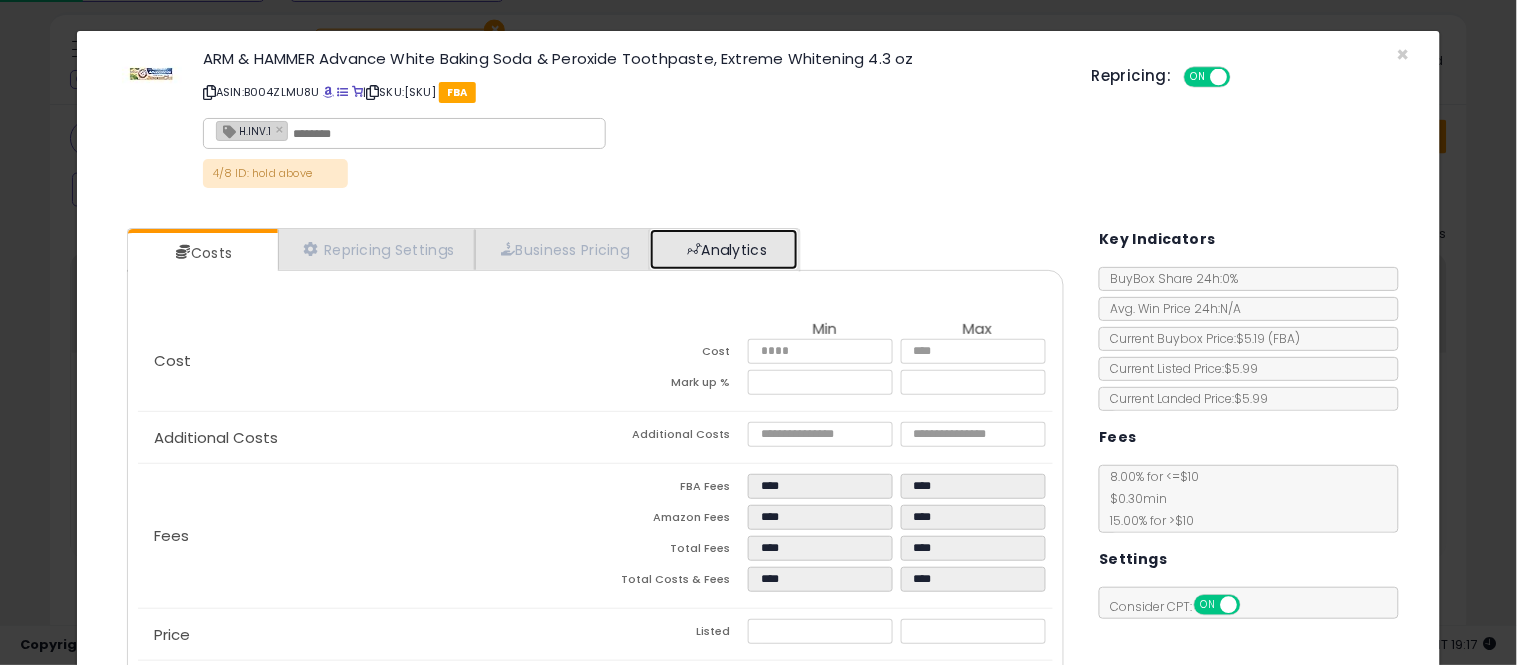 click on "Analytics" at bounding box center [724, 249] 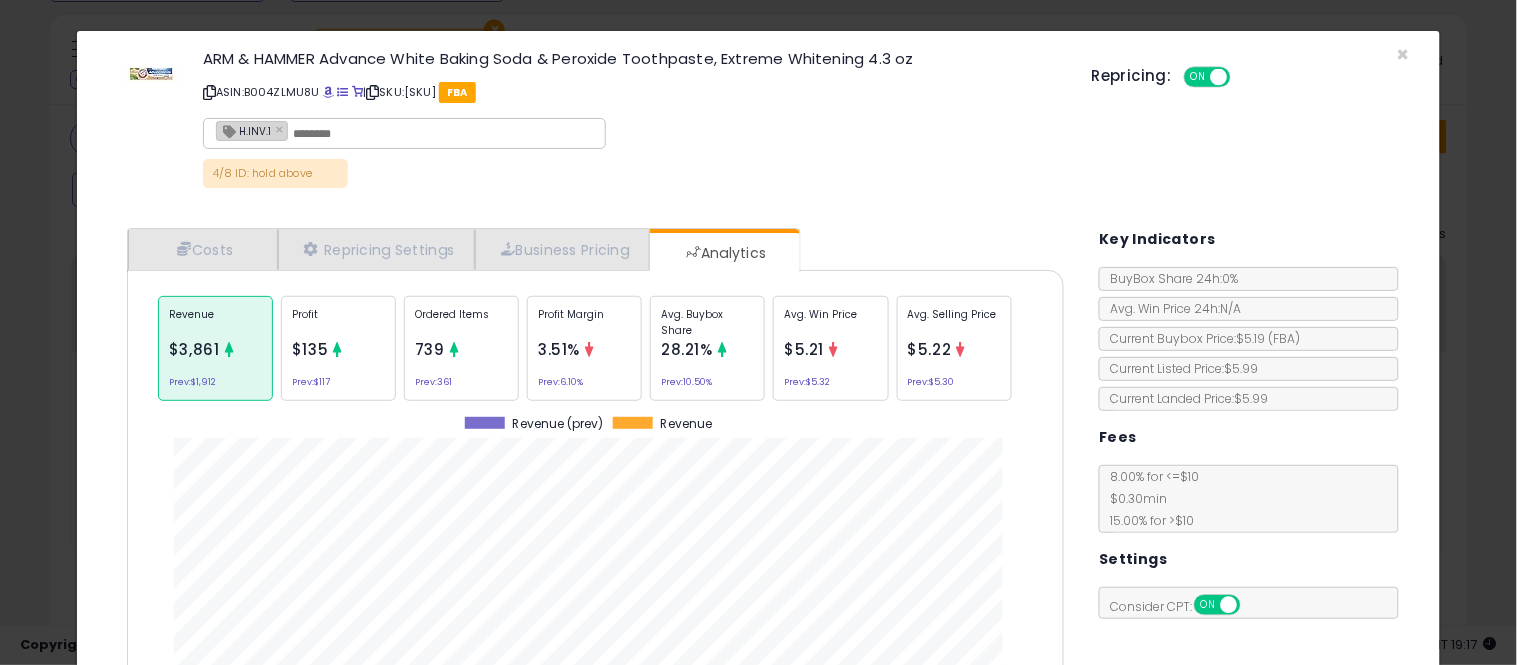 click on "Ordered Items
739
Prev:  361" 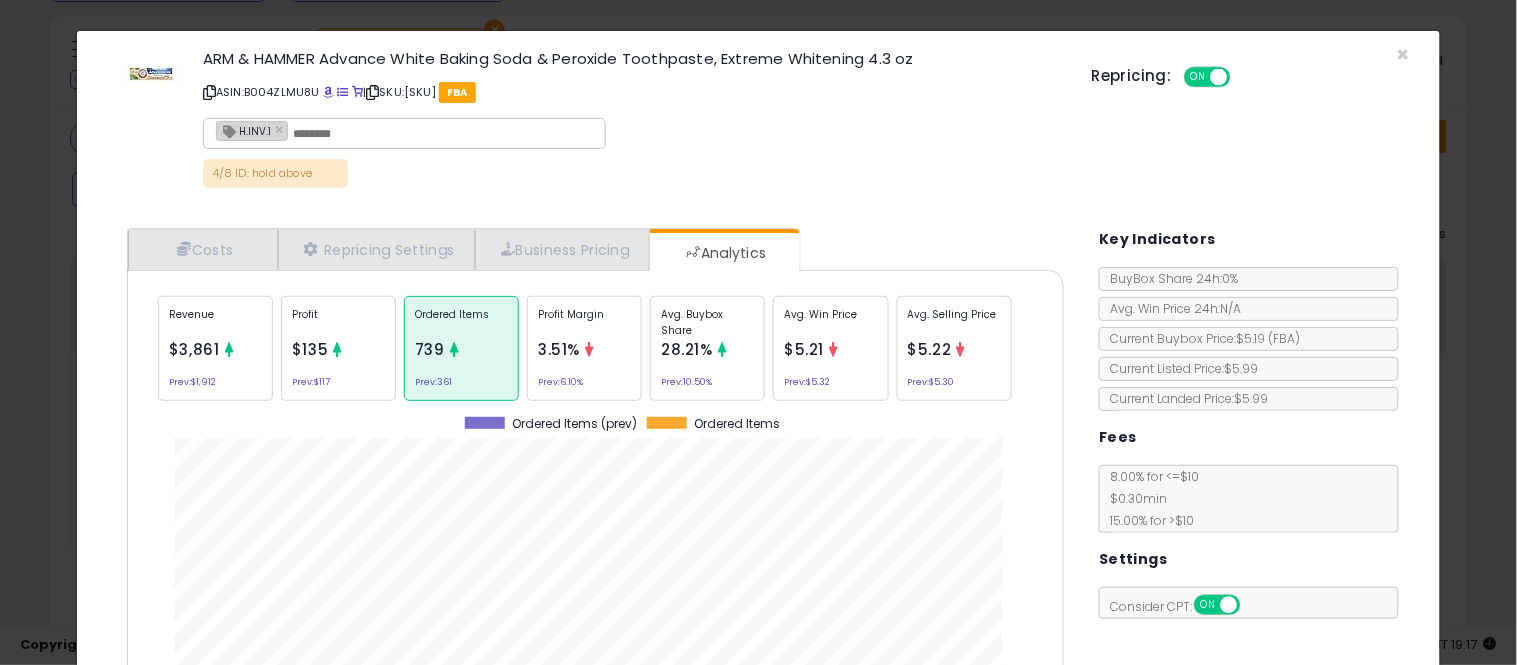click on "× Close
ARM & HAMMER Advance White Baking Soda & Peroxide Toothpaste, Extreme Whitening 4.3 oz
ASIN:  [ASIN]
|
SKU:  [SKU]
FBA
H.INV.1 ×
4/8 ID: hold above
Repricing:
ON   OFF" 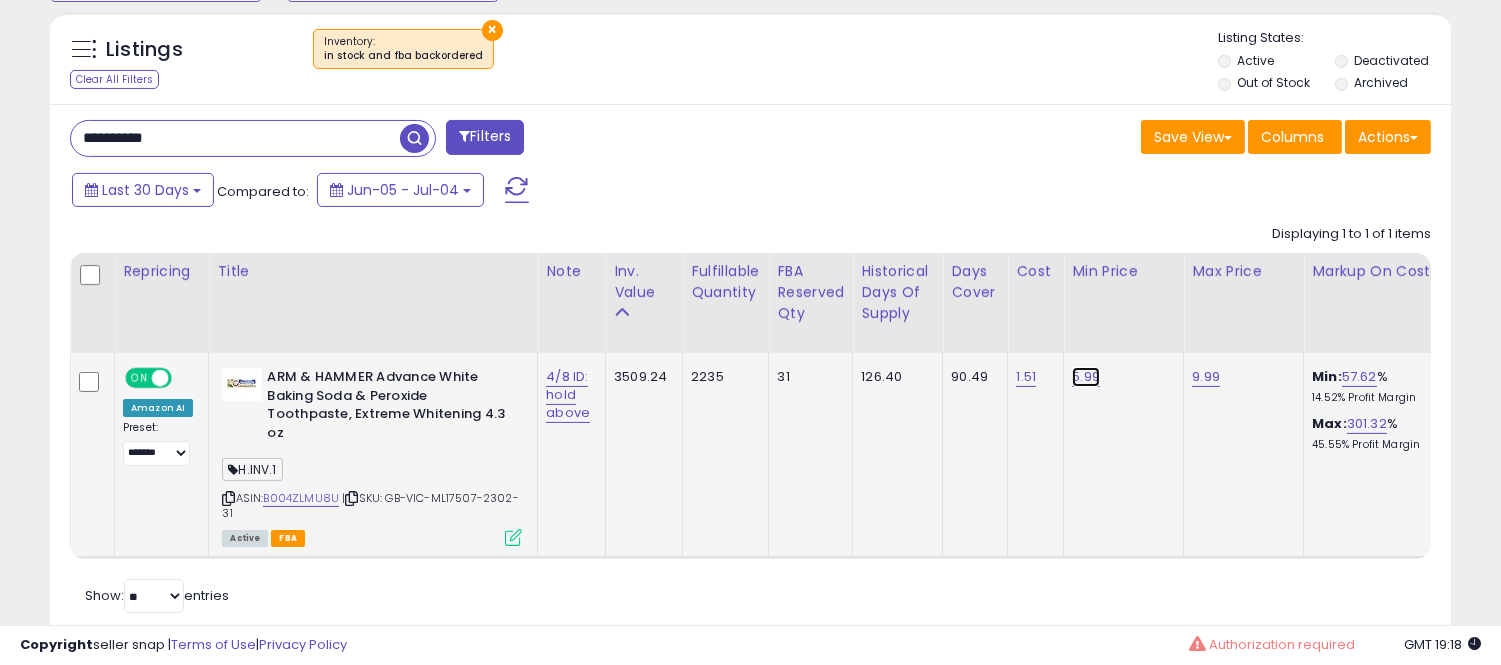 click on "5.99" at bounding box center (1086, 377) 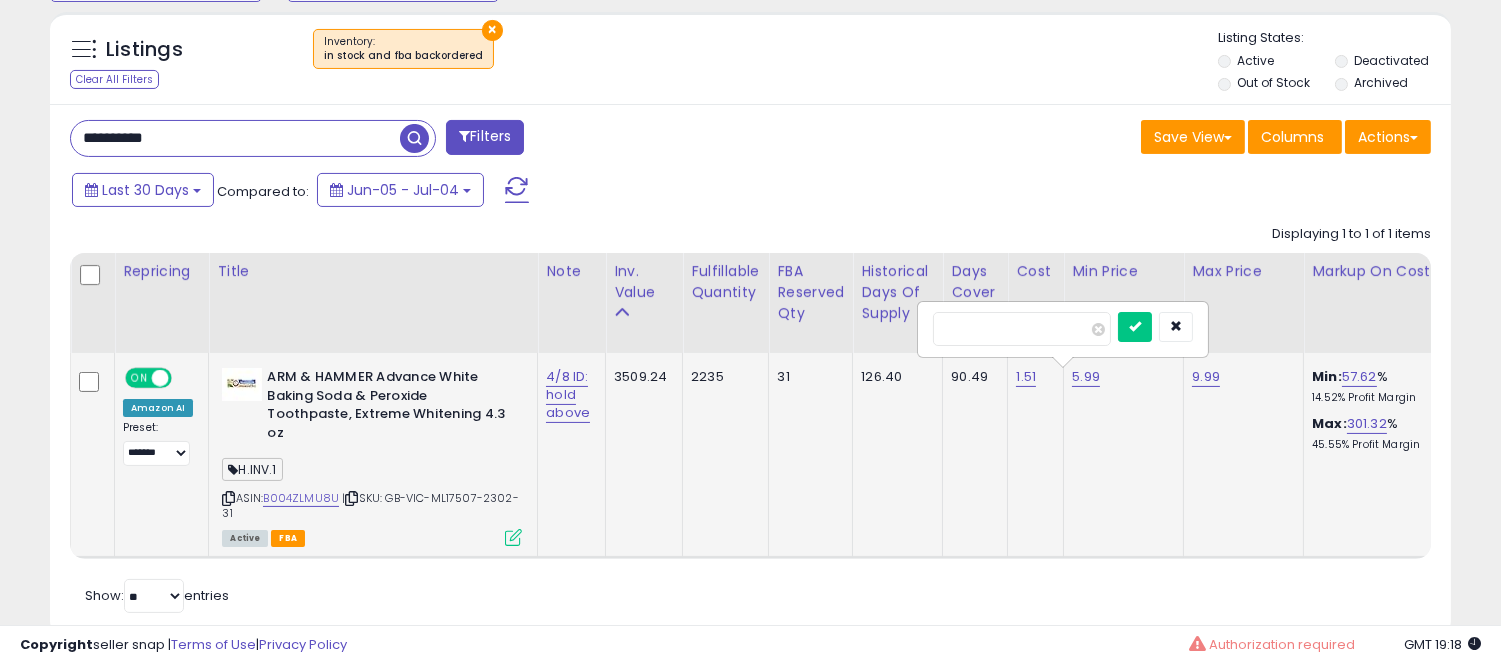 type on "****" 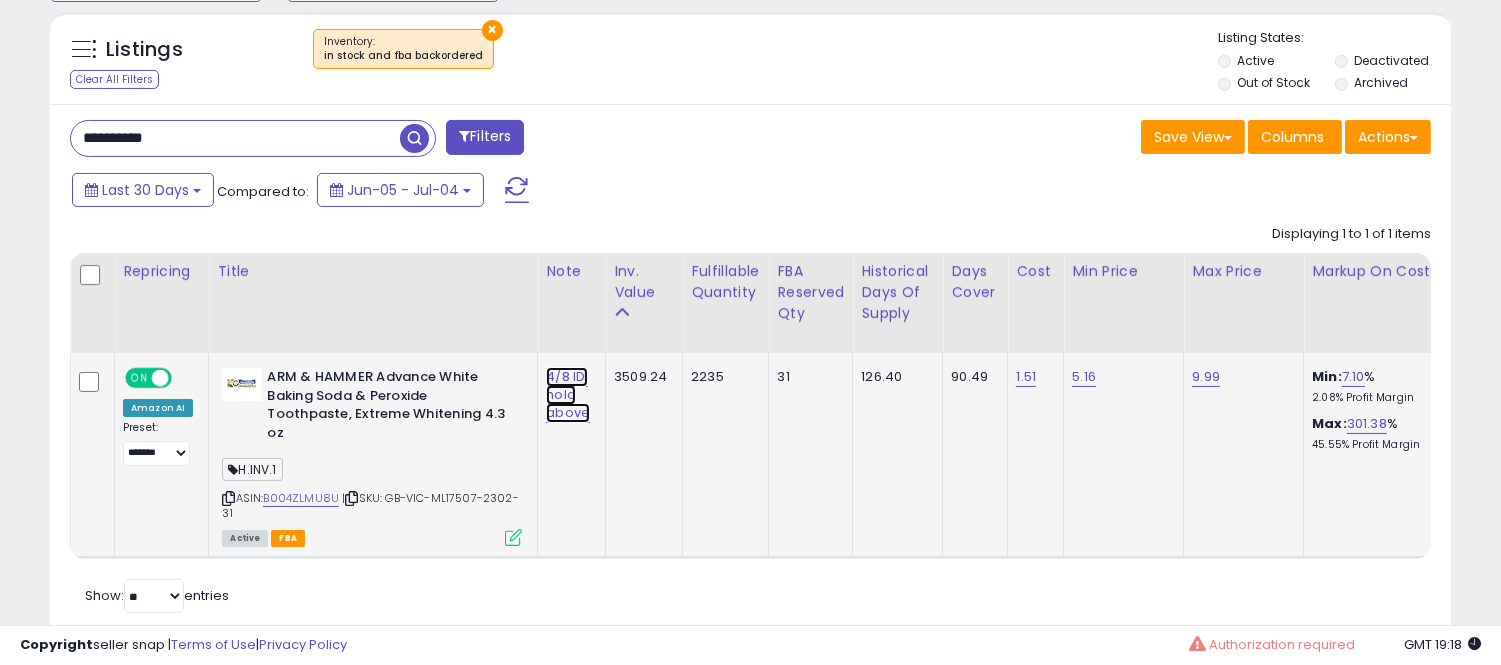 click on "4/8 ID: hold above" at bounding box center (568, 395) 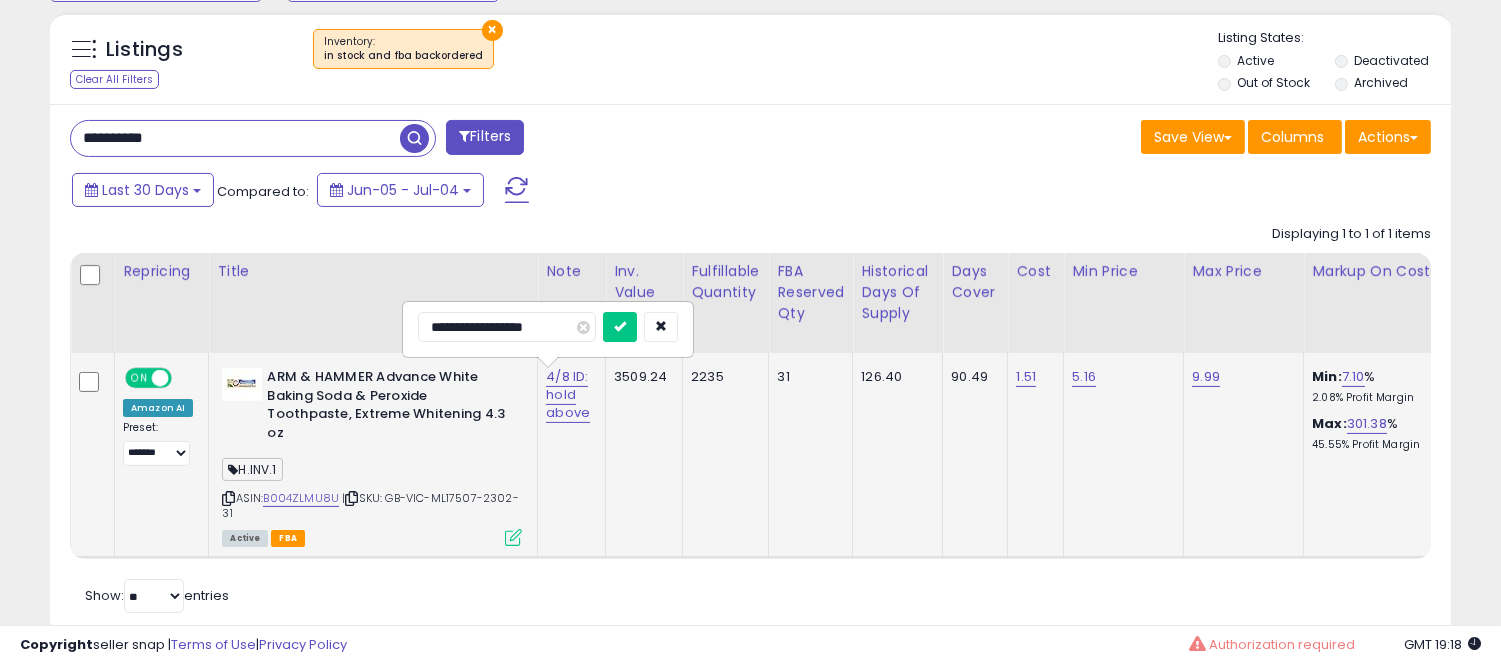click on "**********" at bounding box center (548, 329) 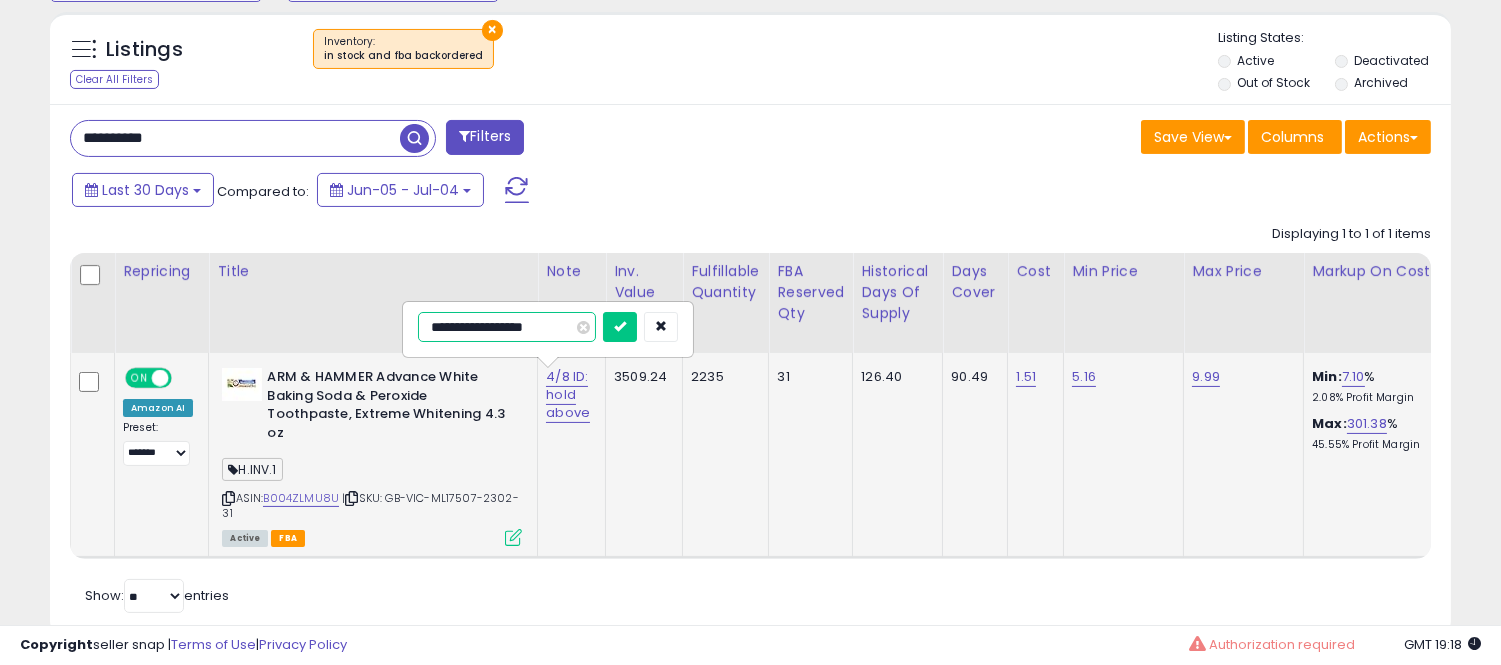 click on "**********" at bounding box center [507, 327] 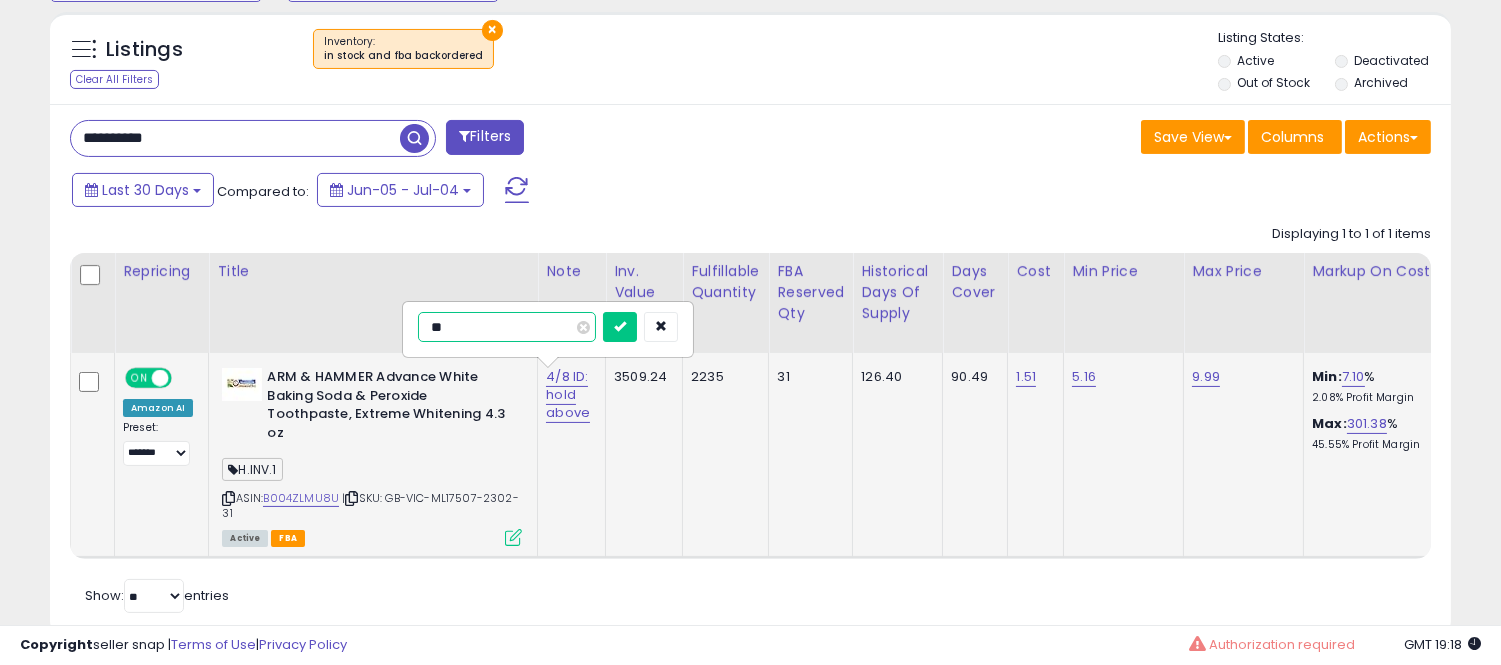 type on "*" 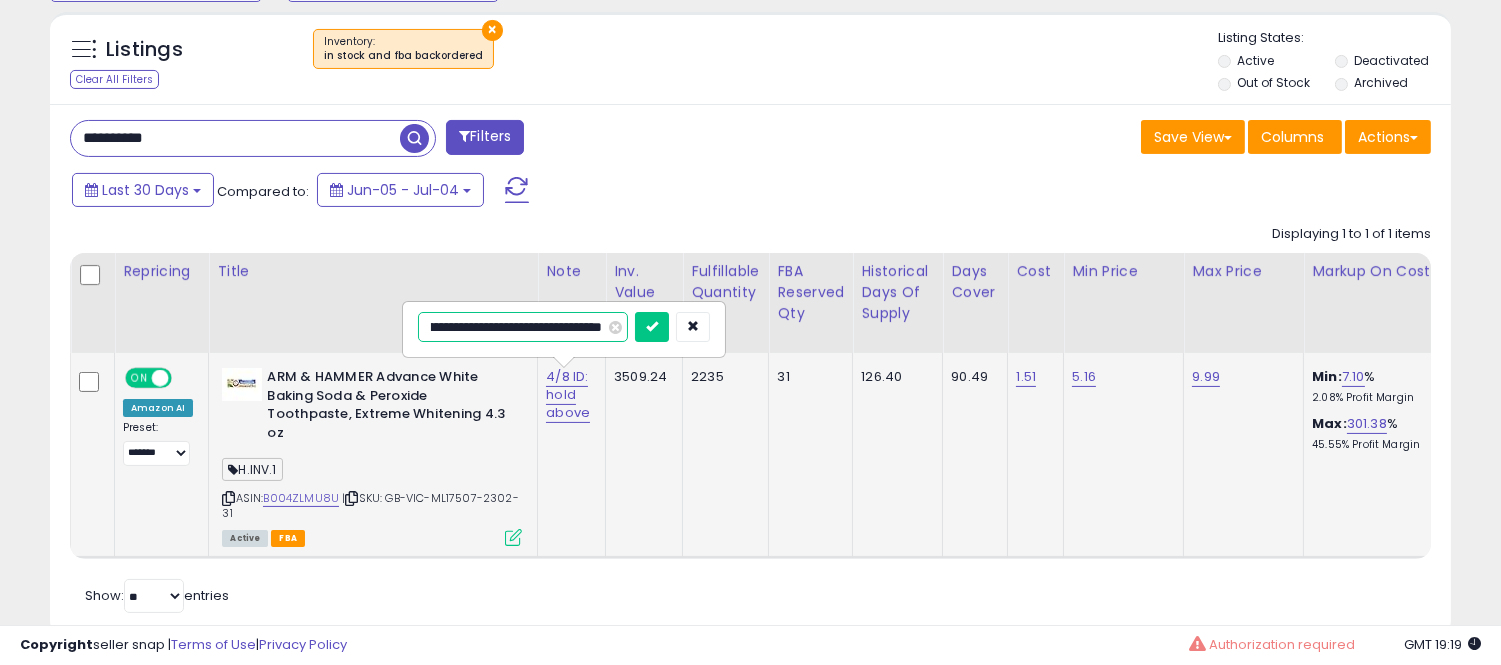 type on "**********" 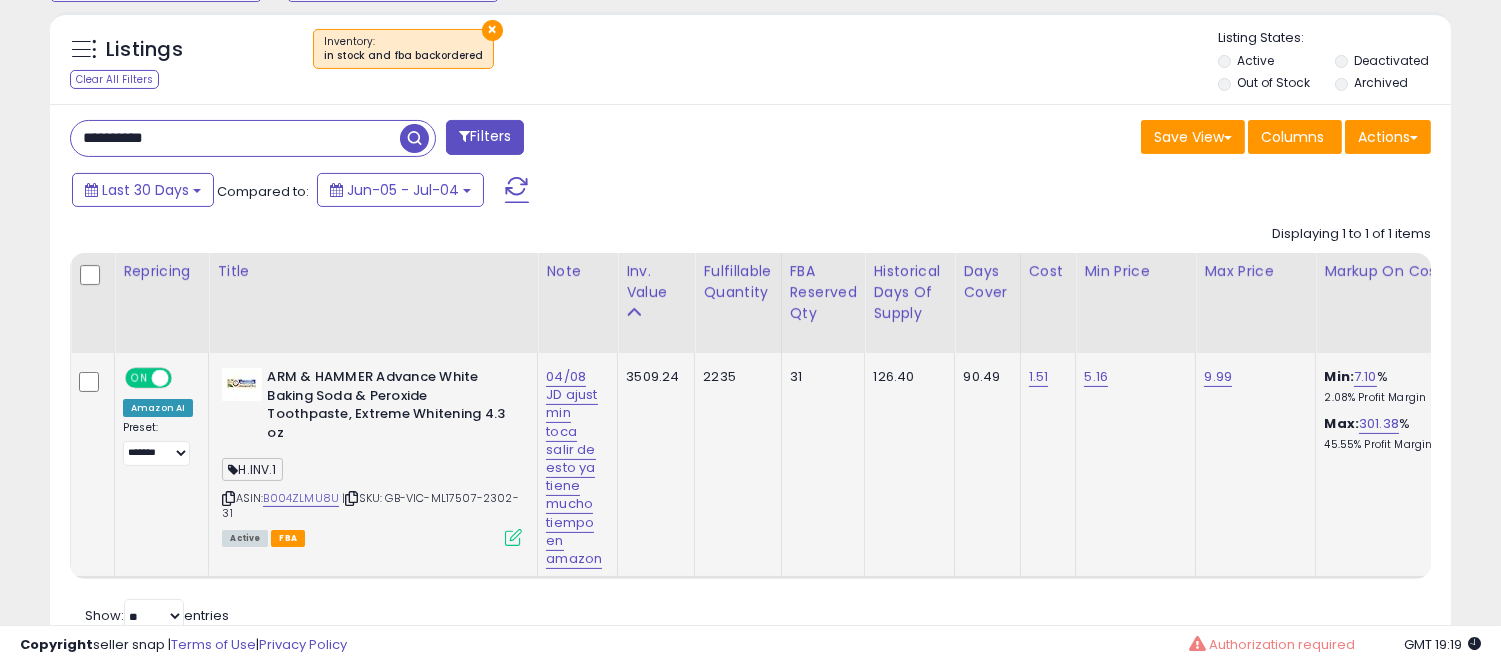 click at bounding box center [228, 498] 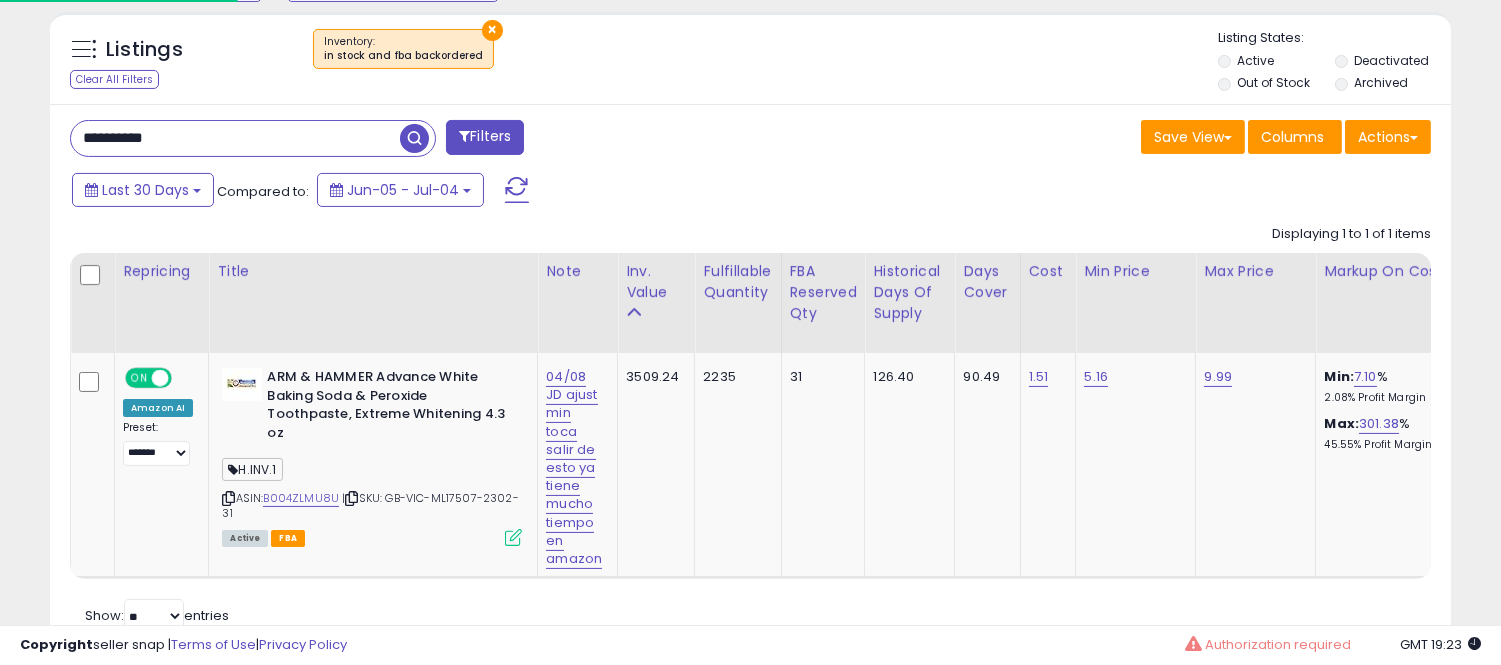 click on "**********" at bounding box center (235, 138) 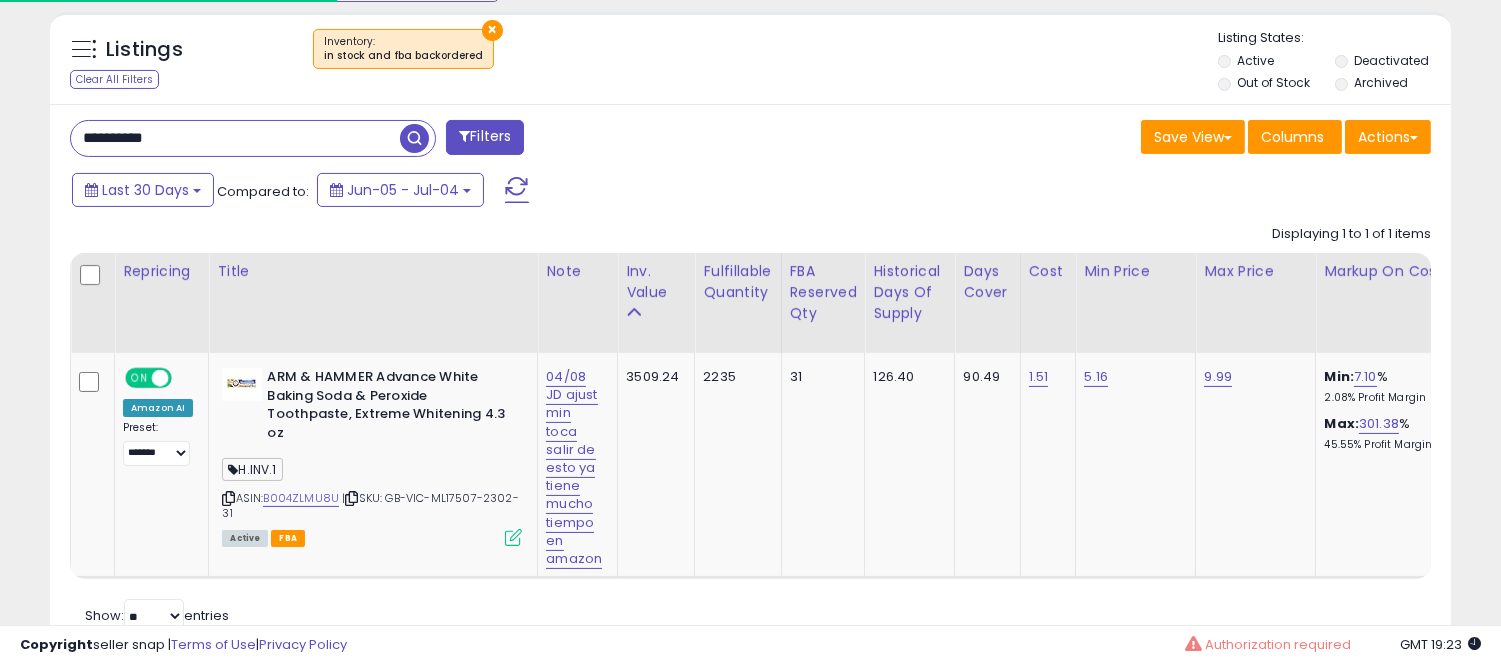 paste 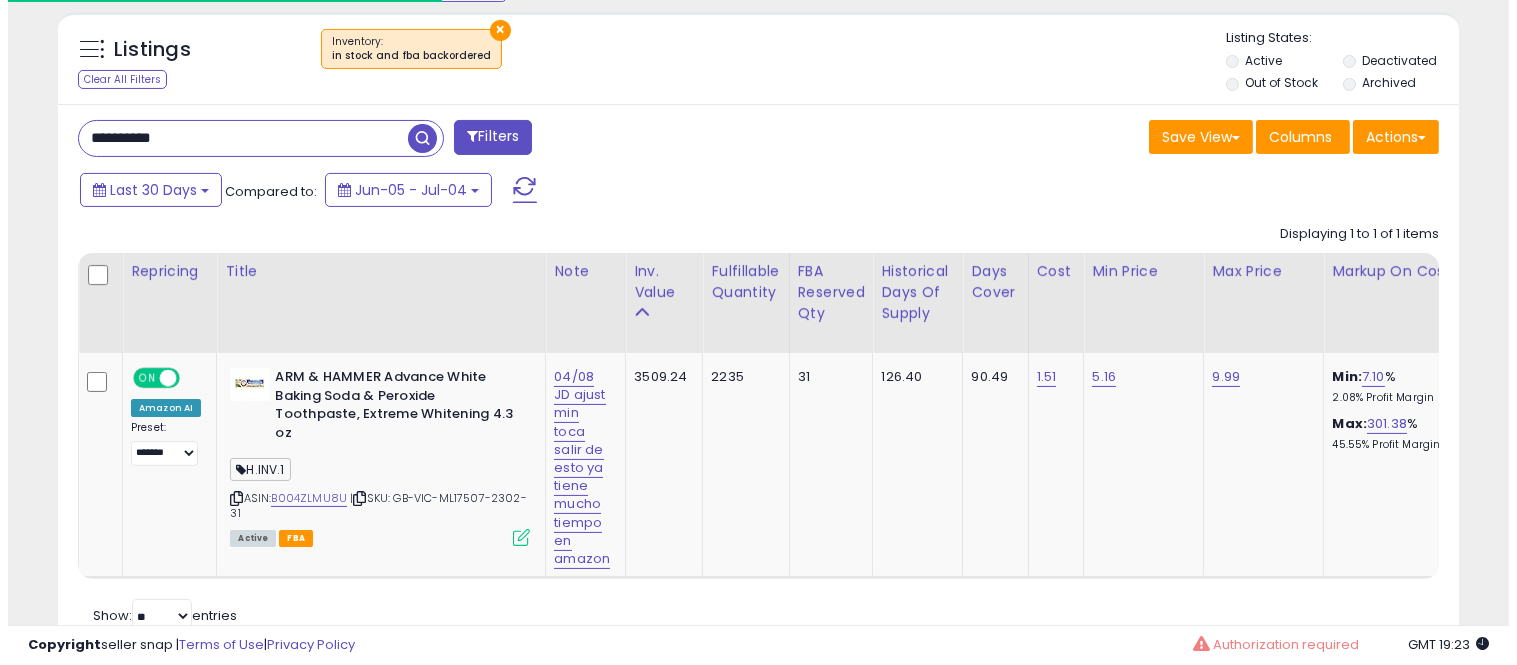 scroll, scrollTop: 578, scrollLeft: 0, axis: vertical 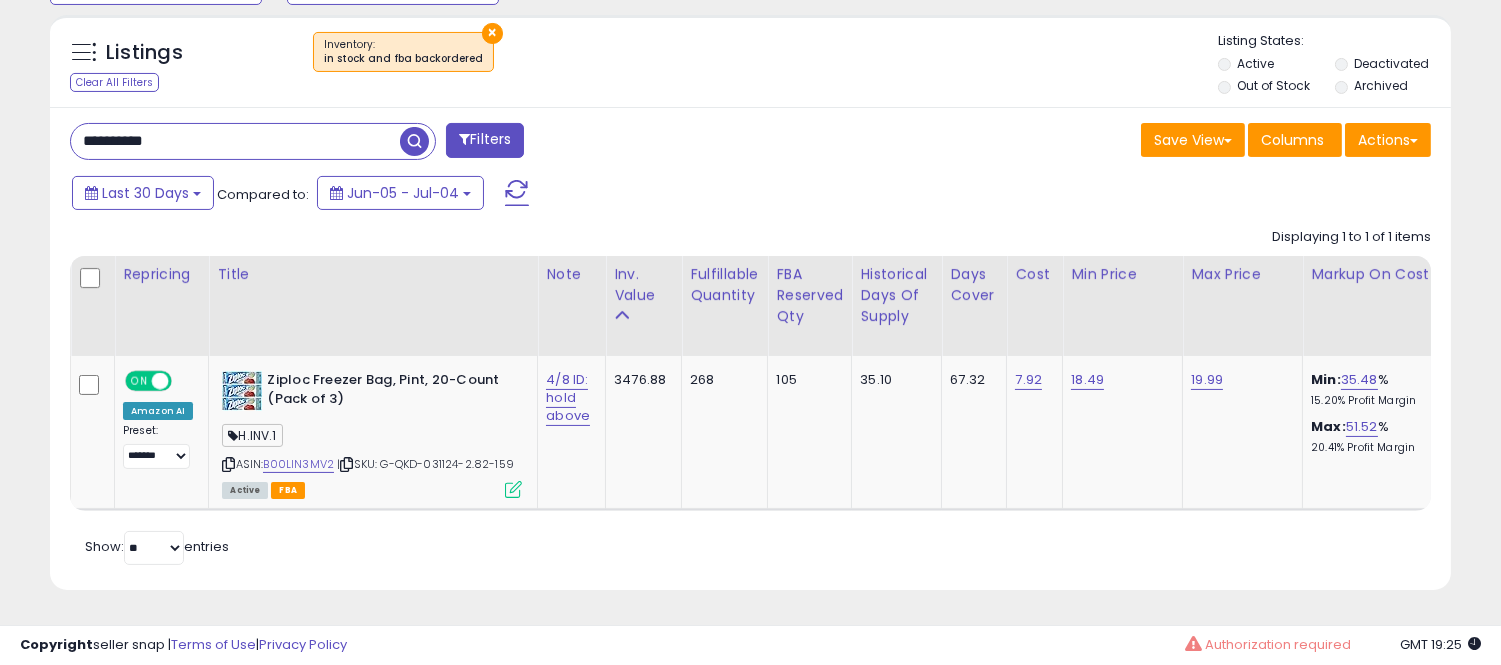 click on "**********" at bounding box center [750, 348] 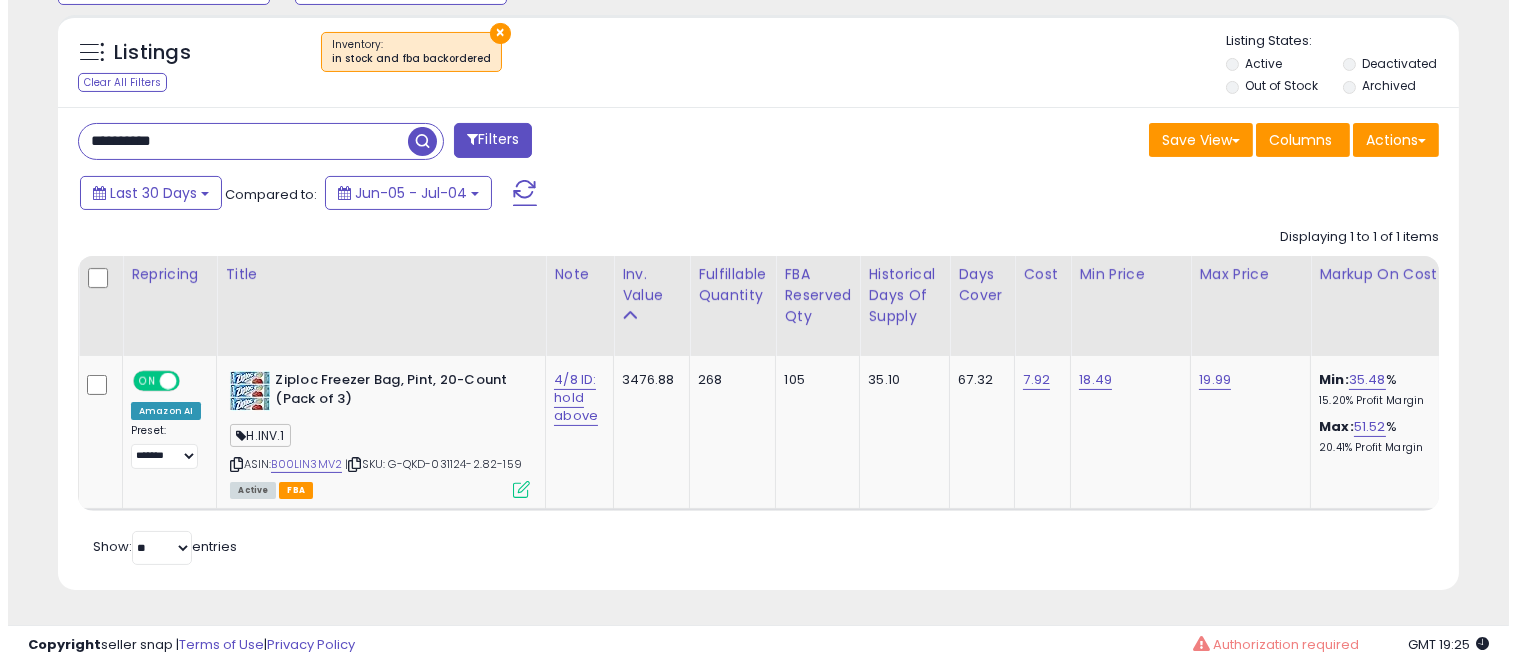 scroll, scrollTop: 578, scrollLeft: 0, axis: vertical 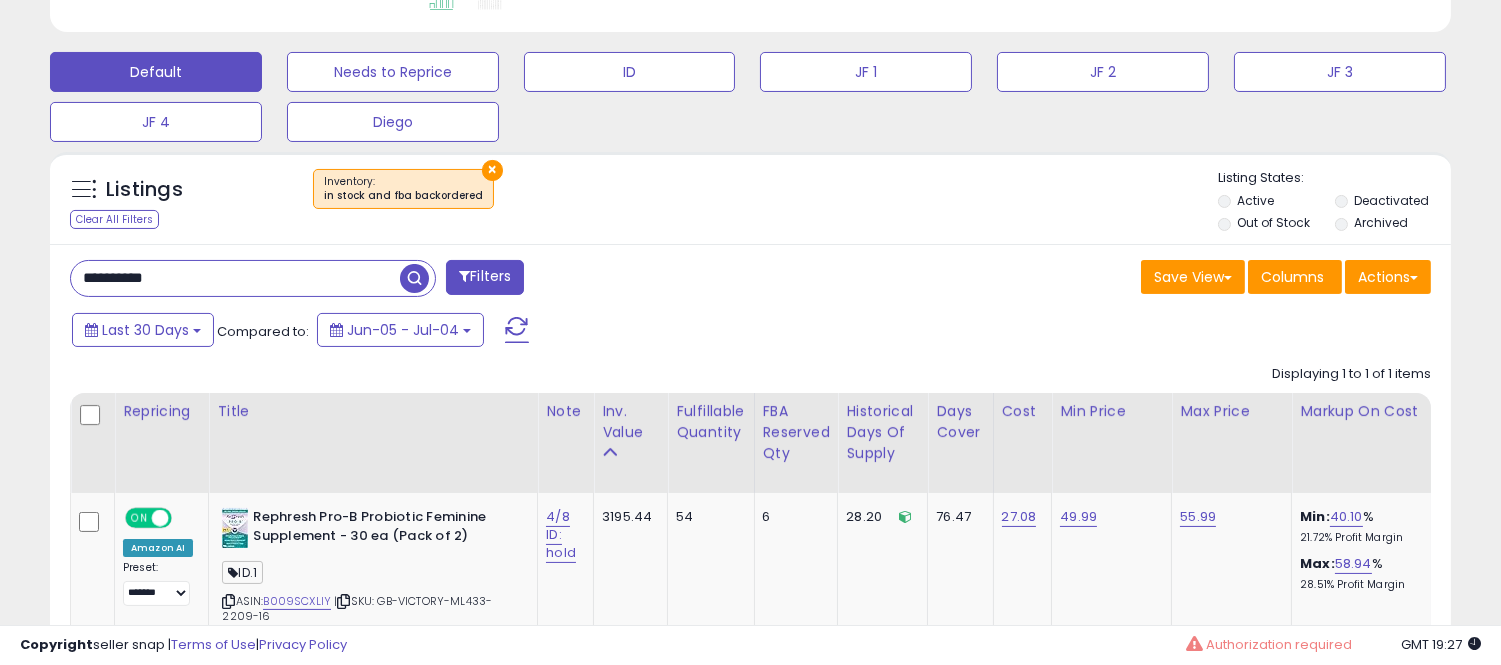 click on "**********" at bounding box center [235, 278] 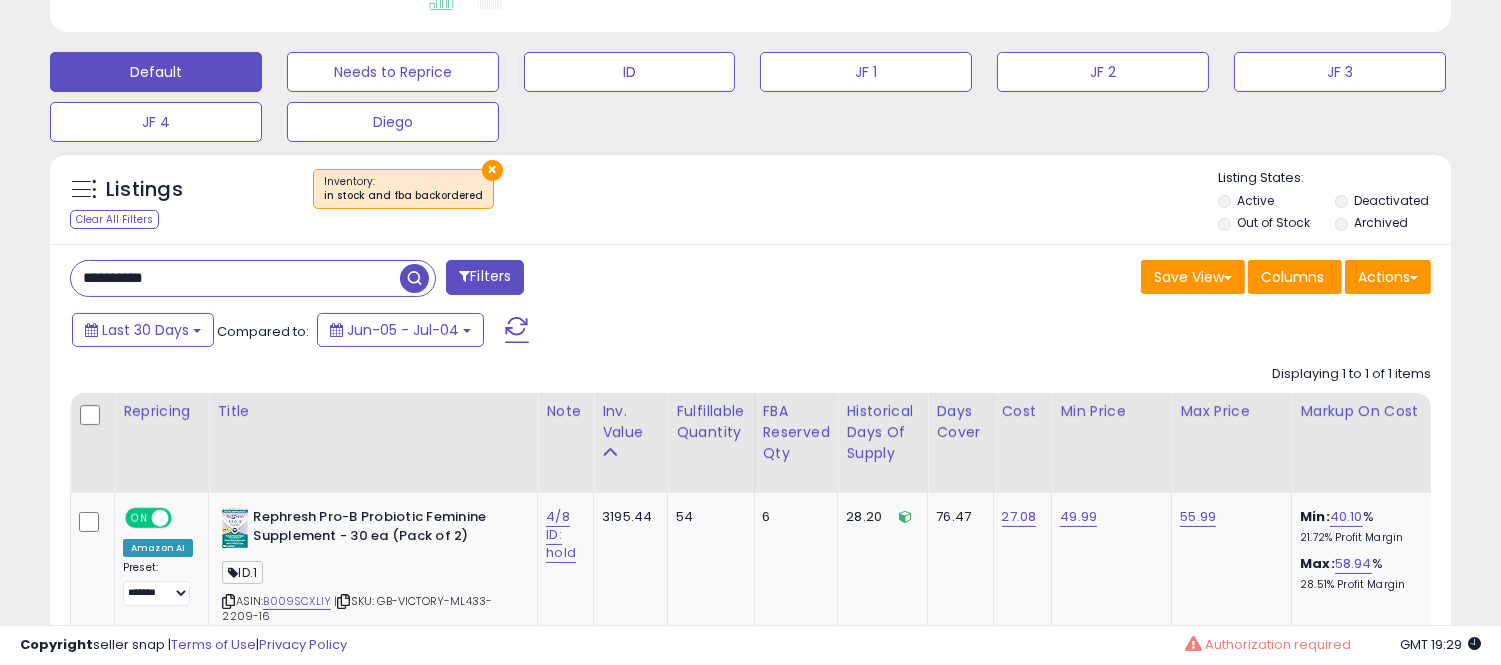 scroll, scrollTop: 746, scrollLeft: 0, axis: vertical 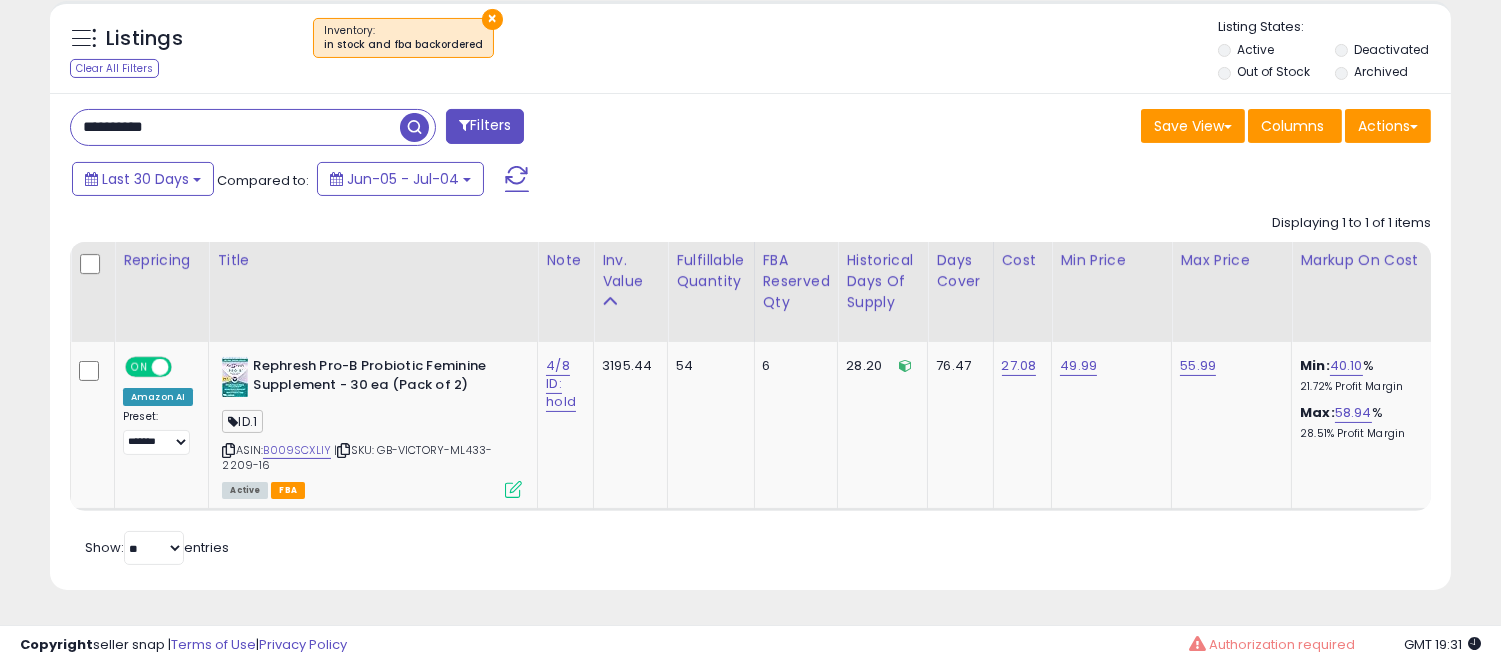 click on "**********" at bounding box center [235, 127] 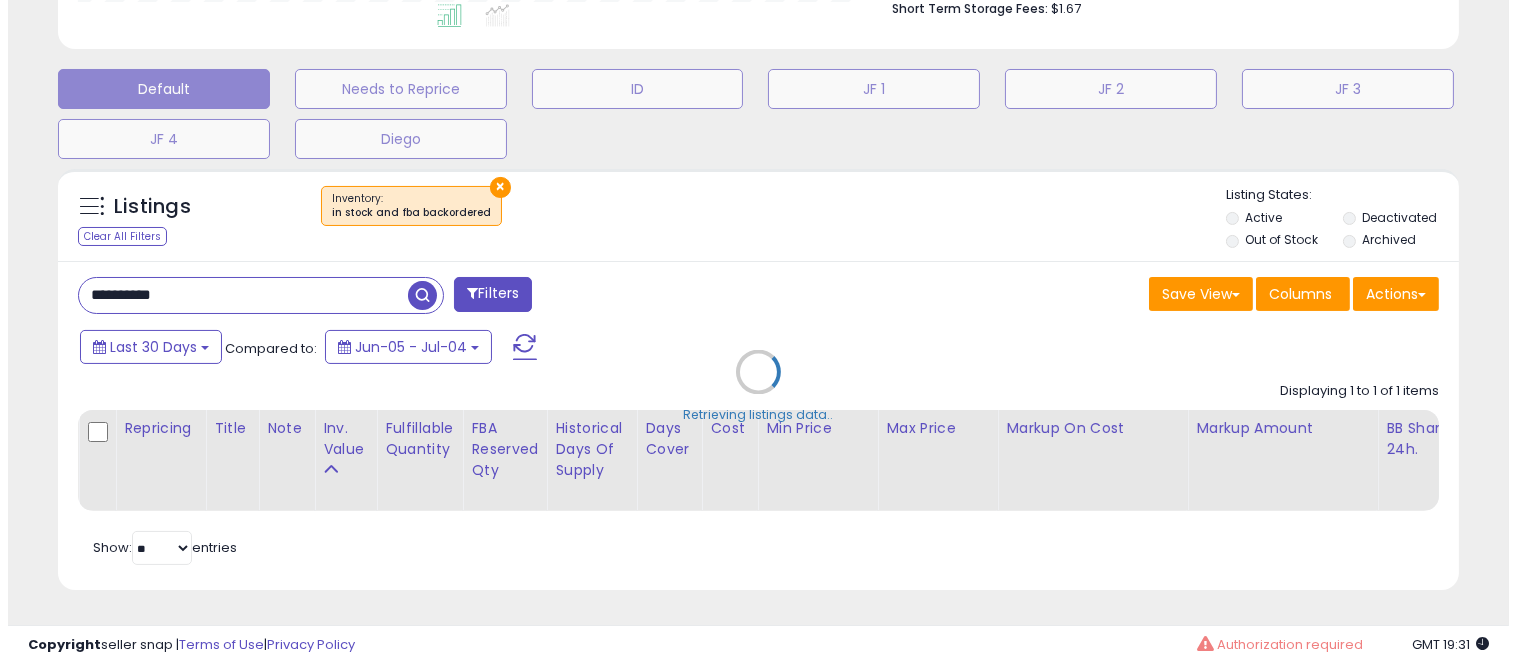 scroll, scrollTop: 578, scrollLeft: 0, axis: vertical 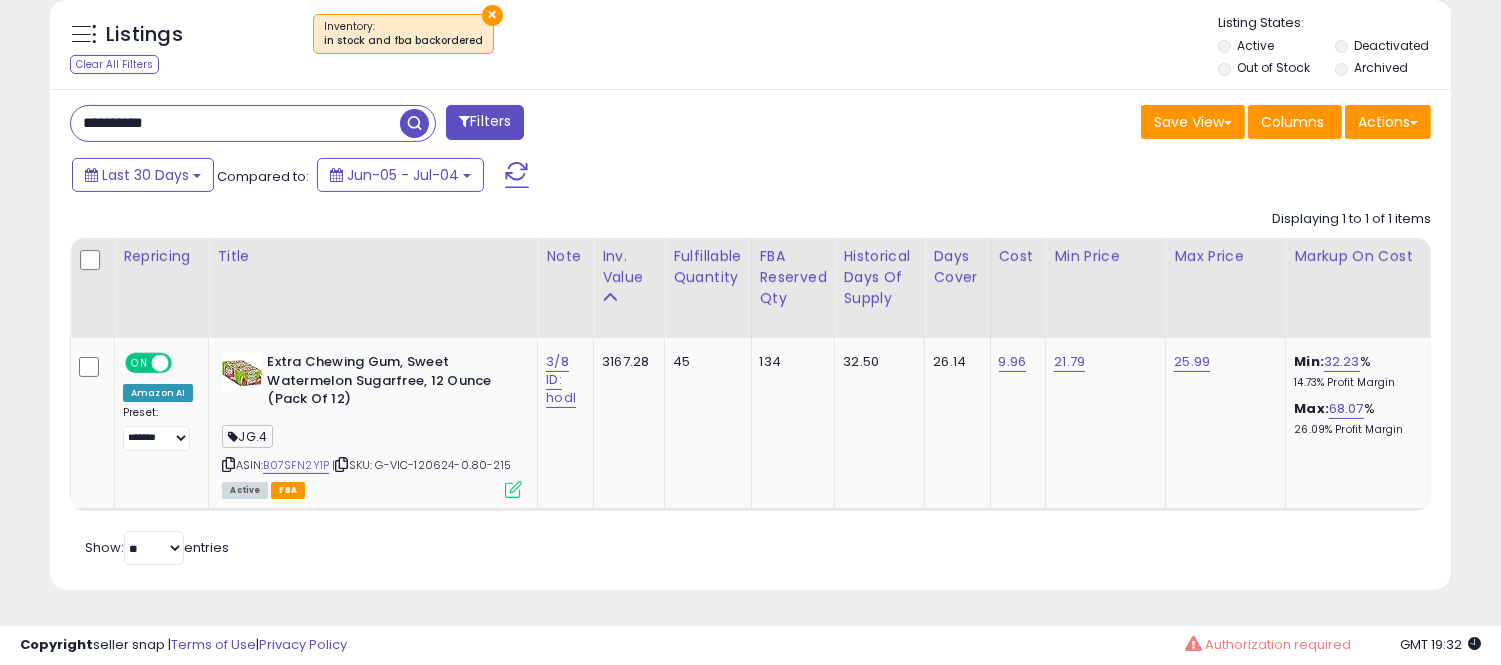 click on "**********" at bounding box center (750, 340) 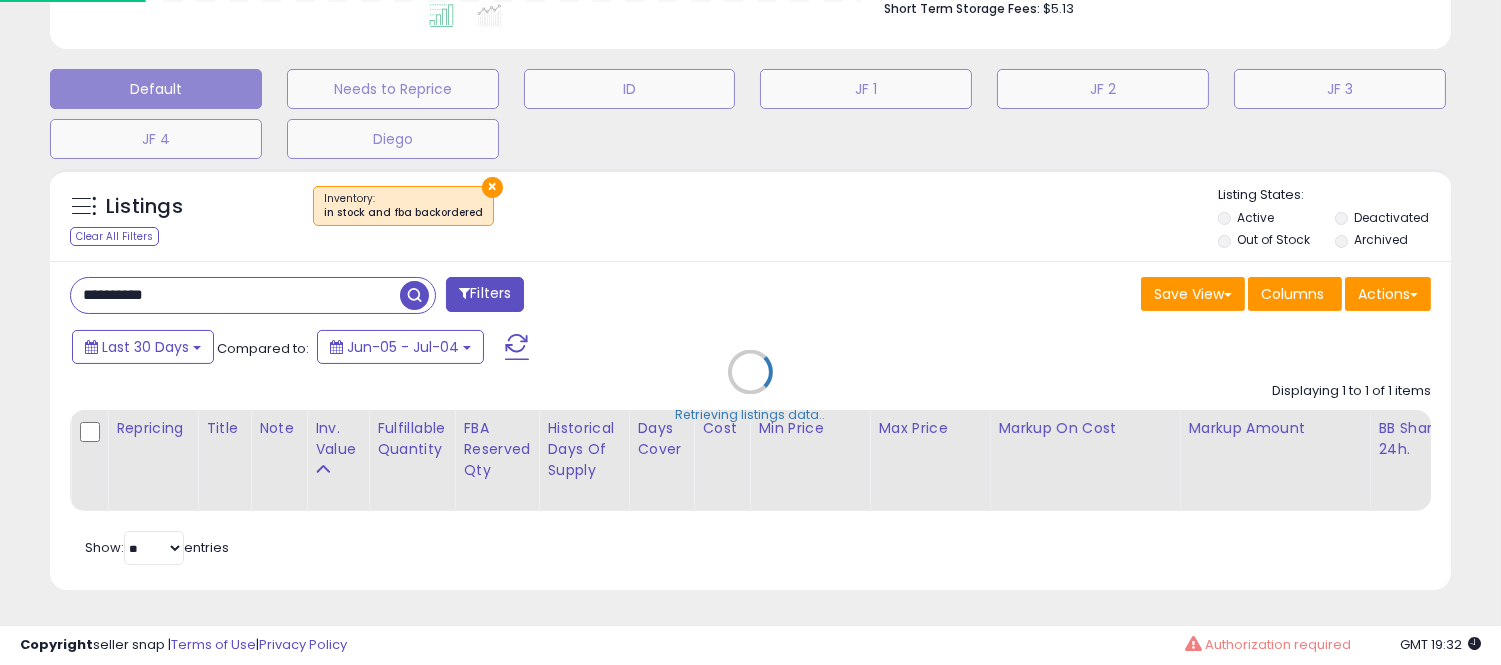 scroll, scrollTop: 999590, scrollLeft: 999178, axis: both 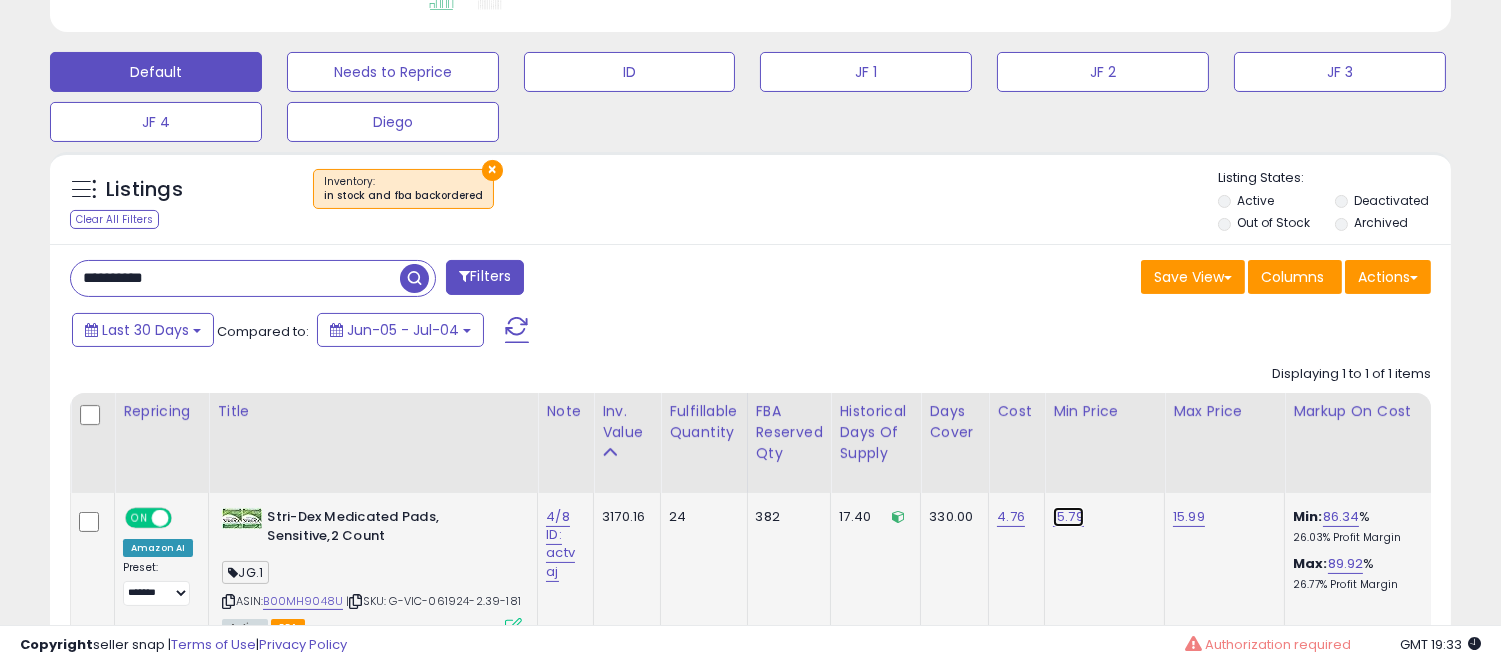click on "15.79" at bounding box center [1068, 517] 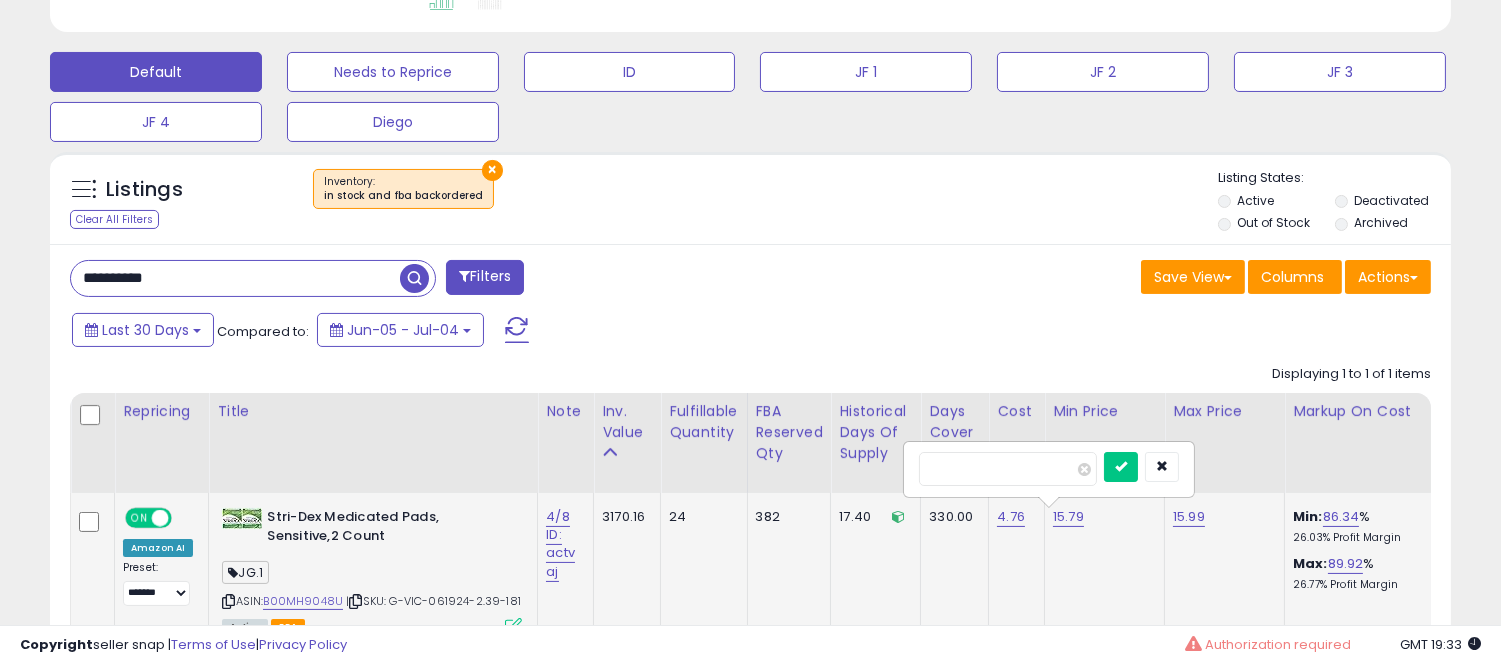 type on "*****" 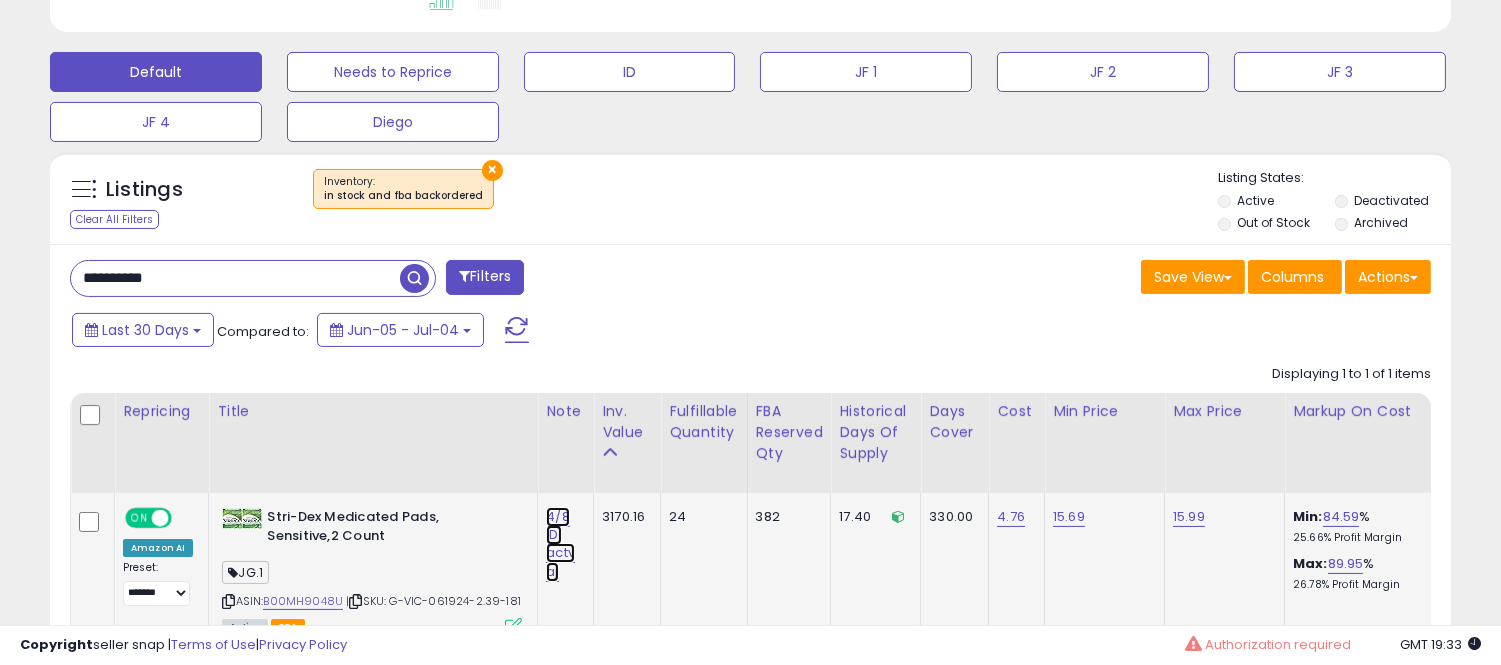click on "4/8 ID: actv aj" at bounding box center (560, 544) 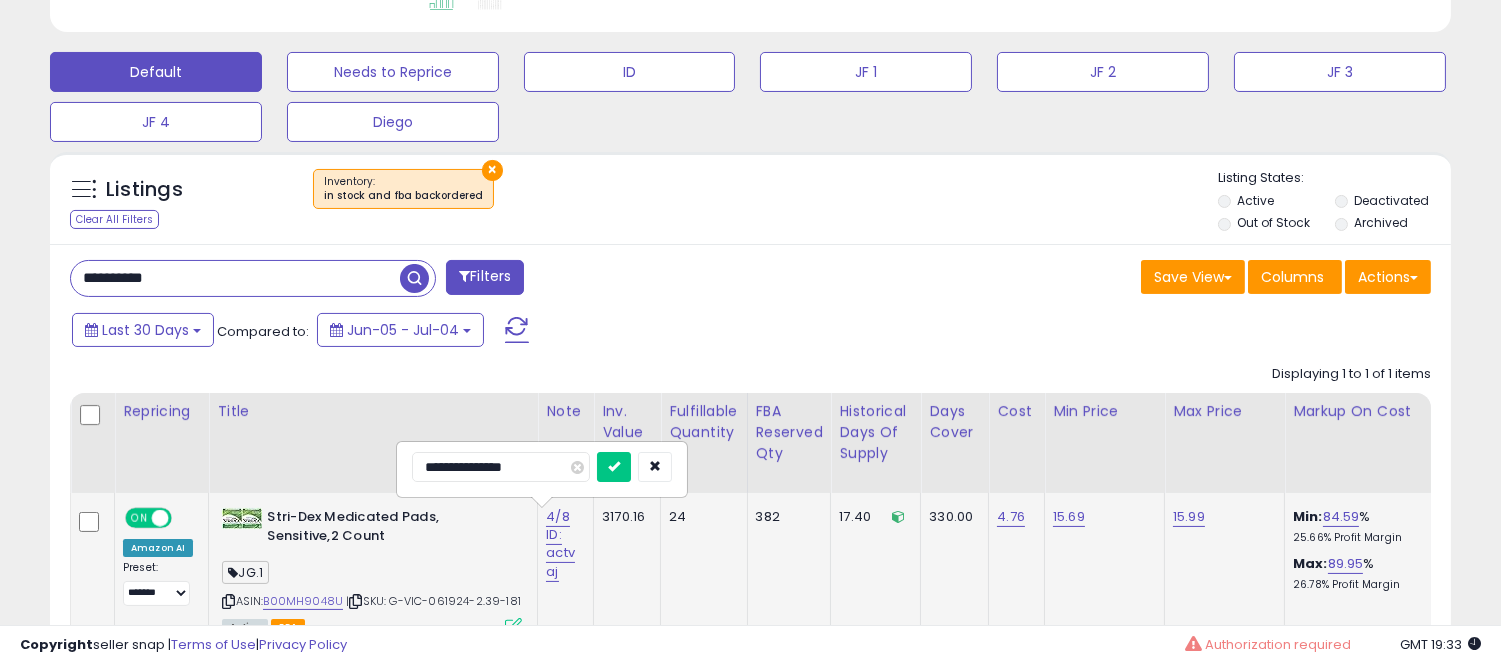 click on "**********" at bounding box center (501, 467) 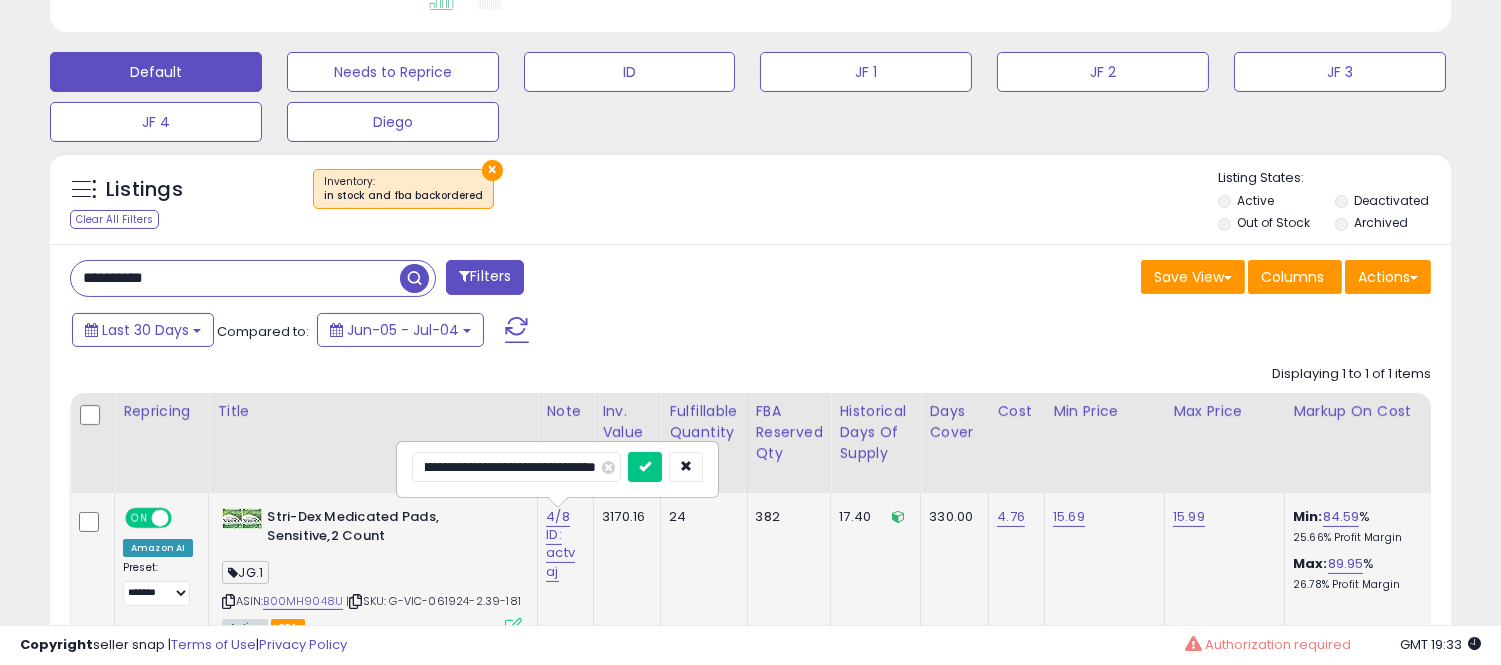 scroll, scrollTop: 0, scrollLeft: 132, axis: horizontal 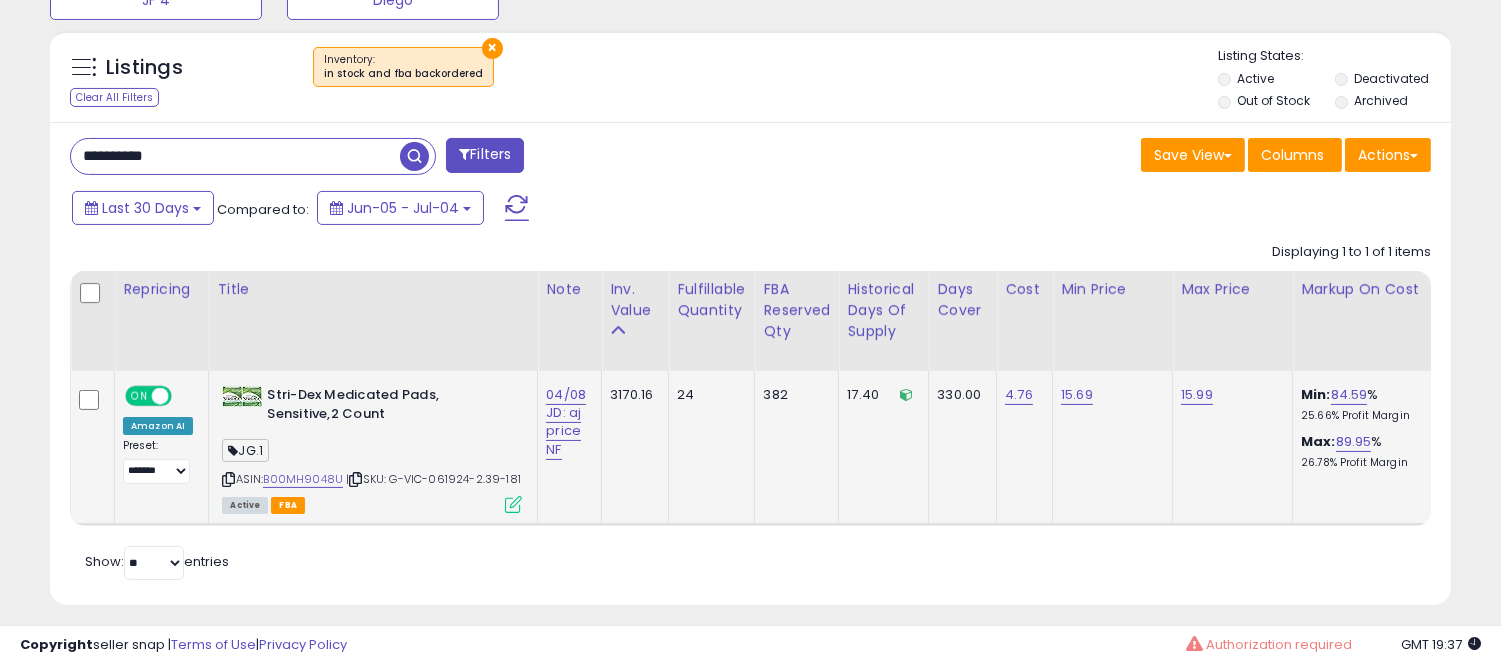 click on "**********" at bounding box center (235, 156) 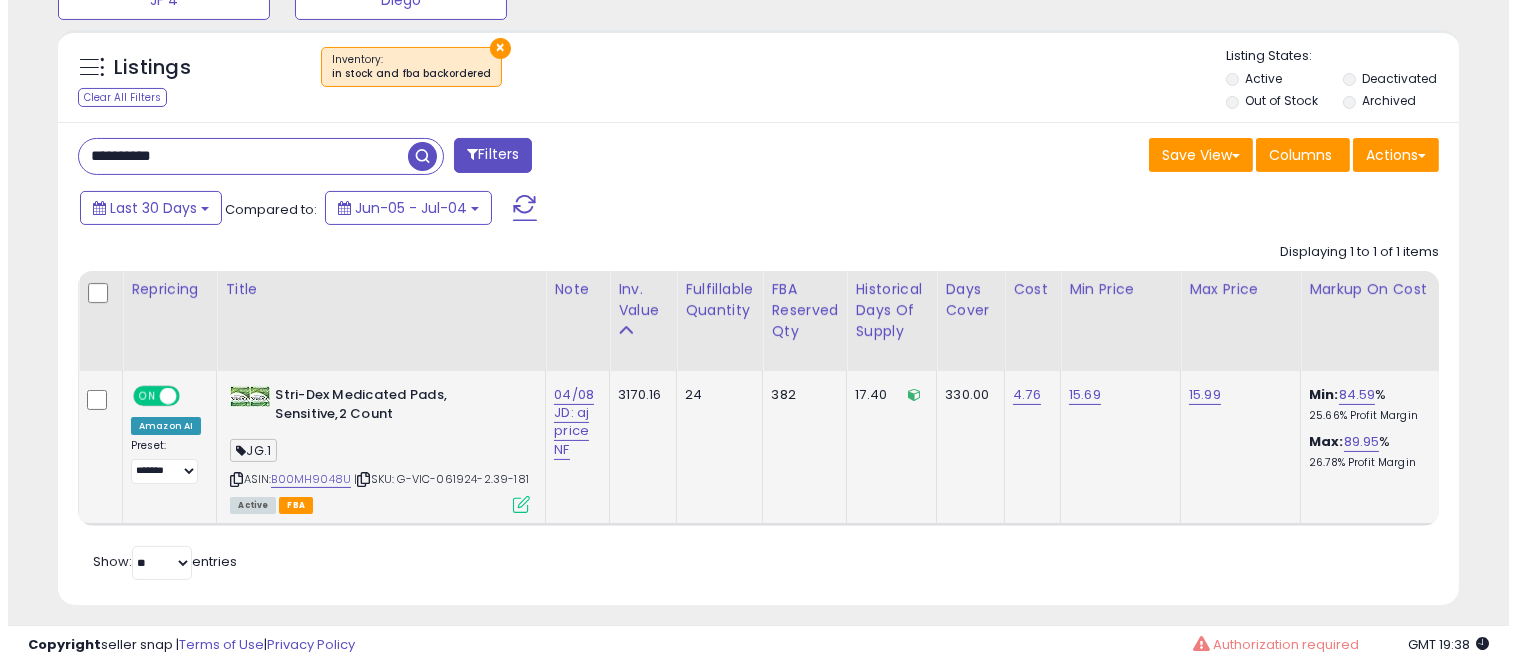 scroll, scrollTop: 578, scrollLeft: 0, axis: vertical 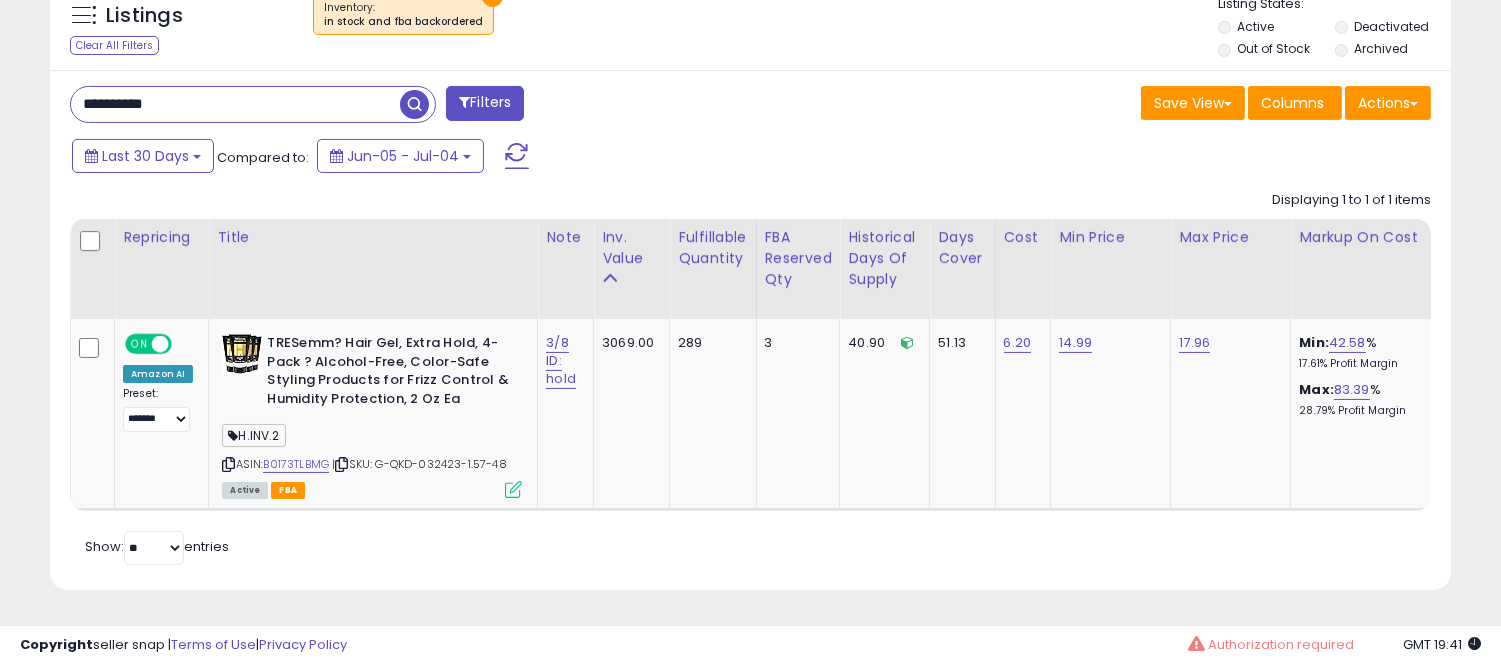 click on "**********" at bounding box center [235, 104] 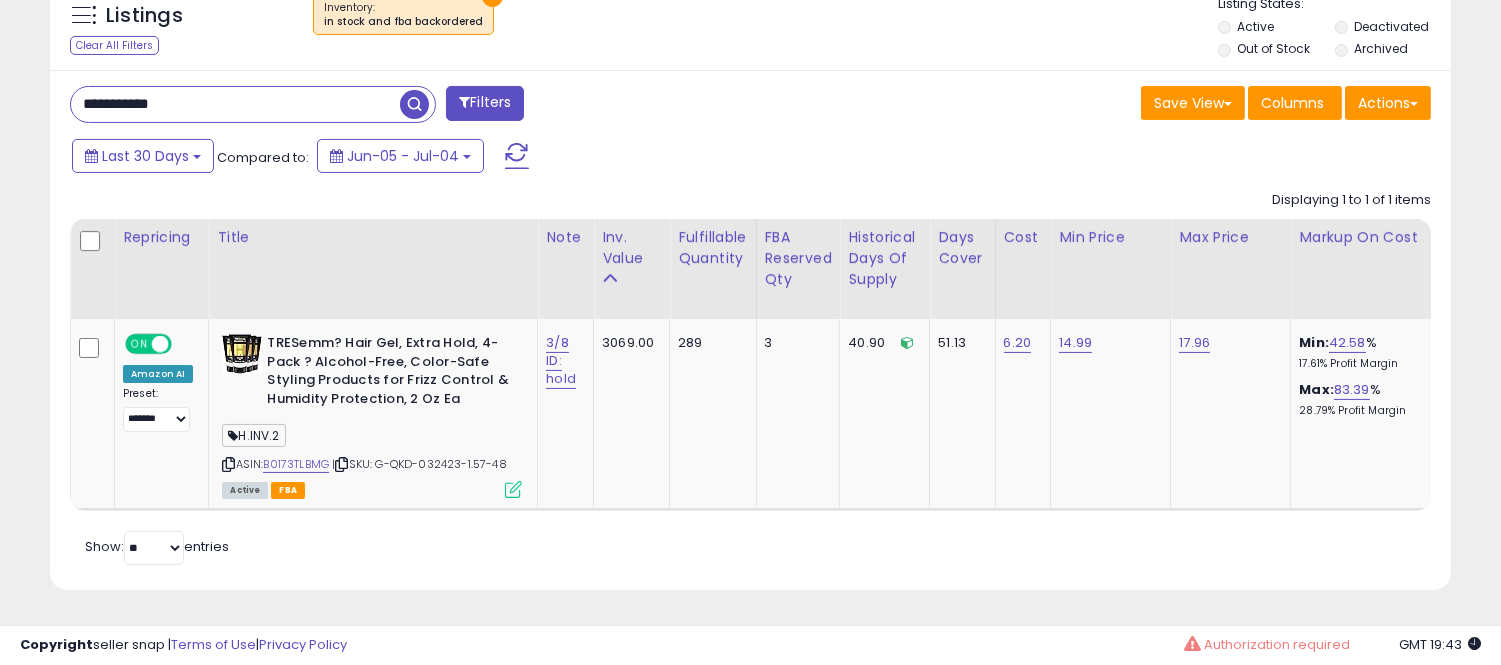 click on "**********" at bounding box center (235, 104) 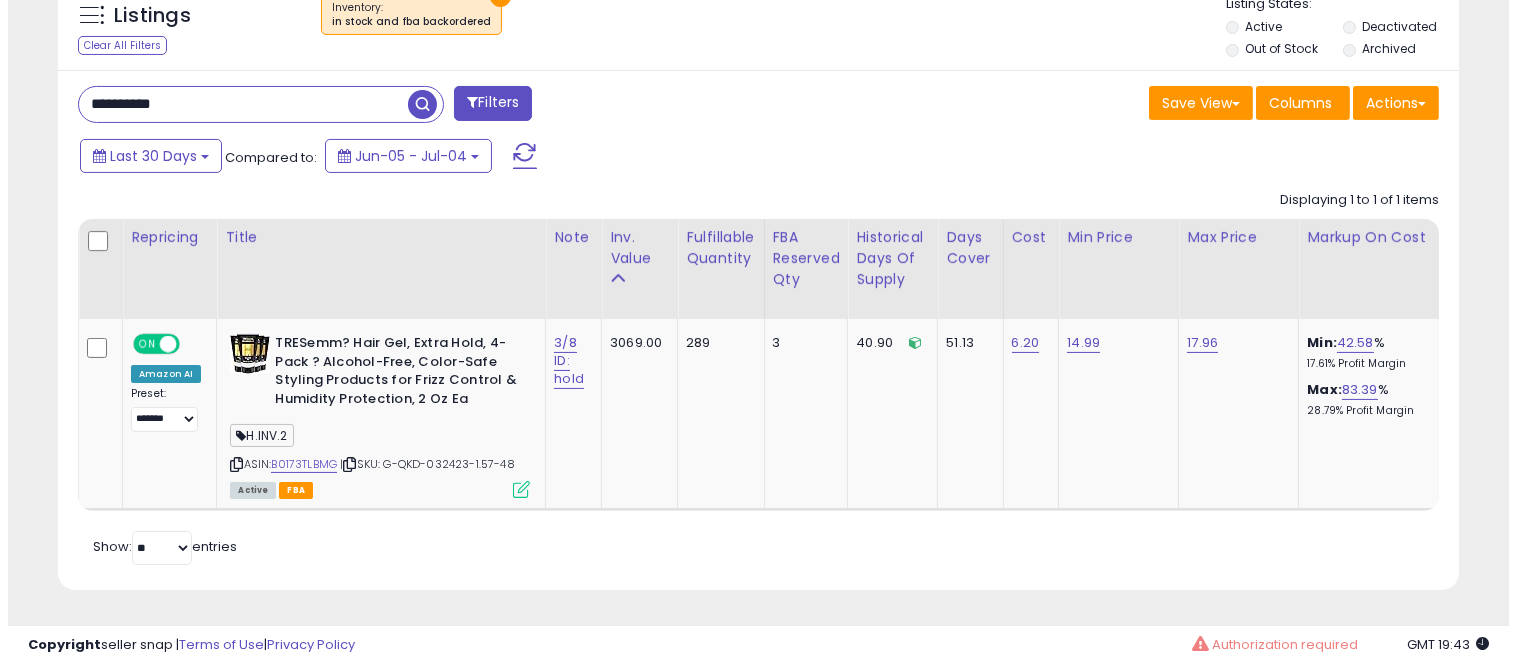 scroll, scrollTop: 578, scrollLeft: 0, axis: vertical 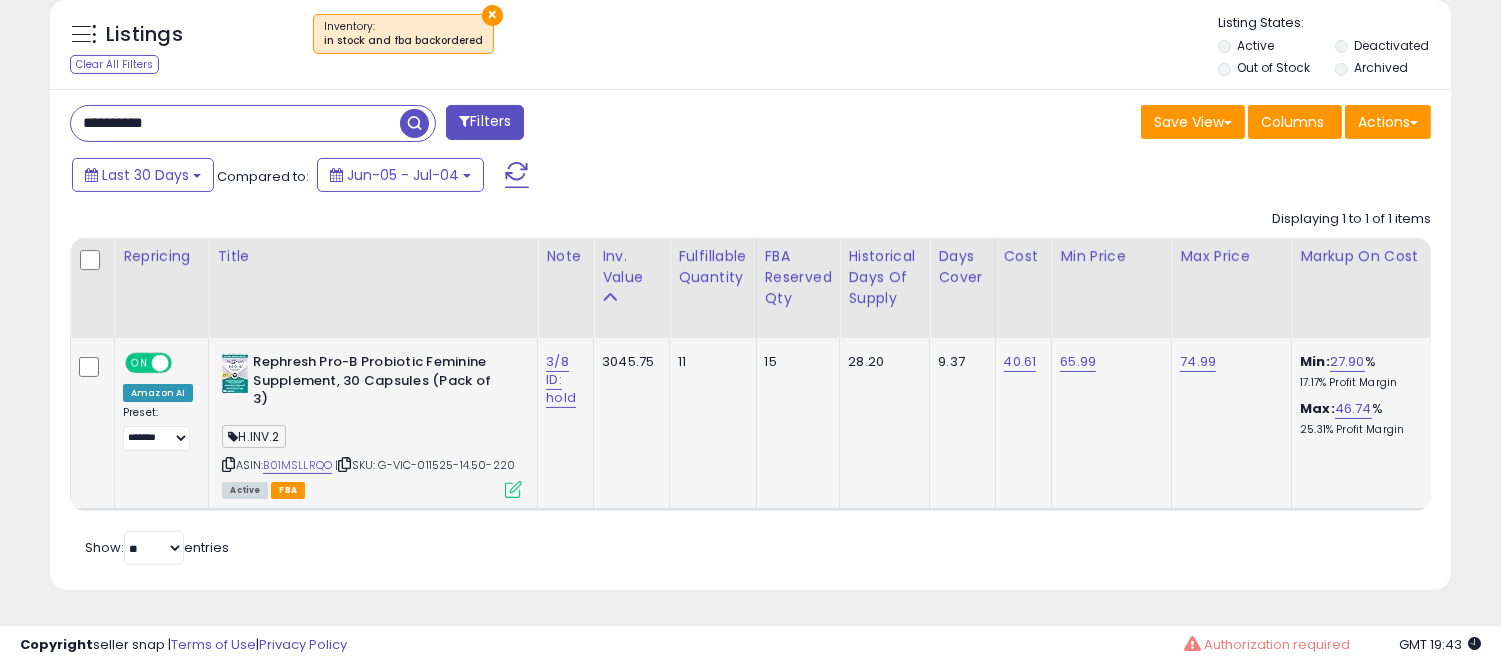 click at bounding box center [513, 489] 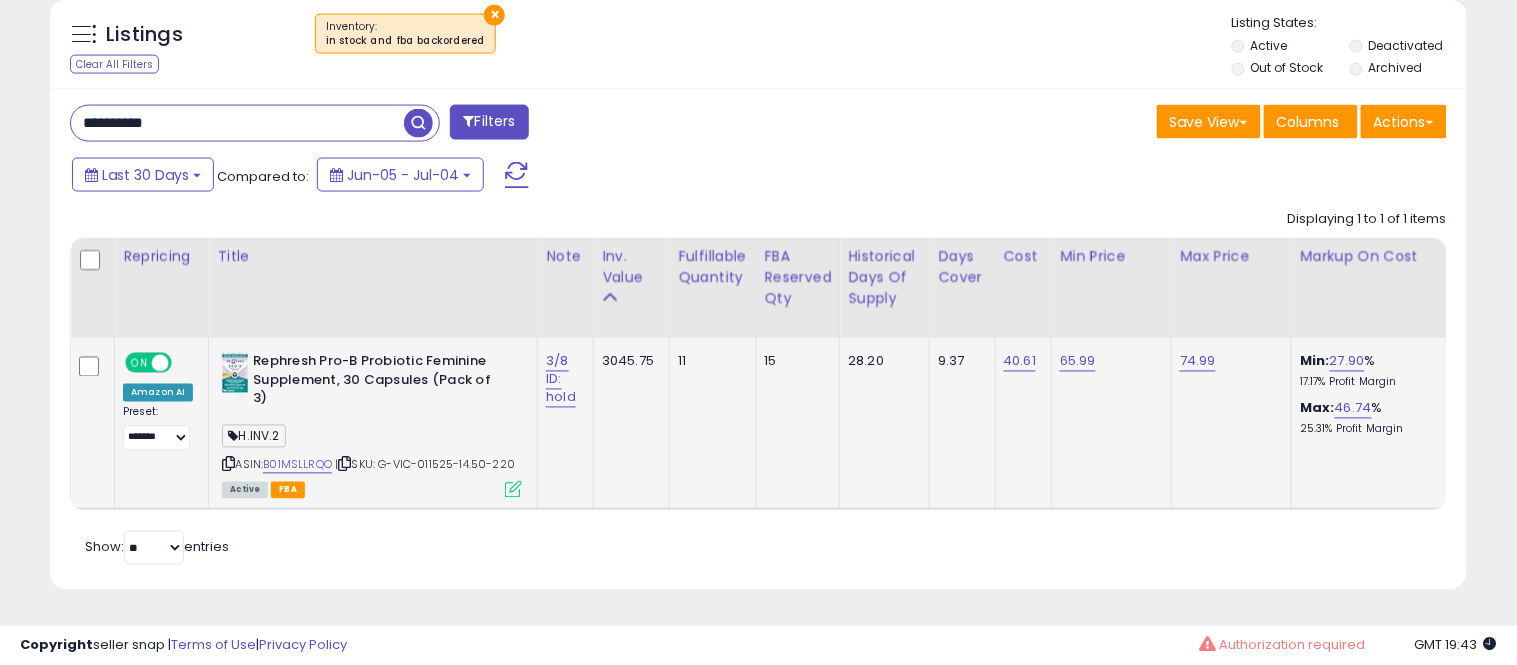 scroll, scrollTop: 999590, scrollLeft: 999178, axis: both 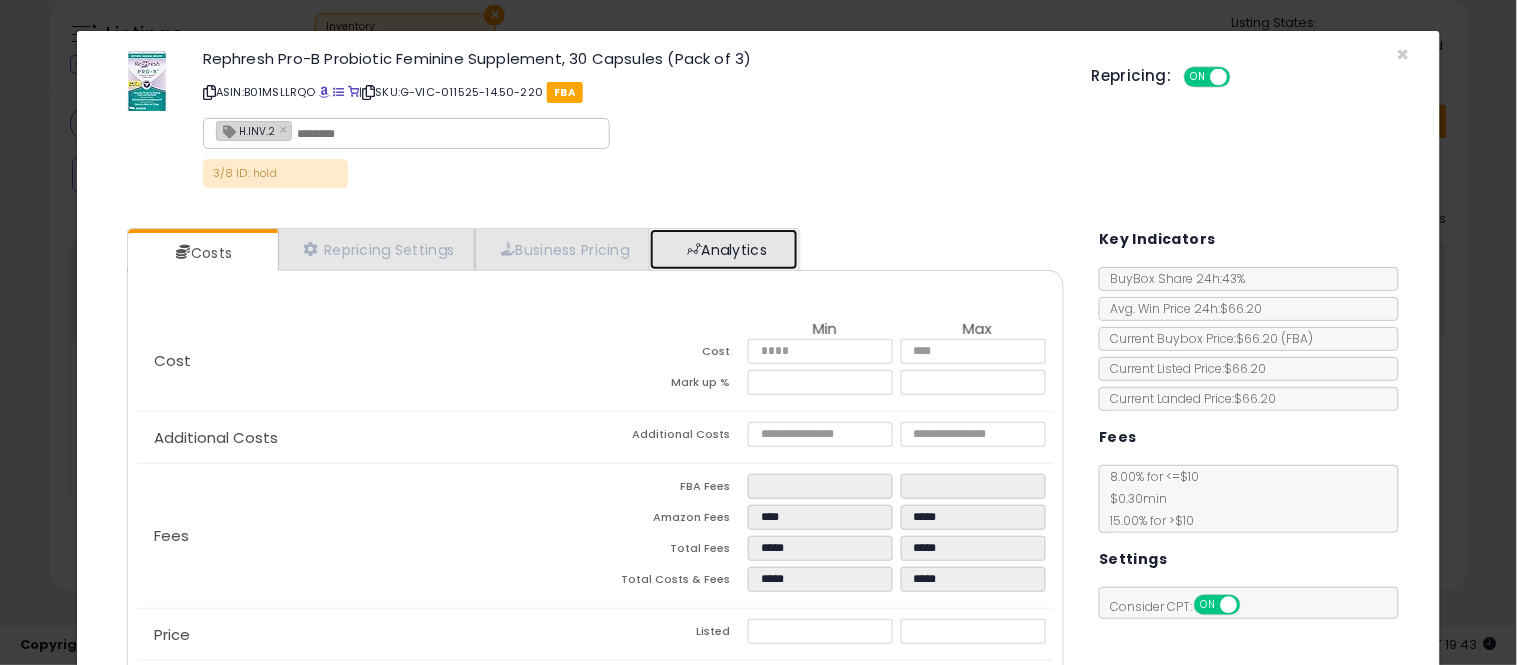 click on "Analytics" at bounding box center [724, 249] 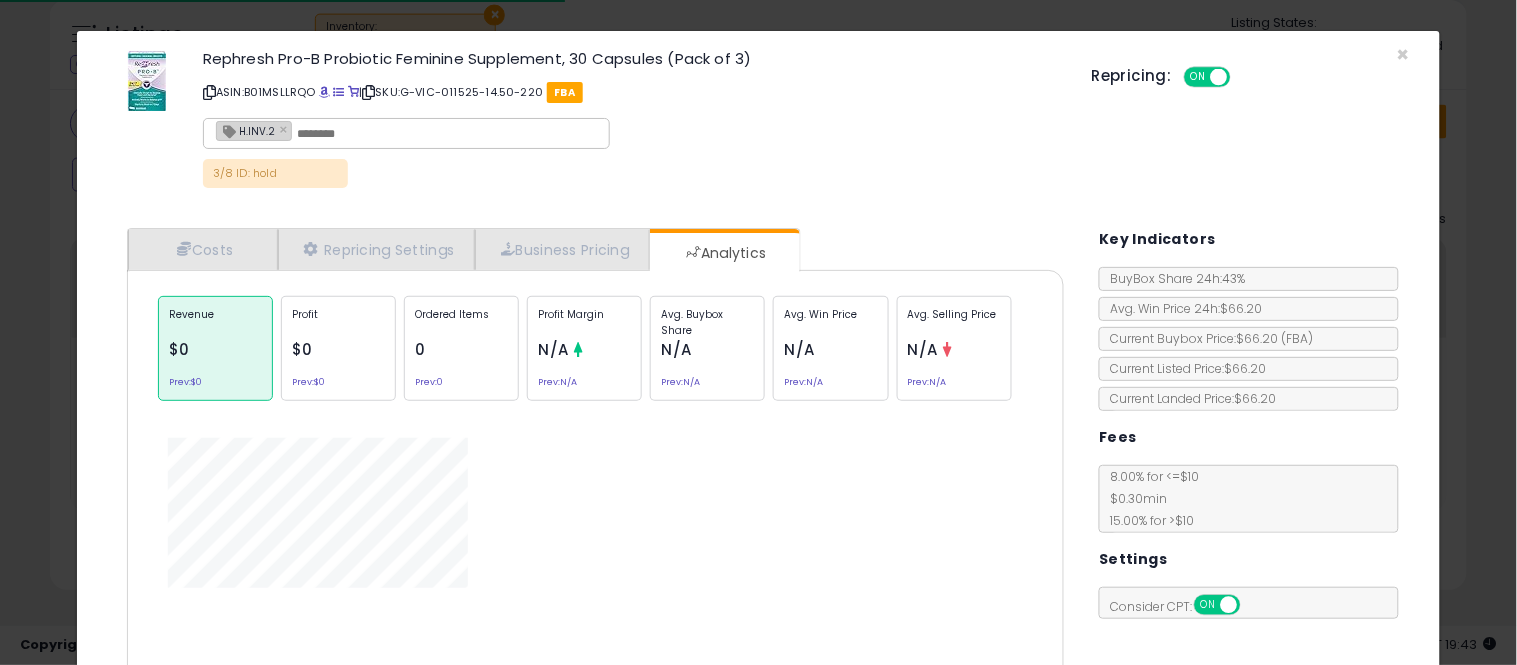 click on "N/A" at bounding box center [676, 349] 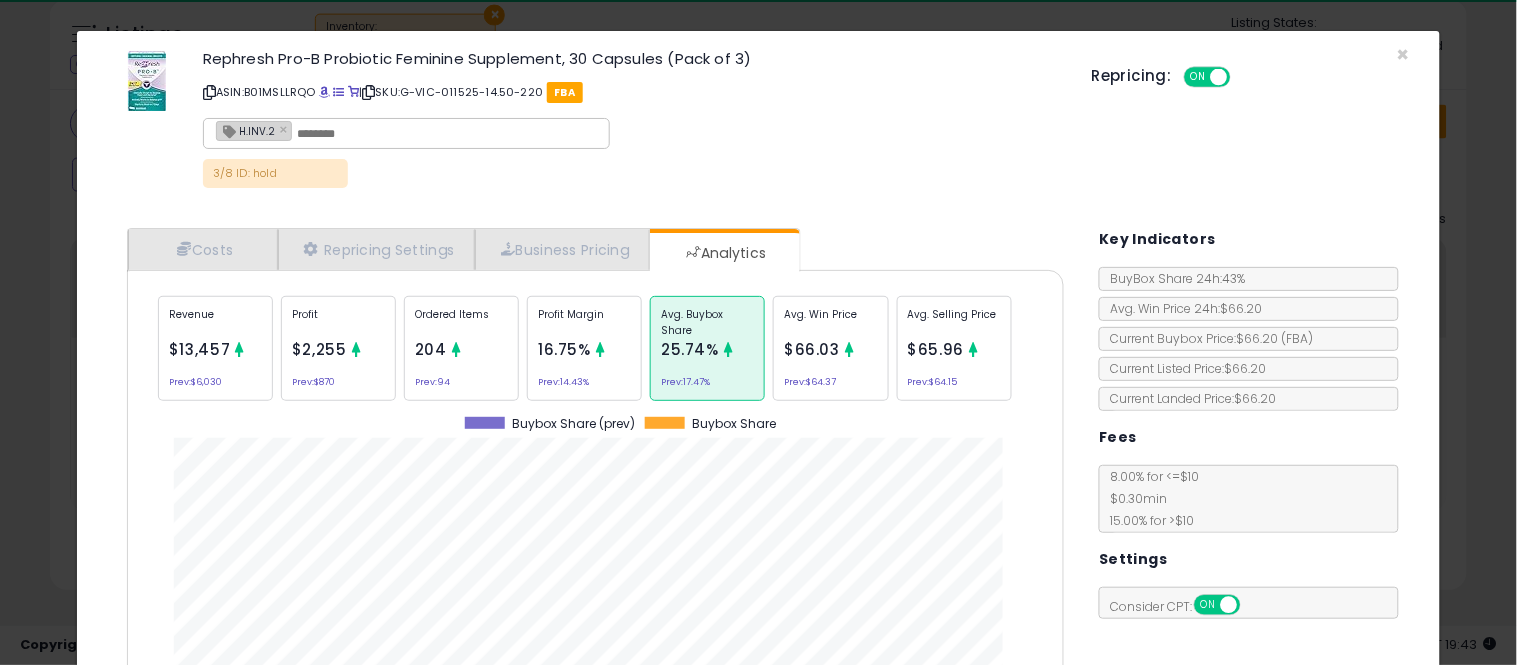 scroll, scrollTop: 999384, scrollLeft: 999033, axis: both 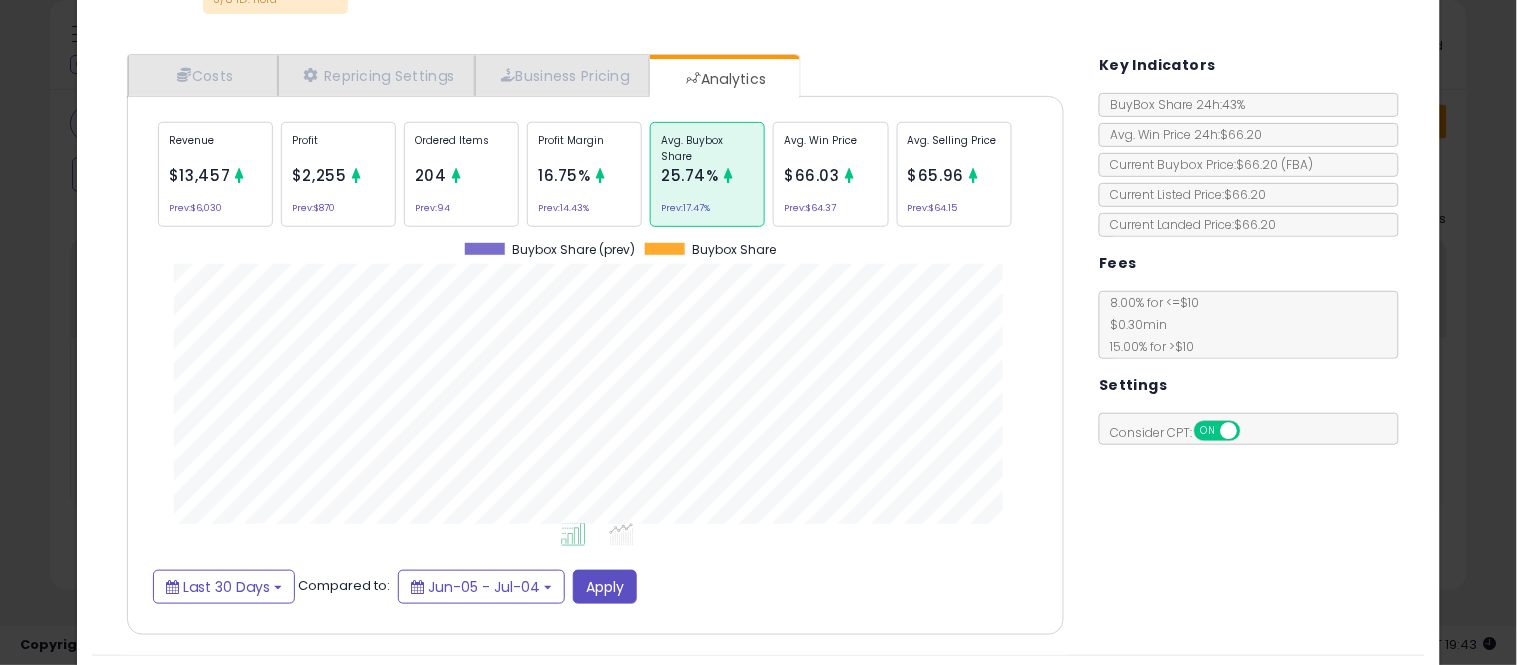 click on "16.75%" at bounding box center (564, 175) 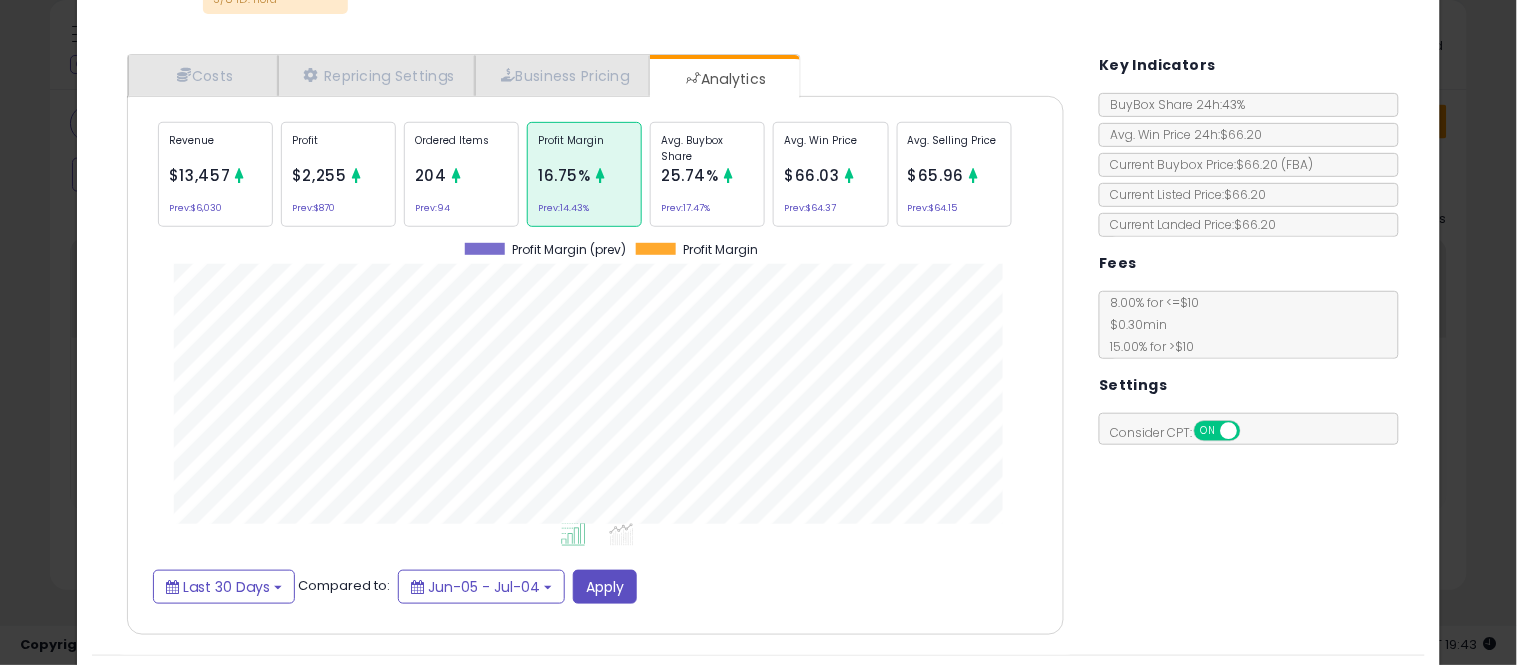 scroll, scrollTop: 999384, scrollLeft: 999033, axis: both 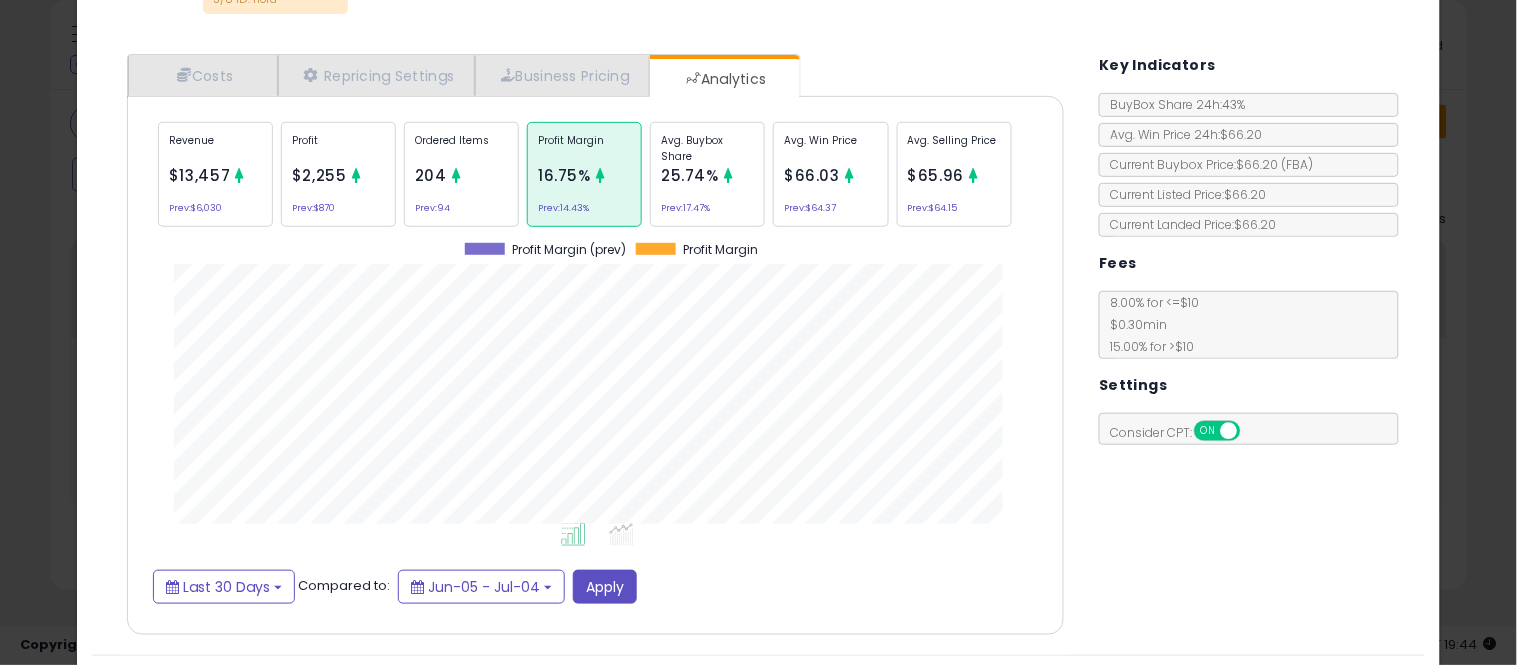 click on "Avg. Win Price" at bounding box center [830, 148] 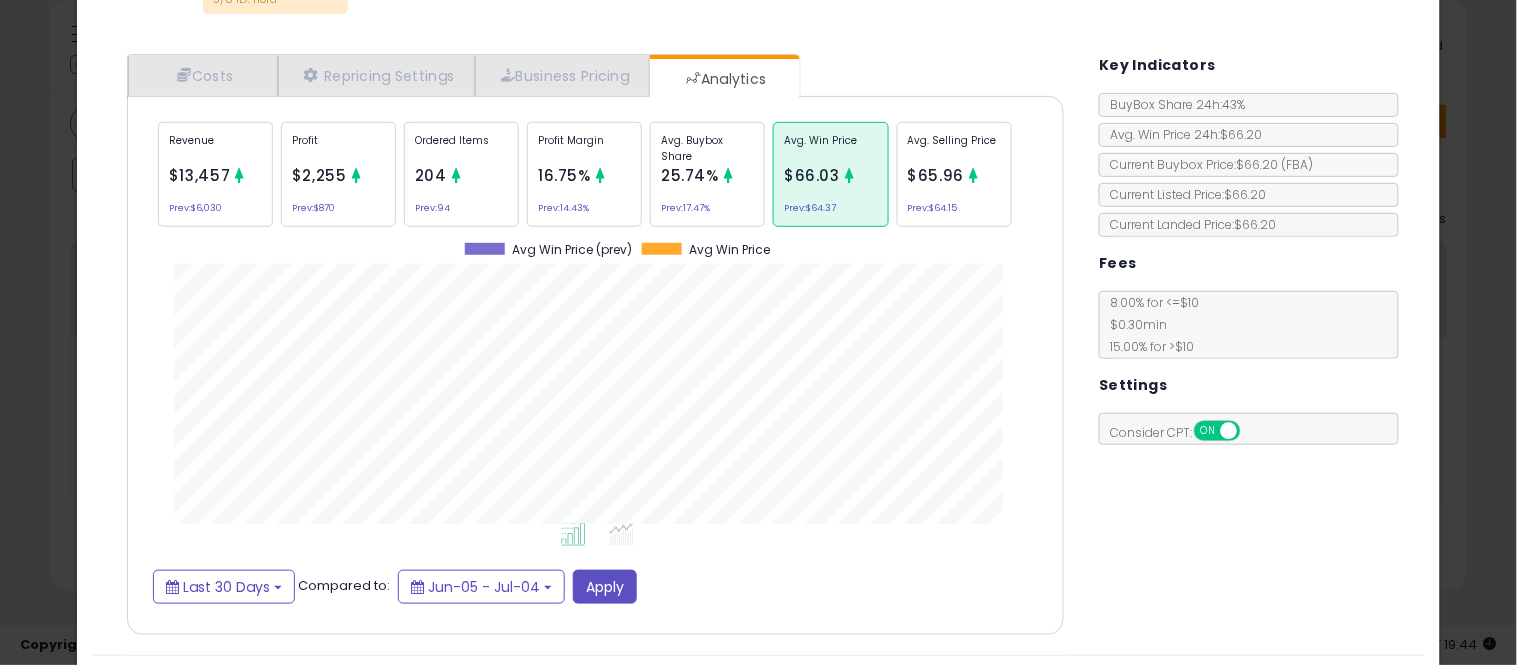 scroll, scrollTop: 999384, scrollLeft: 999033, axis: both 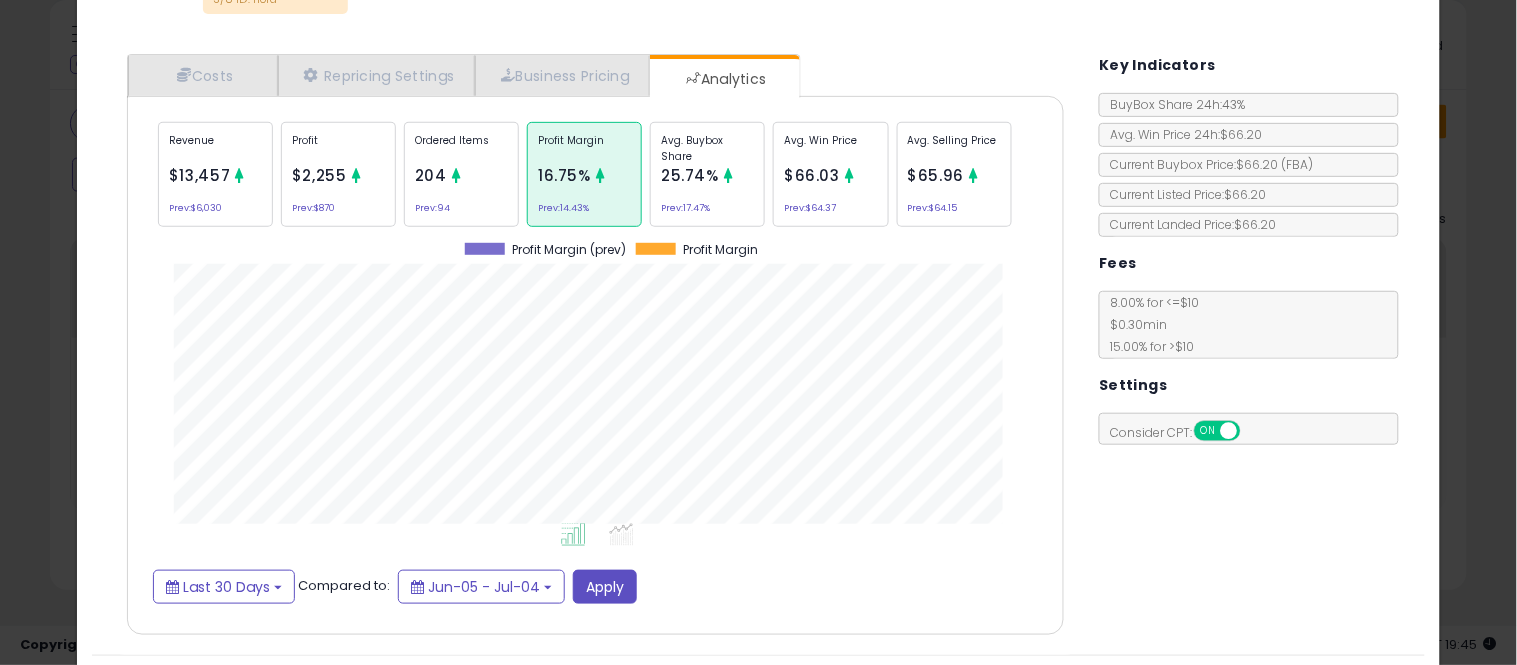 click on "× Close
Rephresh Pro-B Probiotic Feminine Supplement, 30 Capsules (Pack of 3)
ASIN:  [ASIN]
|
SKU:  [SKU]
FBA
H.INV.2 ×
3/8 ID: hold
Repricing:
ON   OFF" 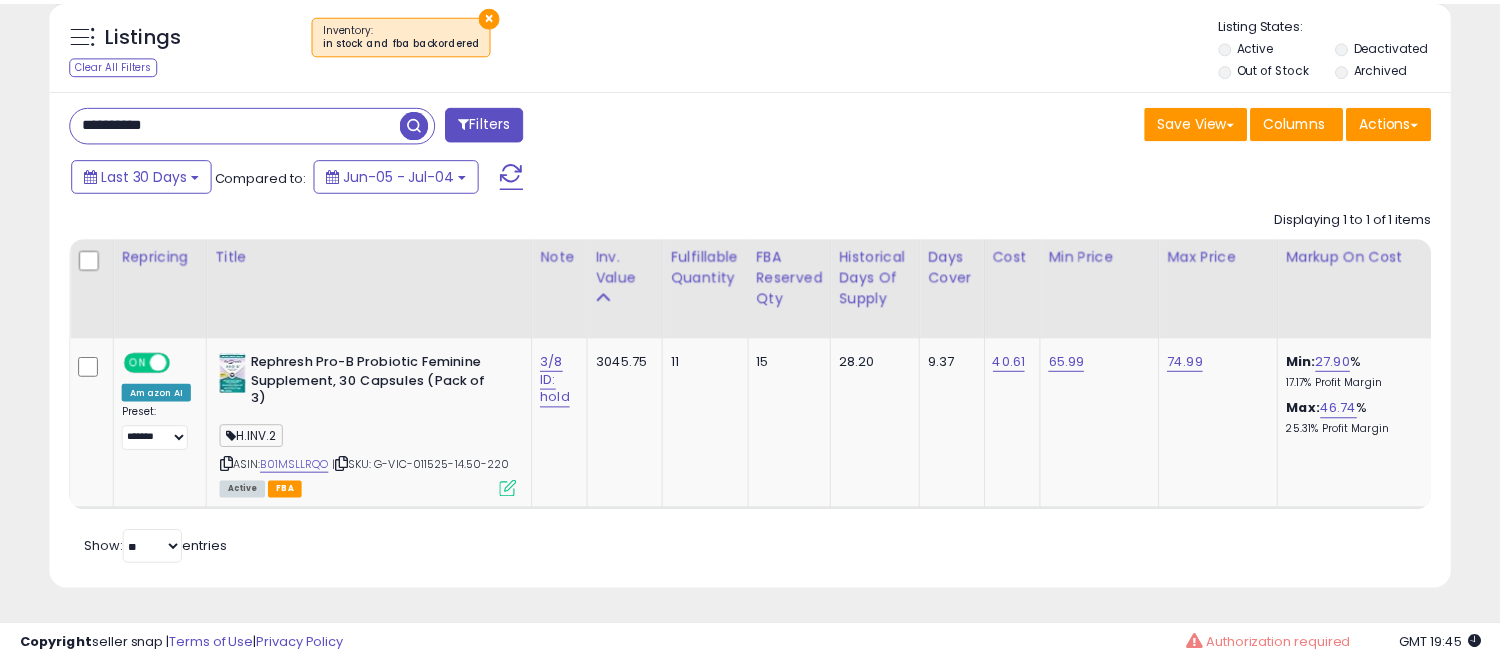 scroll, scrollTop: 410, scrollLeft: 812, axis: both 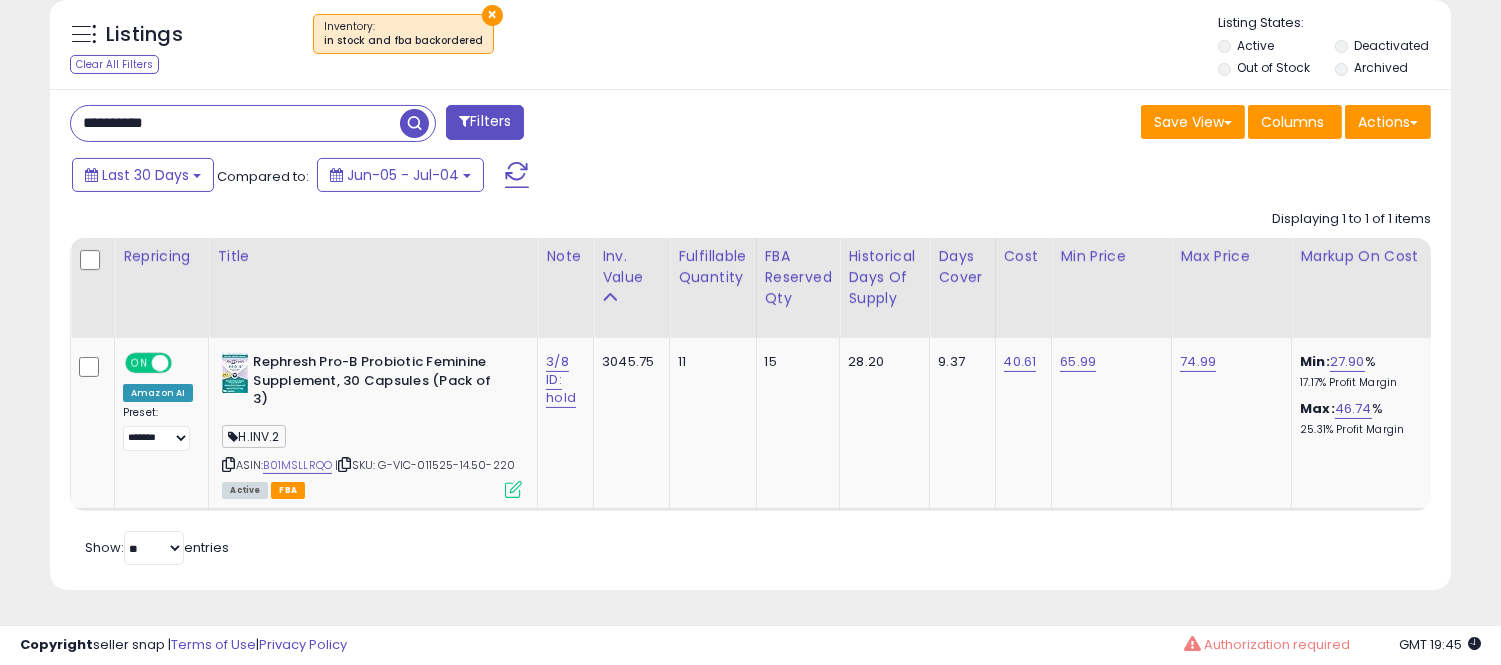 click on "**********" at bounding box center (235, 123) 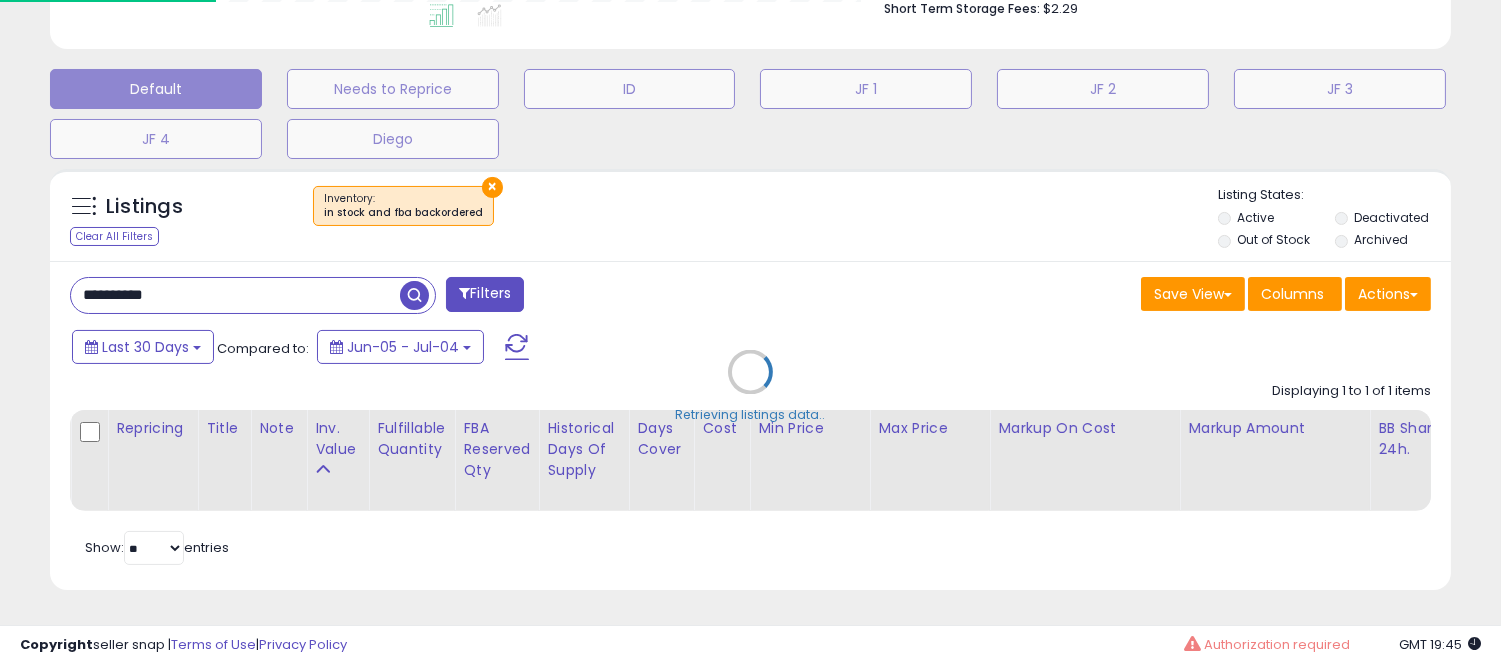 scroll, scrollTop: 999590, scrollLeft: 999178, axis: both 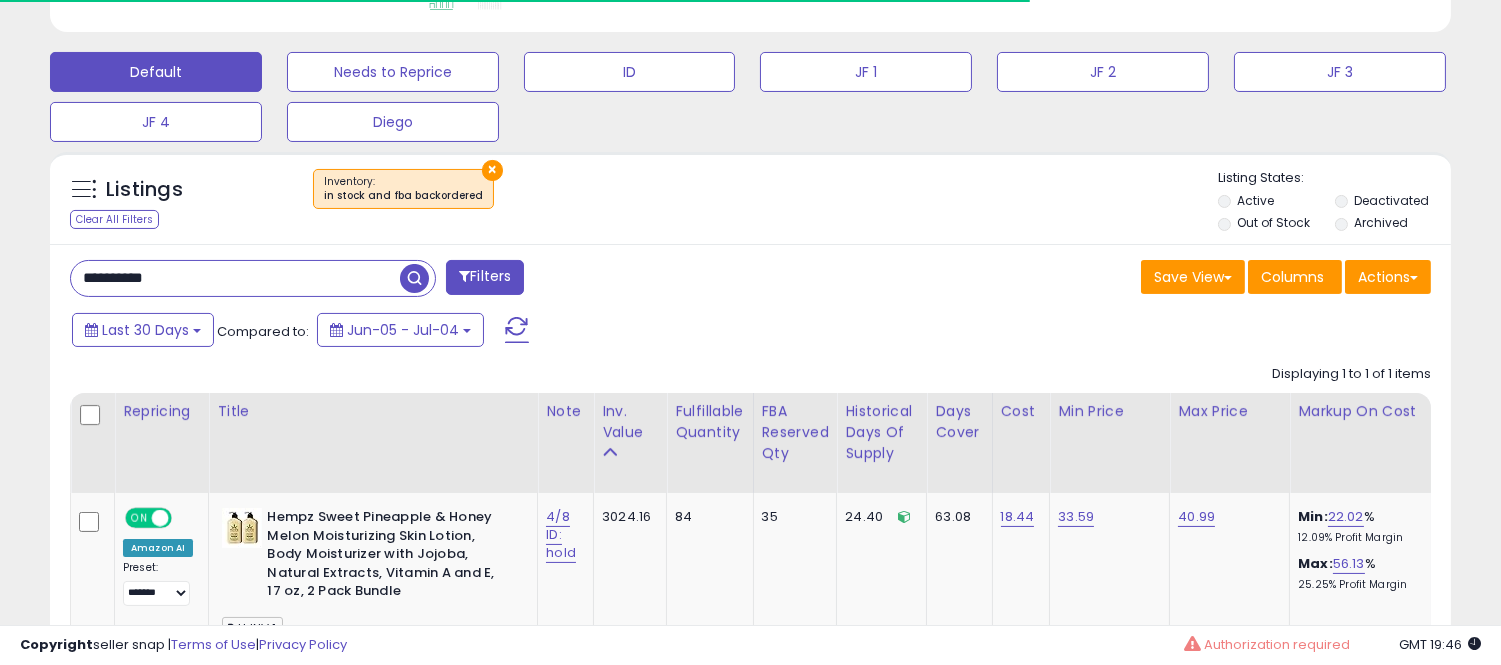 type 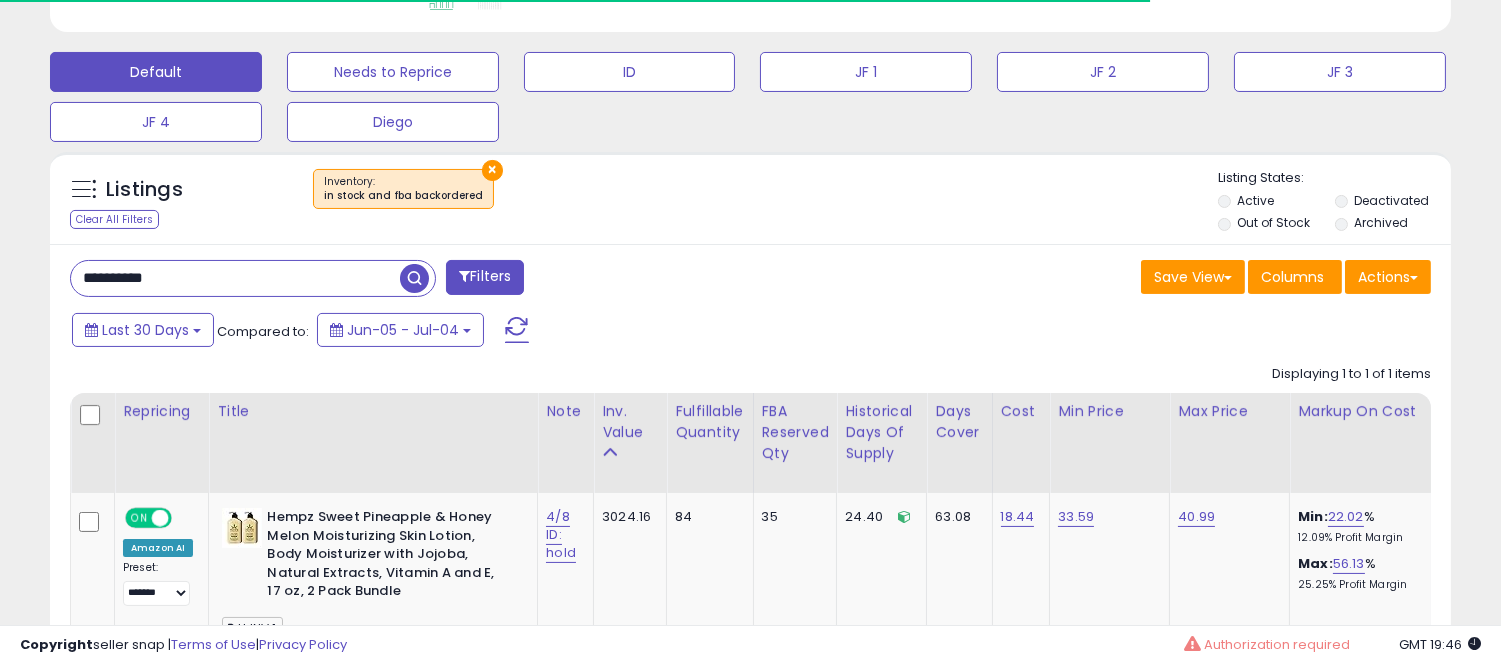 scroll, scrollTop: 999590, scrollLeft: 999188, axis: both 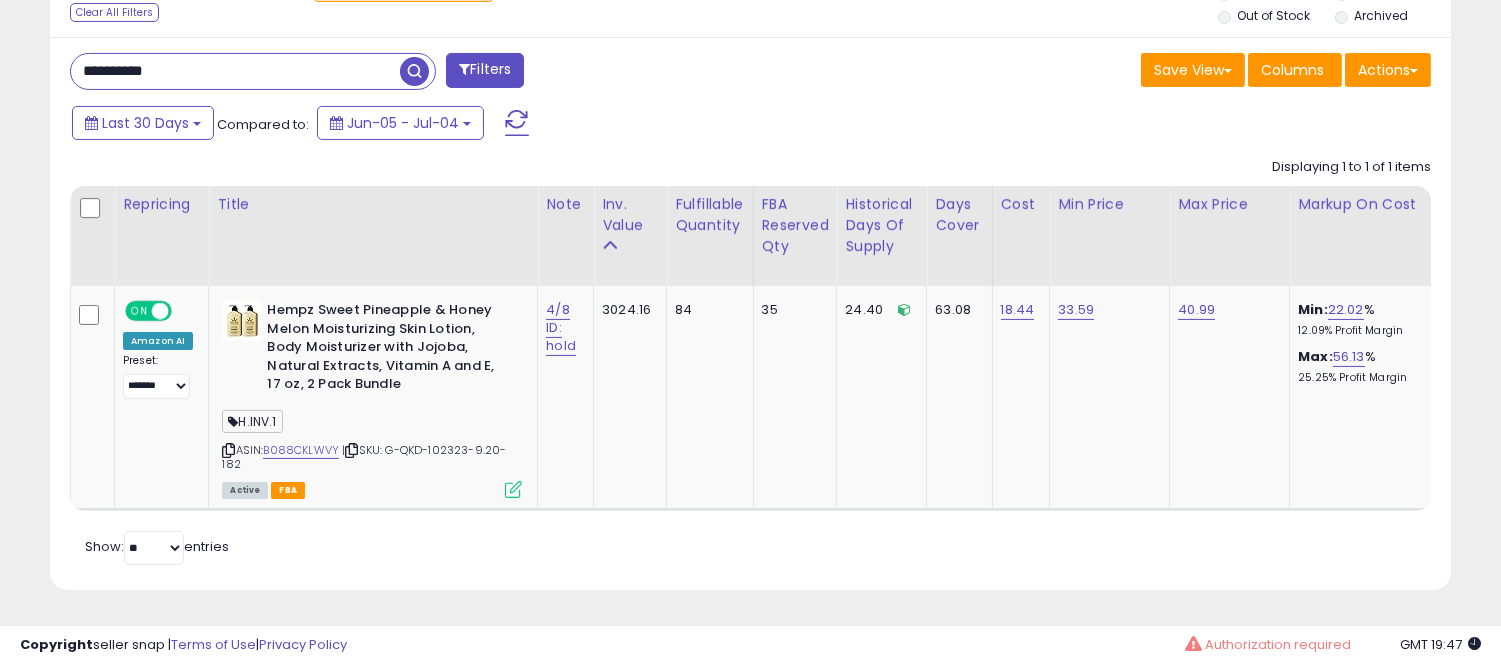 click on "**********" at bounding box center [235, 71] 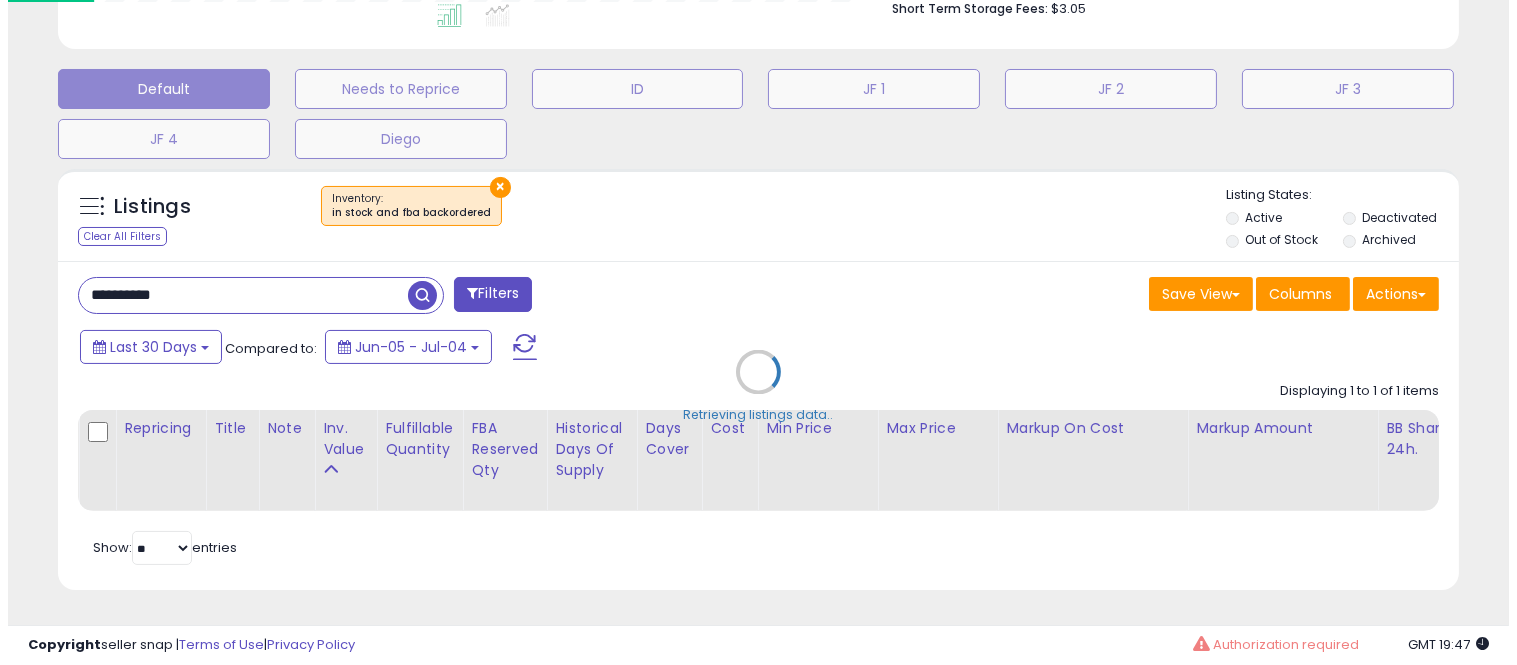 scroll, scrollTop: 578, scrollLeft: 0, axis: vertical 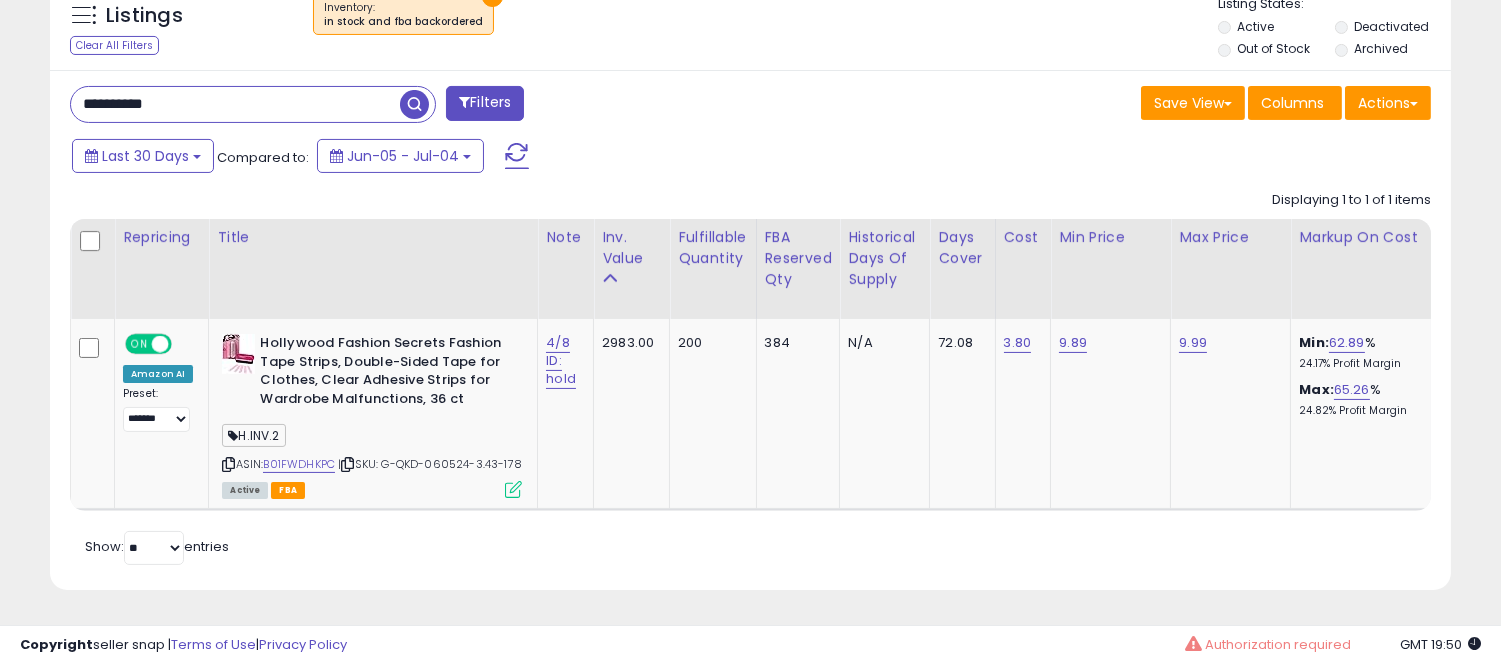 click on "**********" at bounding box center (235, 104) 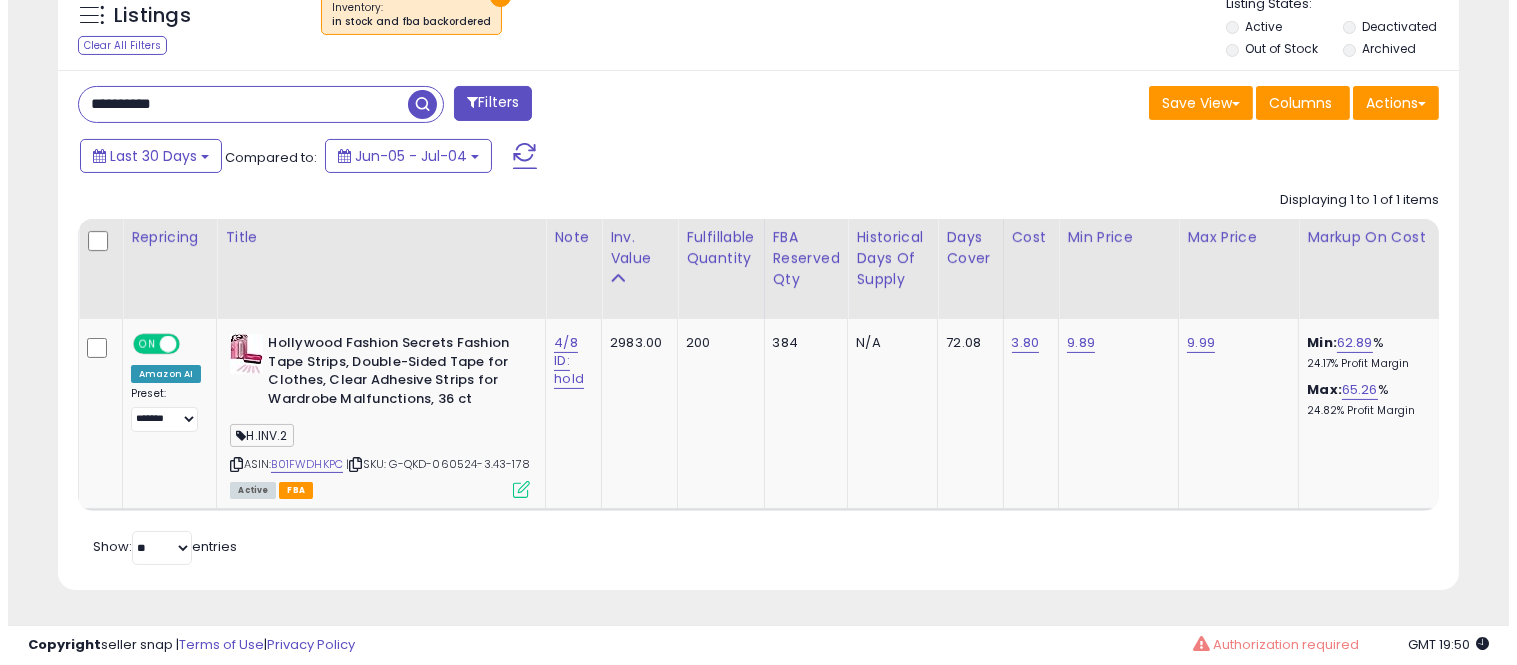 scroll, scrollTop: 578, scrollLeft: 0, axis: vertical 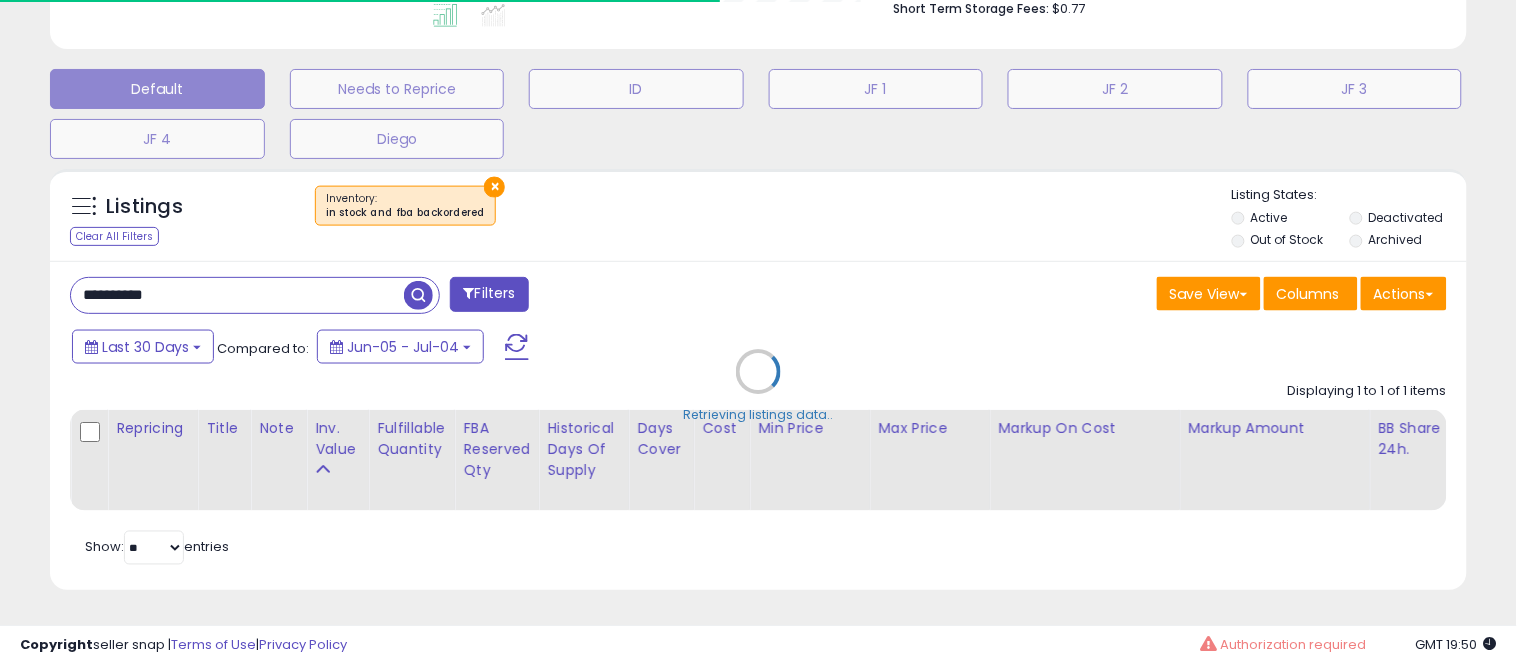 type on "**********" 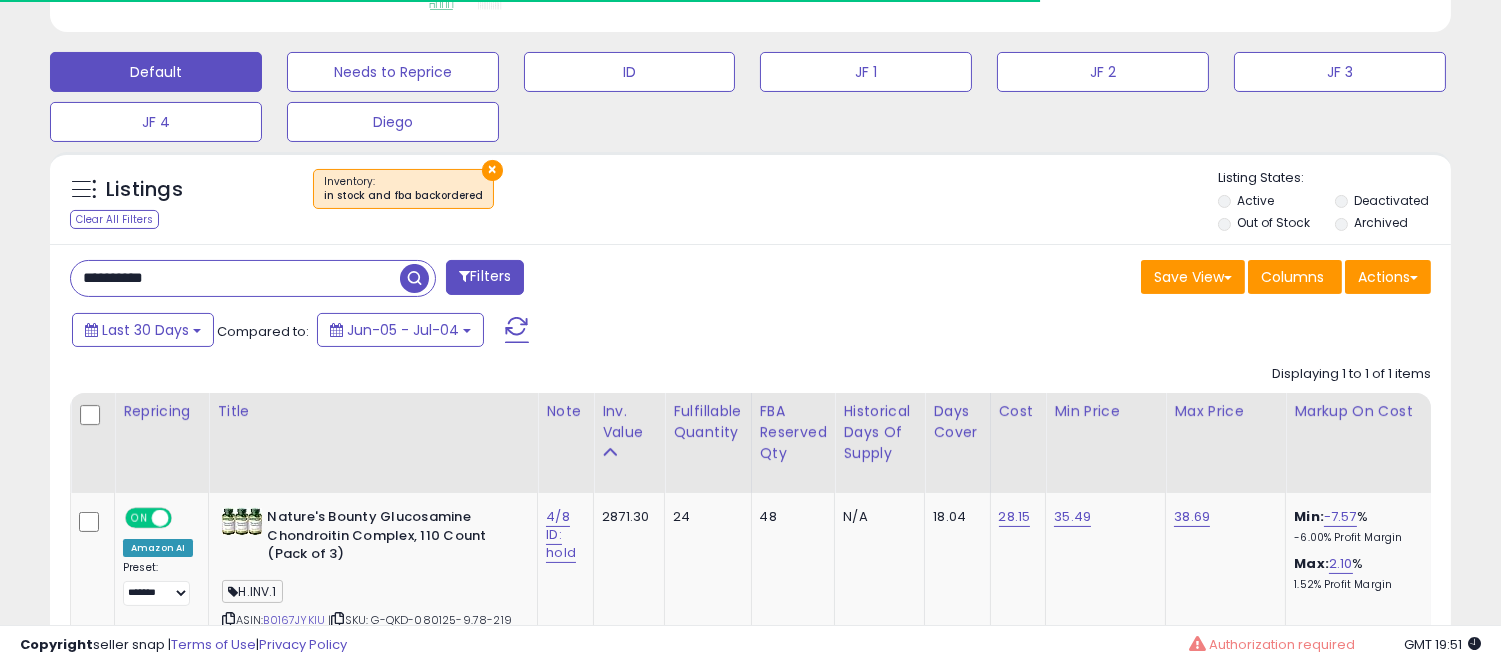 scroll, scrollTop: 410, scrollLeft: 812, axis: both 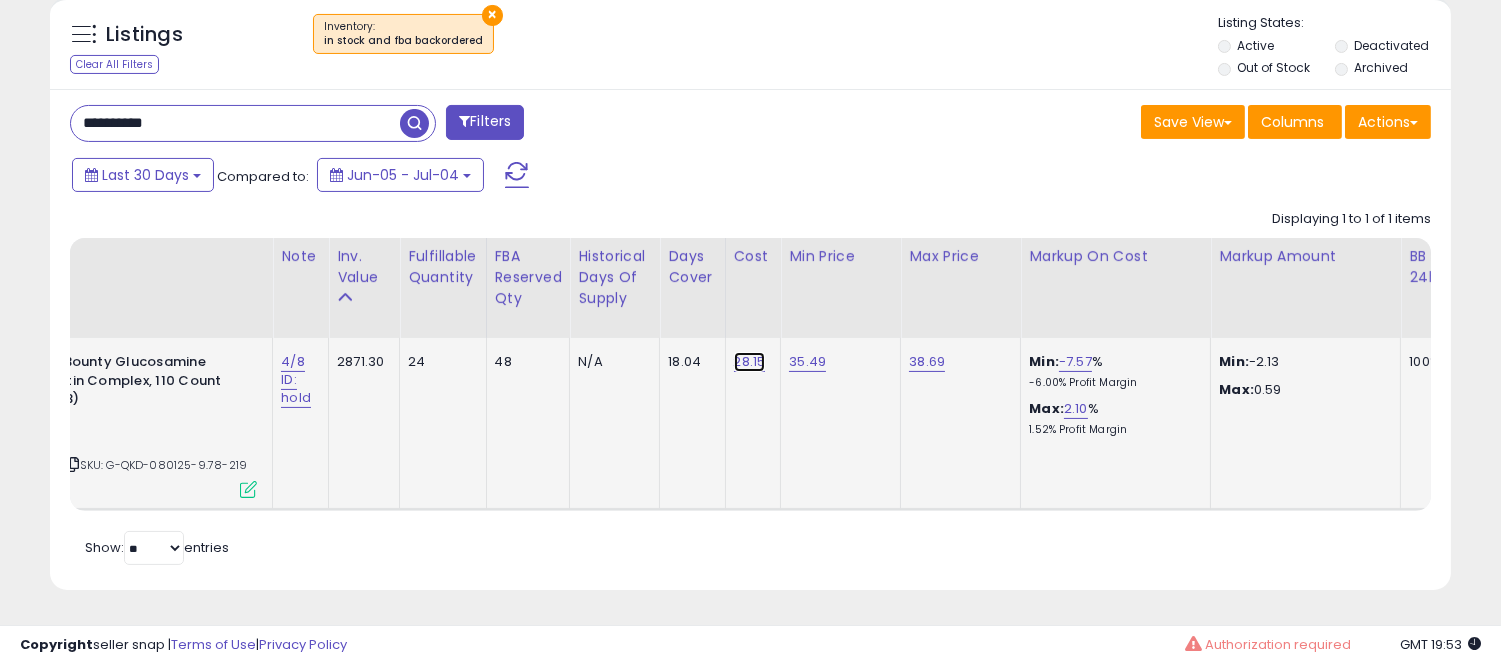 click on "28.15" at bounding box center [750, 362] 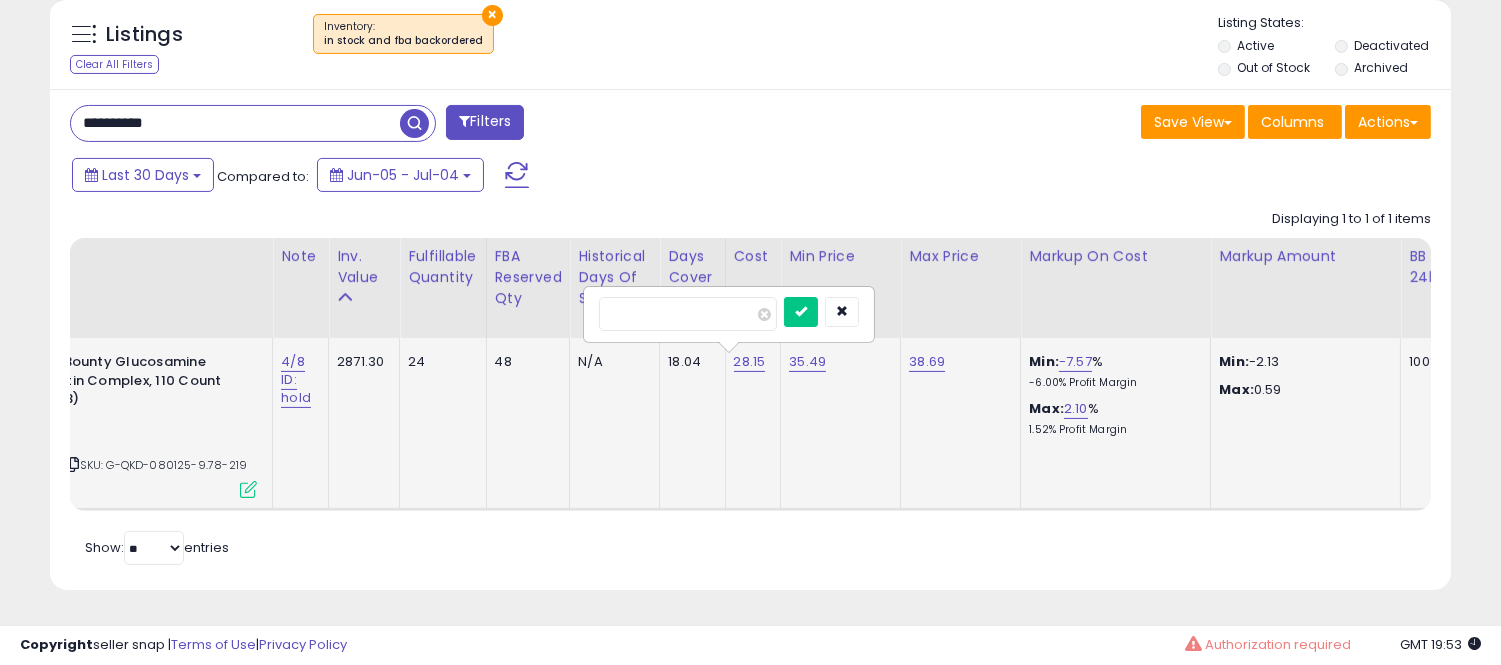 type on "*" 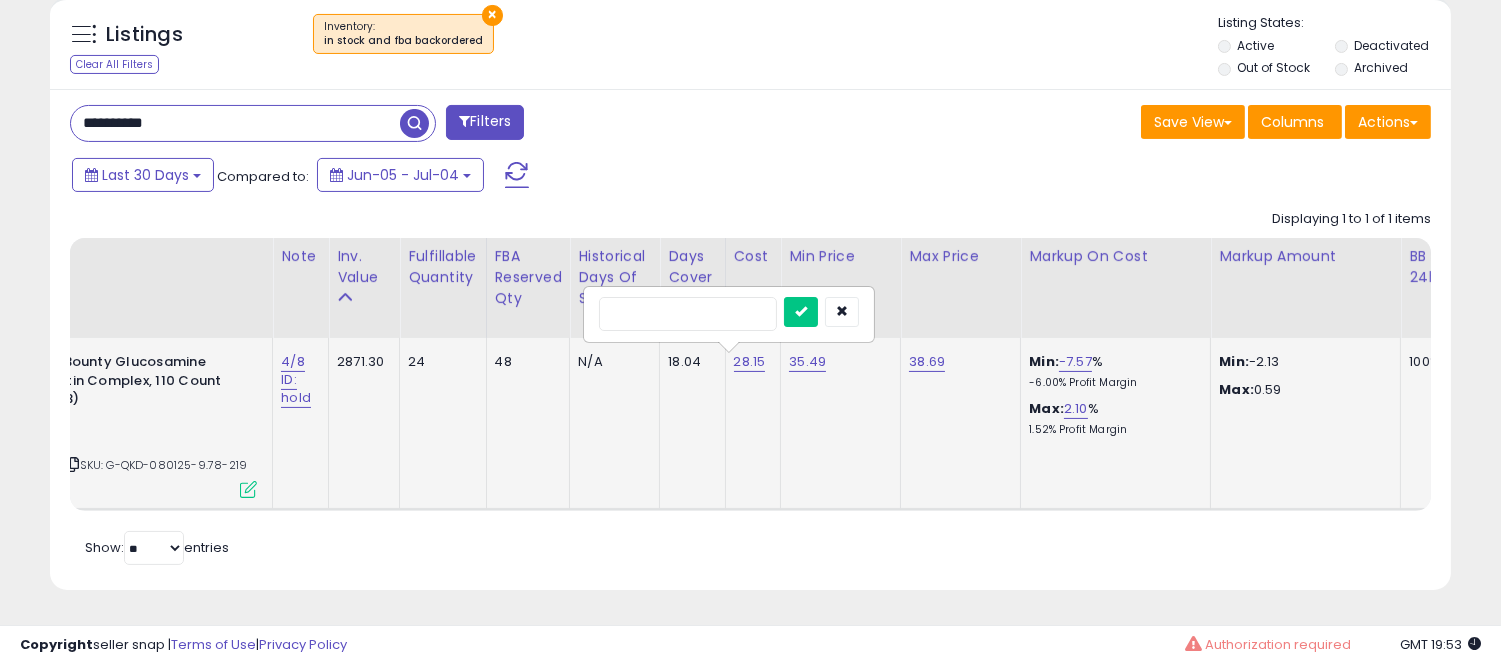type on "**" 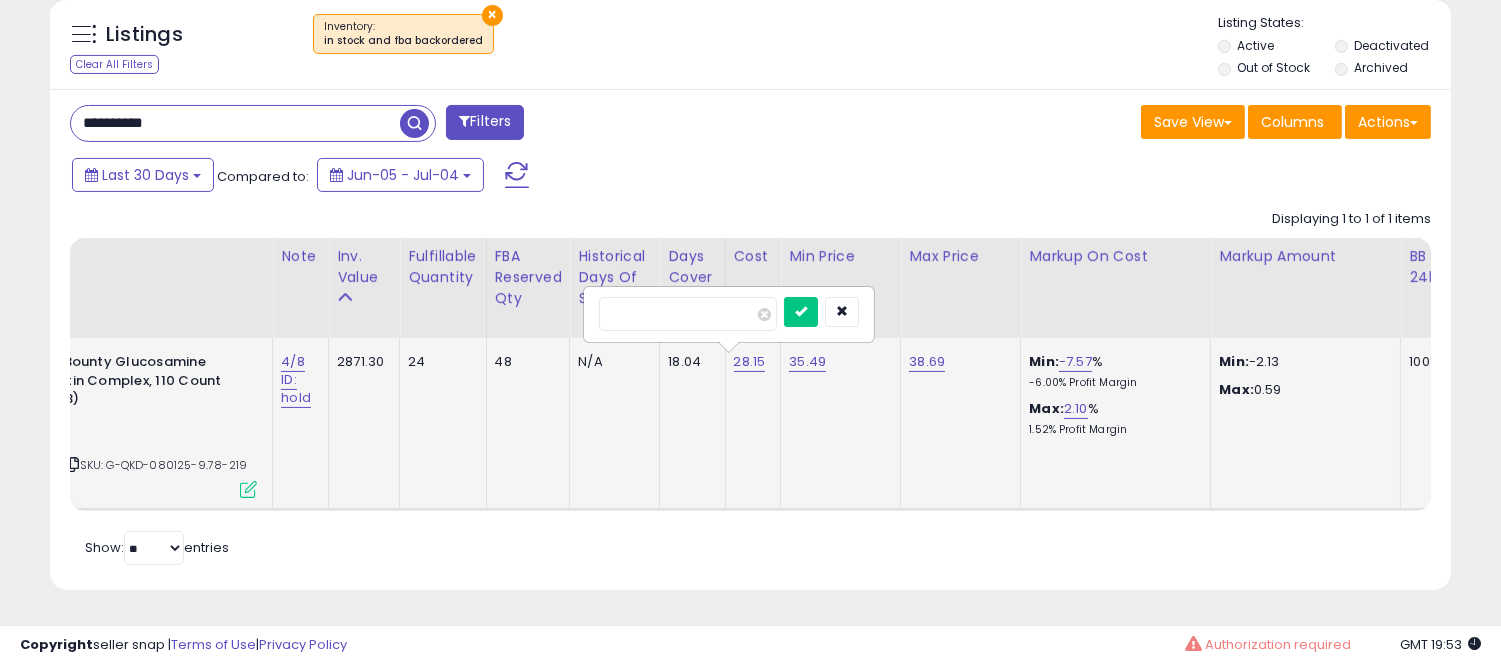 click at bounding box center (801, 312) 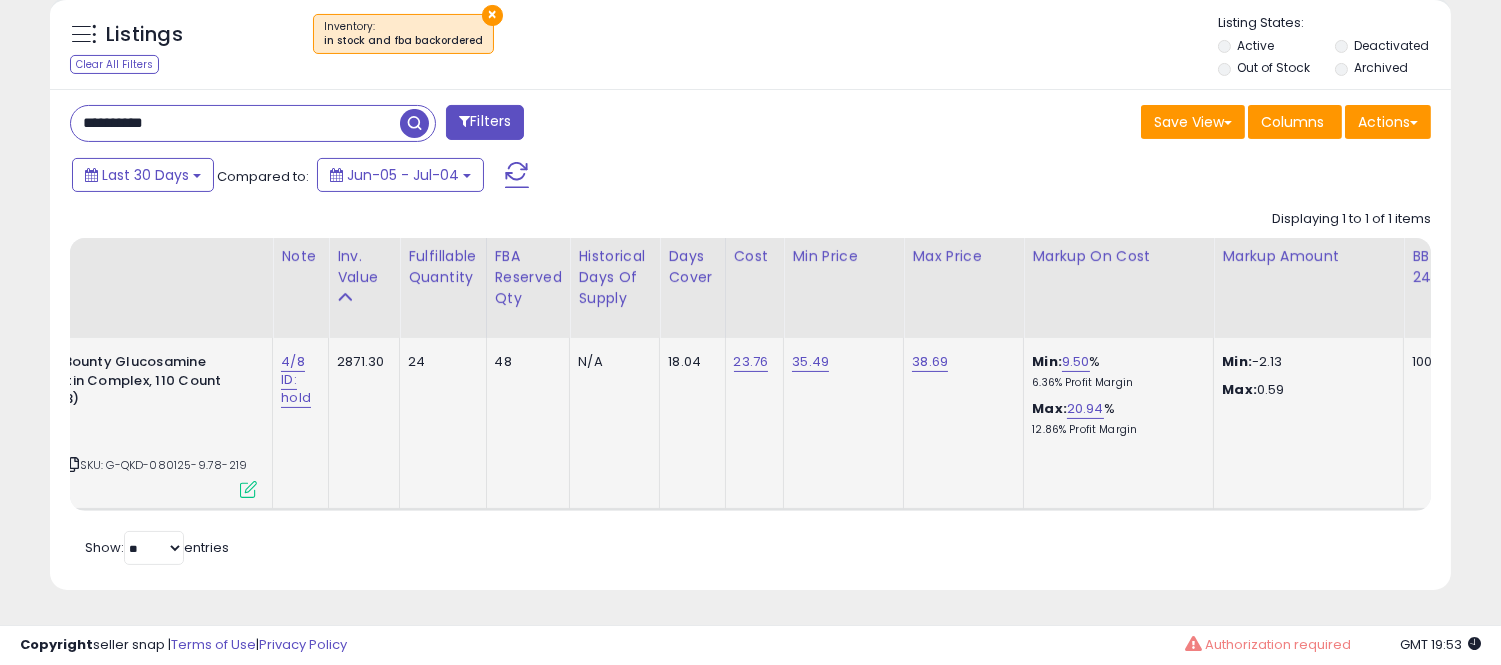 click on "35.49" 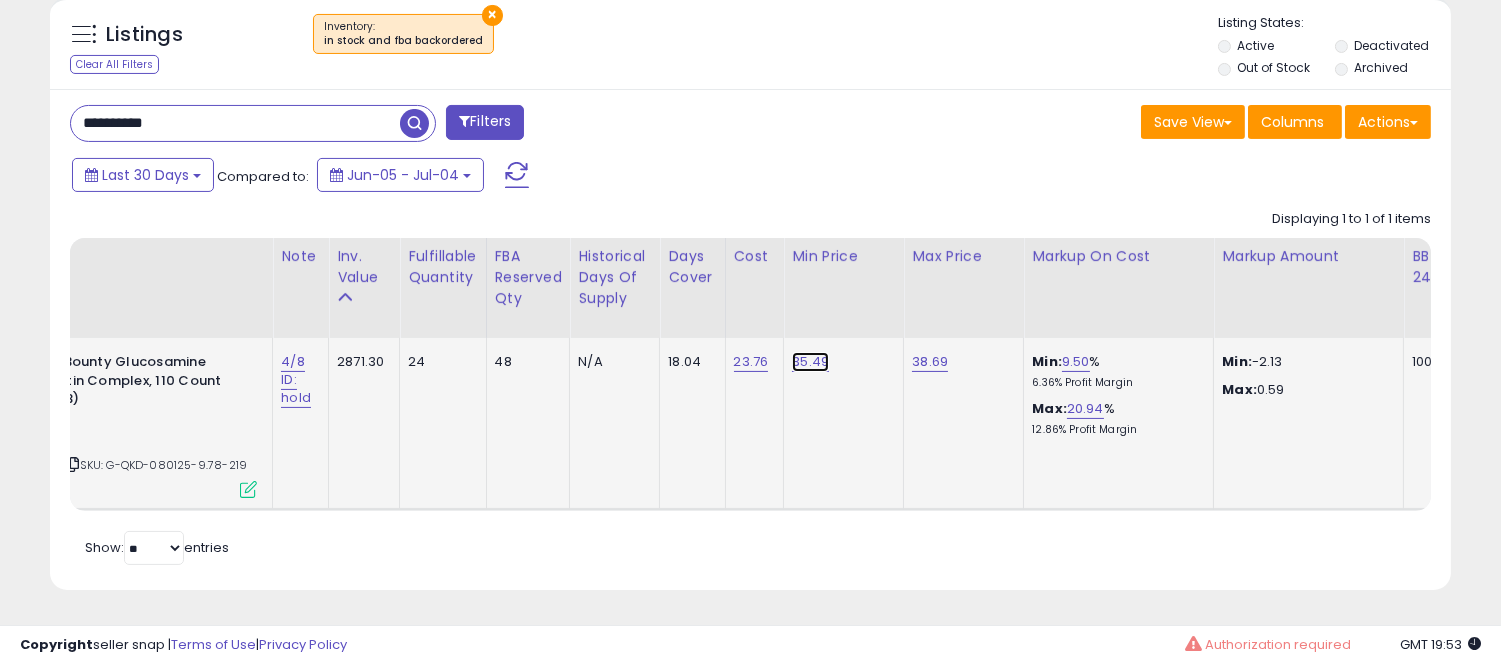 click on "35.49" at bounding box center (810, 362) 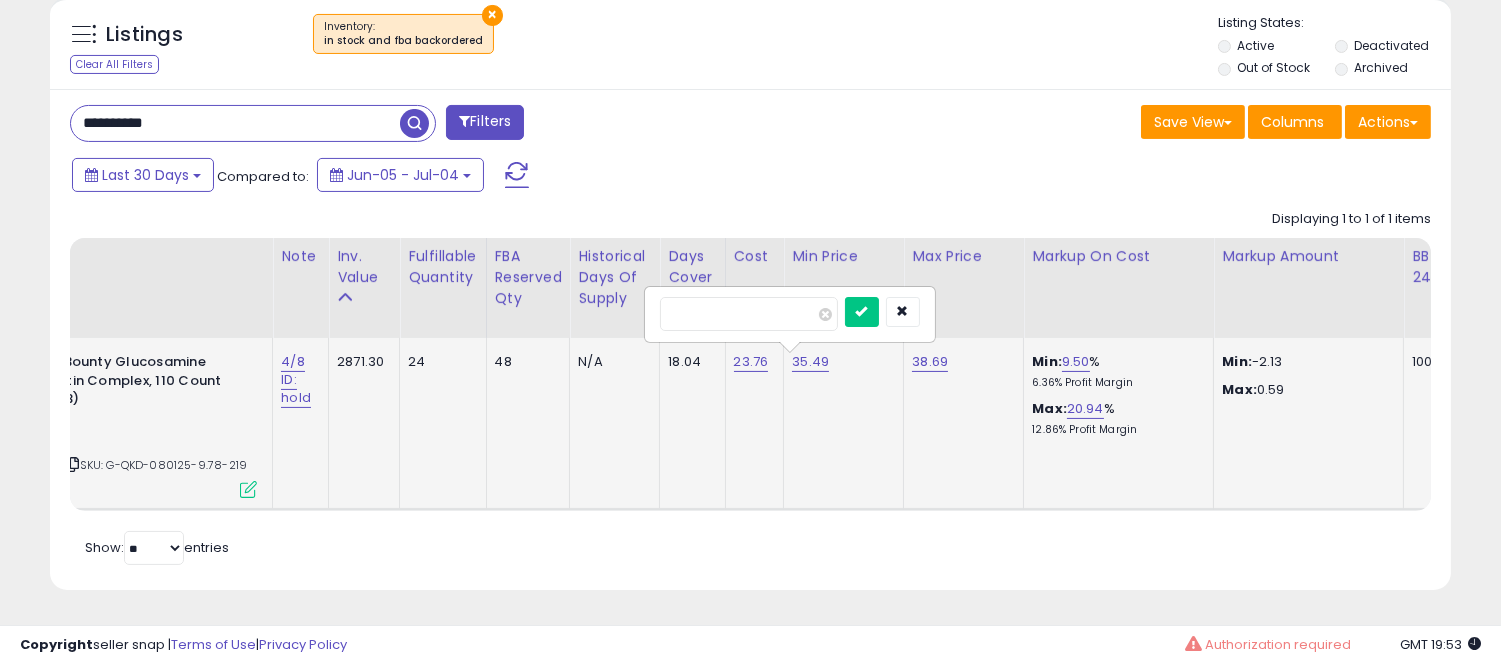 type on "*" 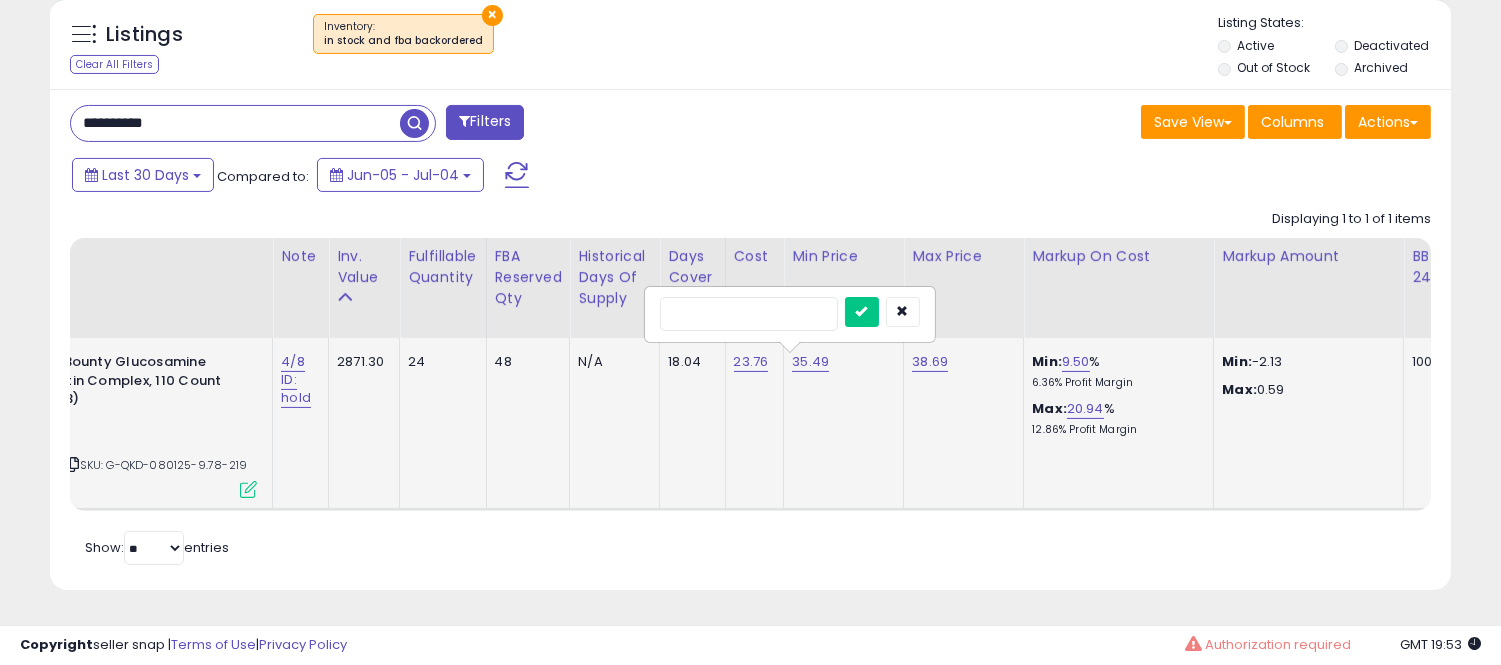 type on "**" 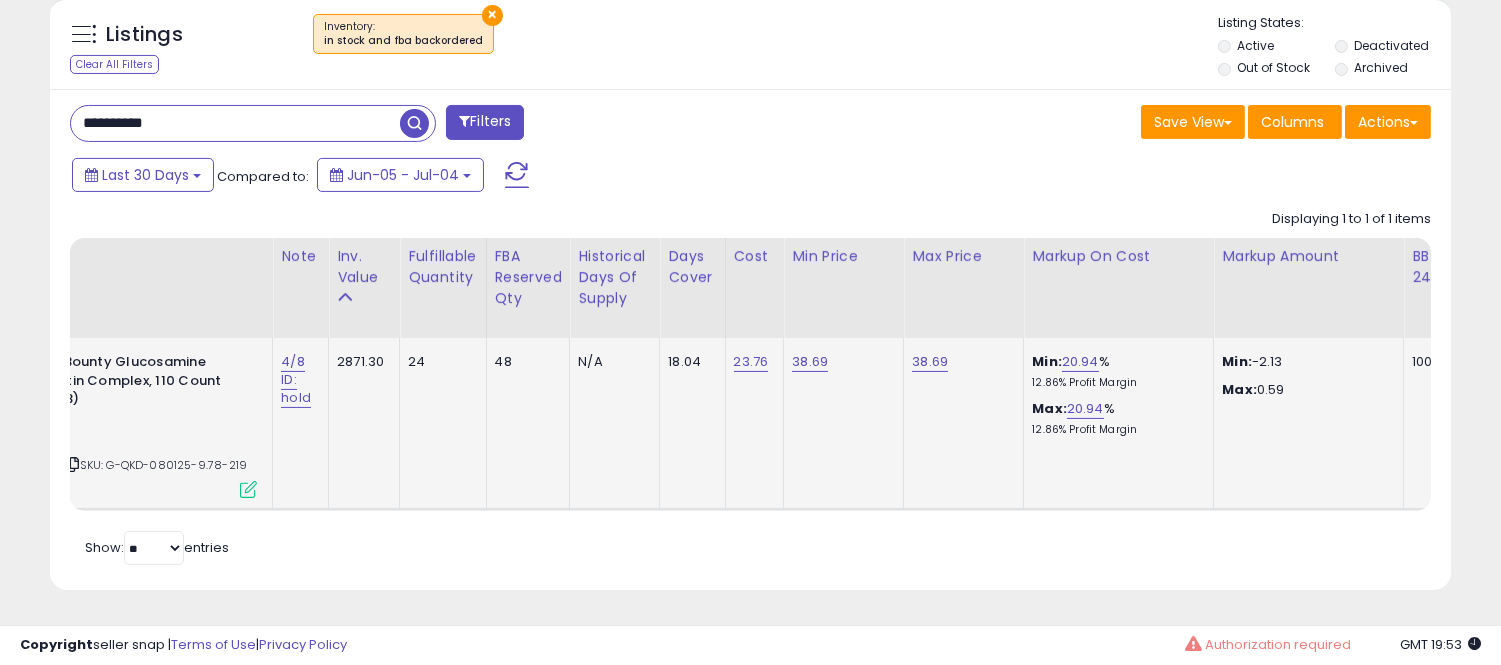 scroll, scrollTop: 0, scrollLeft: 125, axis: horizontal 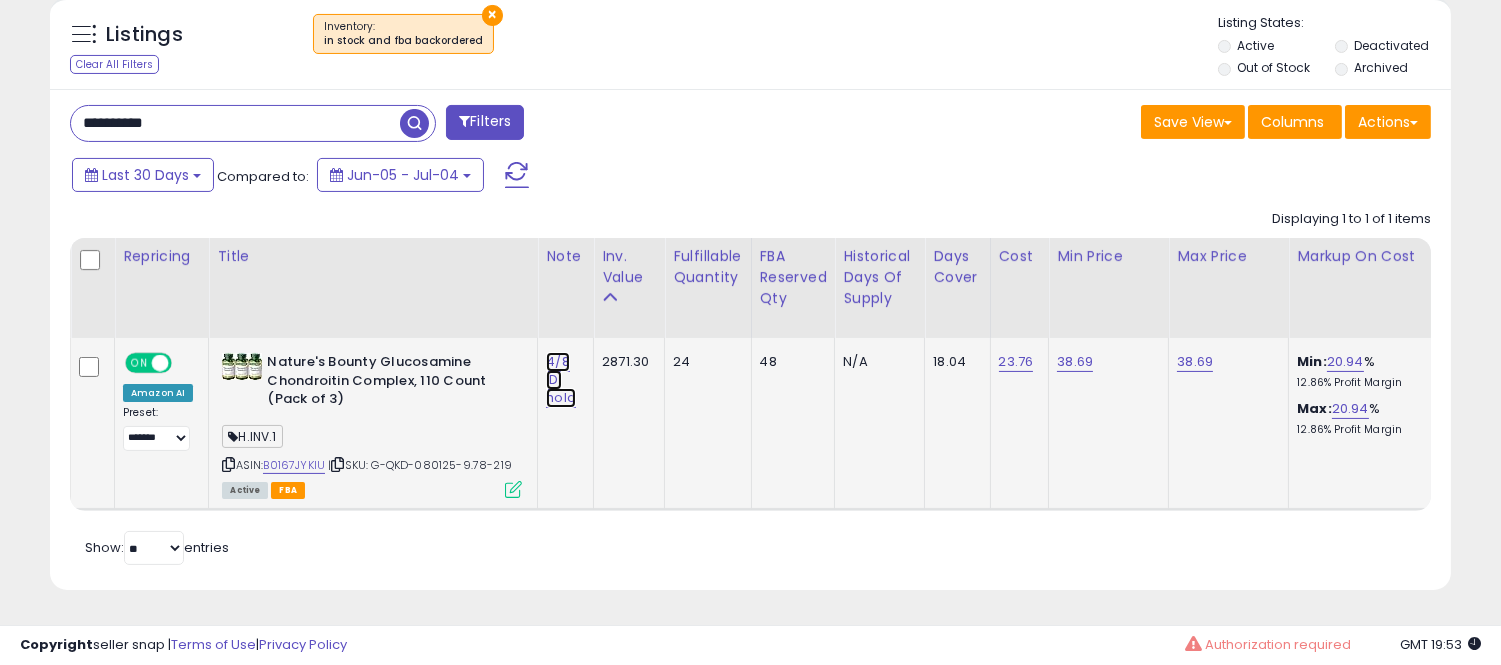 click on "4/8 ID: hold" at bounding box center [561, 380] 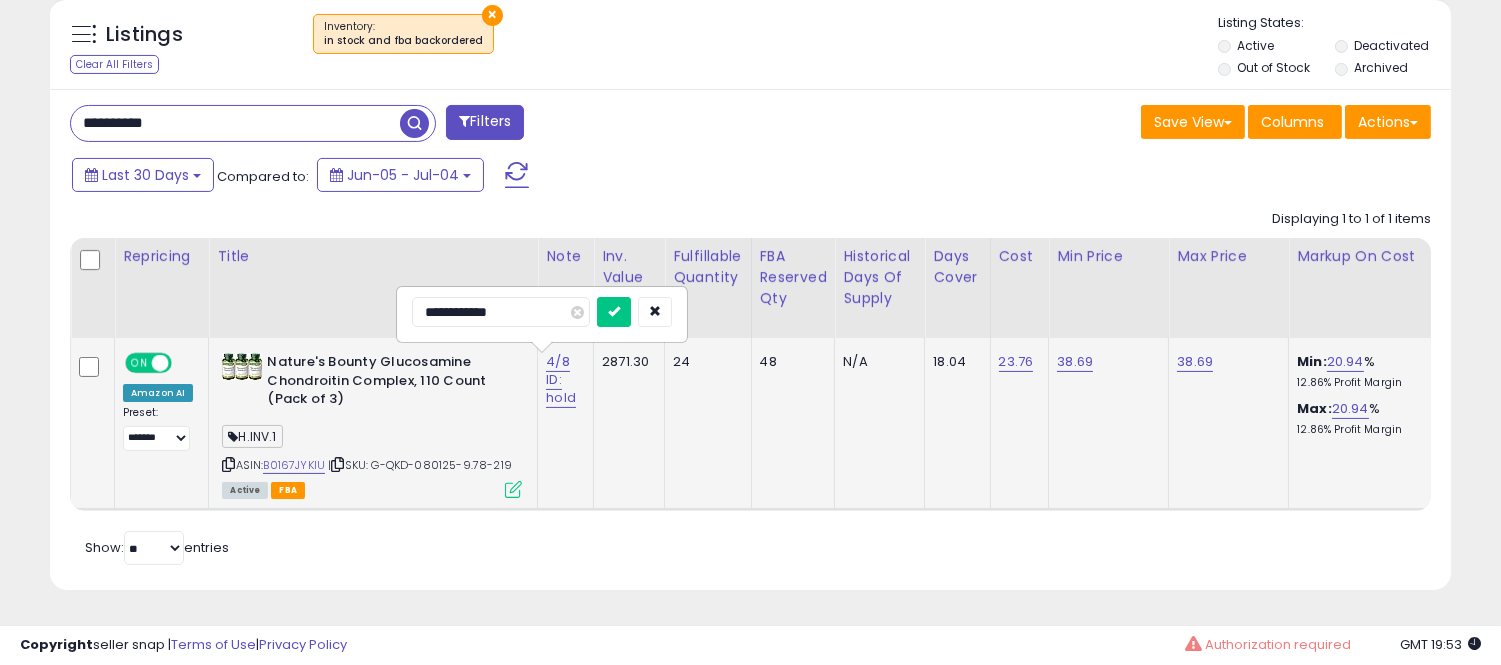 click on "**********" at bounding box center (501, 312) 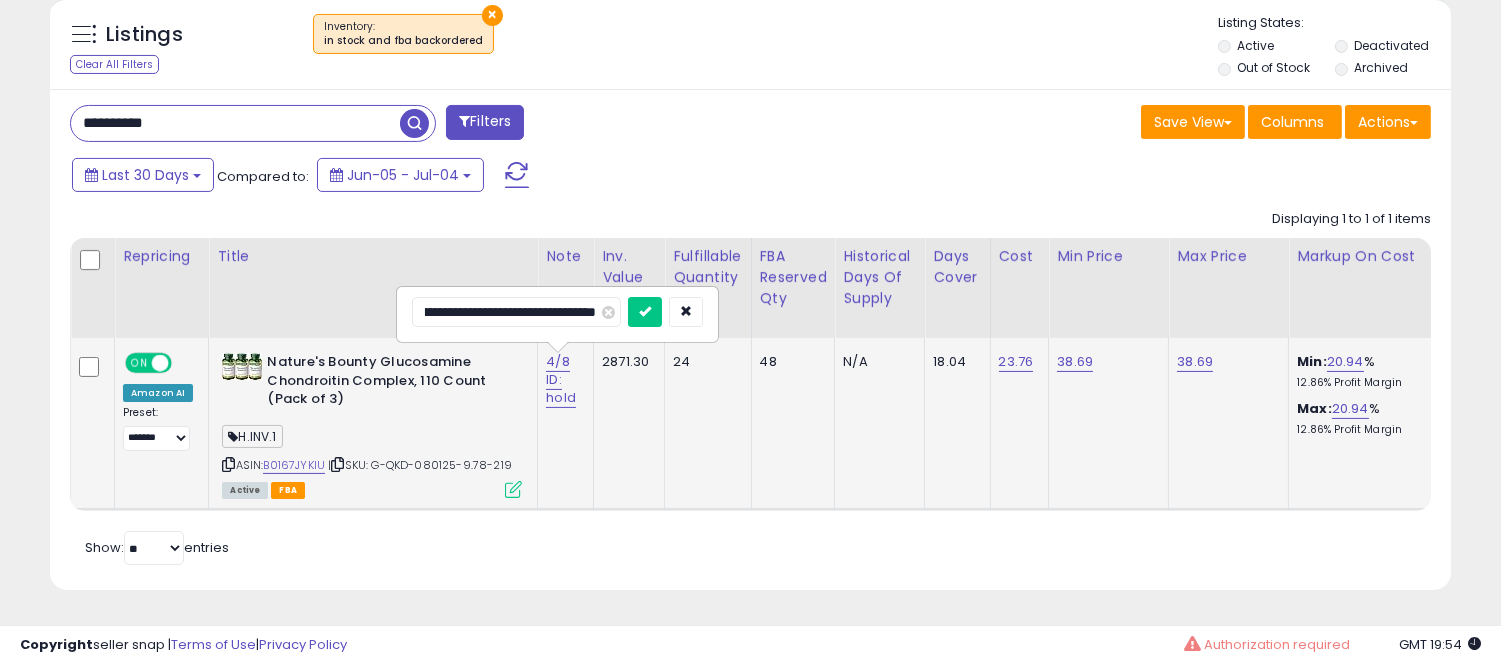 scroll, scrollTop: 0, scrollLeft: 337, axis: horizontal 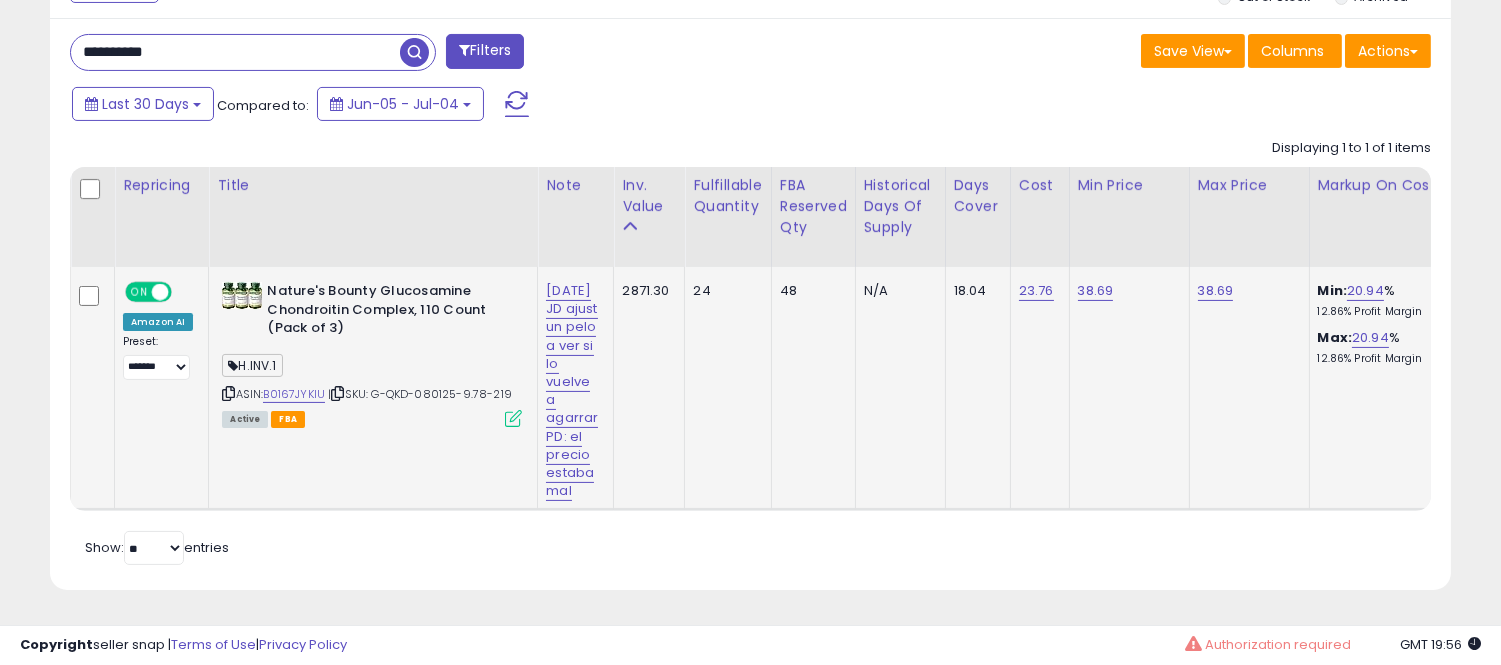 click at bounding box center (228, 393) 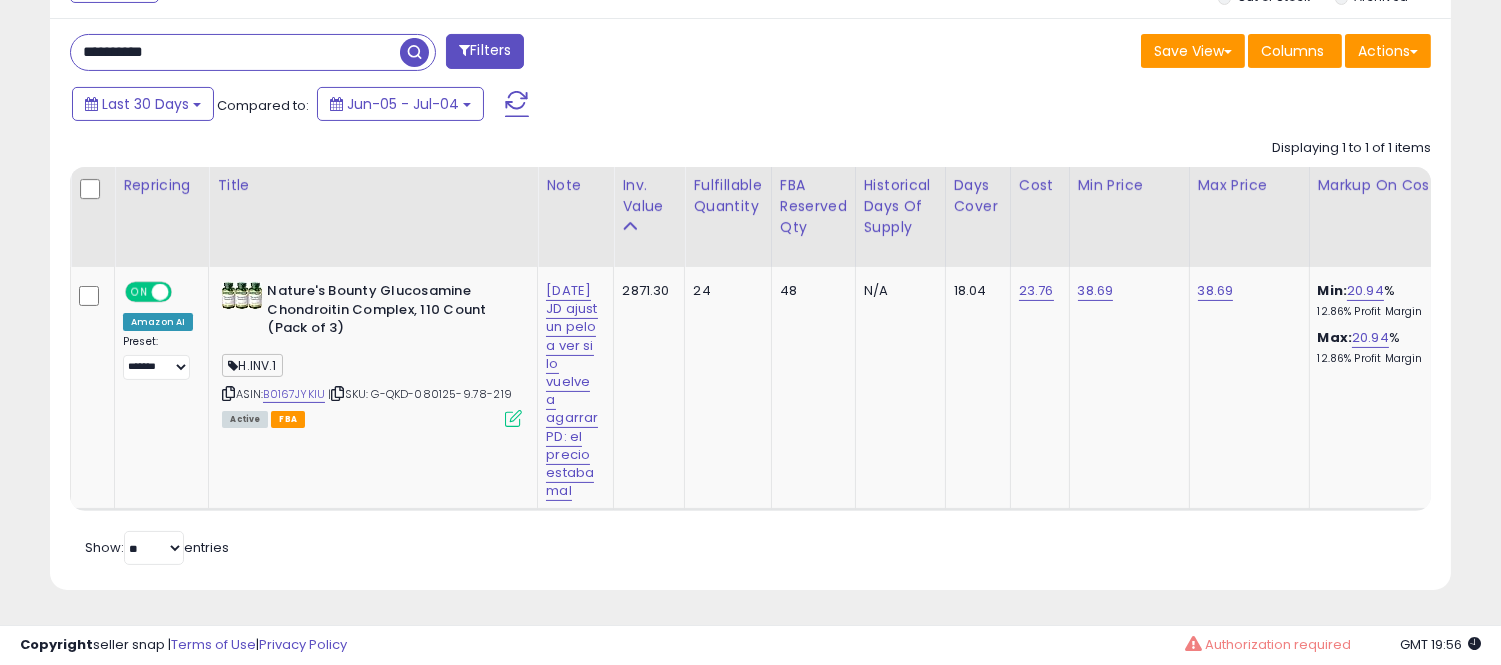 click on "**********" at bounding box center [235, 52] 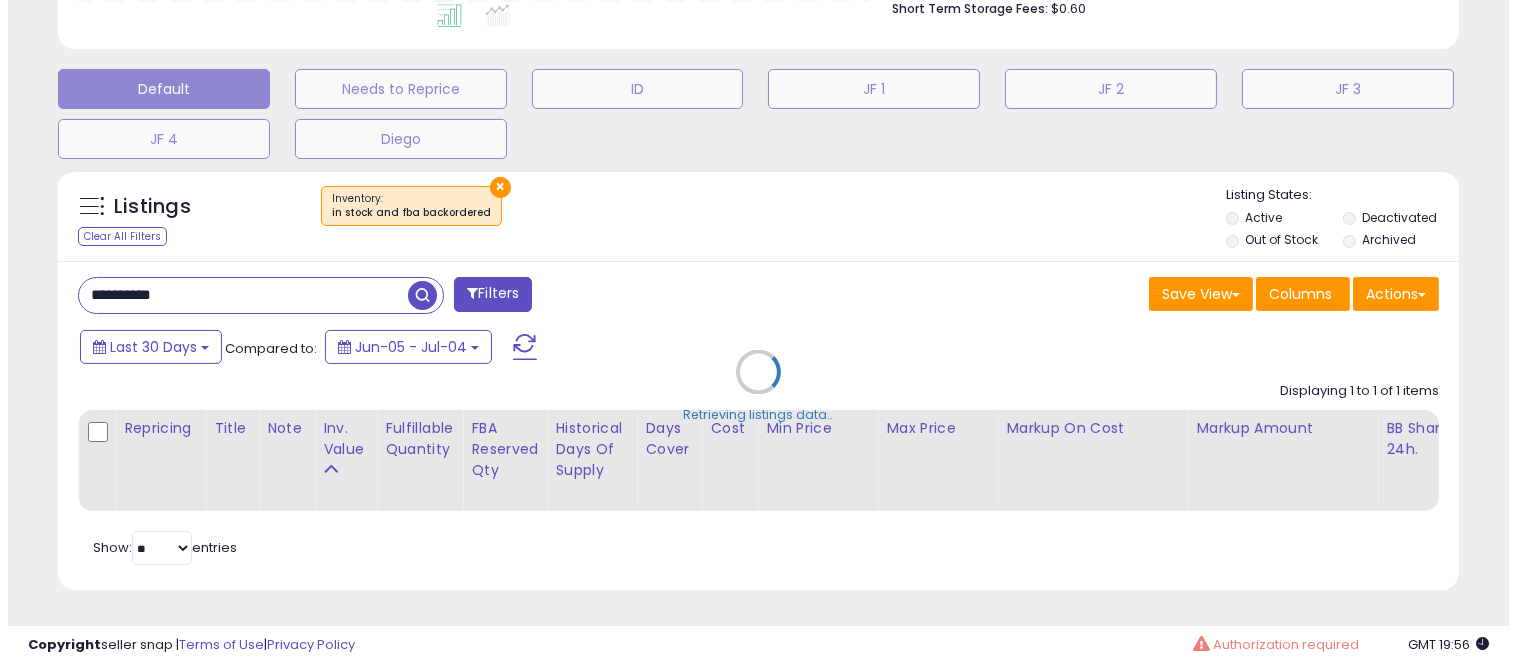 scroll, scrollTop: 578, scrollLeft: 0, axis: vertical 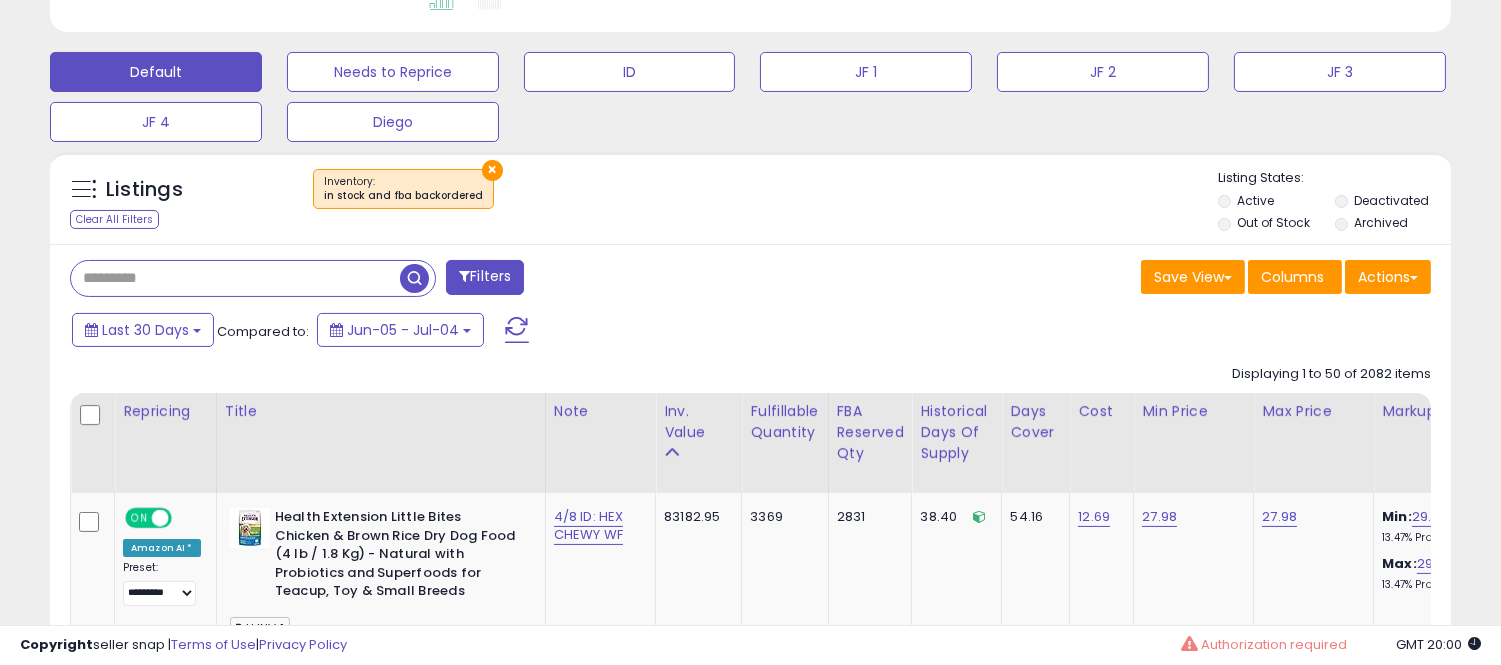 click at bounding box center [253, 278] 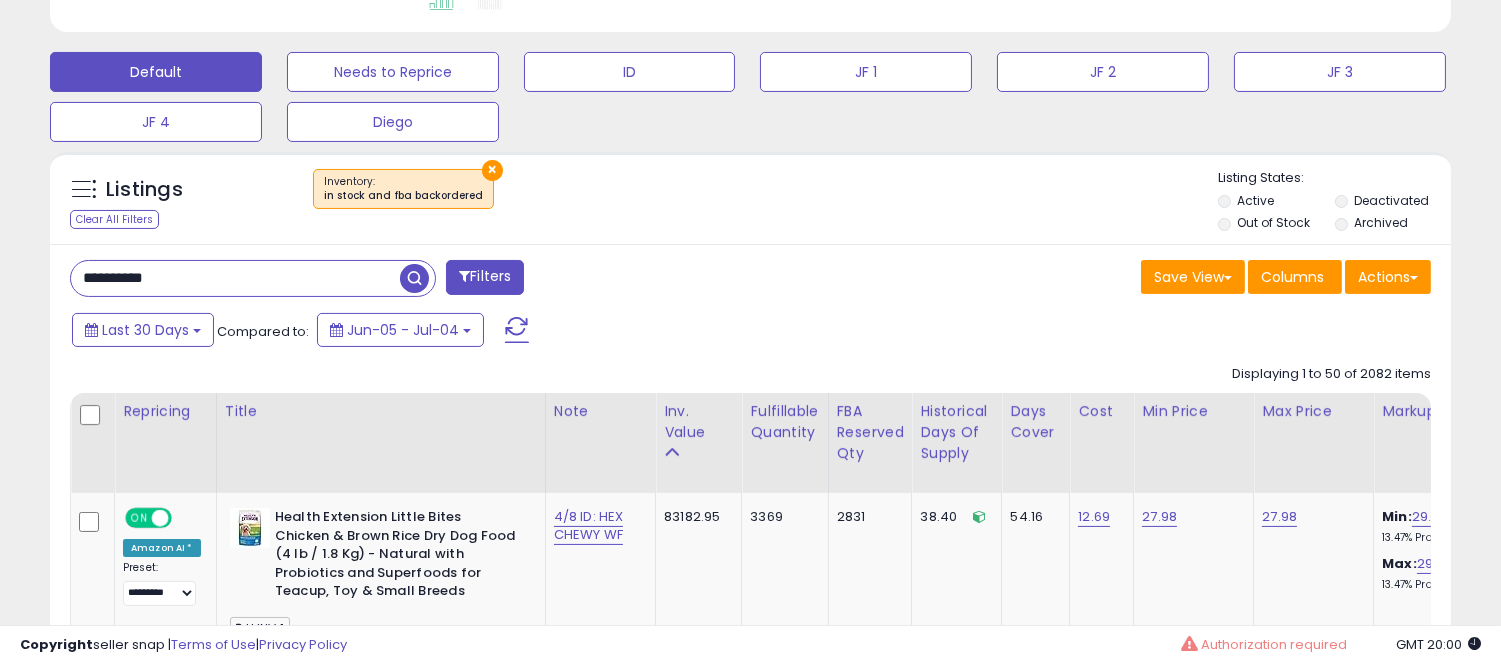 type on "**********" 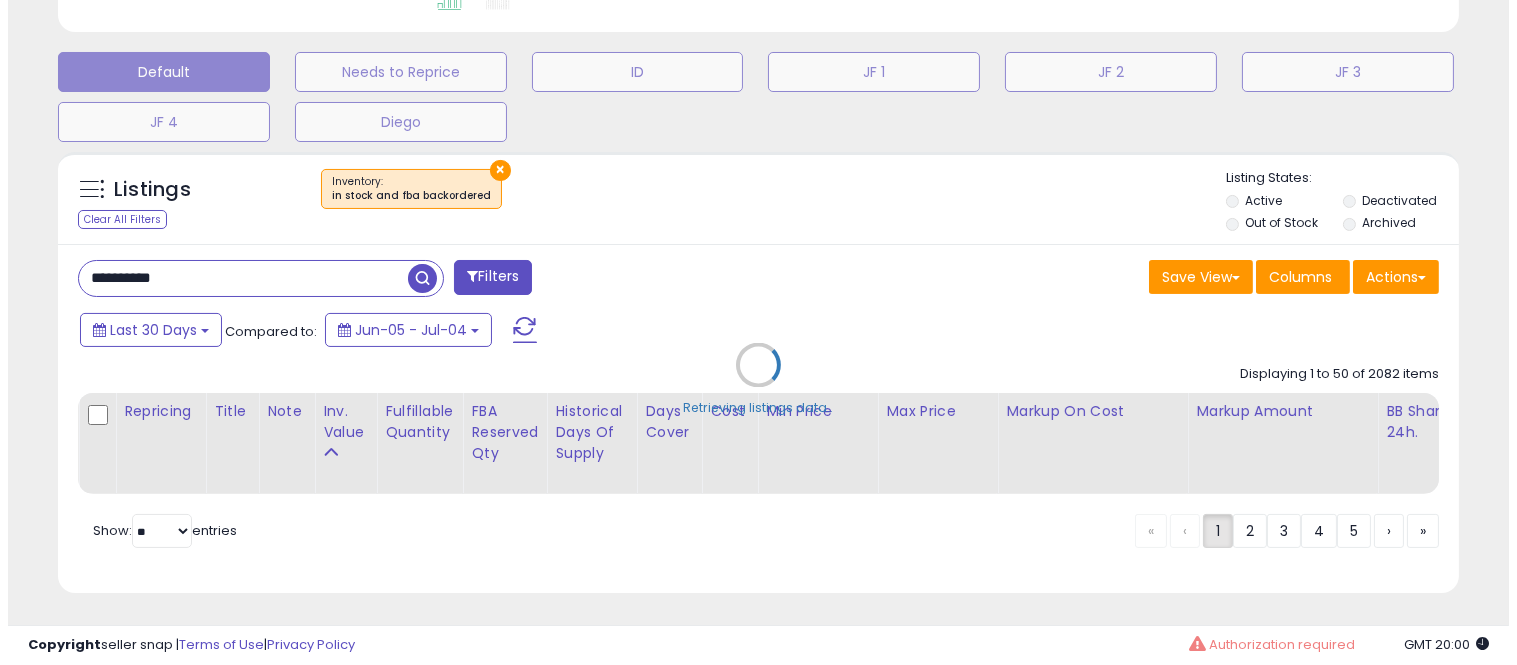scroll, scrollTop: 999590, scrollLeft: 999178, axis: both 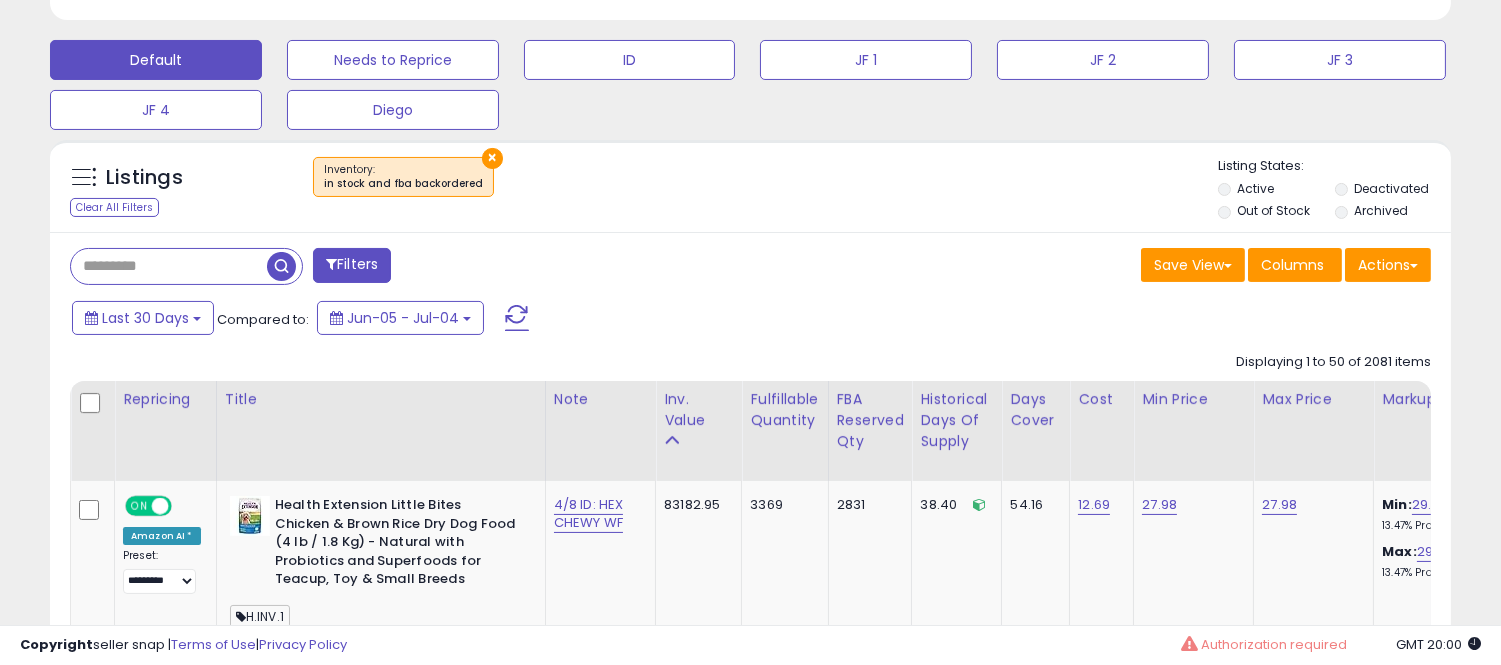 click on "Filters
Save View
Save As New View" at bounding box center [750, 5590] 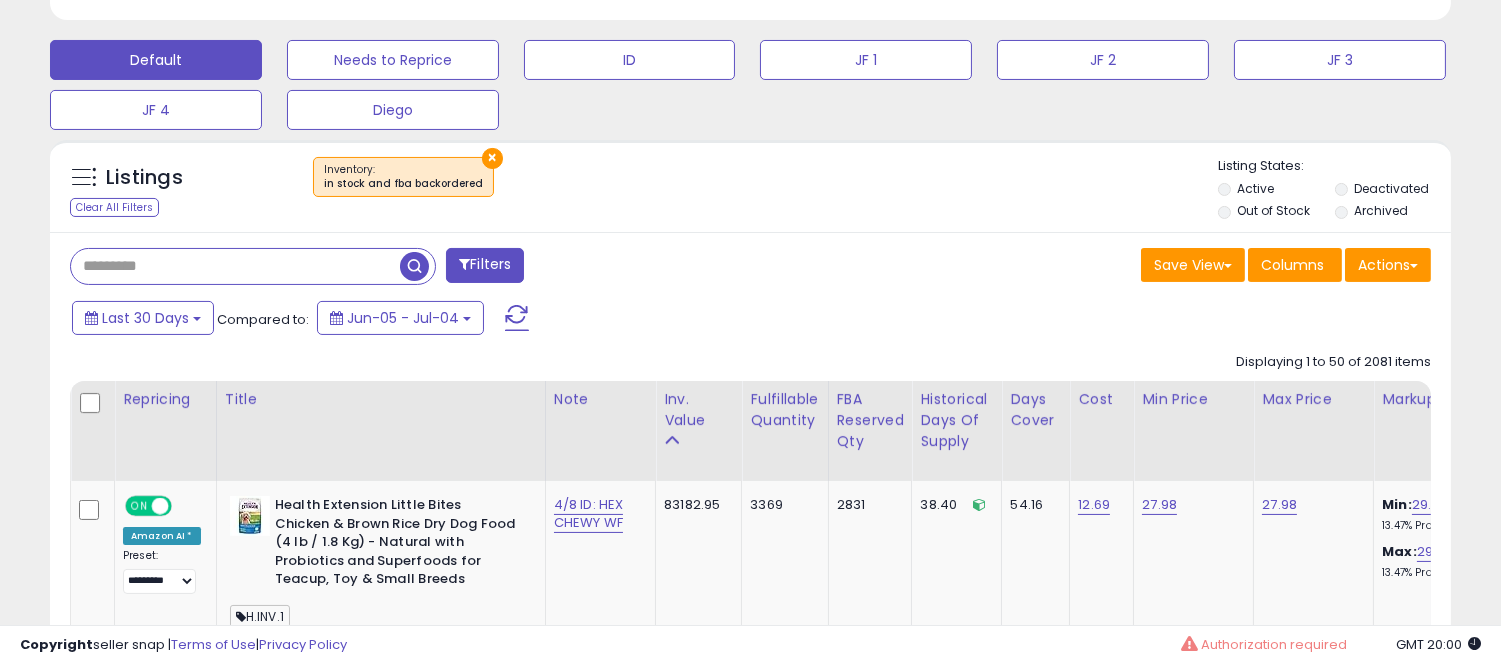 paste on "**********" 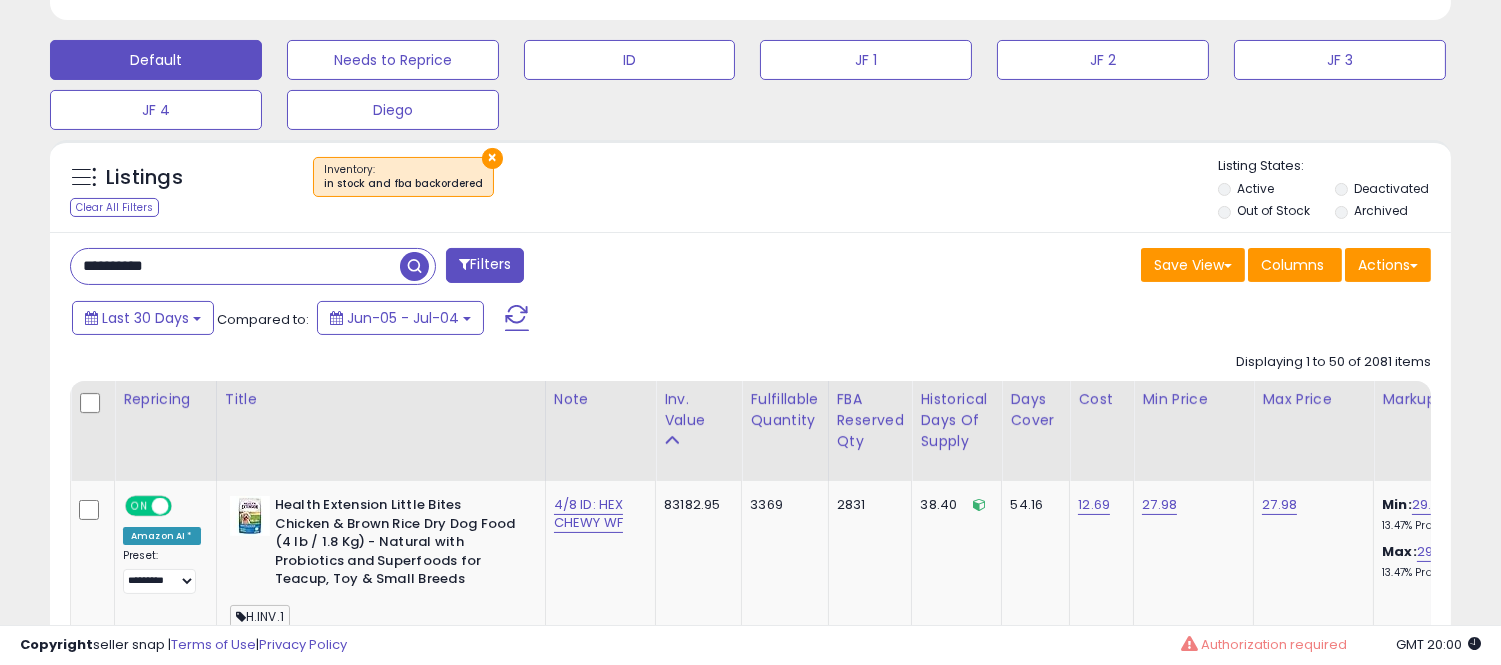 click at bounding box center (414, 266) 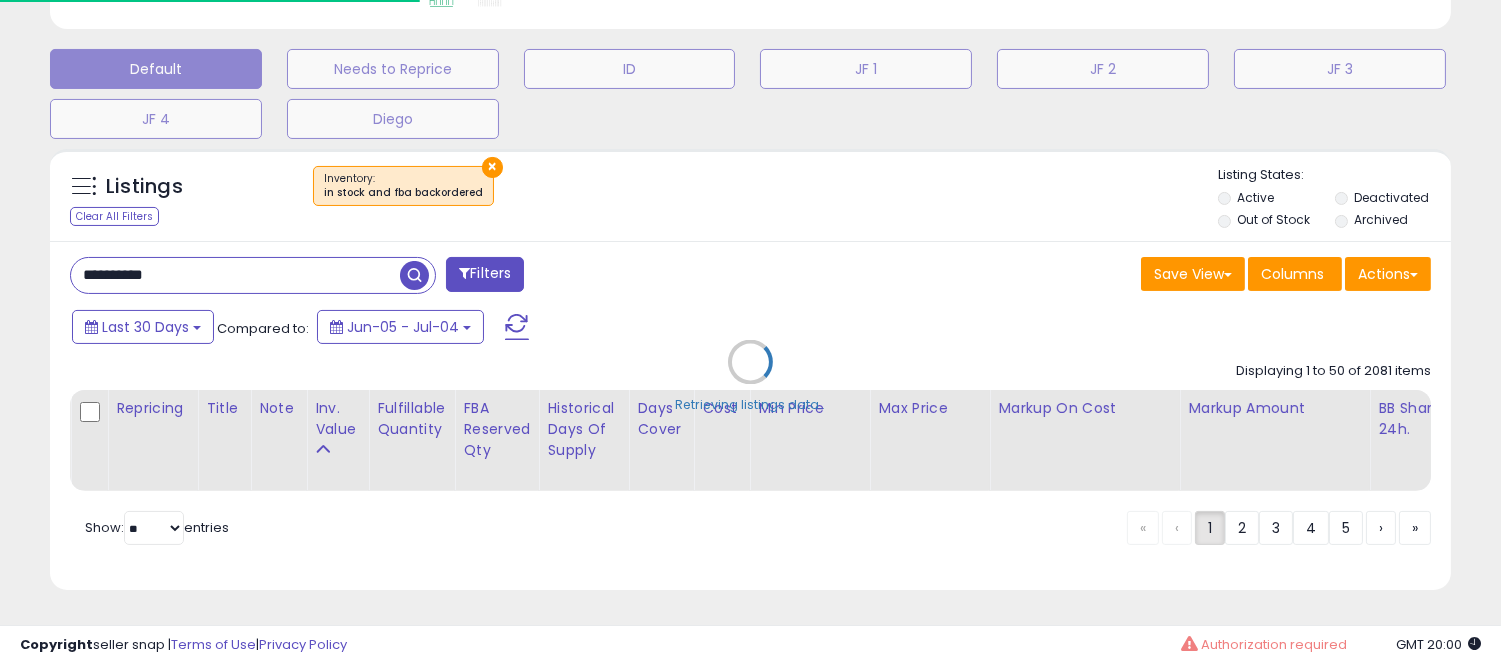 scroll, scrollTop: 999590, scrollLeft: 999188, axis: both 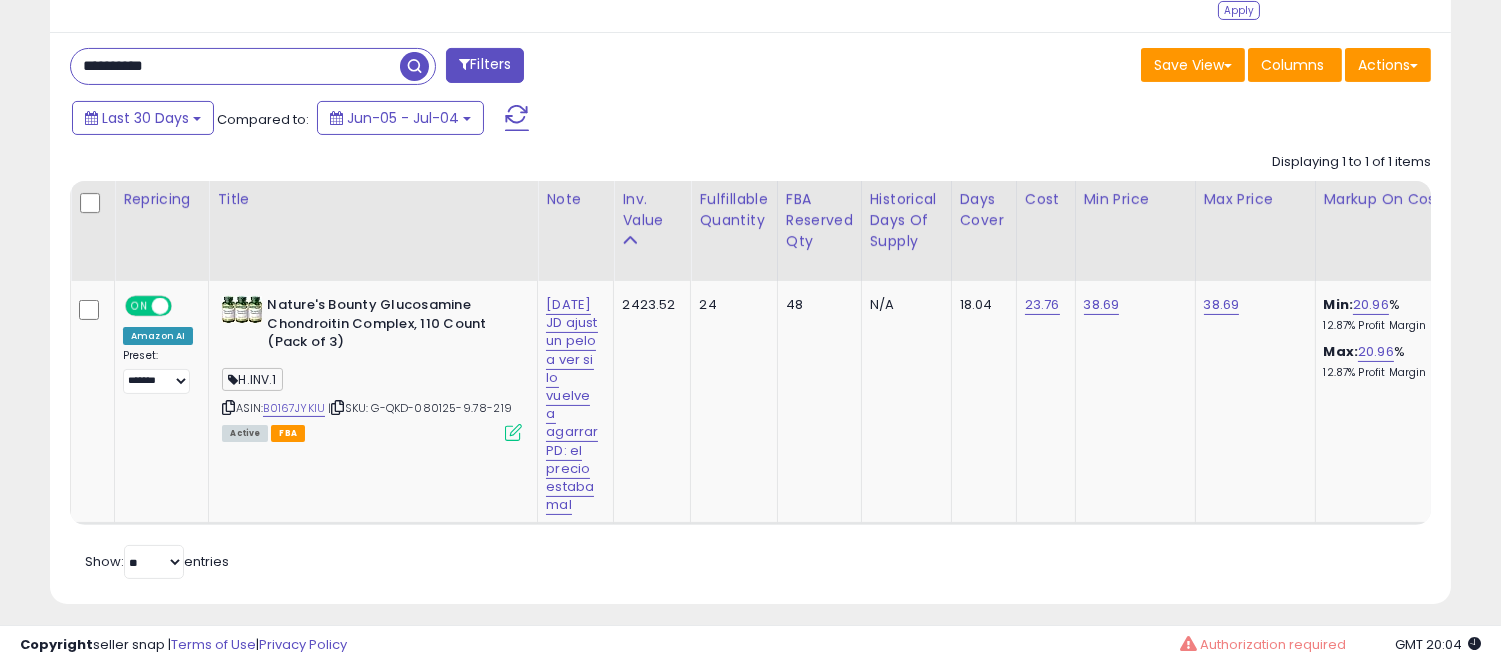 click on "**********" at bounding box center (235, 66) 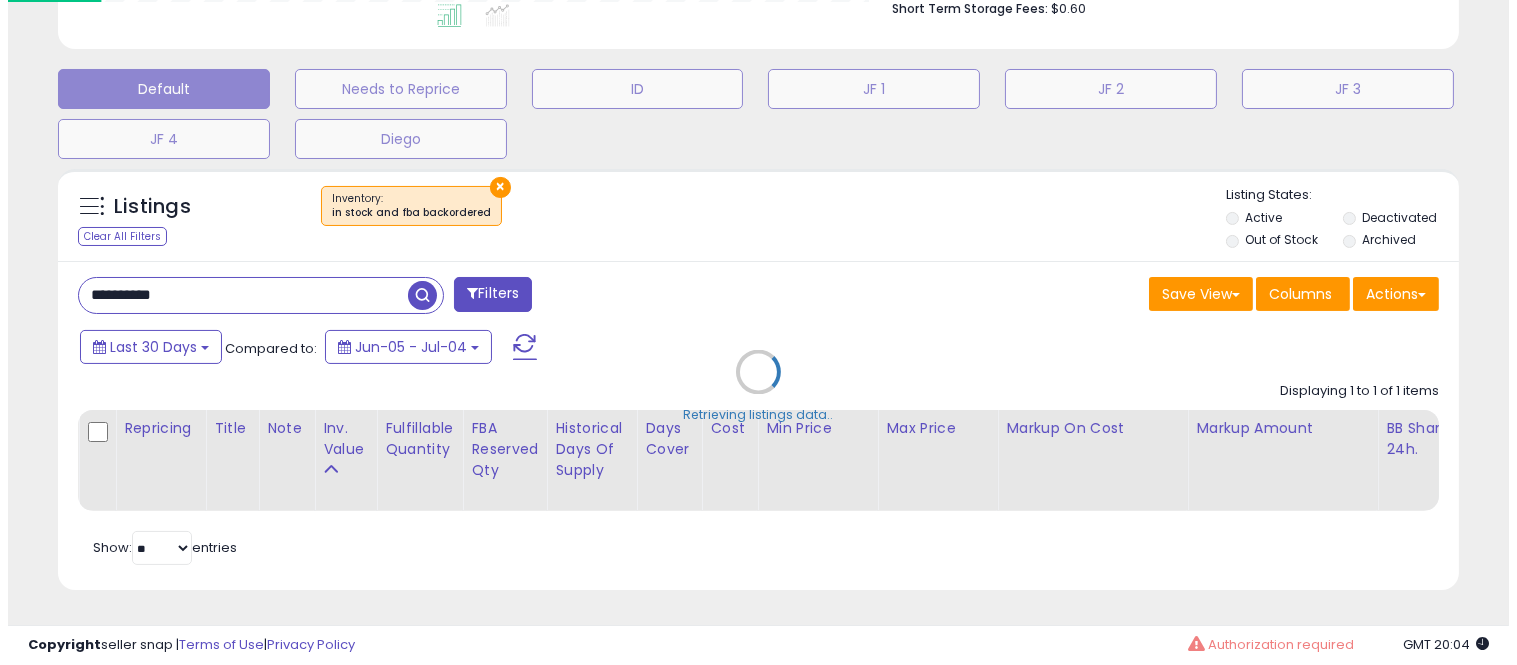 scroll, scrollTop: 578, scrollLeft: 0, axis: vertical 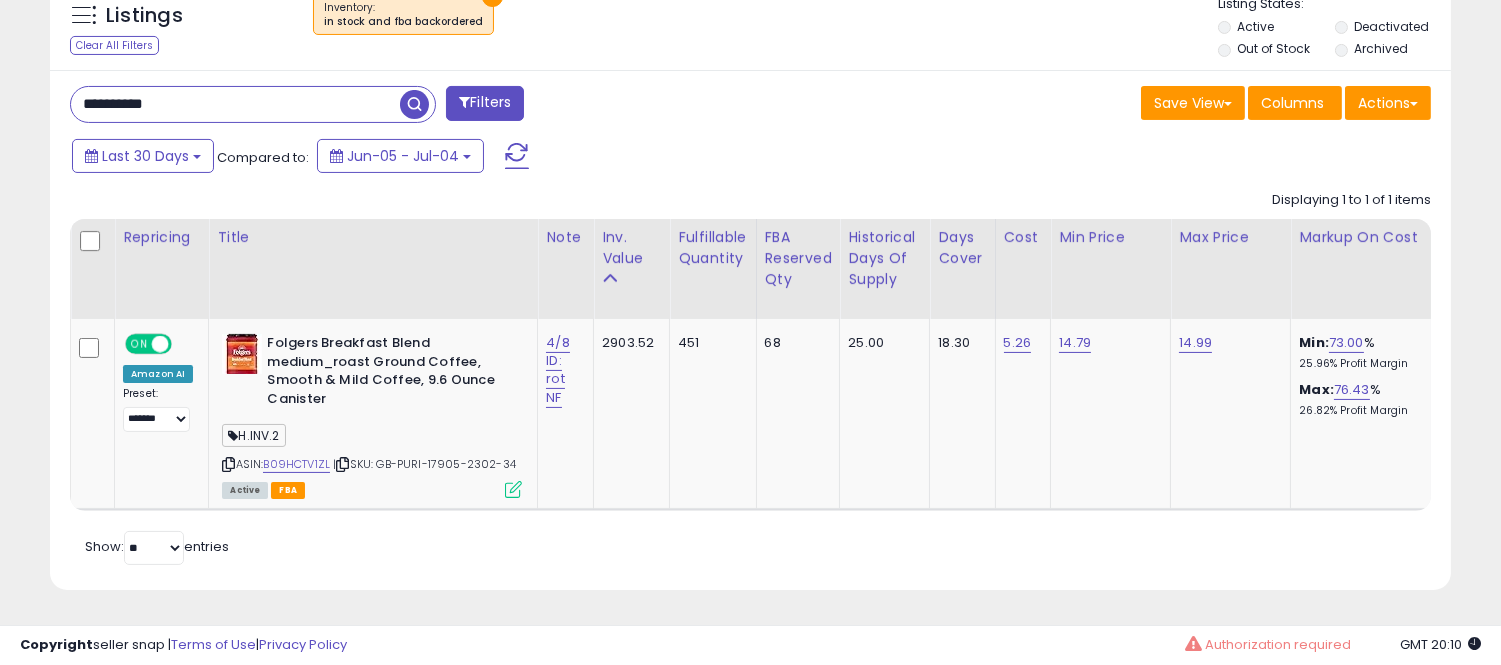 click on "**********" at bounding box center [235, 104] 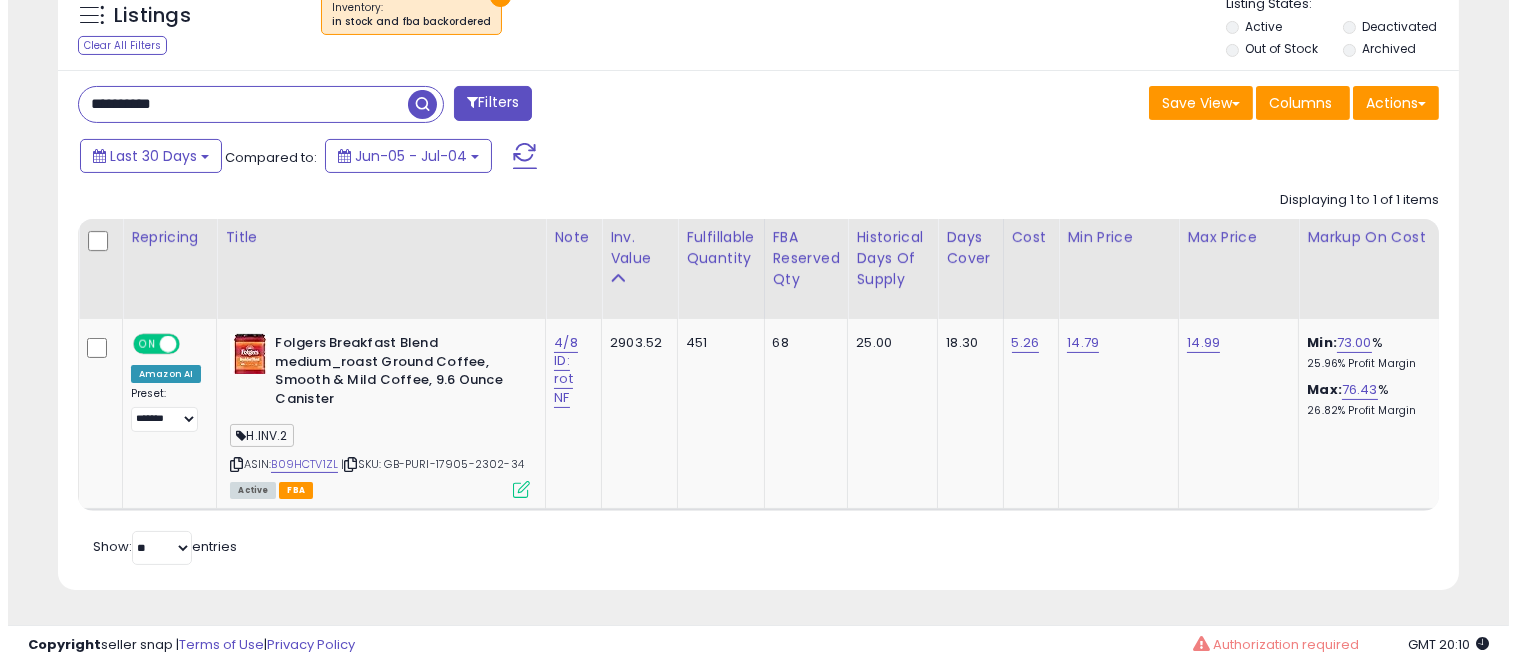 scroll, scrollTop: 578, scrollLeft: 0, axis: vertical 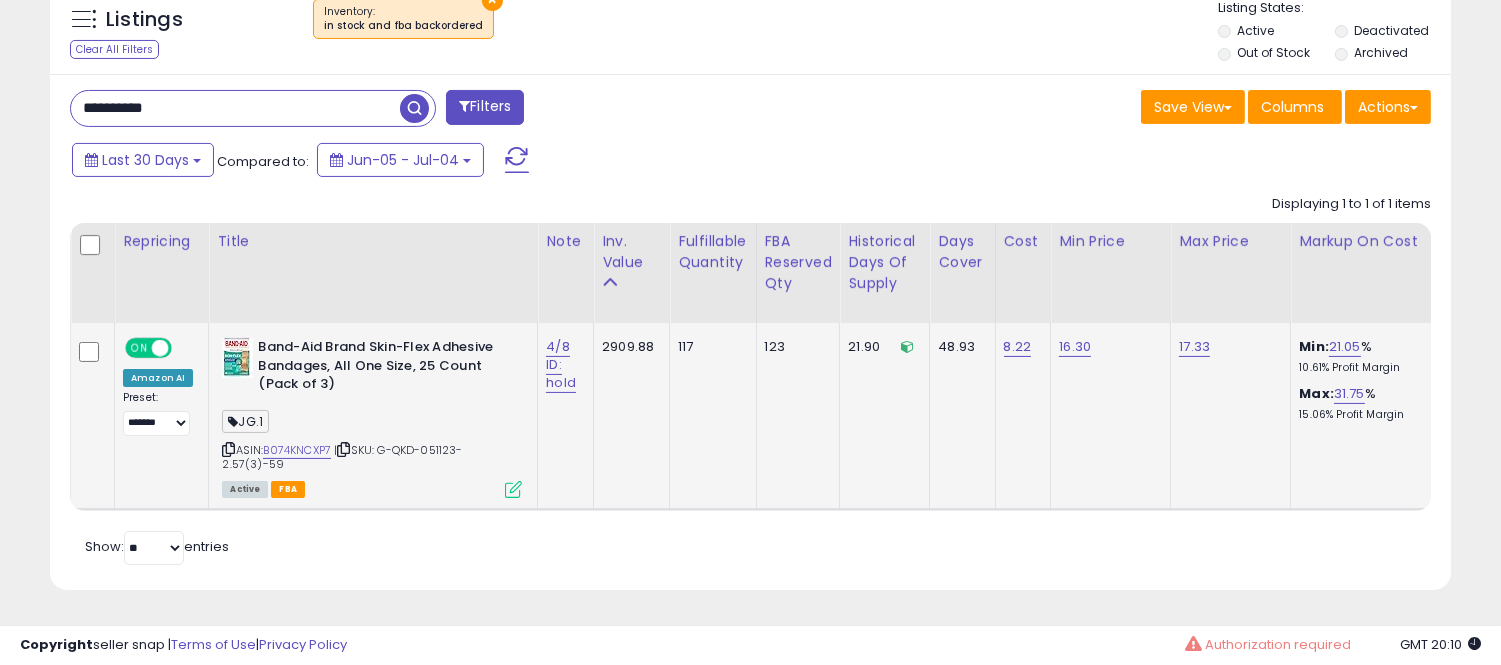 click at bounding box center [513, 489] 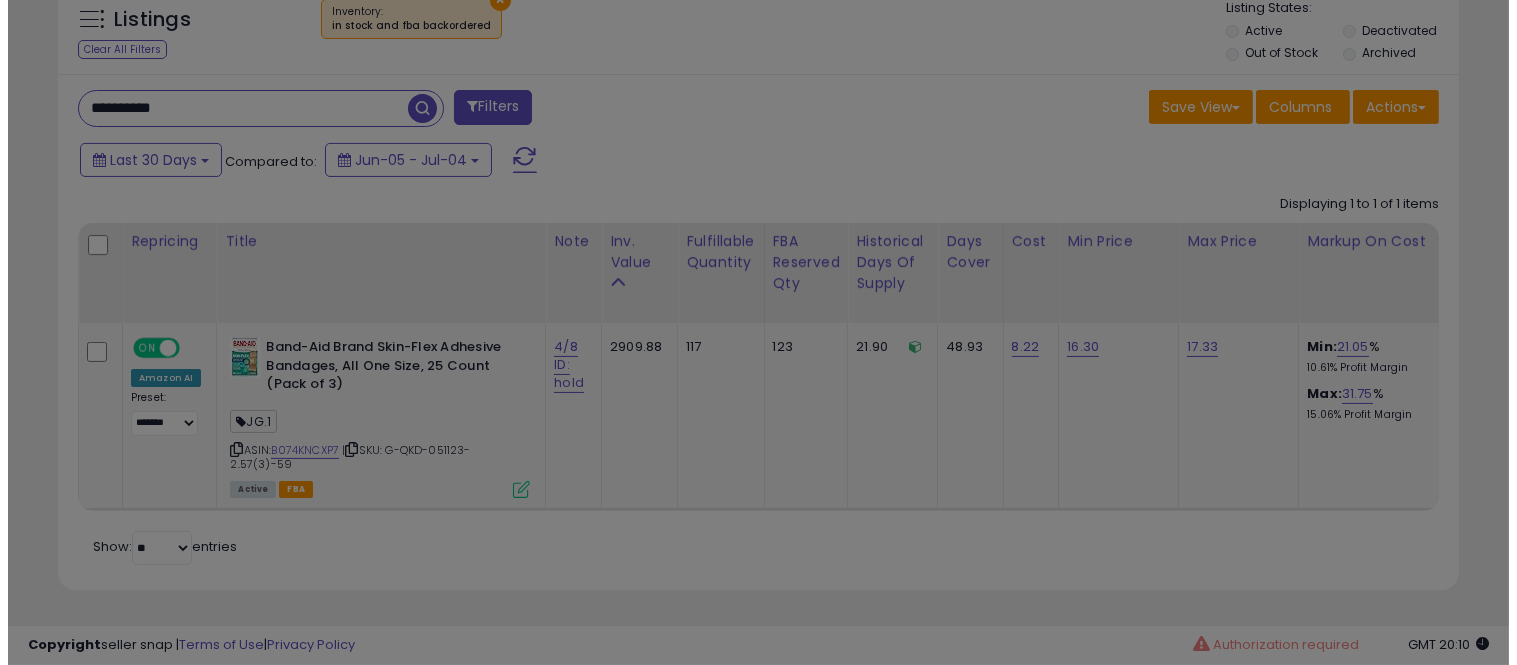 scroll, scrollTop: 999590, scrollLeft: 999178, axis: both 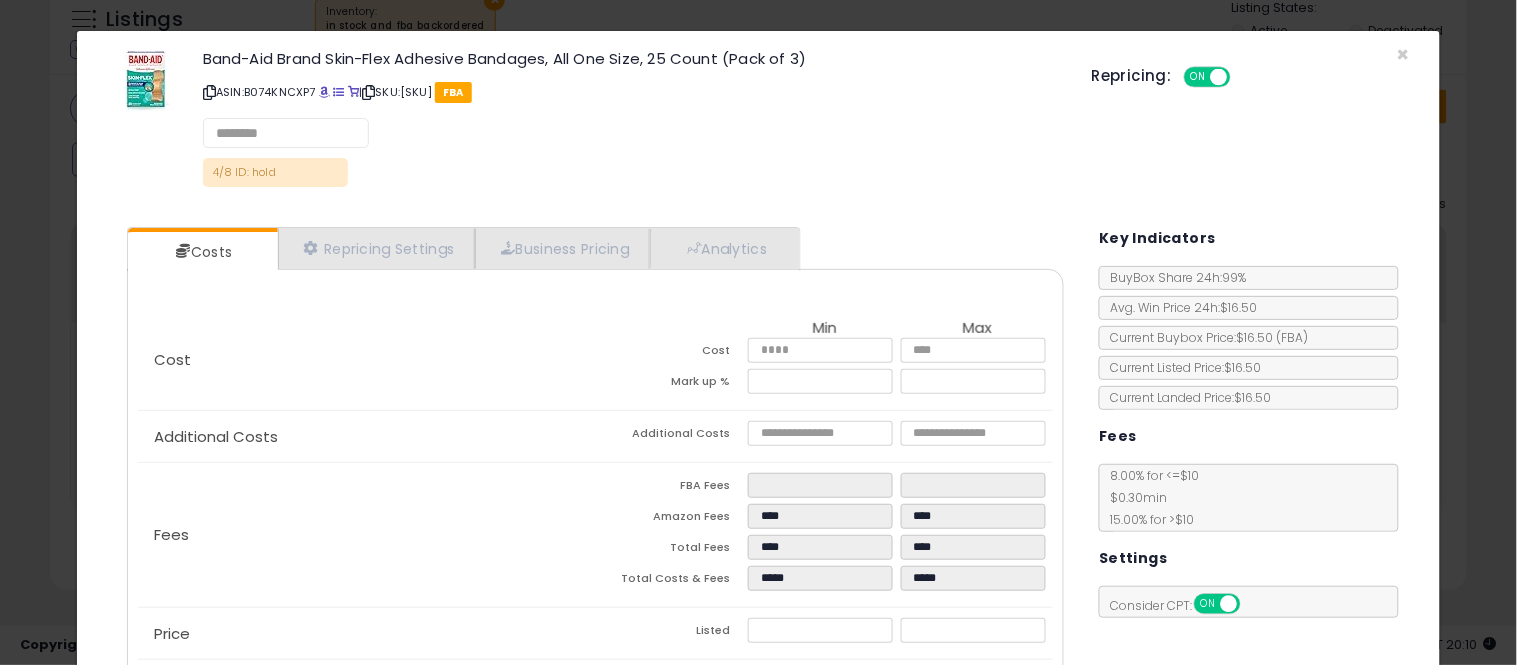 click on "Cost
Min
Max
Cost
****
****
Mark up %
*****
*****
Additional Costs
Additional Costs" at bounding box center (595, 516) 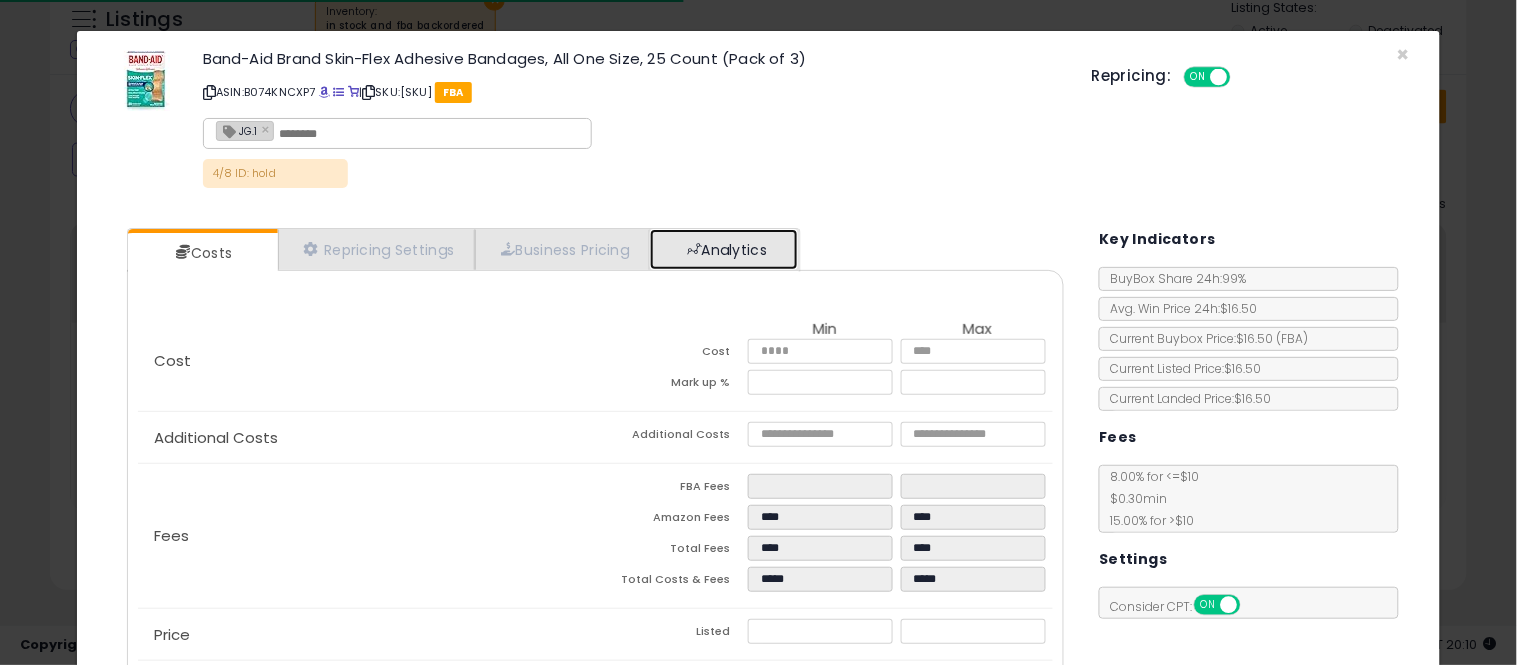 click on "Analytics" at bounding box center (724, 249) 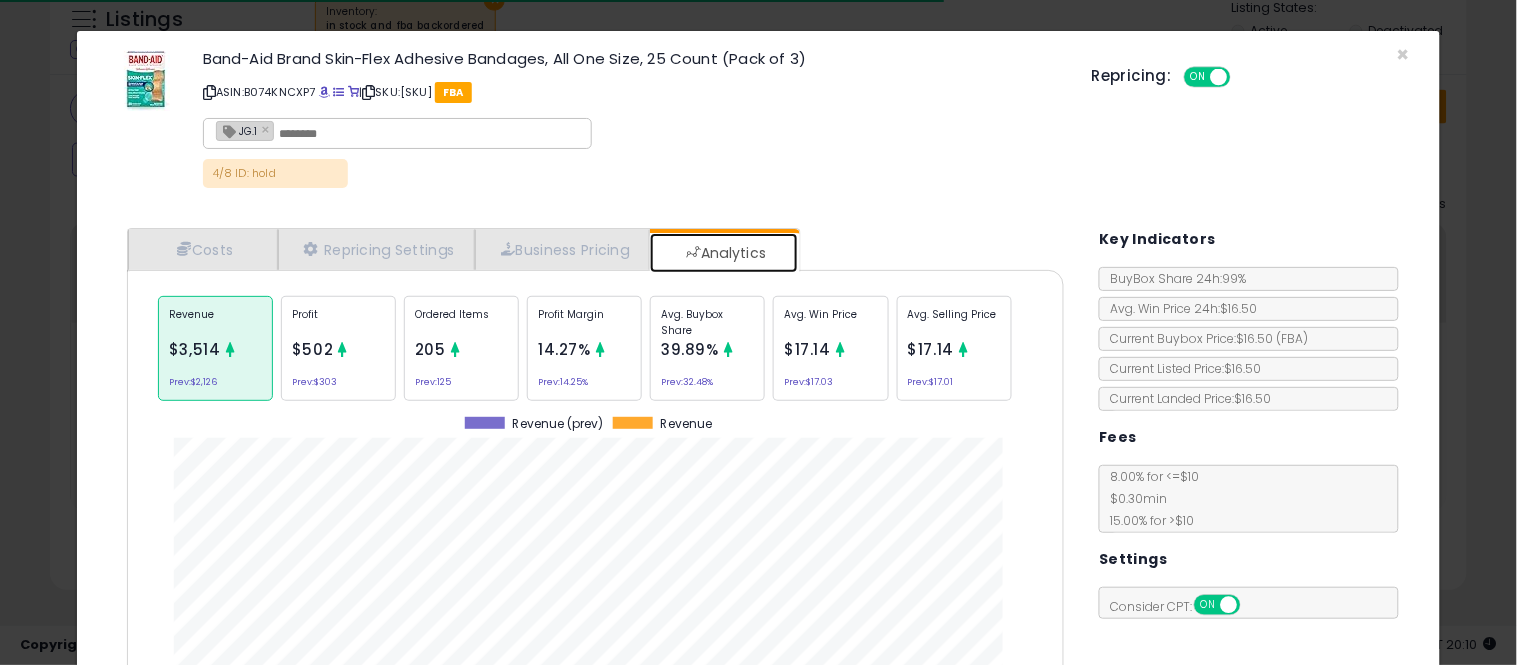scroll, scrollTop: 999384, scrollLeft: 999033, axis: both 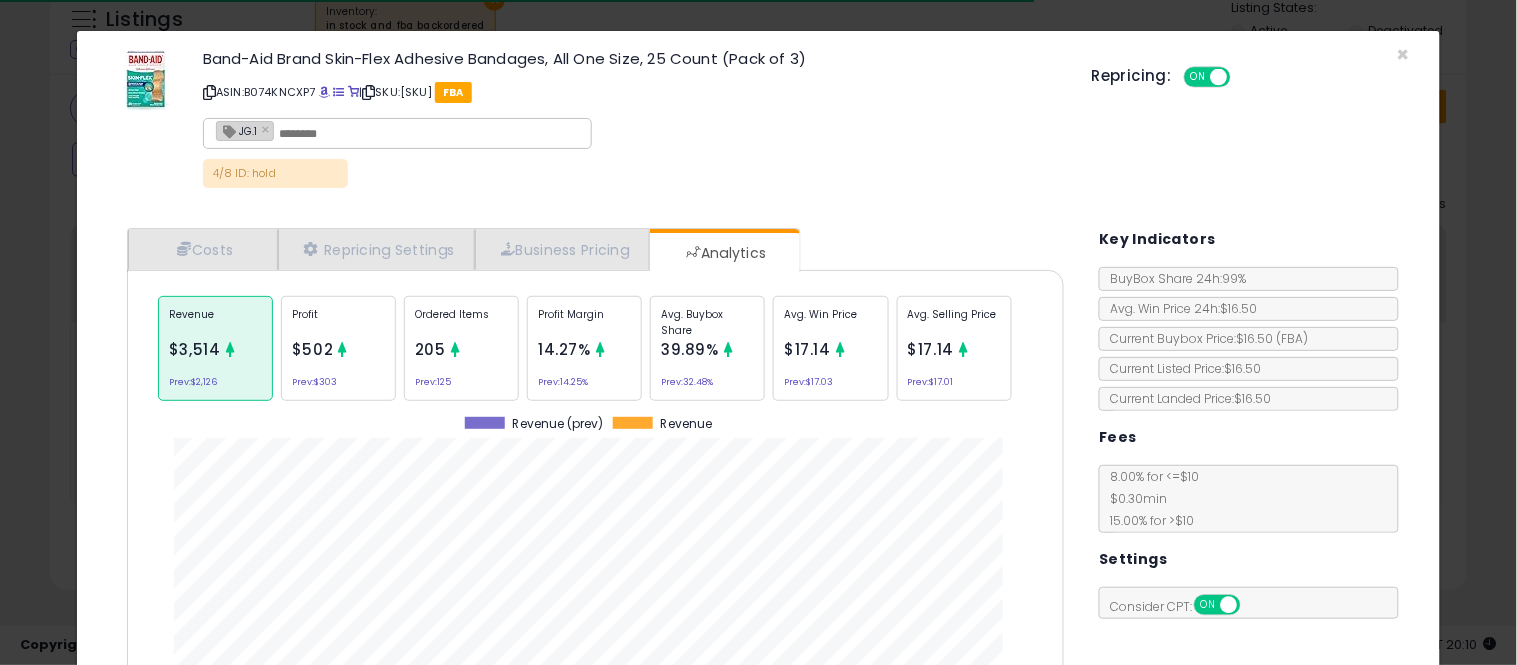 click on "Avg. Buybox Share
39.89%
Prev:  32.48%" 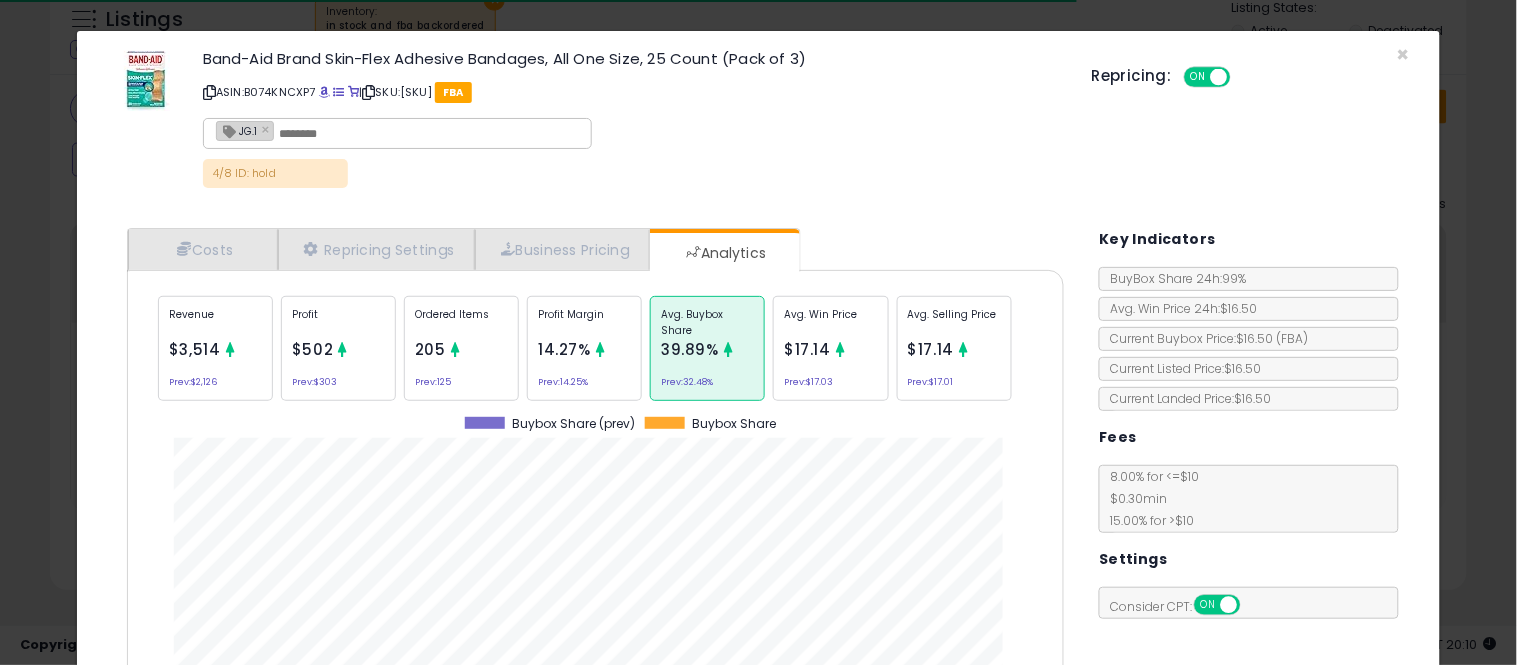 scroll, scrollTop: 999384, scrollLeft: 999033, axis: both 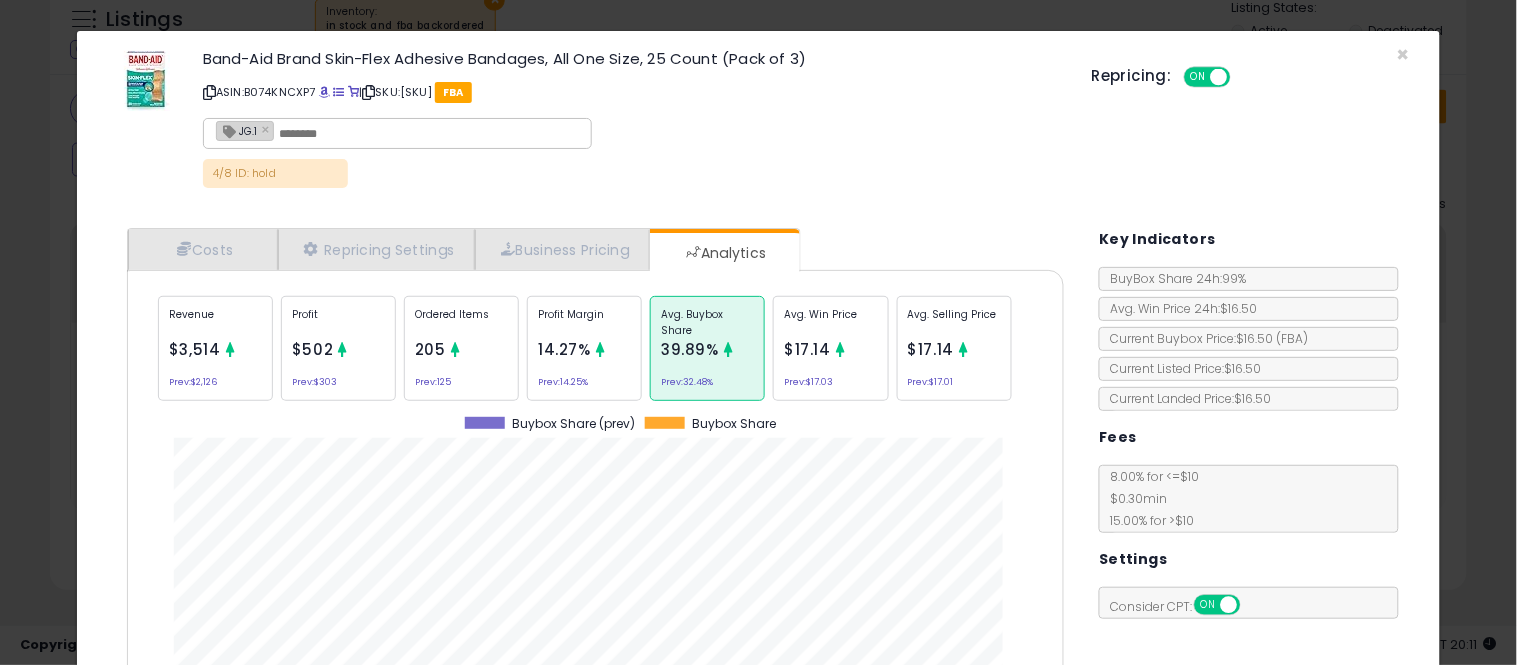 click on "× Close
Band-Aid Brand Skin-Flex Adhesive Bandages, All One Size, 25 Count (Pack of 3)
ASIN:  [ASIN]
|
SKU:  [SKU]
FBA
JG.1 ×
4/8 ID: hold
Repricing:
ON   OFF" 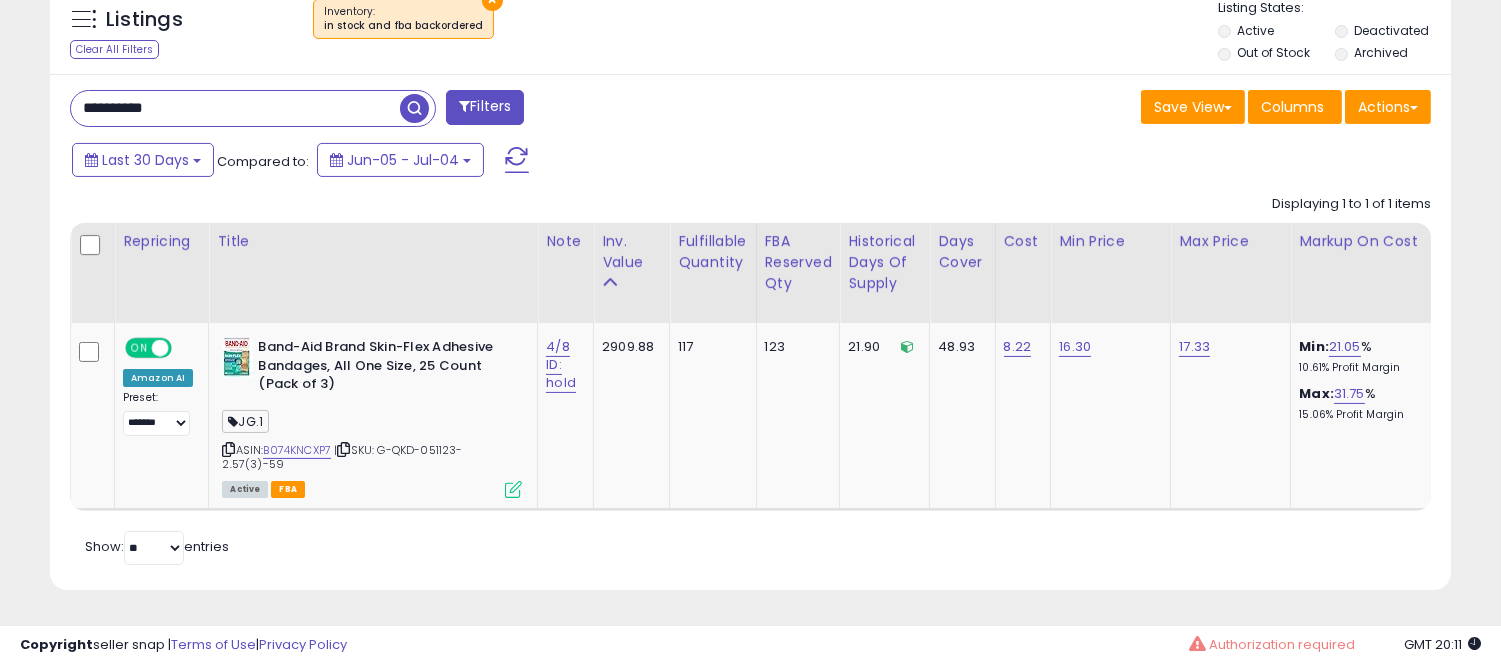 scroll, scrollTop: 410, scrollLeft: 812, axis: both 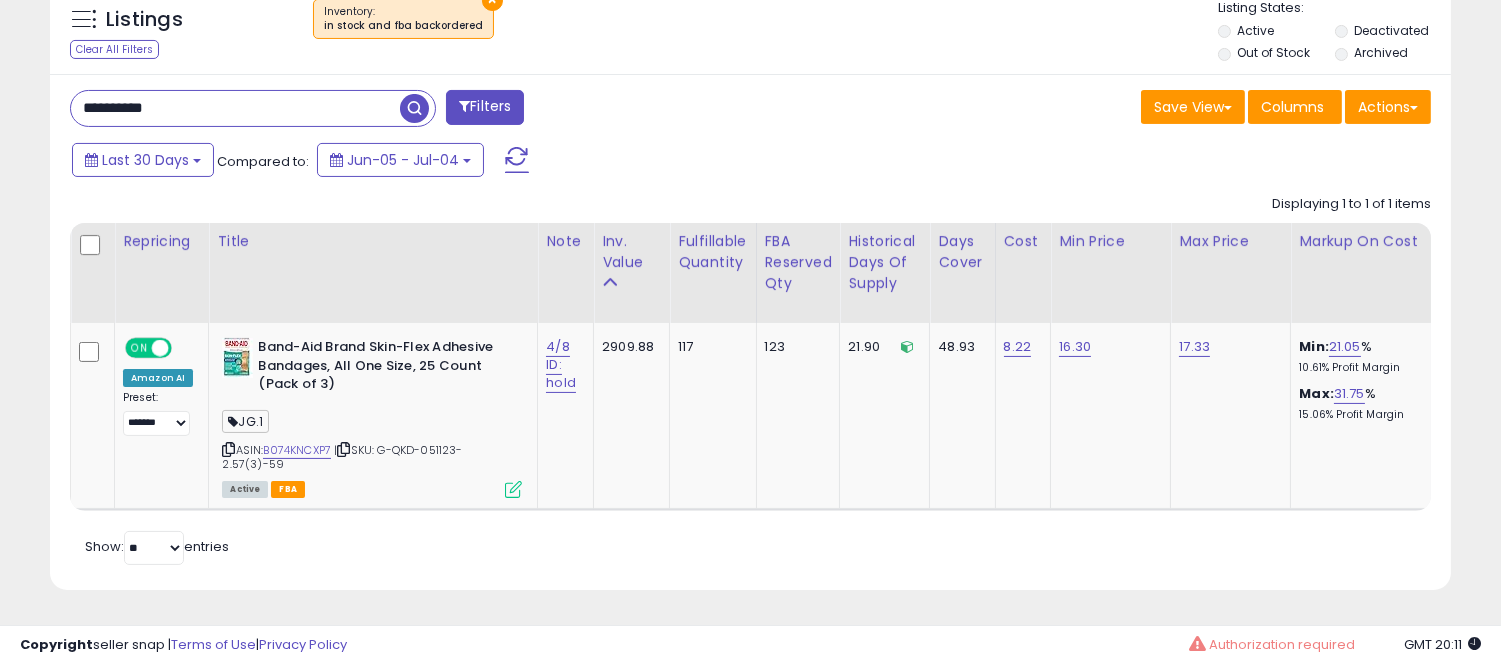click on "**********" at bounding box center (235, 108) 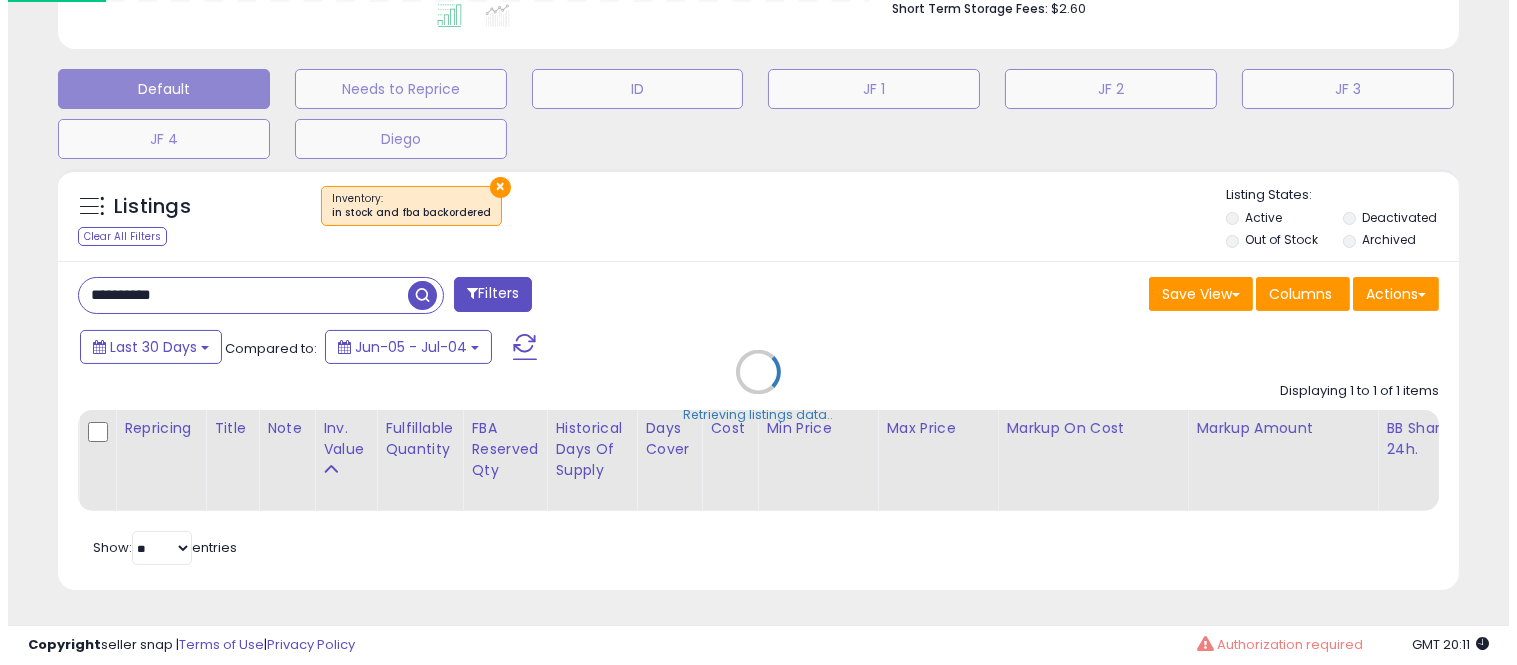 scroll, scrollTop: 578, scrollLeft: 0, axis: vertical 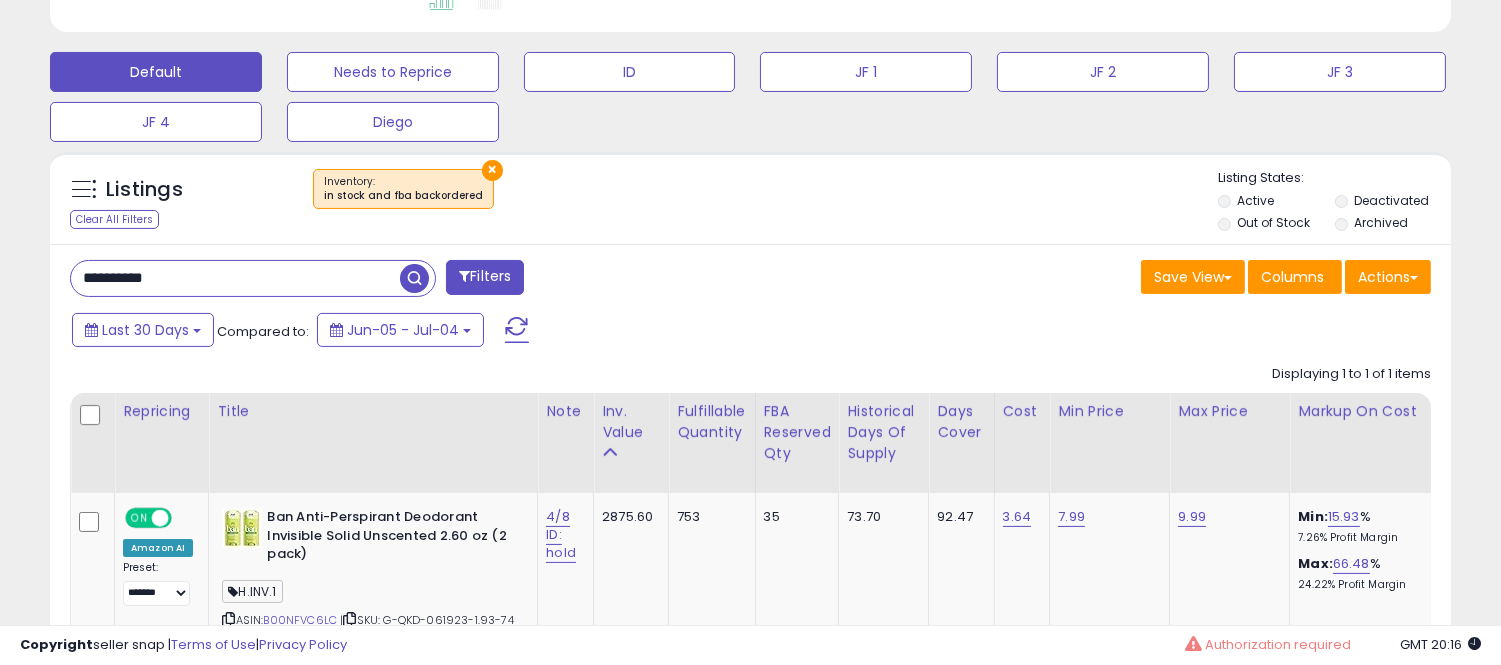 click on "**********" at bounding box center [235, 278] 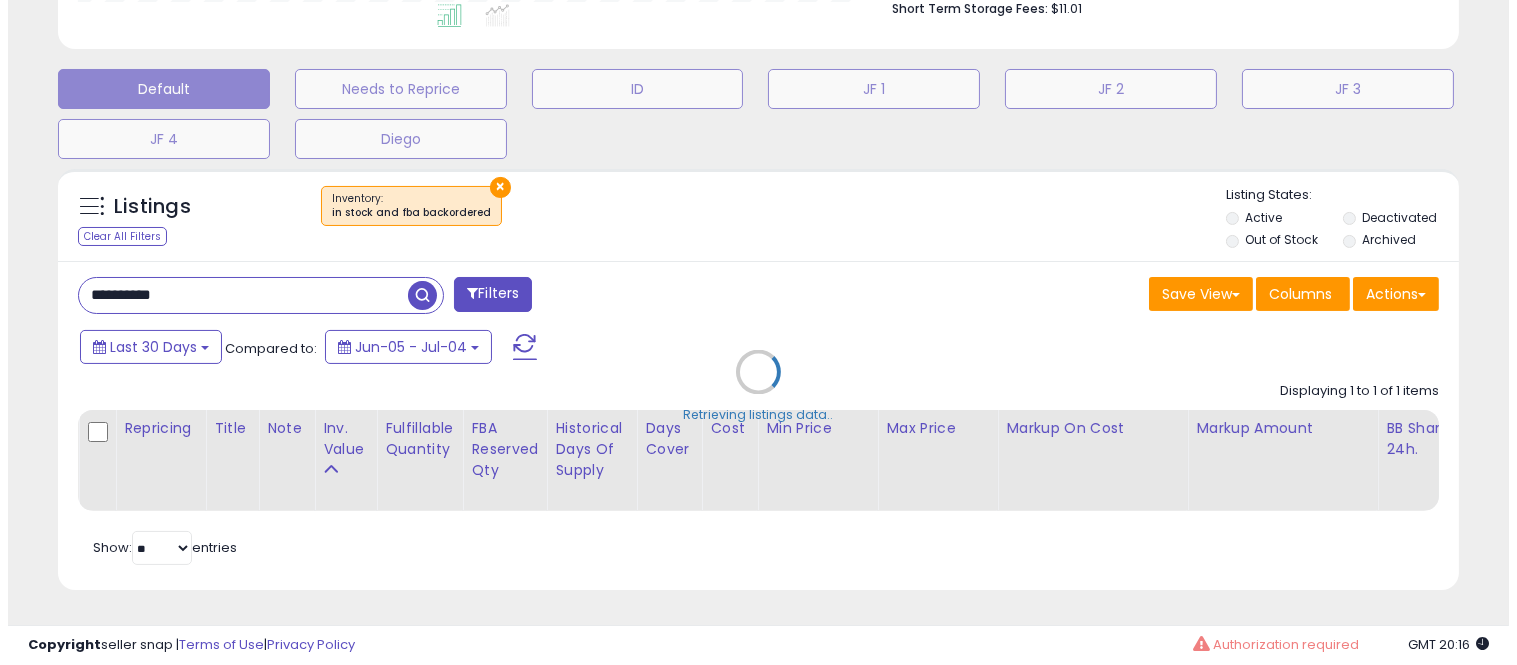 scroll, scrollTop: 999590, scrollLeft: 999178, axis: both 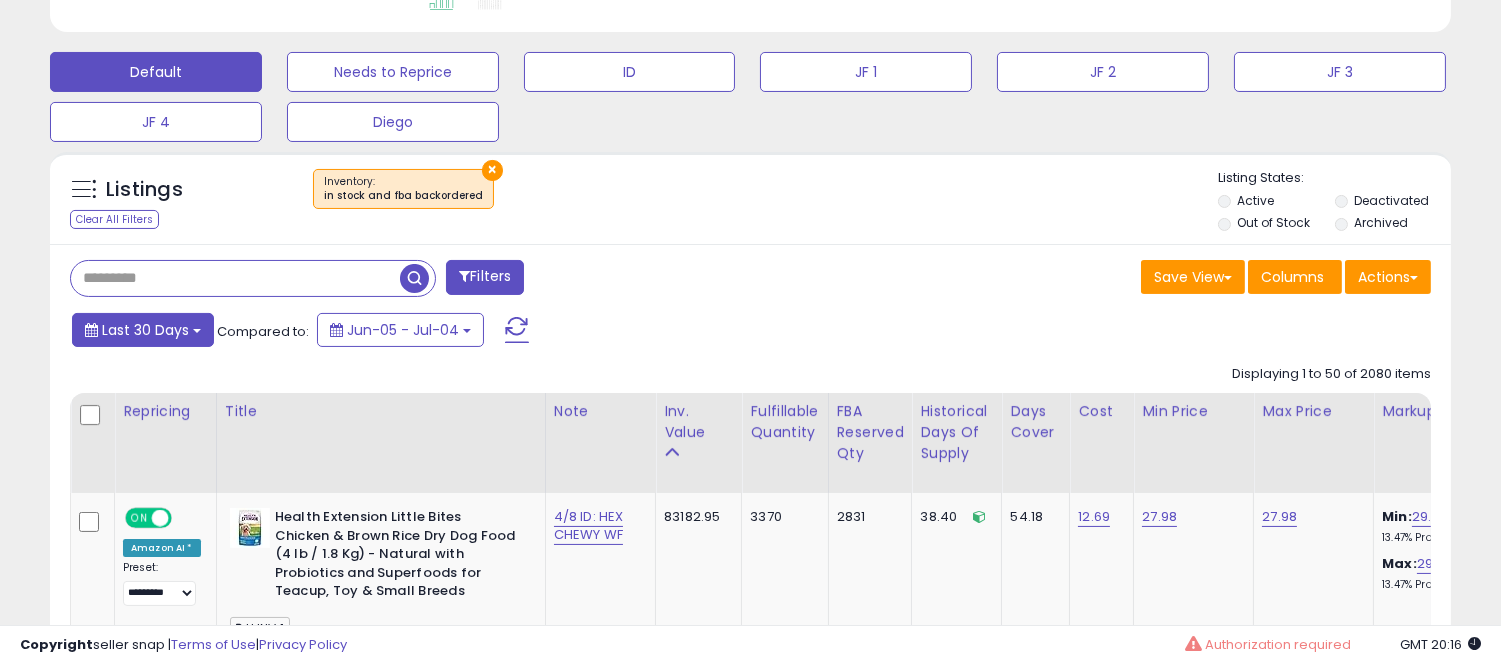 paste on "**********" 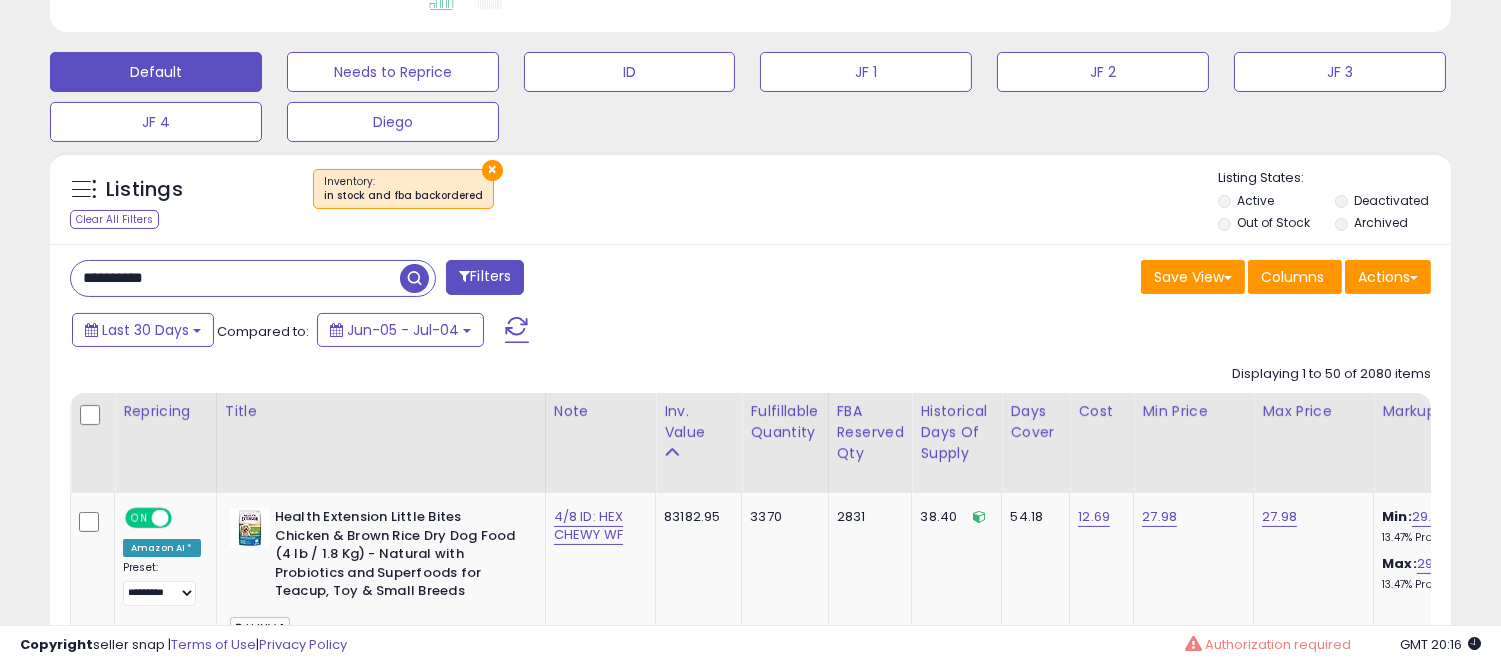 click at bounding box center [414, 278] 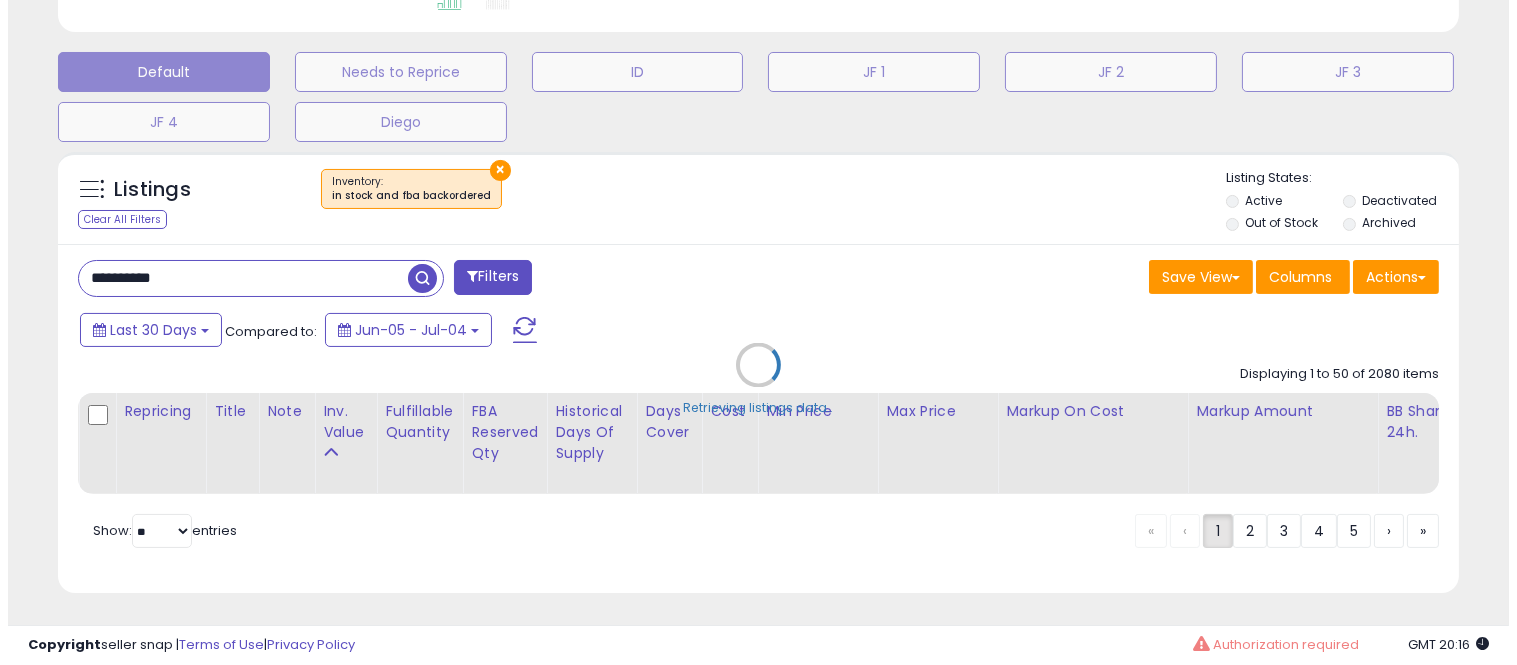 scroll, scrollTop: 999590, scrollLeft: 999178, axis: both 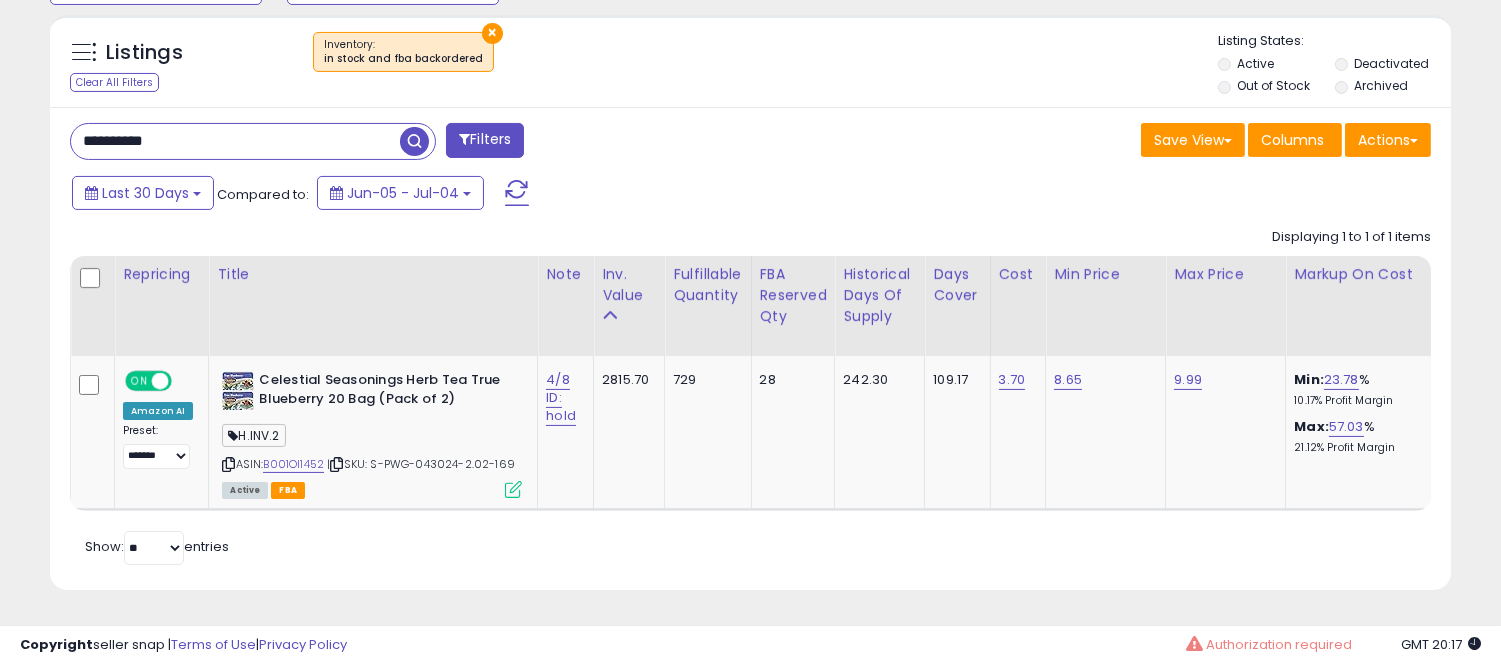 click on "**********" at bounding box center [235, 141] 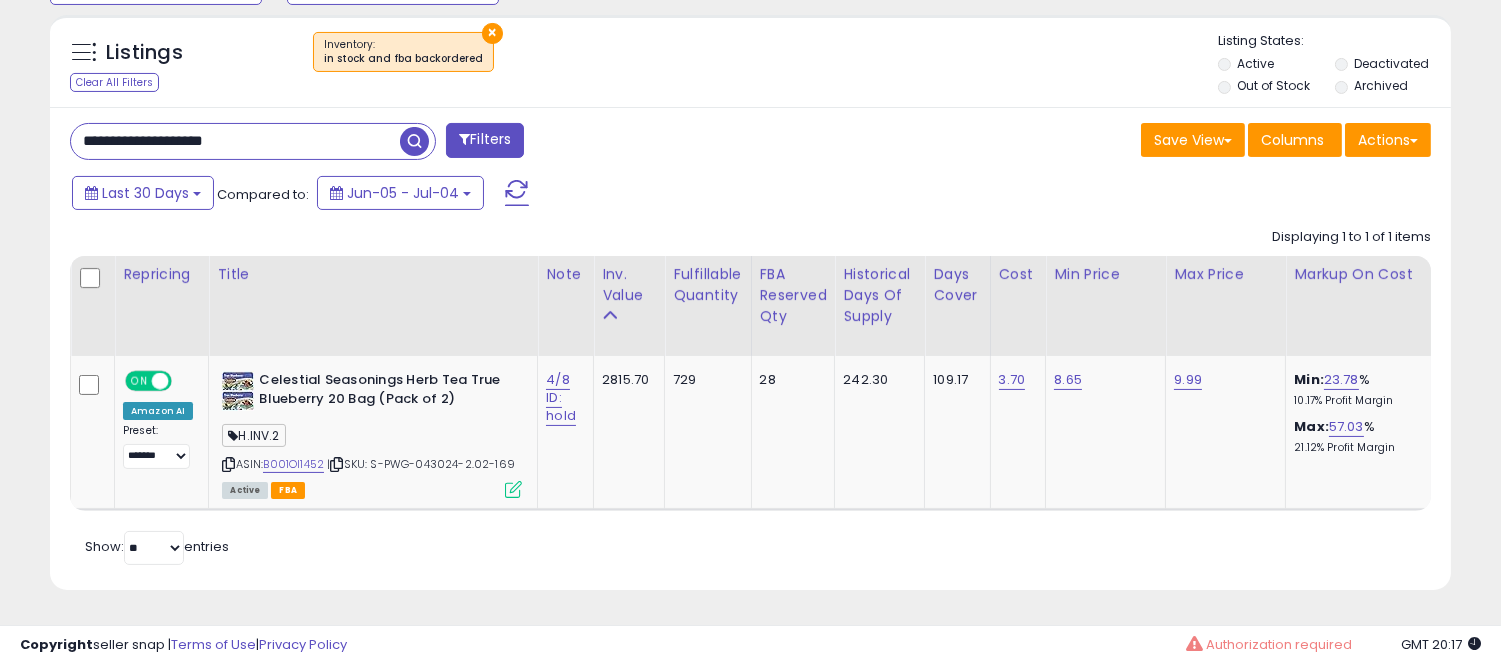 click on "**********" at bounding box center (235, 141) 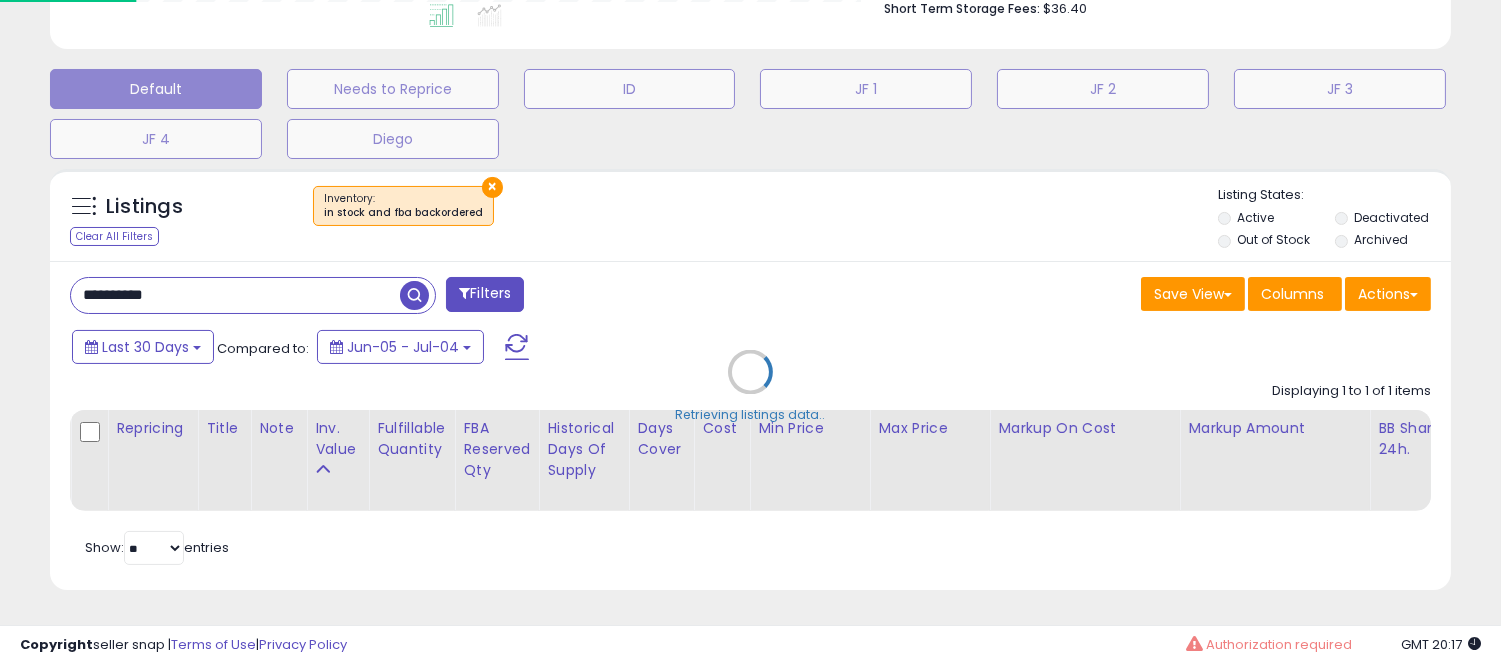 scroll, scrollTop: 999590, scrollLeft: 999178, axis: both 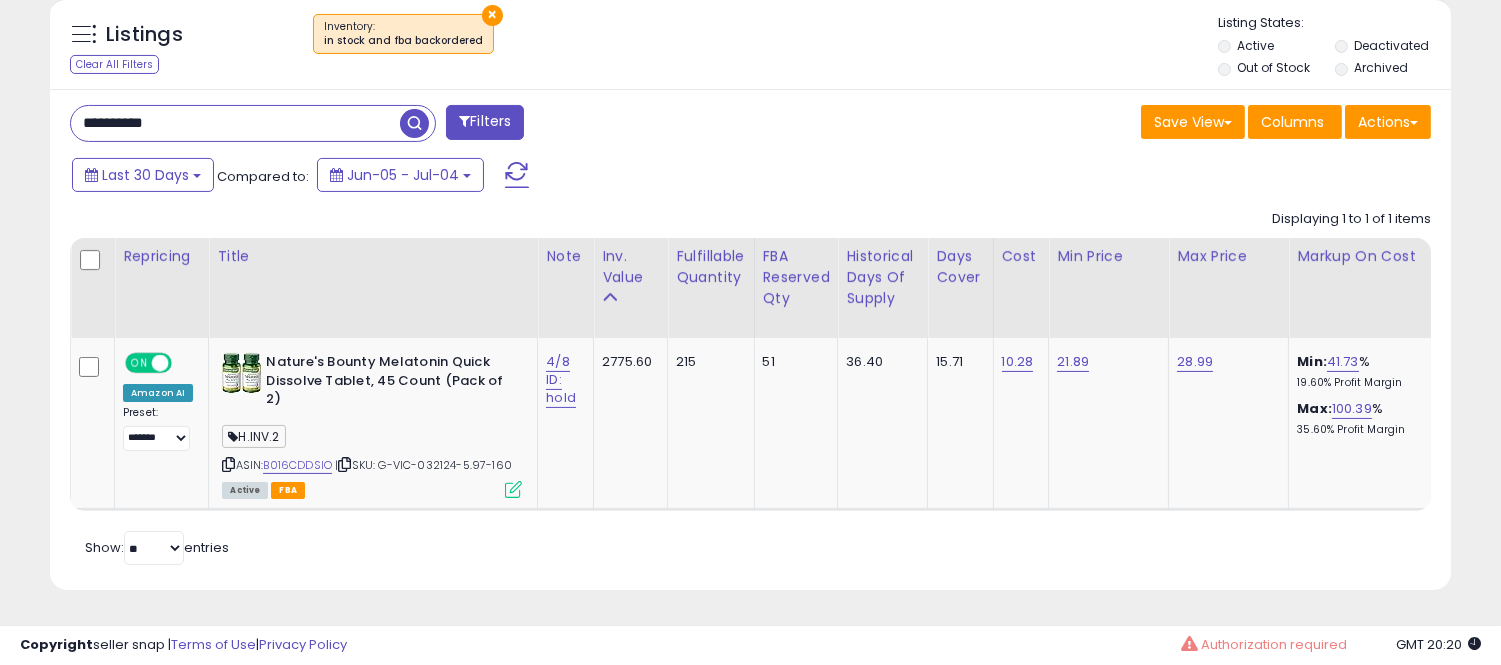 click on "**********" at bounding box center (235, 123) 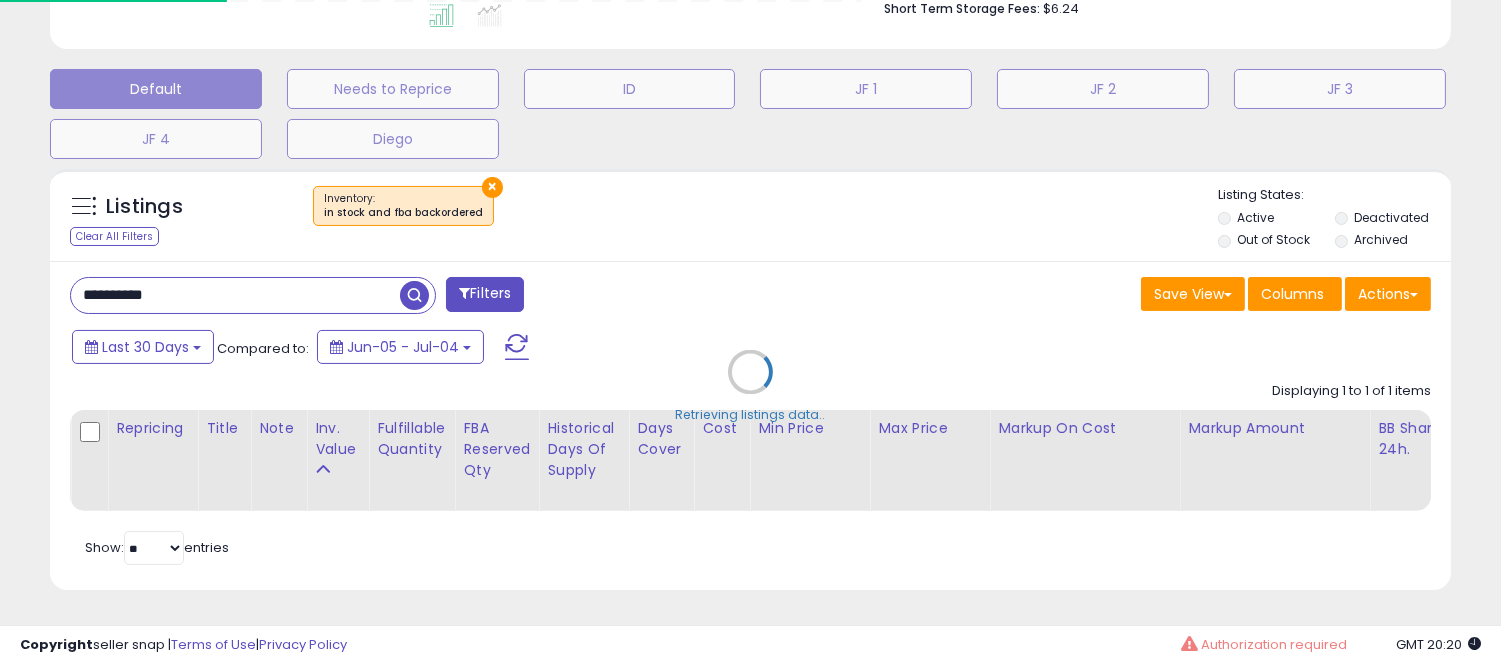 scroll, scrollTop: 999590, scrollLeft: 999178, axis: both 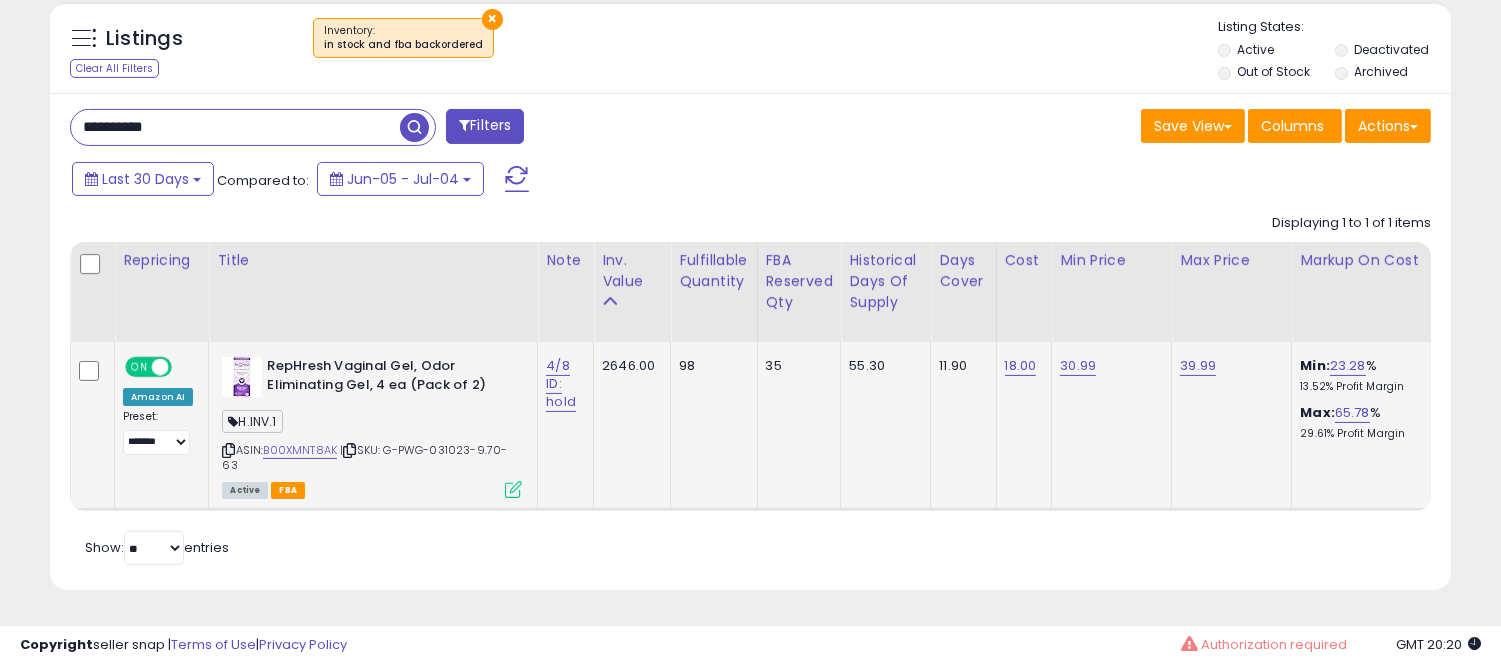 click at bounding box center [513, 489] 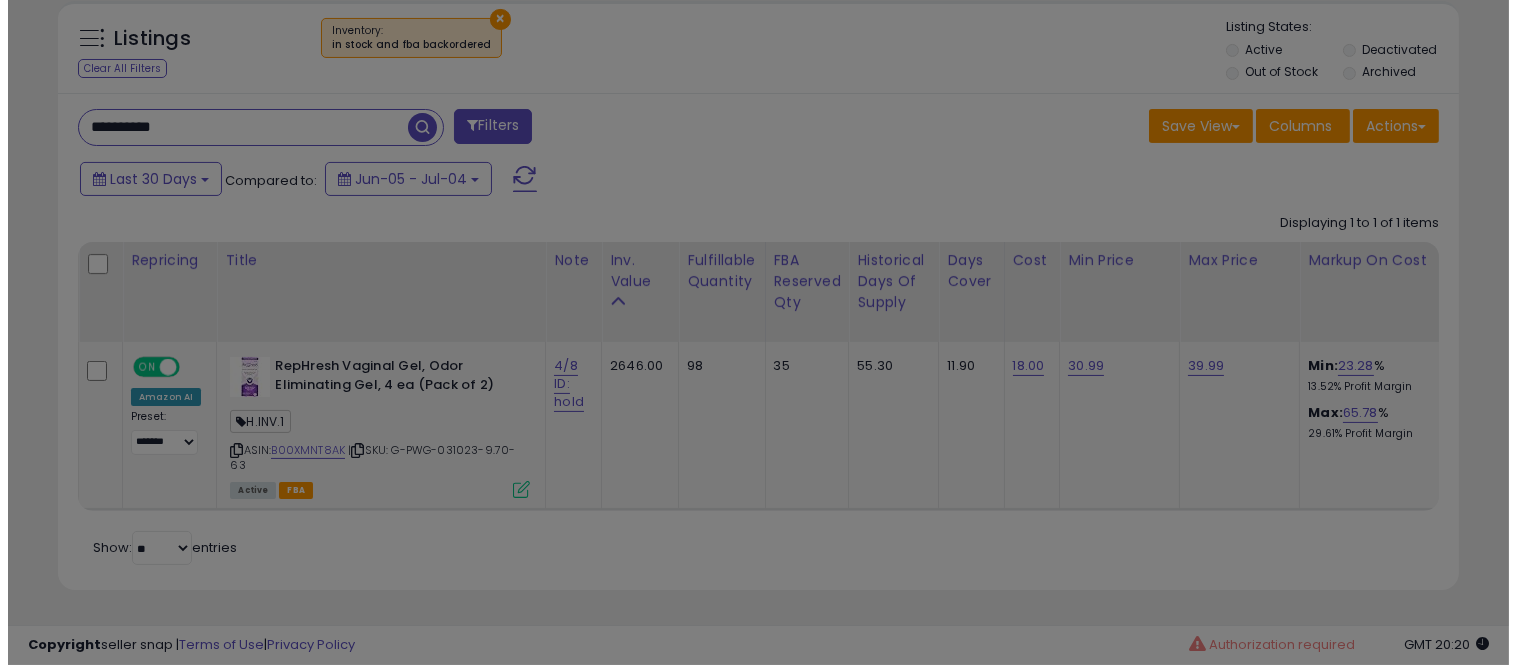 scroll, scrollTop: 999590, scrollLeft: 999178, axis: both 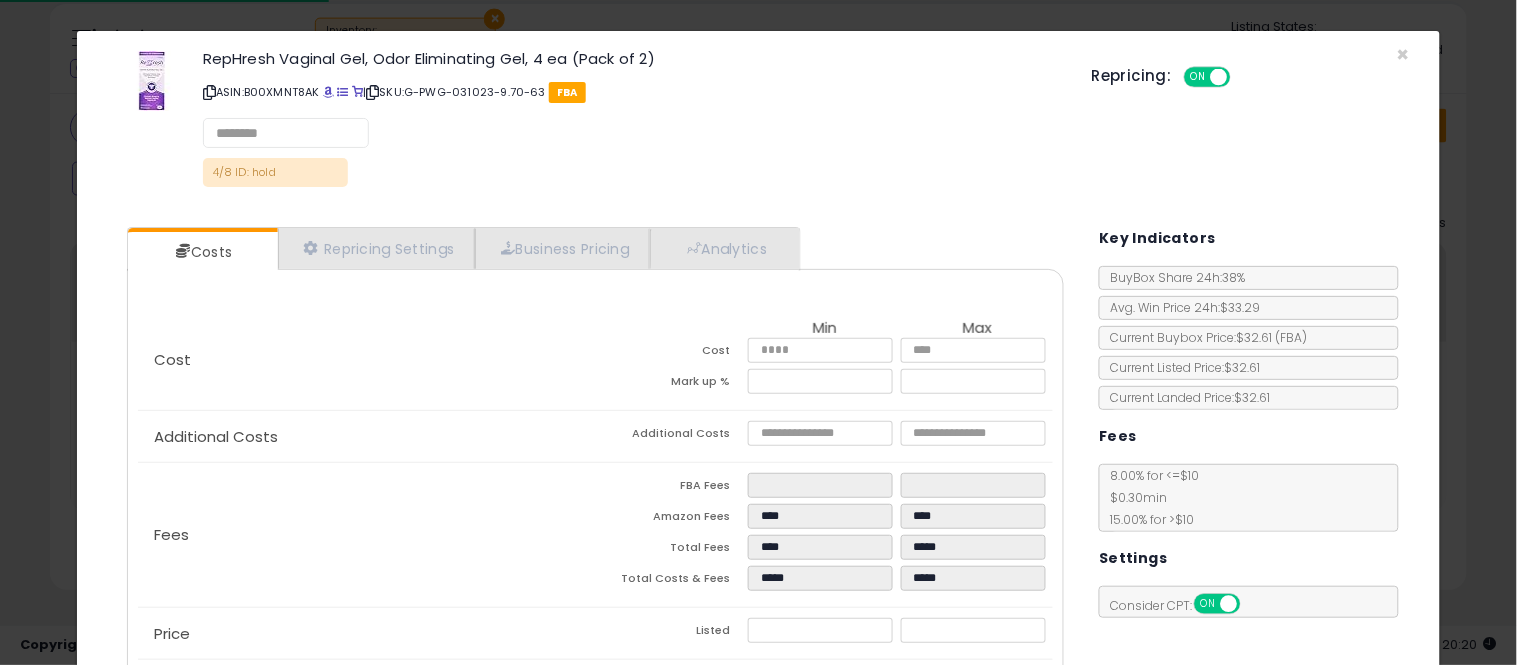 click on "Costs
Repricing Settings
Business Pricing
Analytics
Cost" at bounding box center [595, 497] 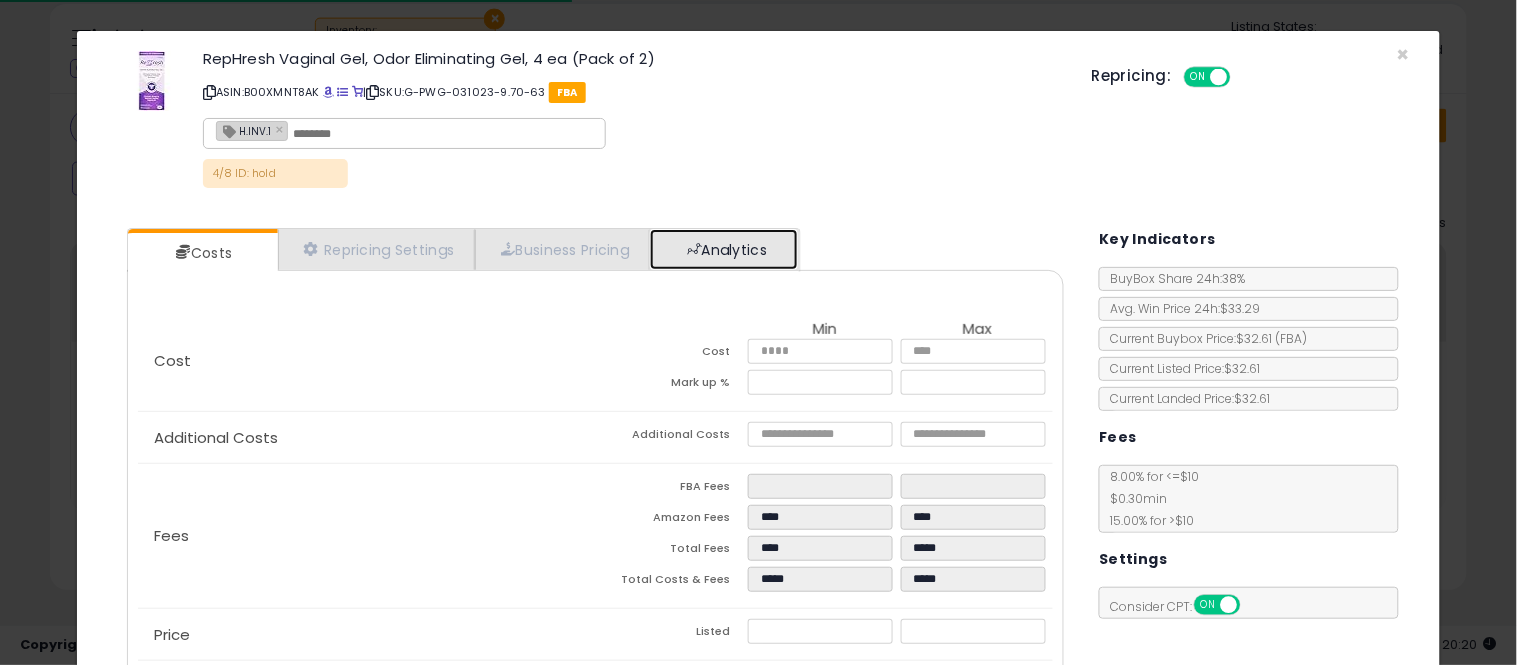 click at bounding box center [694, 249] 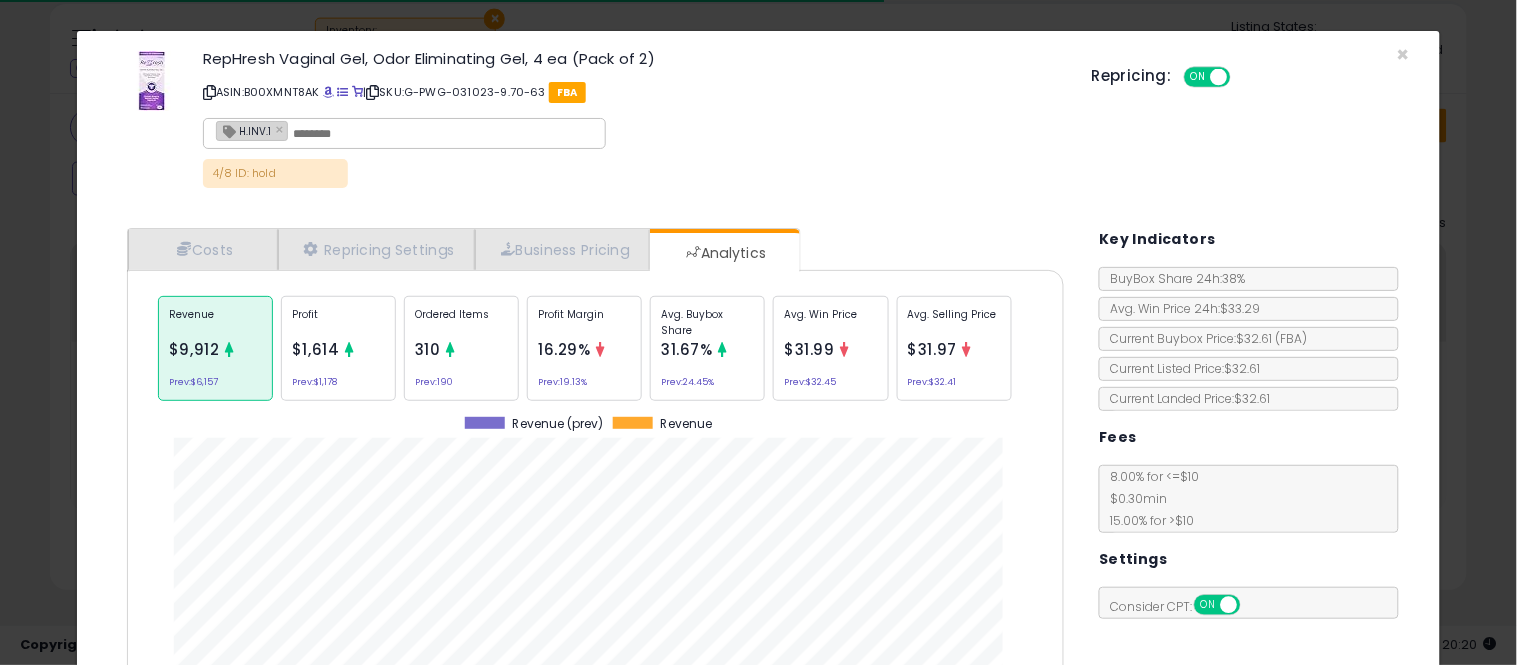 scroll, scrollTop: 999384, scrollLeft: 999033, axis: both 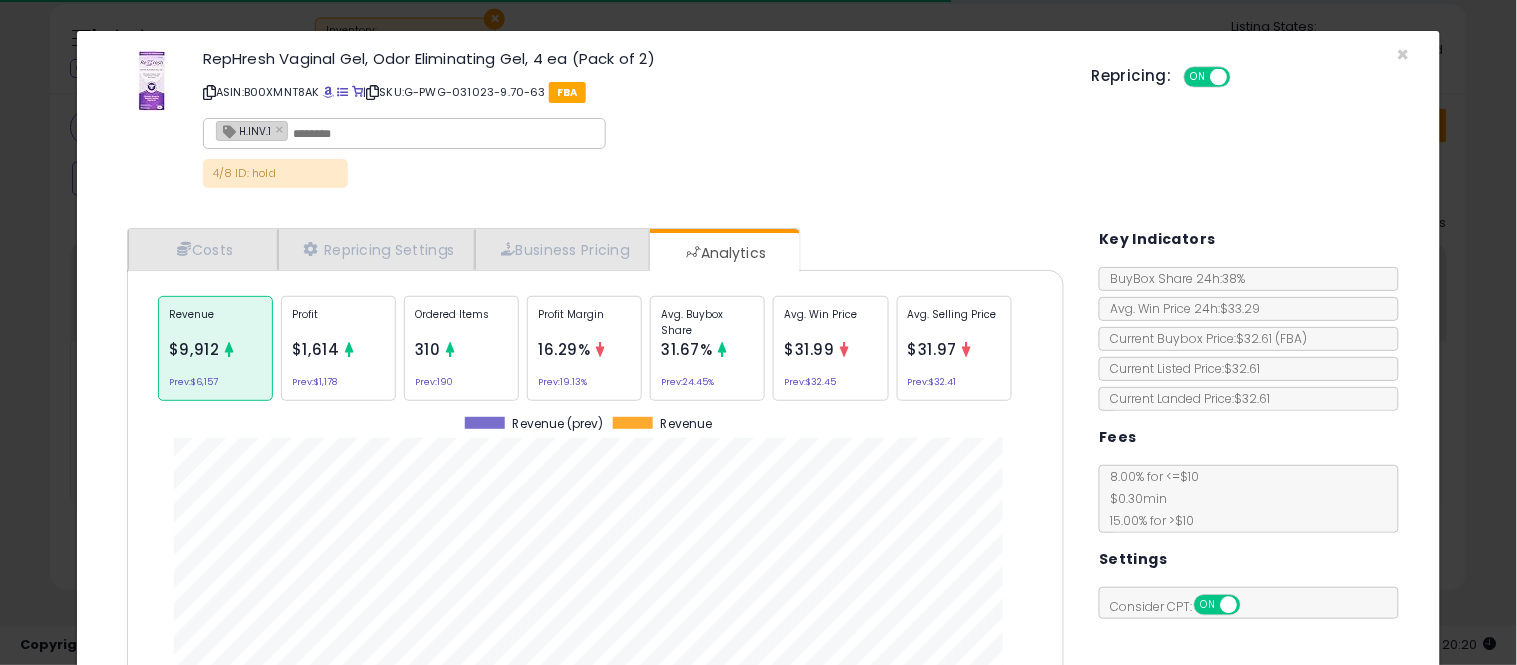 click on "Avg. Buybox Share" at bounding box center [707, 322] 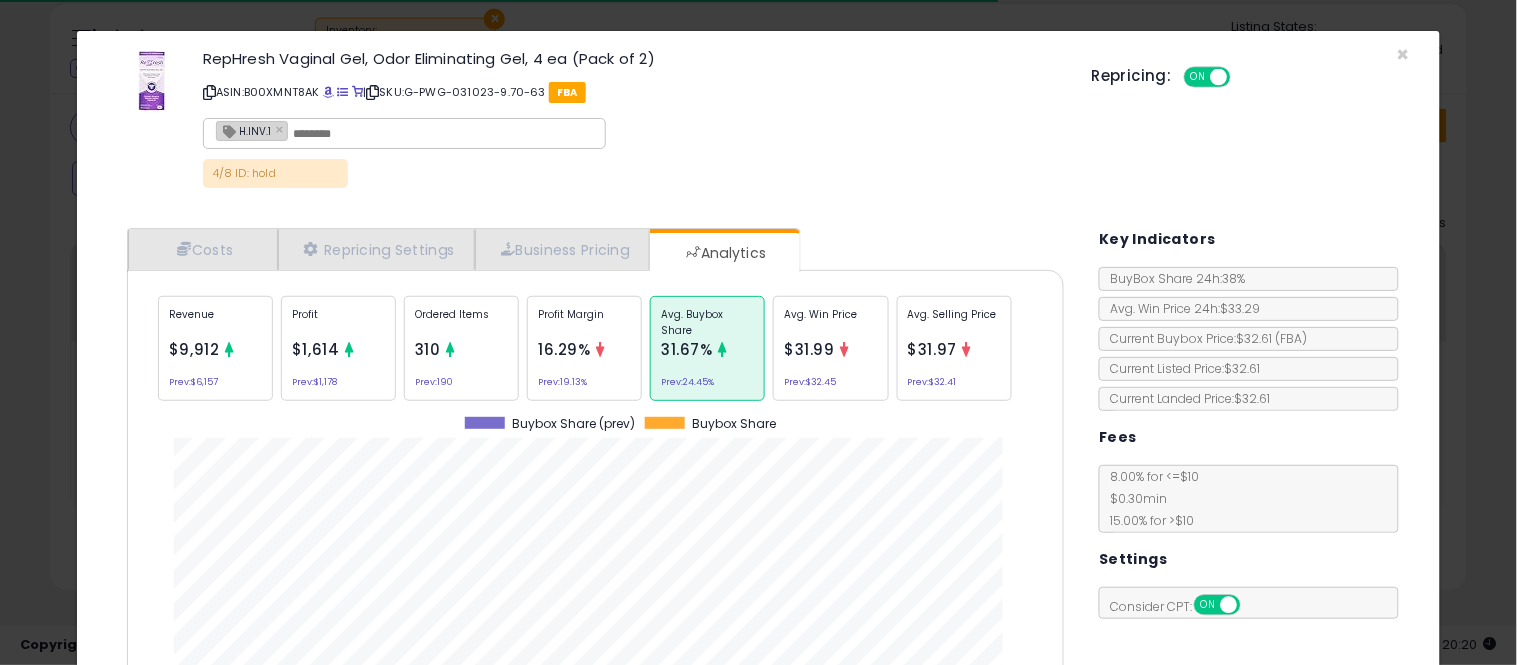 scroll, scrollTop: 999384, scrollLeft: 999033, axis: both 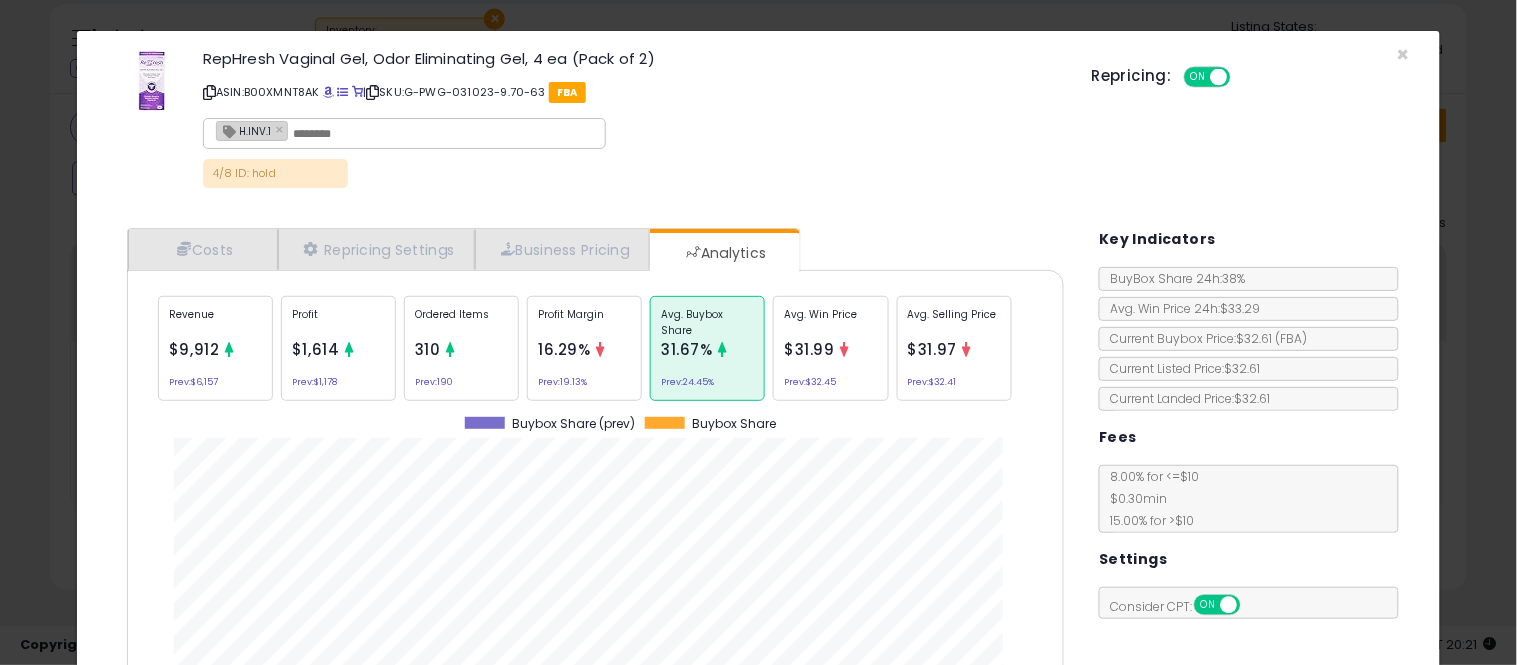 click on "× Close
RepHresh Vaginal Gel, Odor Eliminating Gel, 4 ea (Pack of 2)
ASIN:  [SKU]
|
SKU:  [SKU]
FBA
H.INV.1 ×
4/8 ID: hold
Repricing:
ON   OFF" 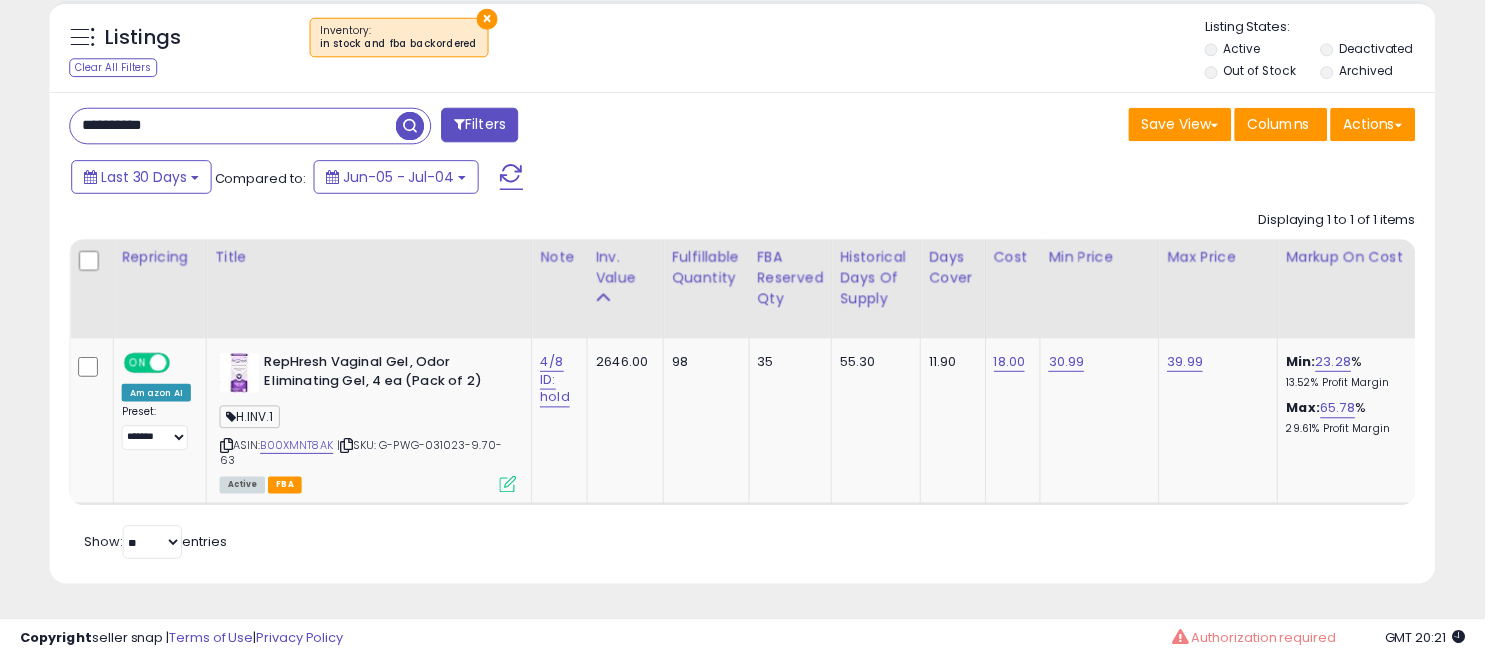 scroll, scrollTop: 410, scrollLeft: 812, axis: both 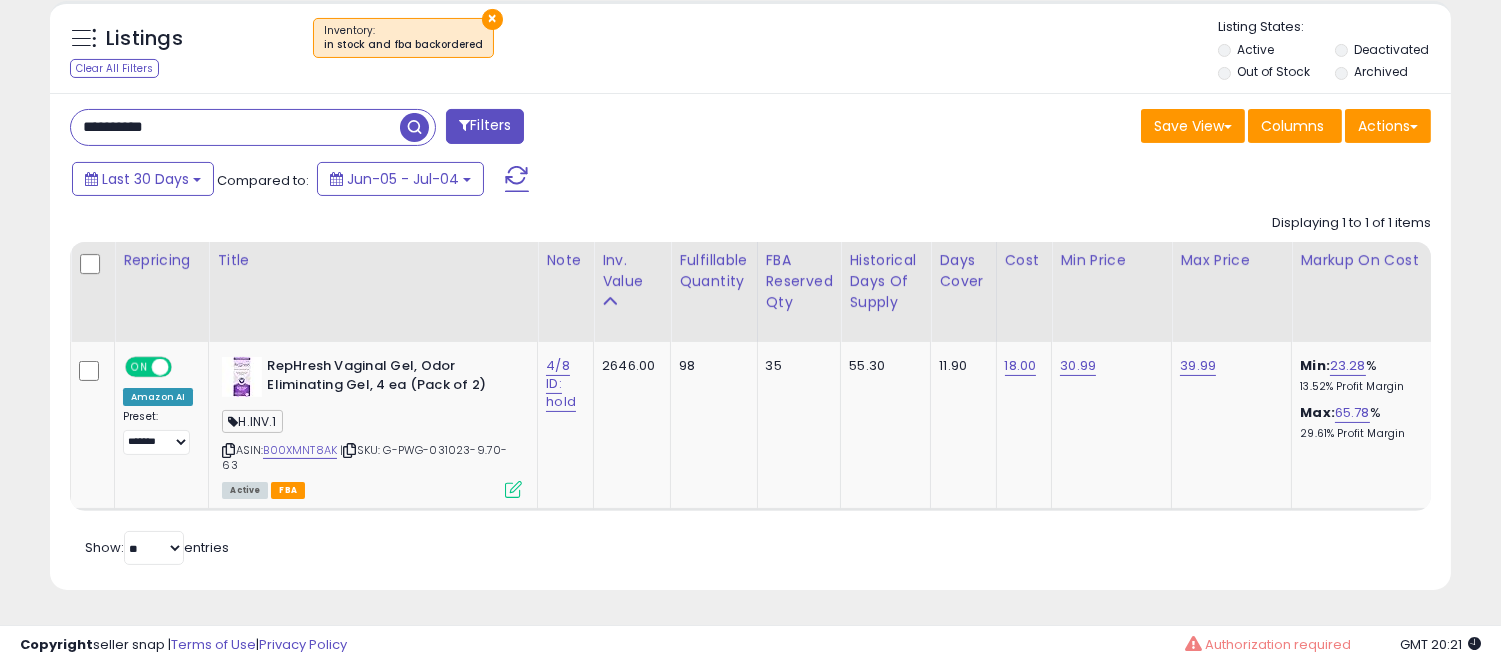 click on "**********" at bounding box center (235, 127) 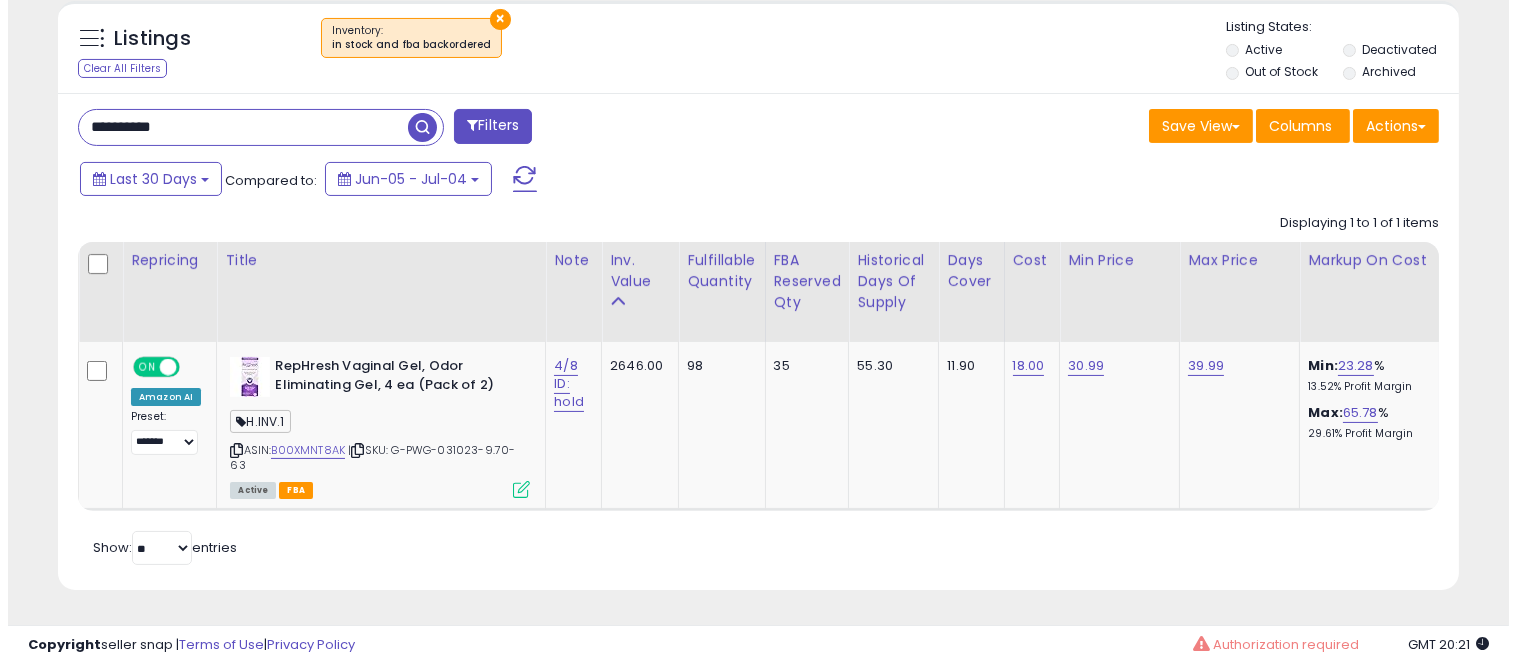 scroll, scrollTop: 578, scrollLeft: 0, axis: vertical 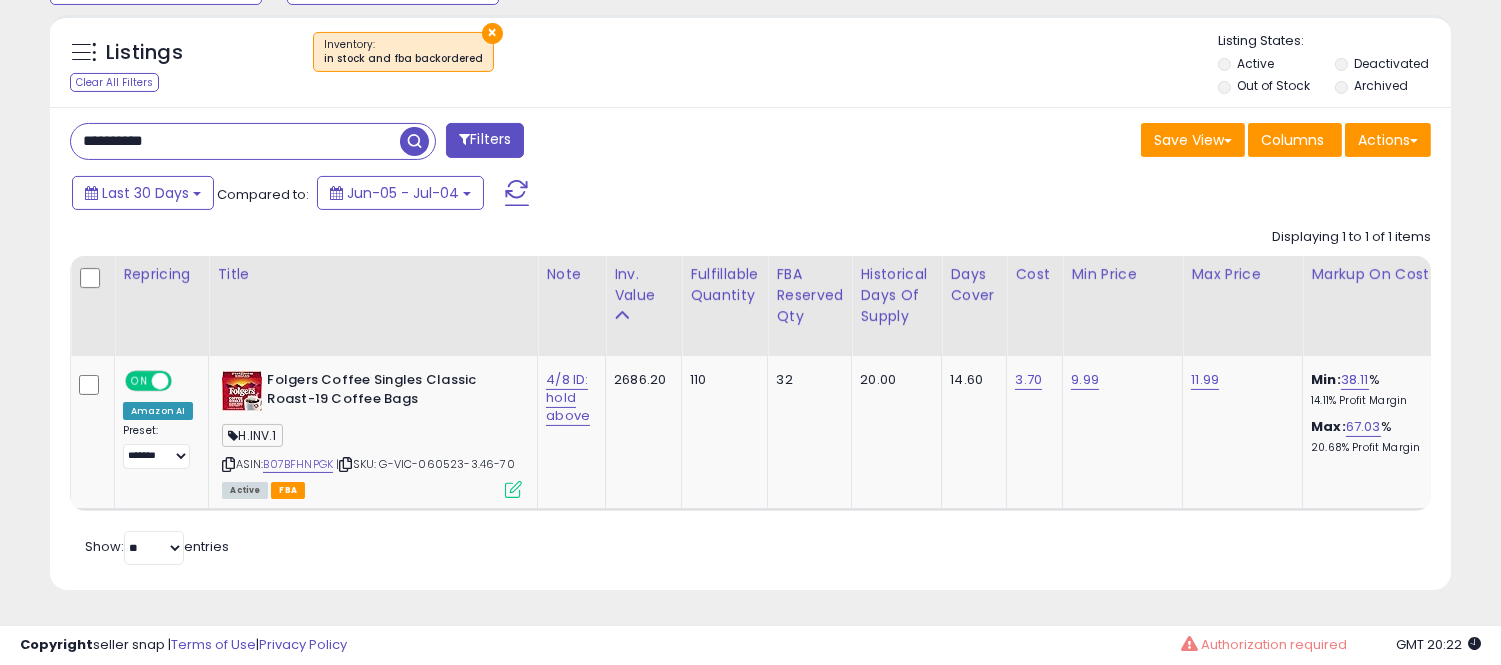 click on "**********" at bounding box center [235, 141] 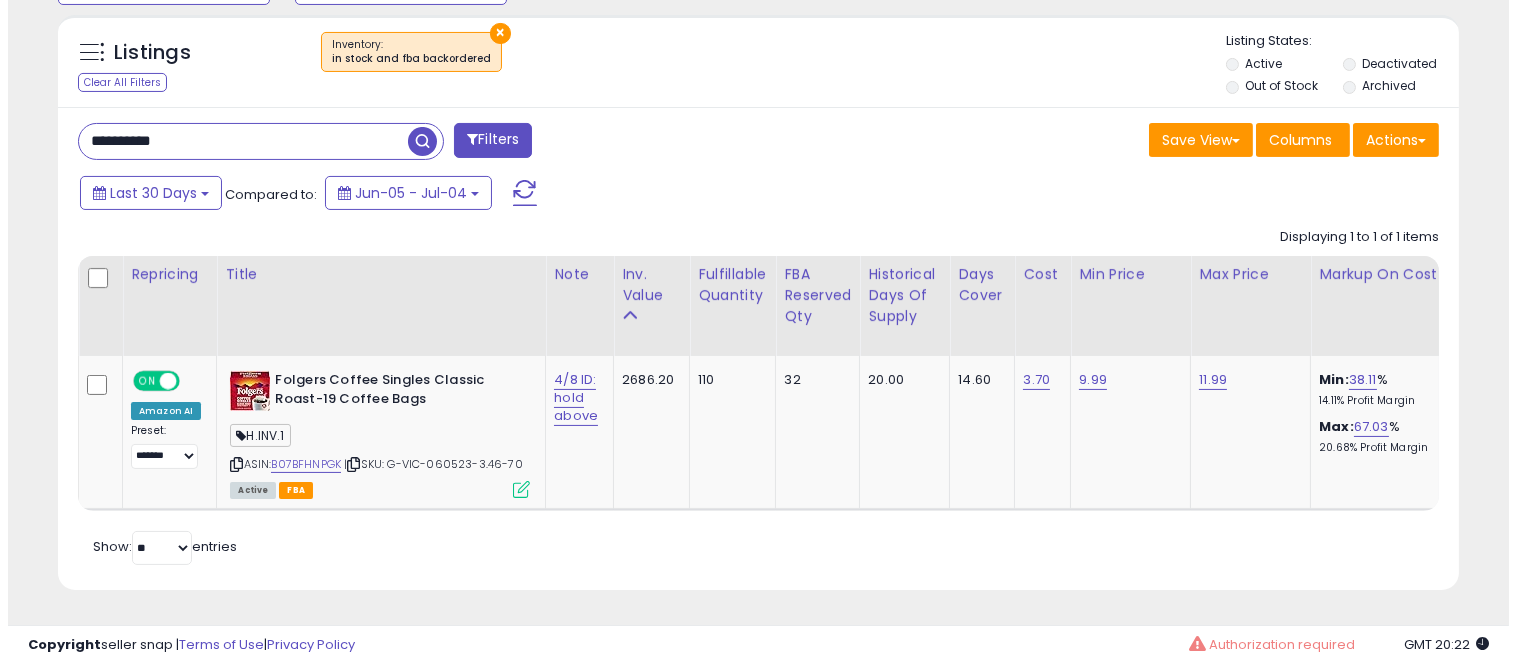 scroll, scrollTop: 578, scrollLeft: 0, axis: vertical 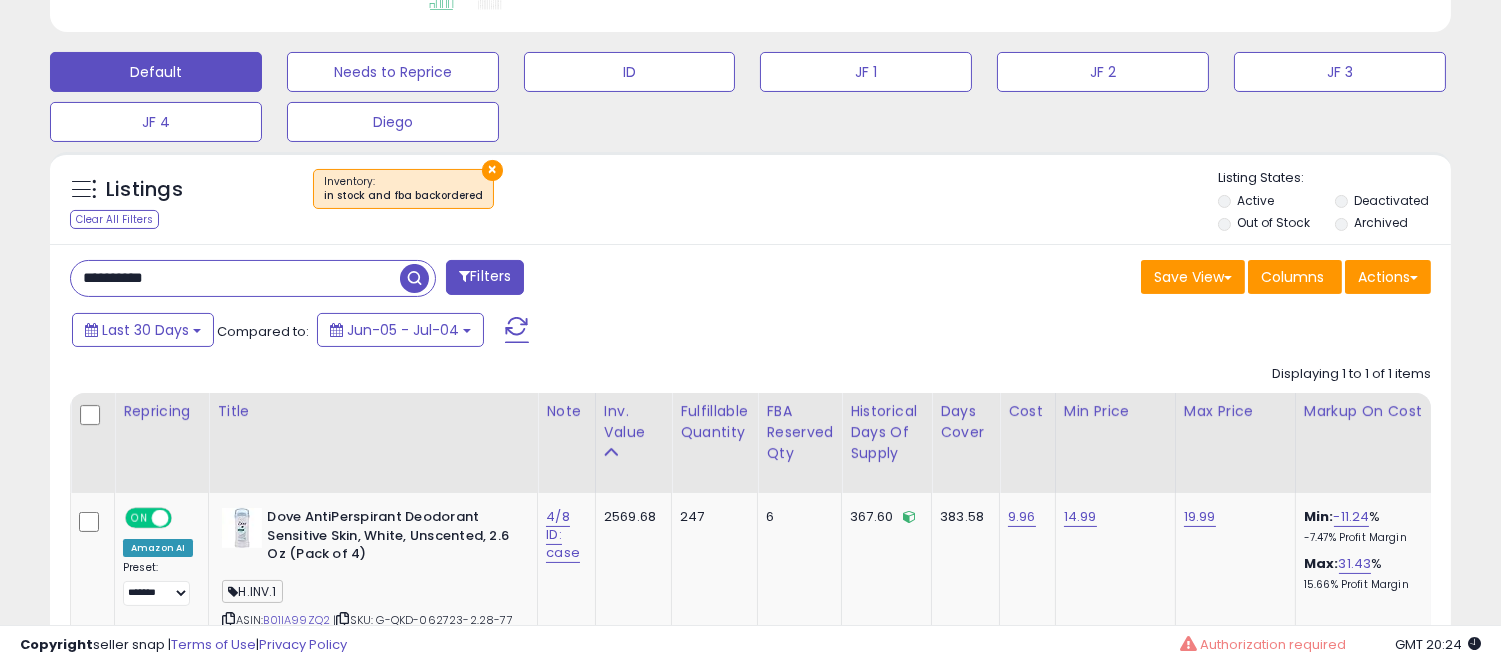 click on "**********" at bounding box center (235, 278) 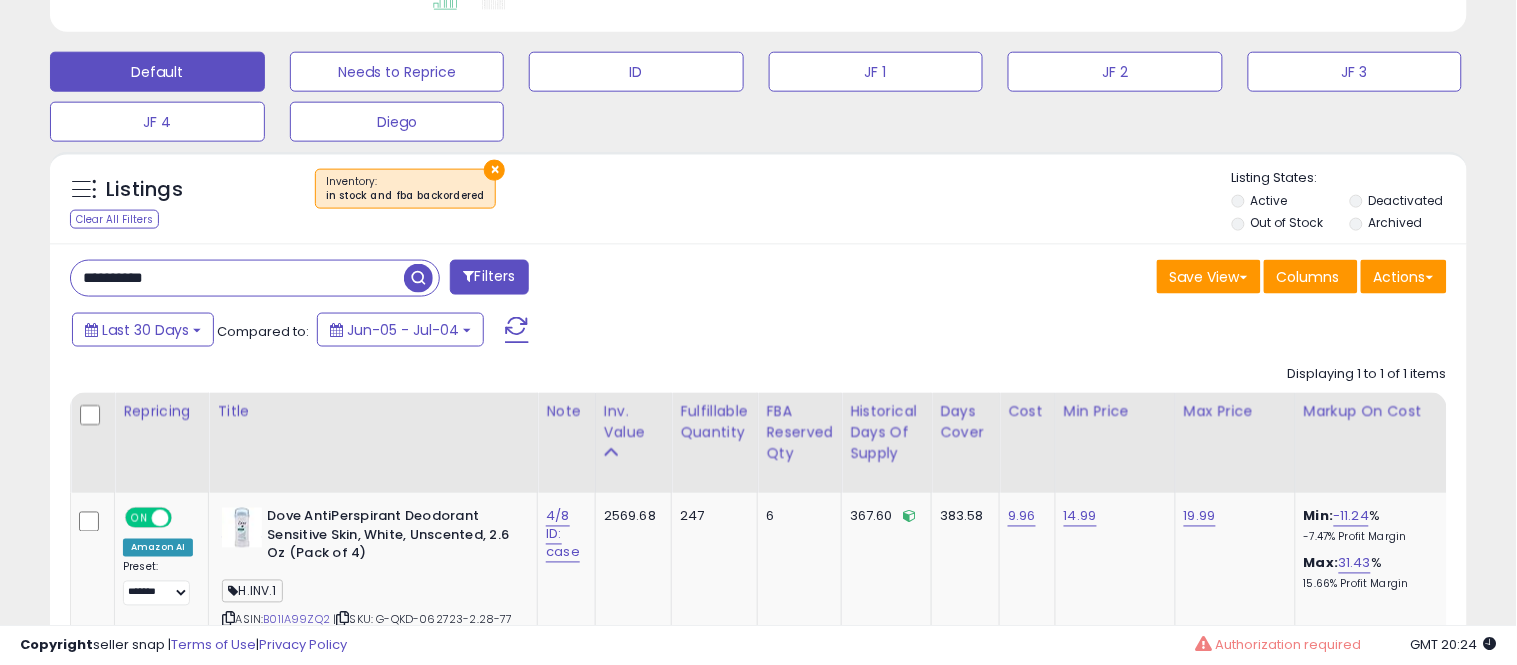 scroll, scrollTop: 999590, scrollLeft: 999178, axis: both 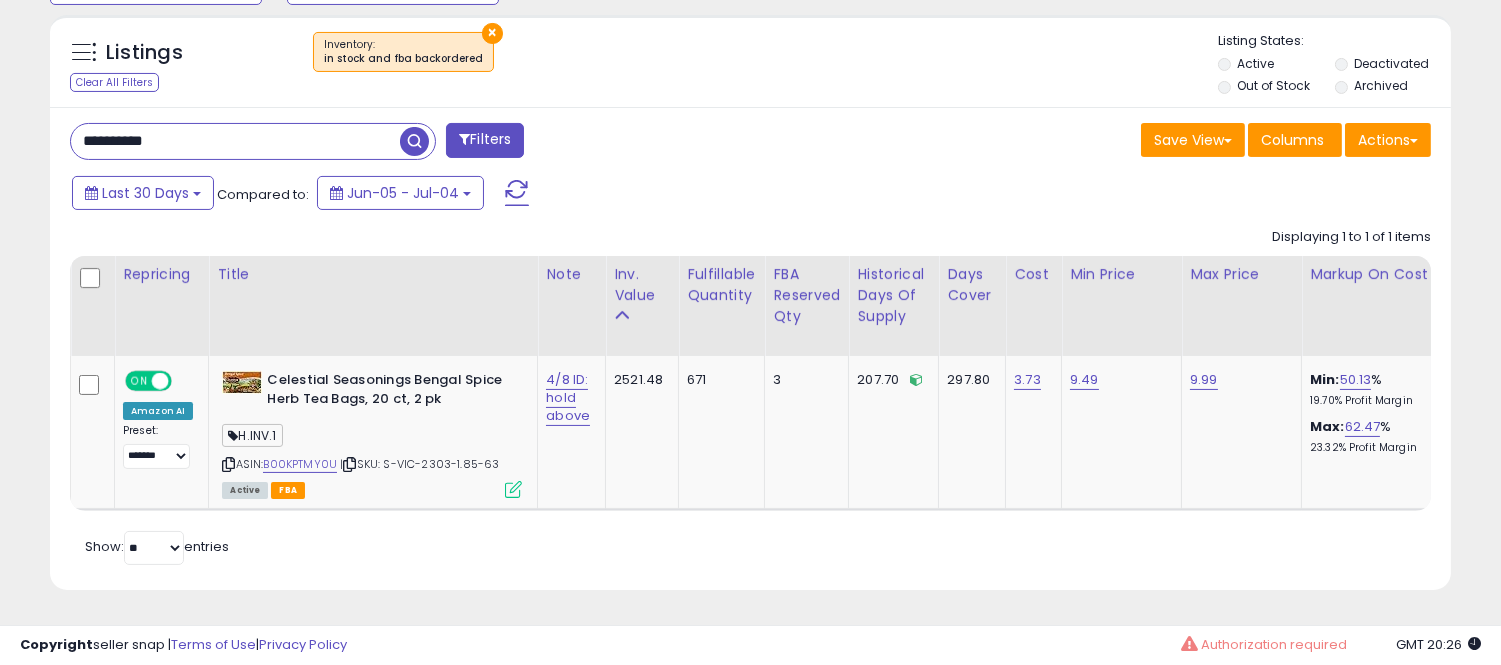 click on "**********" at bounding box center [235, 141] 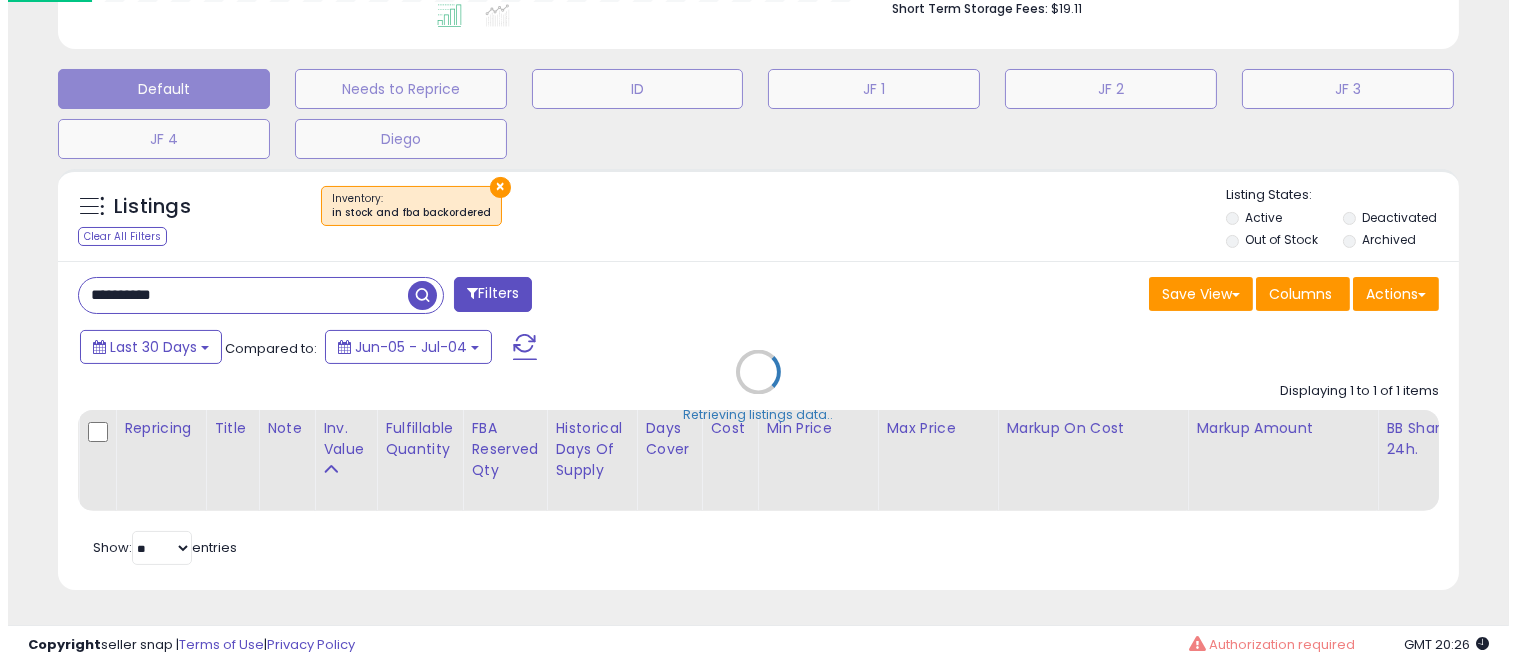 scroll, scrollTop: 578, scrollLeft: 0, axis: vertical 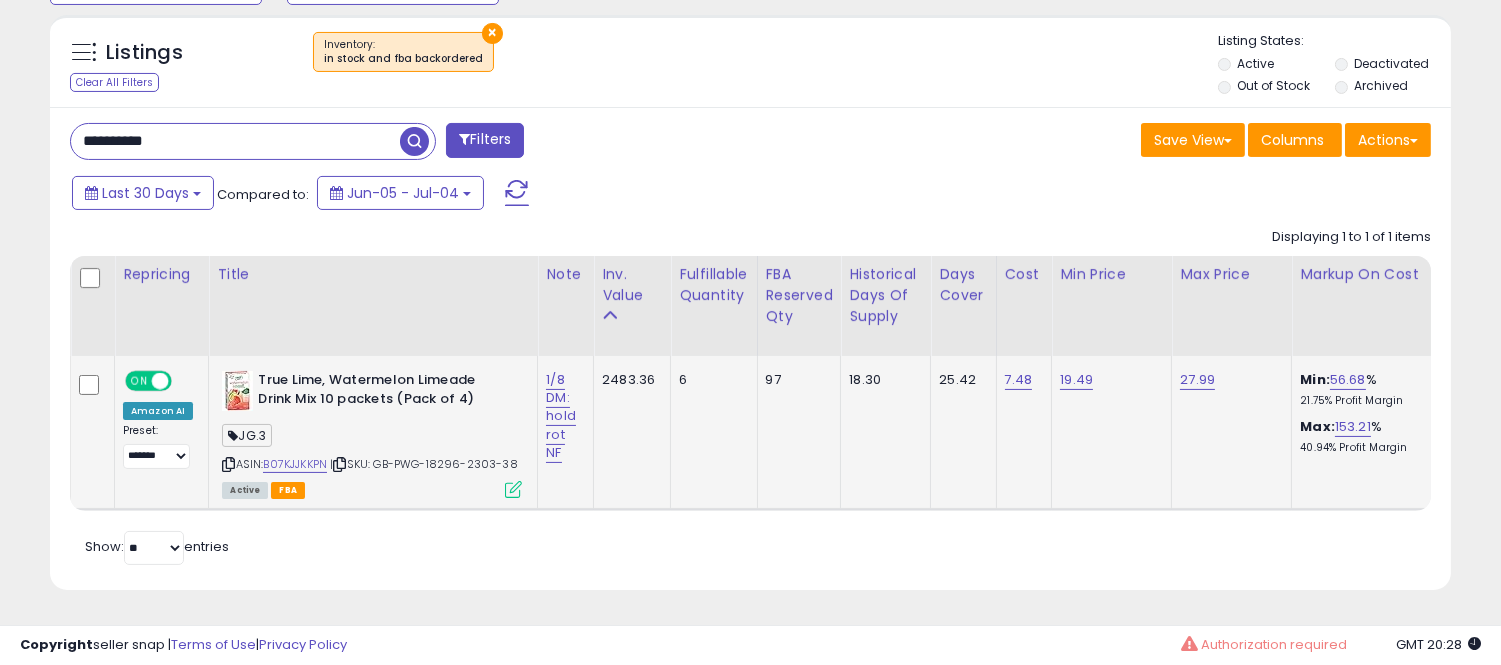 click on "1/8 DM: hold rot NF" at bounding box center (562, 416) 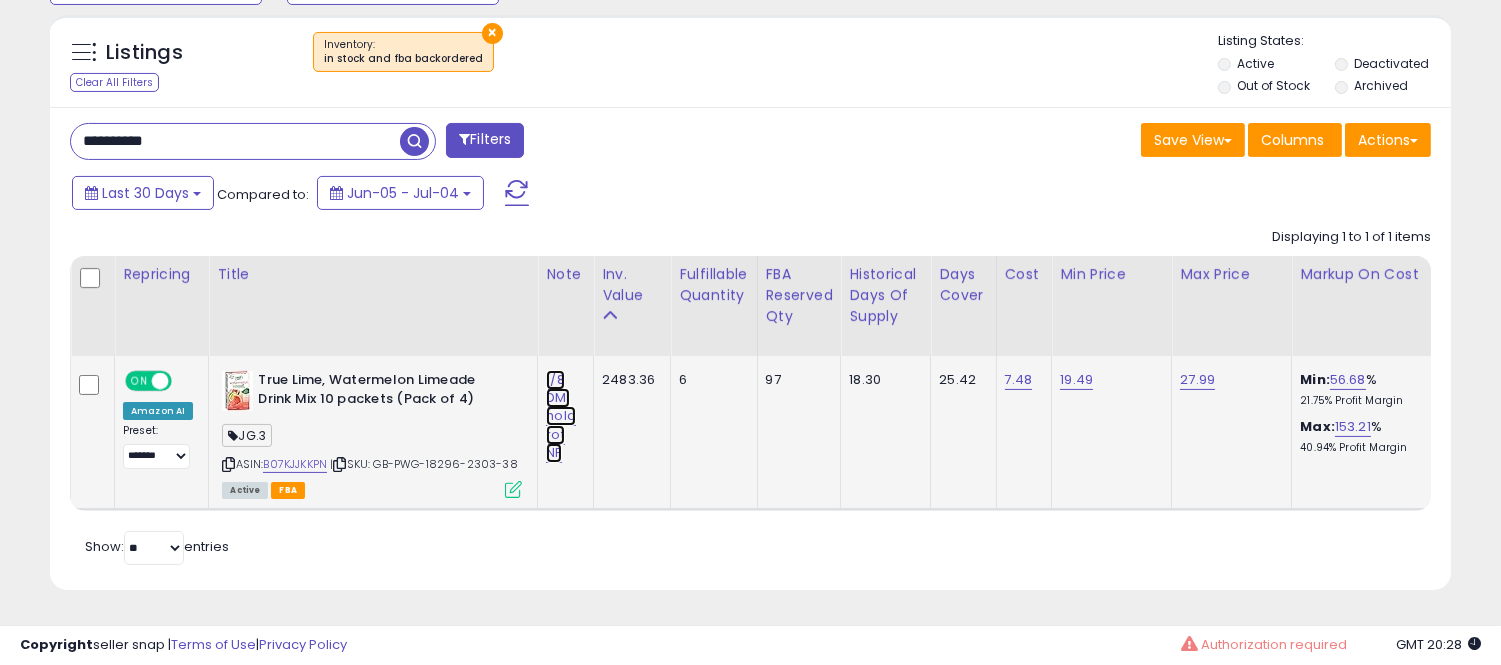 click on "1/8 DM: hold rot NF" at bounding box center [561, 416] 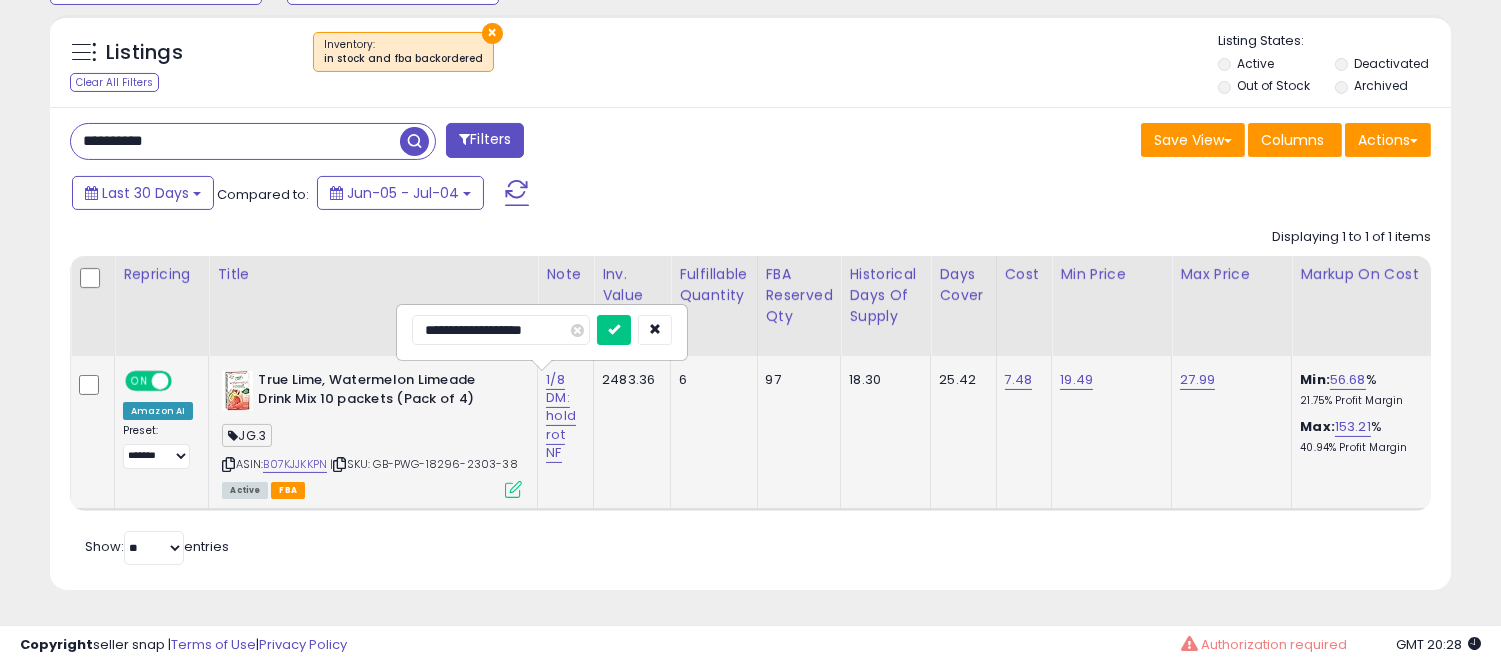 drag, startPoint x: 468, startPoint y: 312, endPoint x: 396, endPoint y: 311, distance: 72.00694 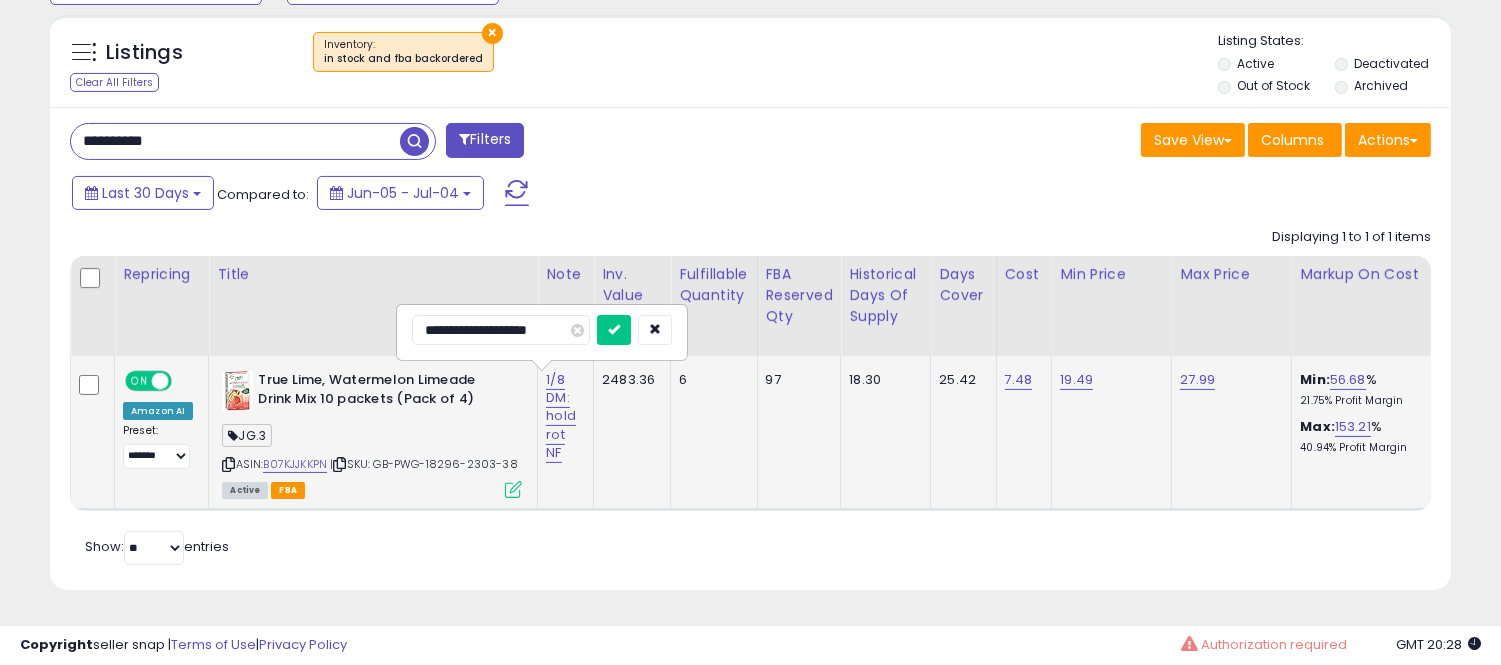 type on "**********" 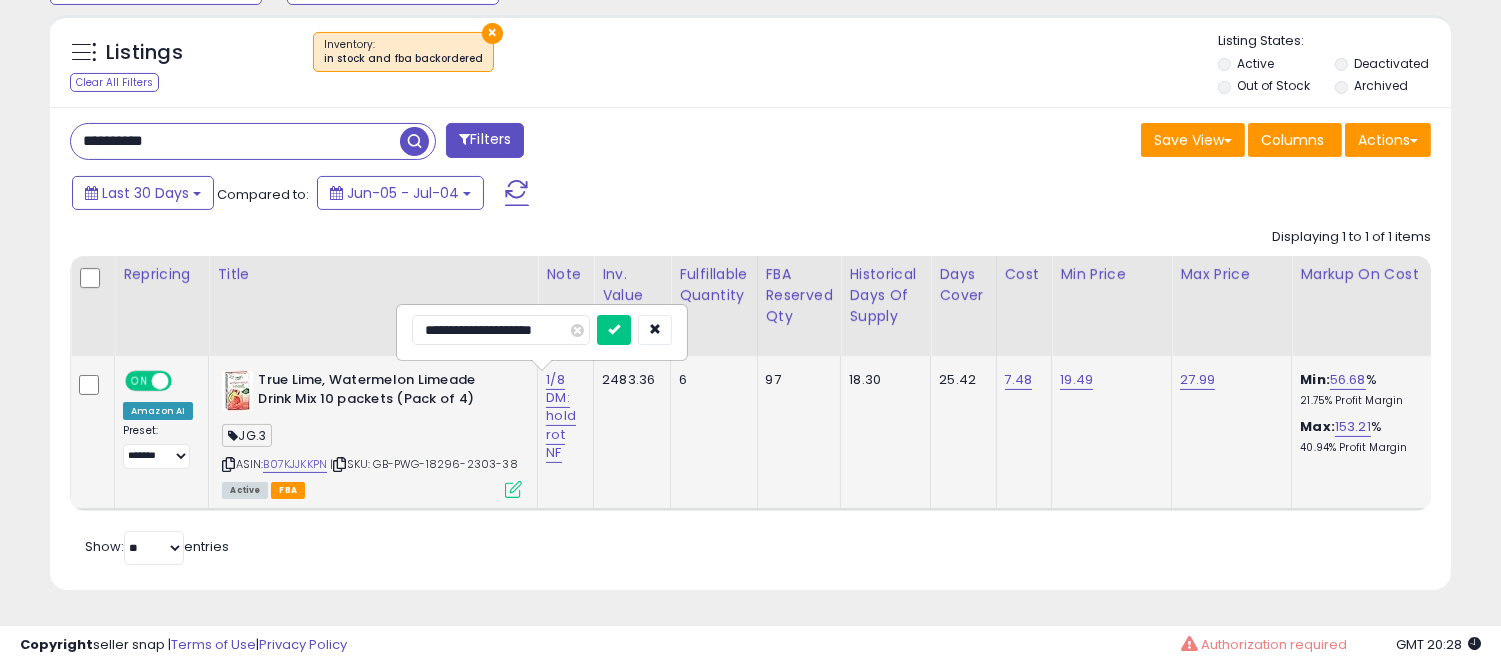 click at bounding box center (614, 330) 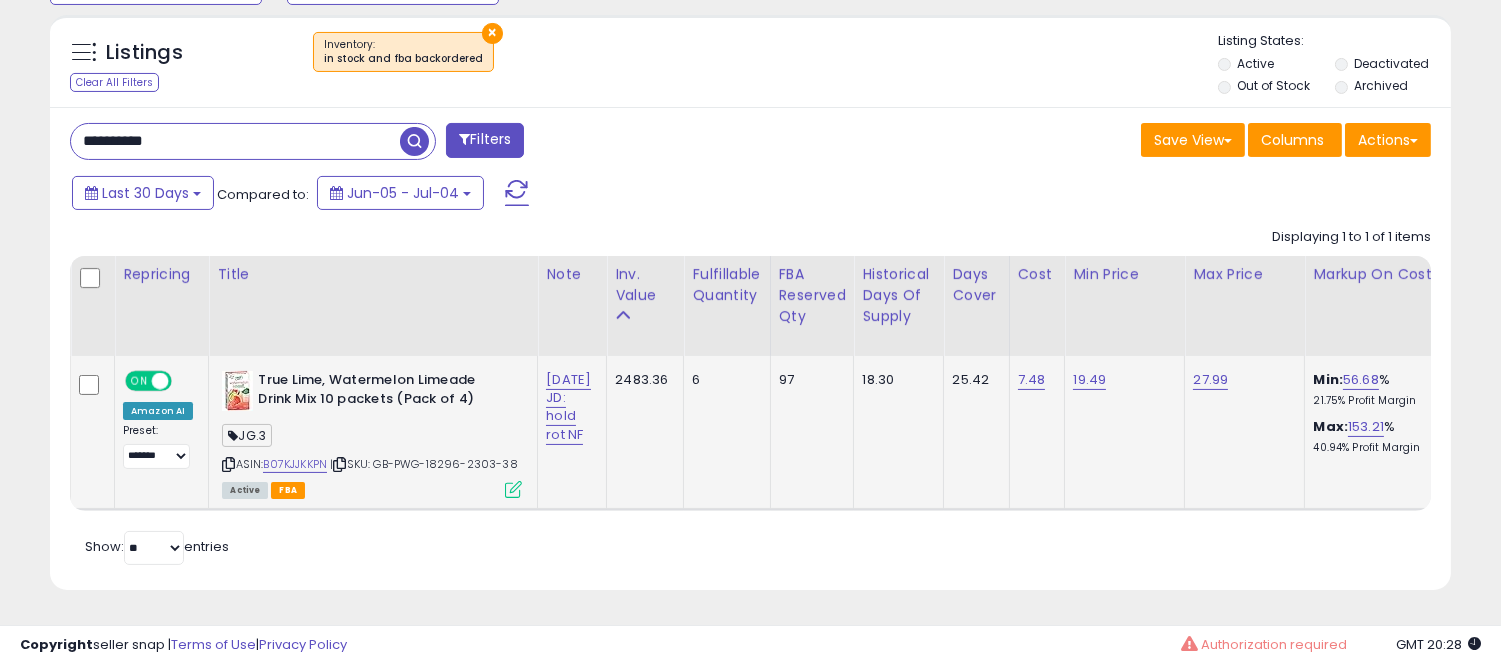 click on "**********" at bounding box center [750, 348] 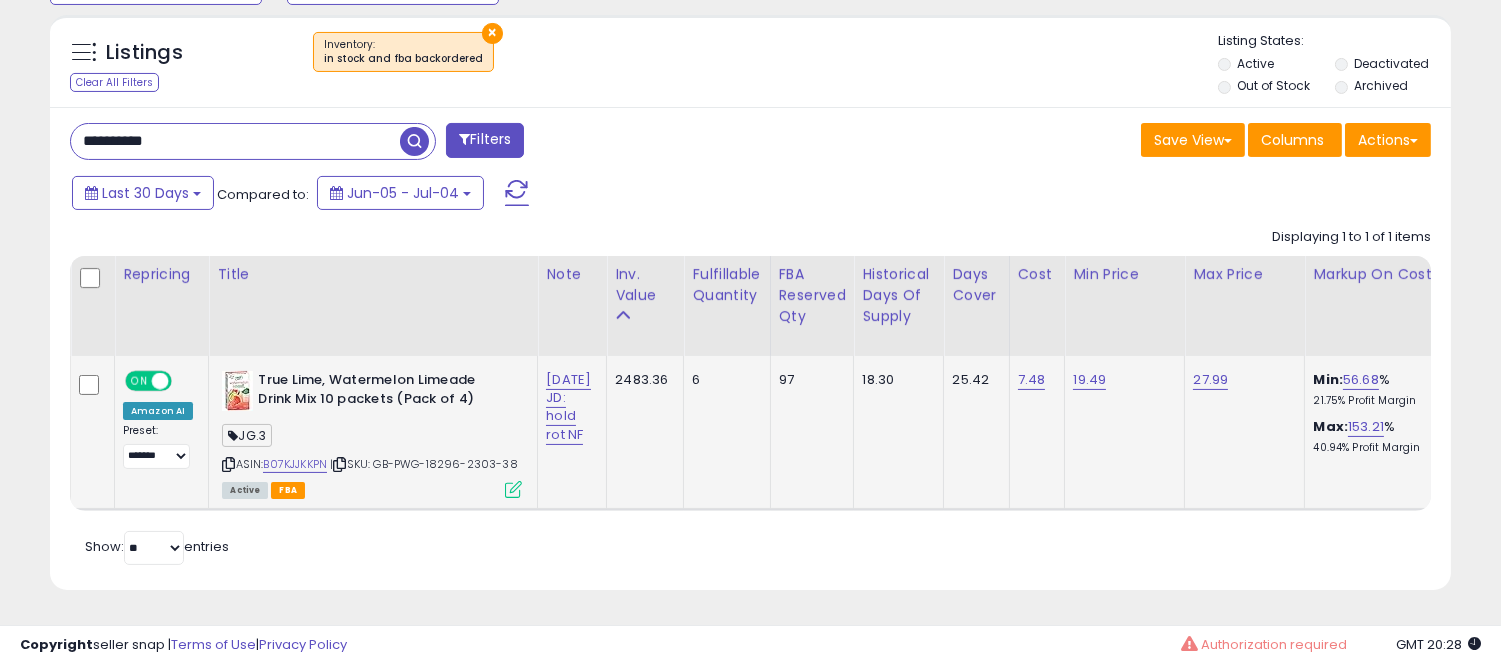 click on "**********" at bounding box center (235, 141) 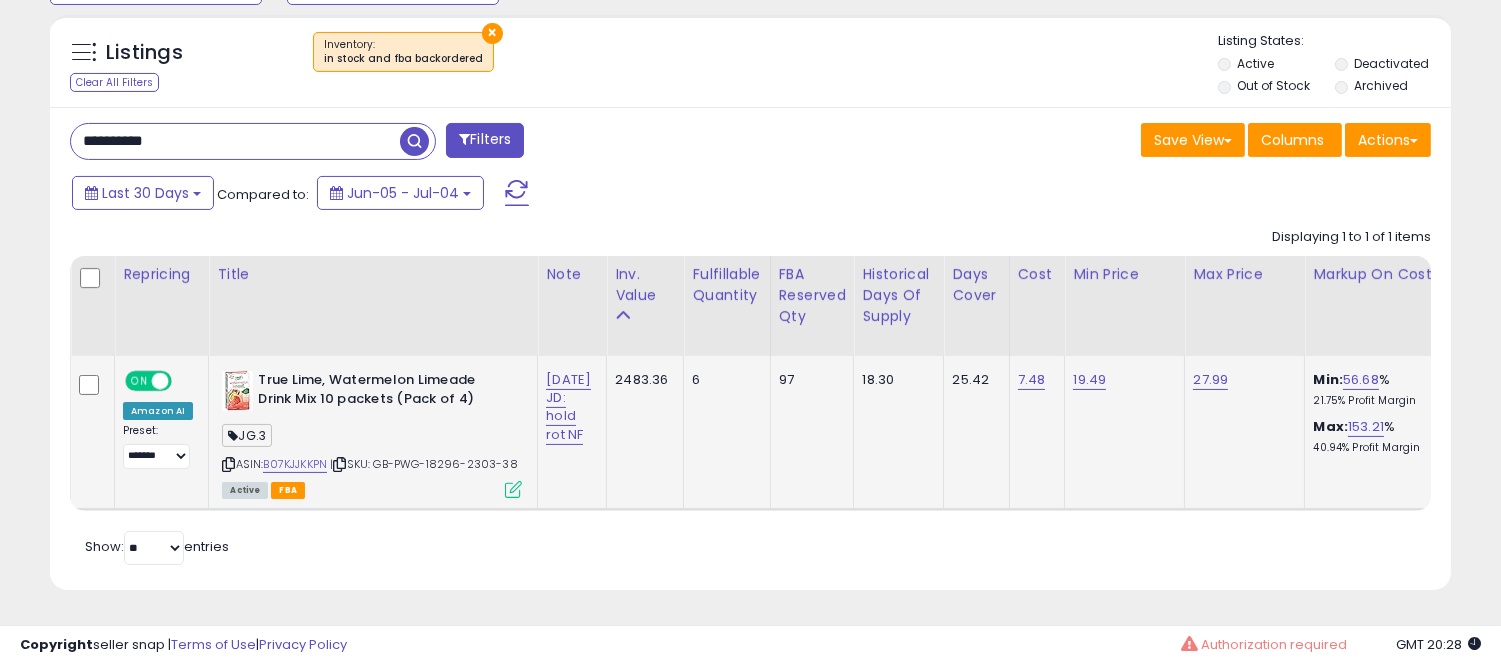 paste 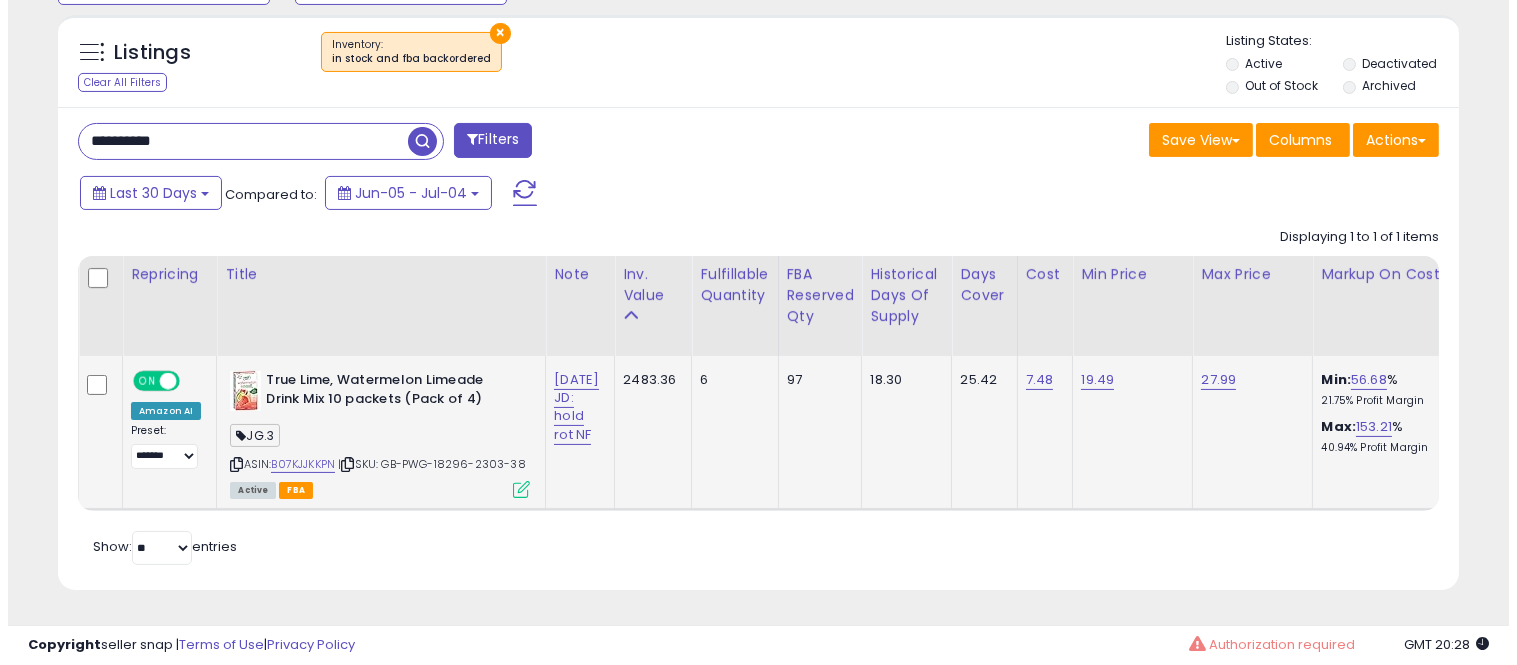 scroll, scrollTop: 578, scrollLeft: 0, axis: vertical 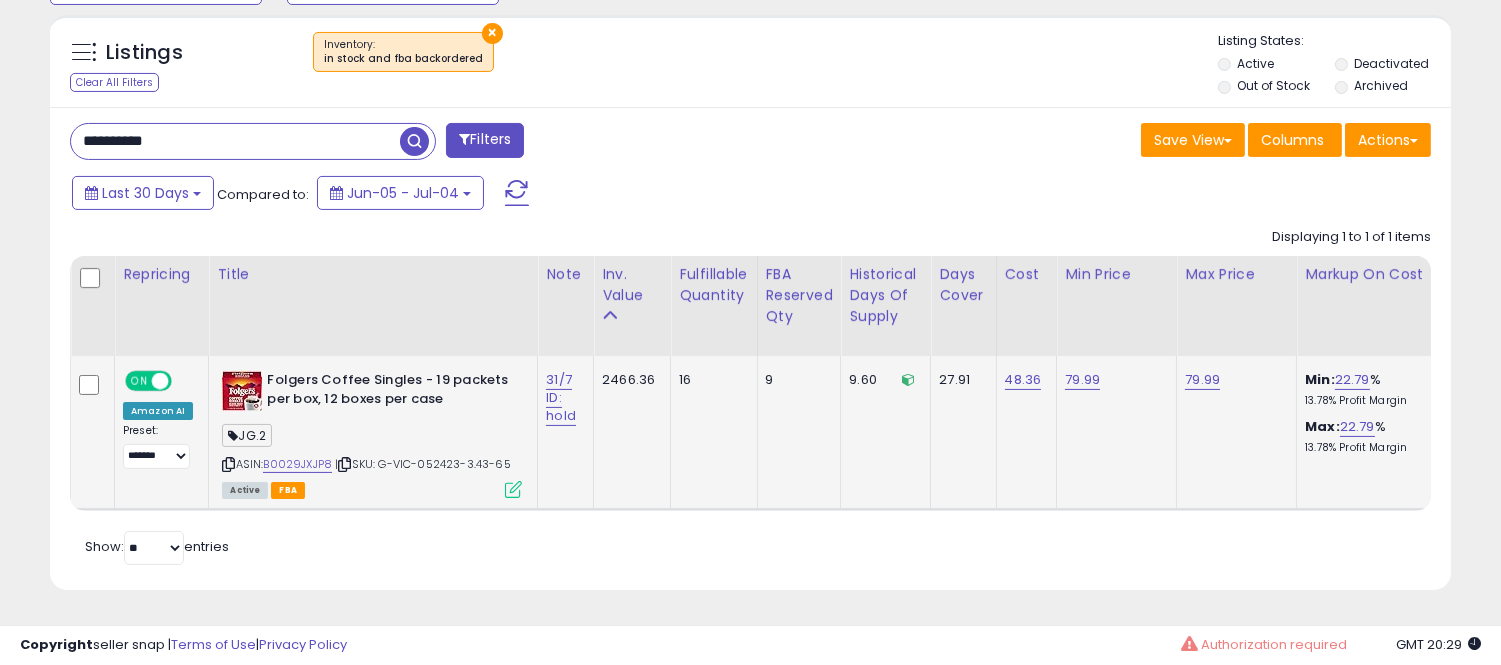 click at bounding box center [513, 489] 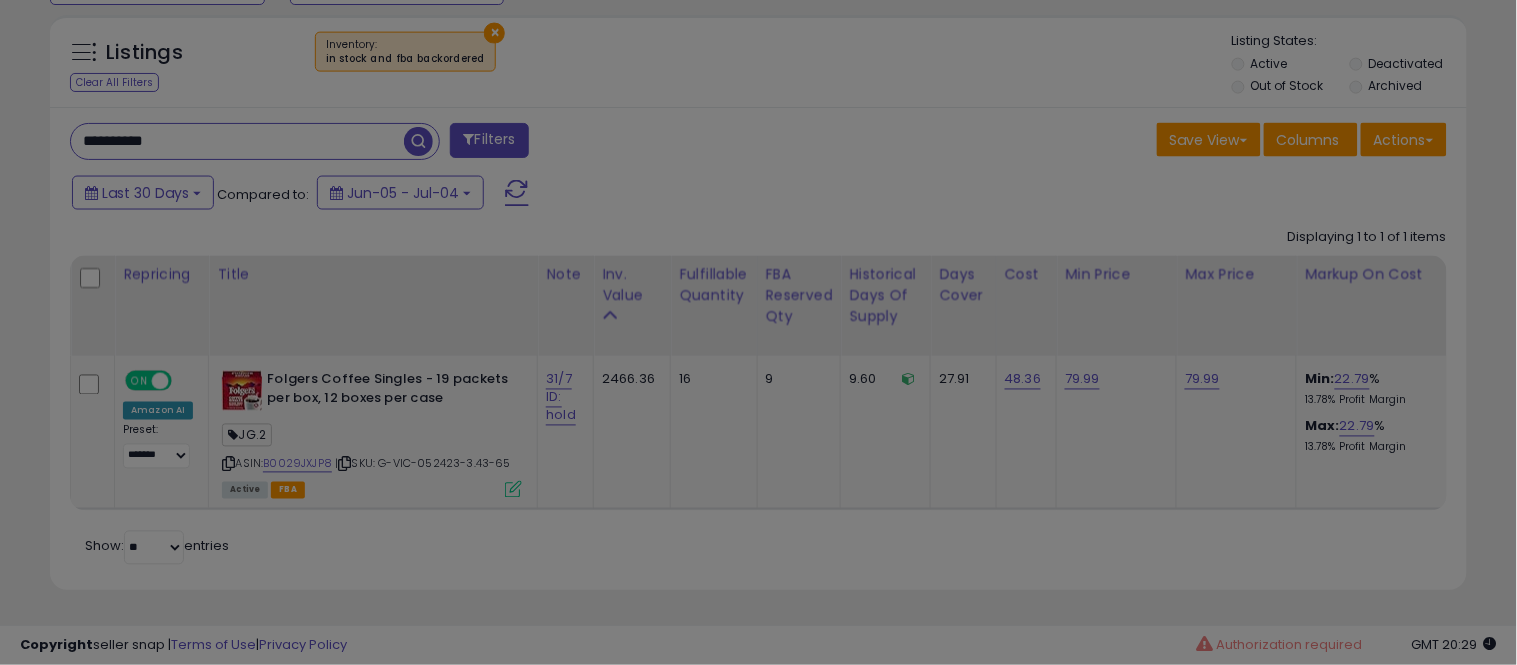 scroll, scrollTop: 999590, scrollLeft: 999178, axis: both 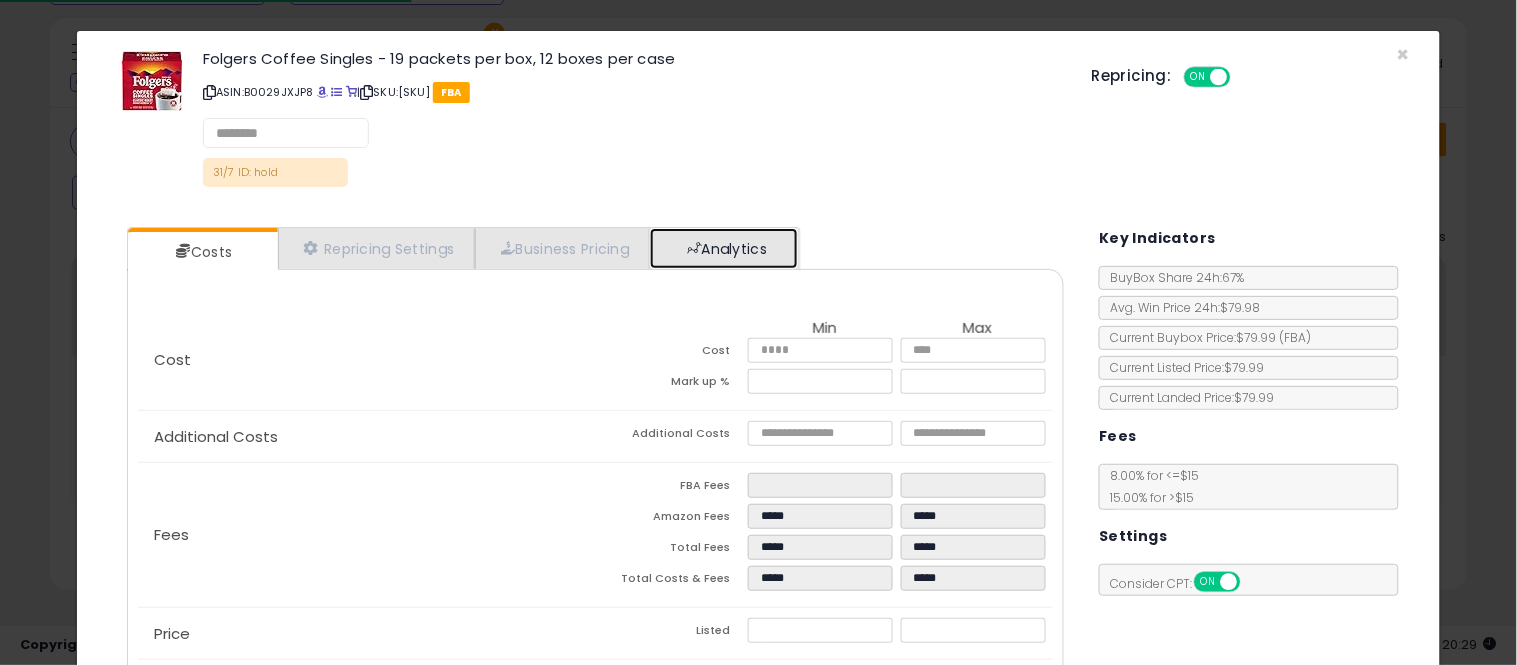 click on "Analytics" at bounding box center (724, 248) 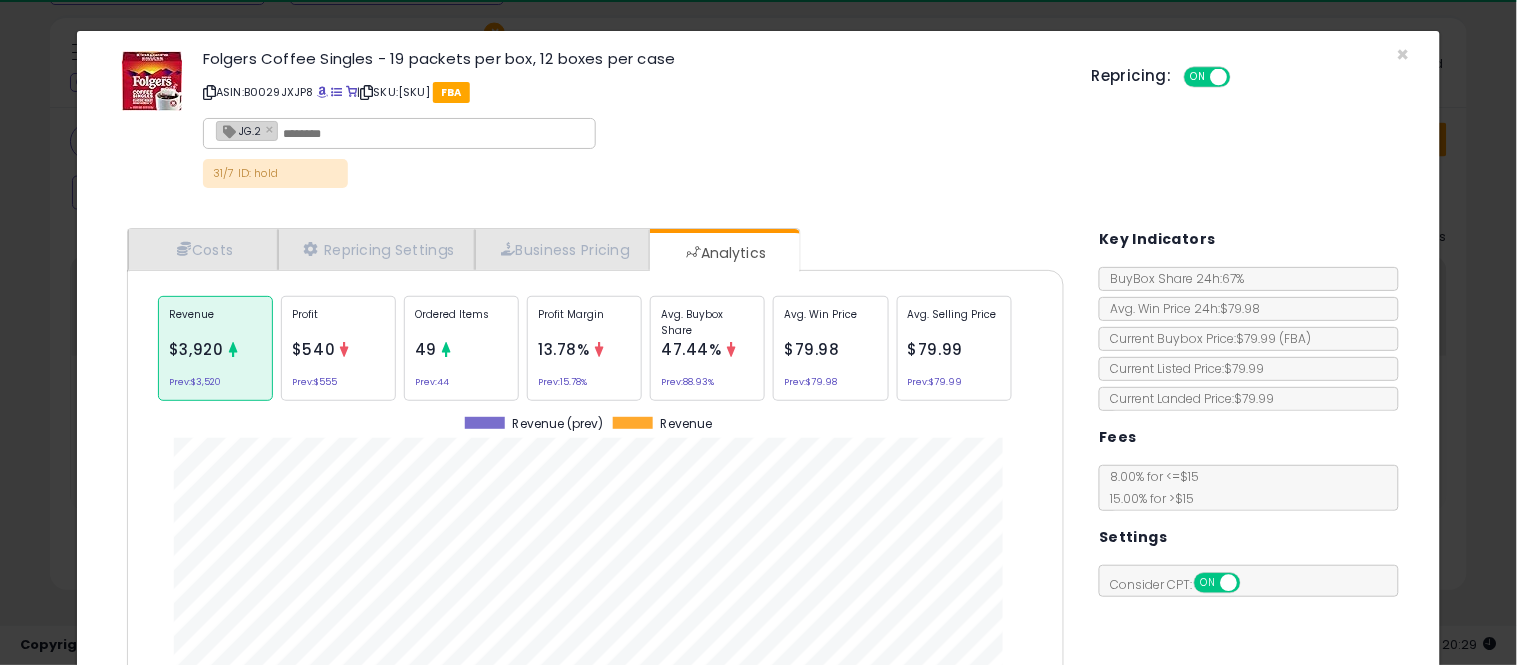 click on "Avg. Buybox Share" at bounding box center (707, 322) 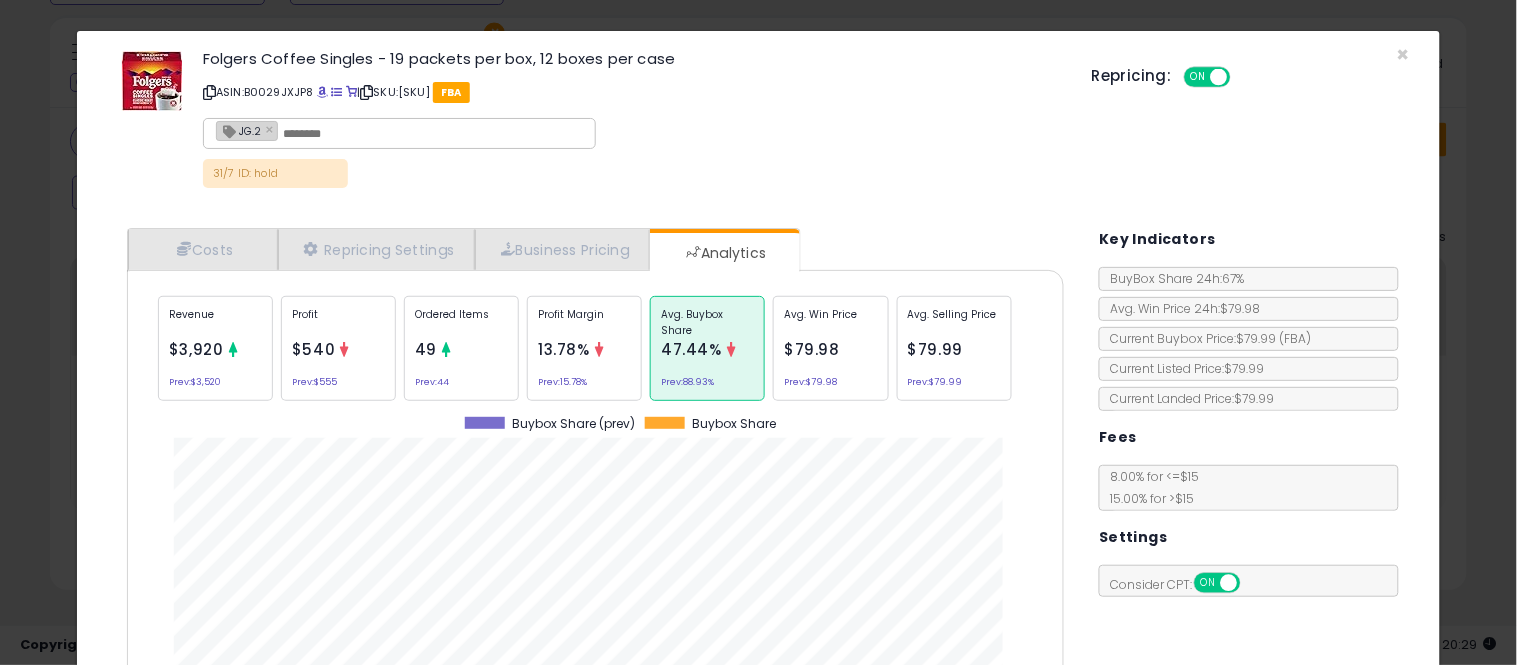 scroll, scrollTop: 999384, scrollLeft: 999033, axis: both 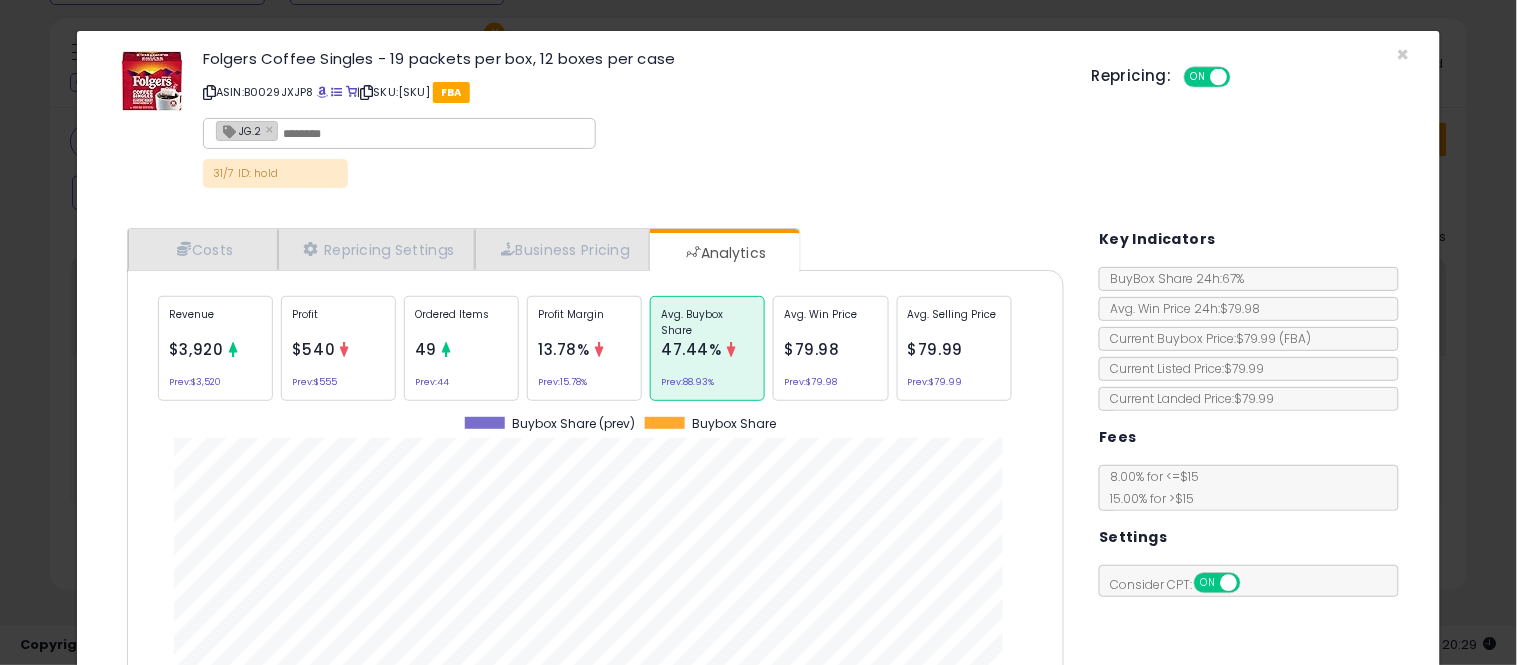 click on "× Close
Folgers Coffee Singles - 19 packets per box, 12 boxes per case
ASIN:  [ASIN]
|
SKU:  [SKU]
FBA
JG.2 ×
31/7 ID: hold
Repricing:
ON   OFF" 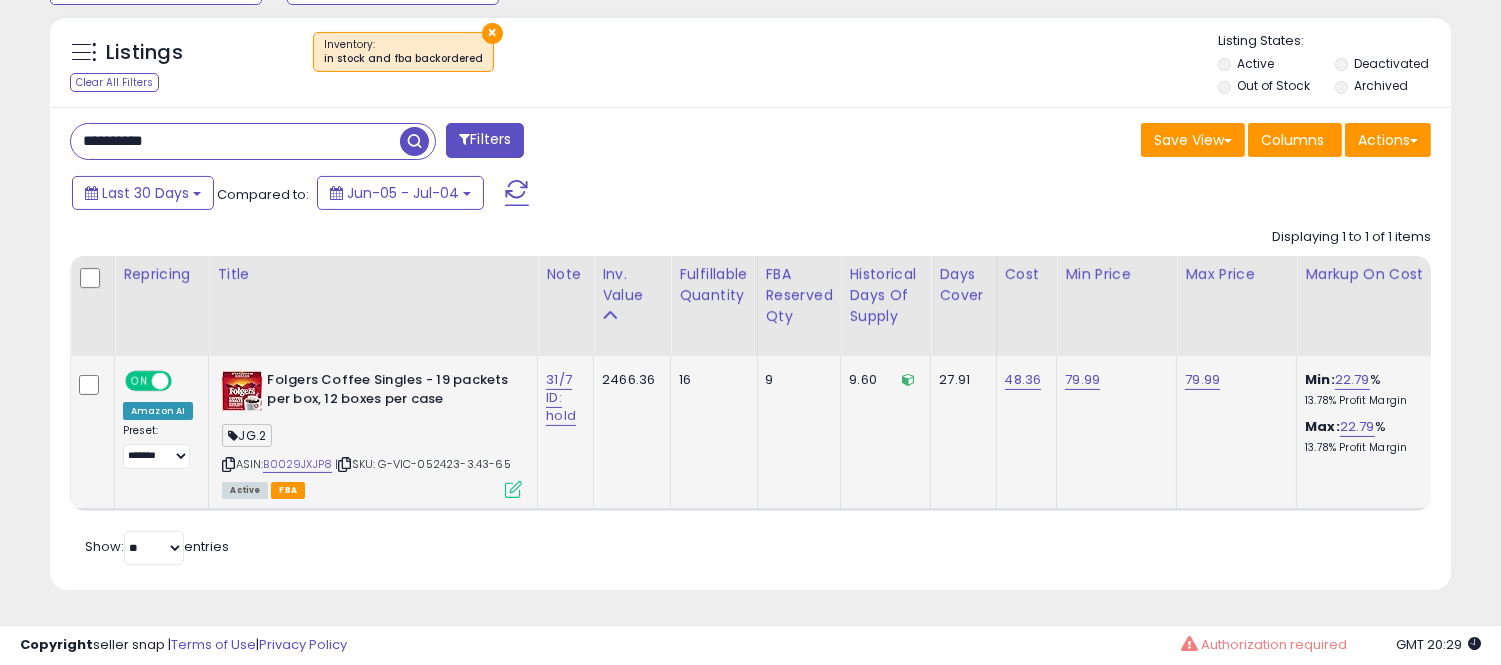scroll, scrollTop: 410, scrollLeft: 812, axis: both 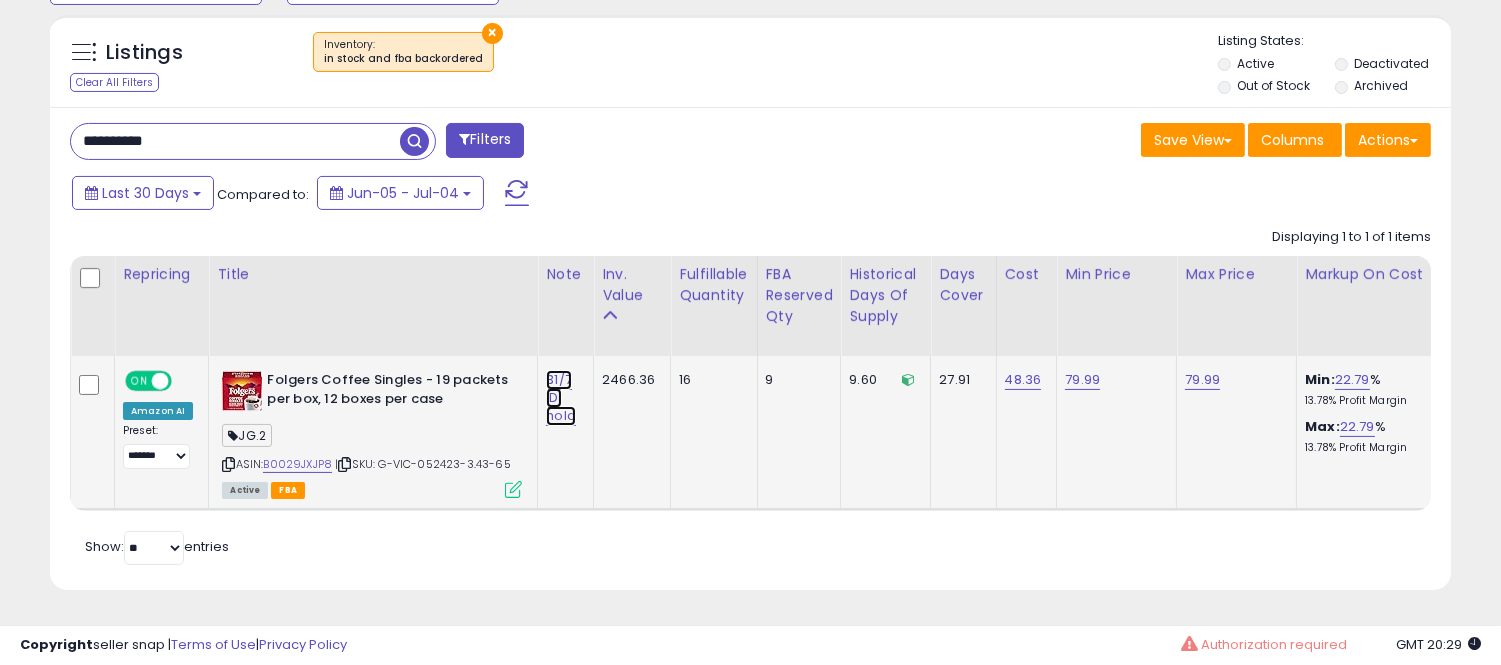 click on "31/7 ID: hold" at bounding box center [561, 398] 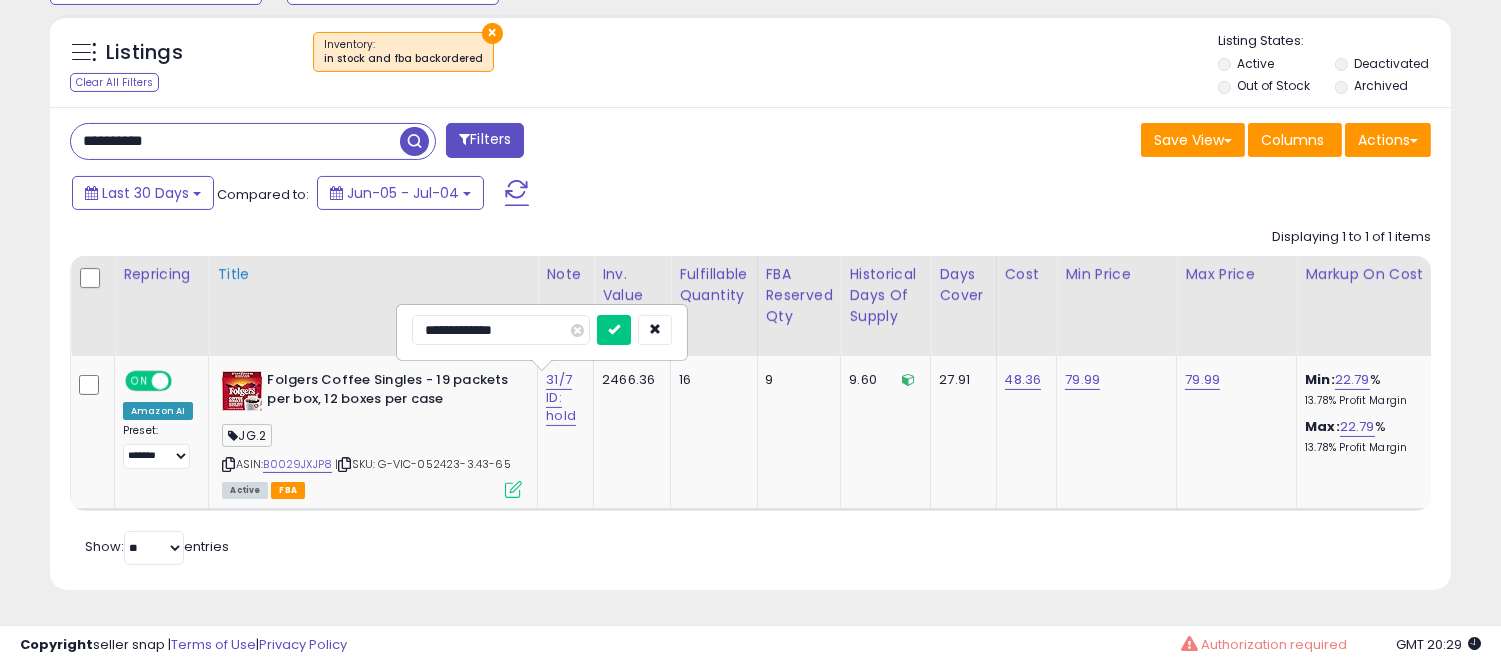 drag, startPoint x: 472, startPoint y: 311, endPoint x: 302, endPoint y: 322, distance: 170.35551 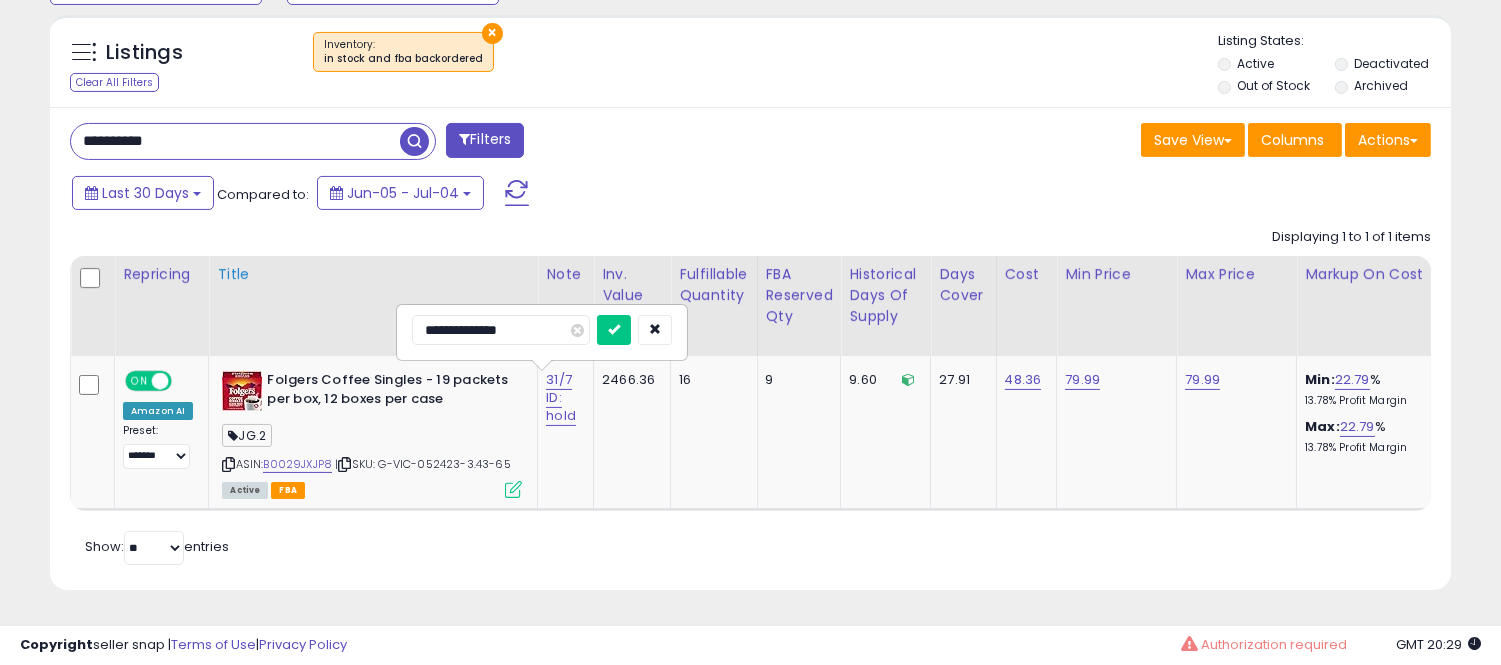 click at bounding box center [614, 330] 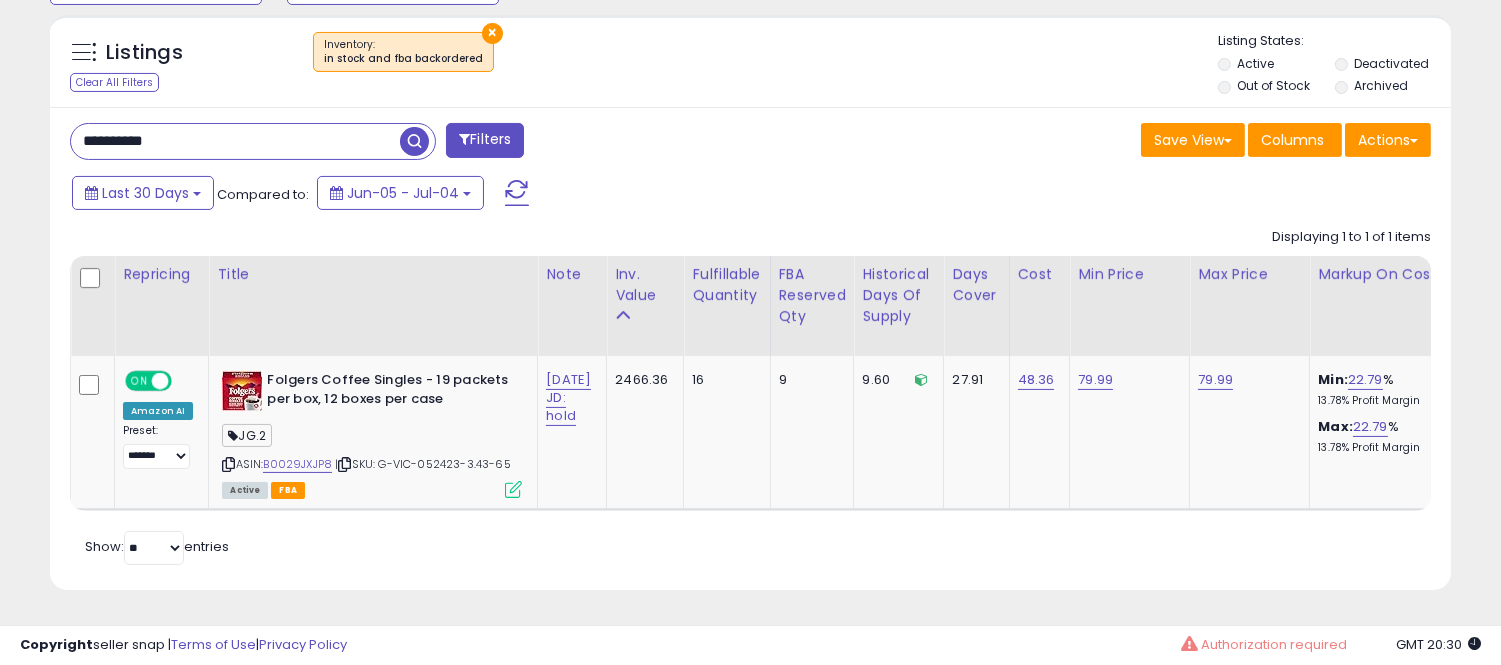 click on "**********" at bounding box center [235, 141] 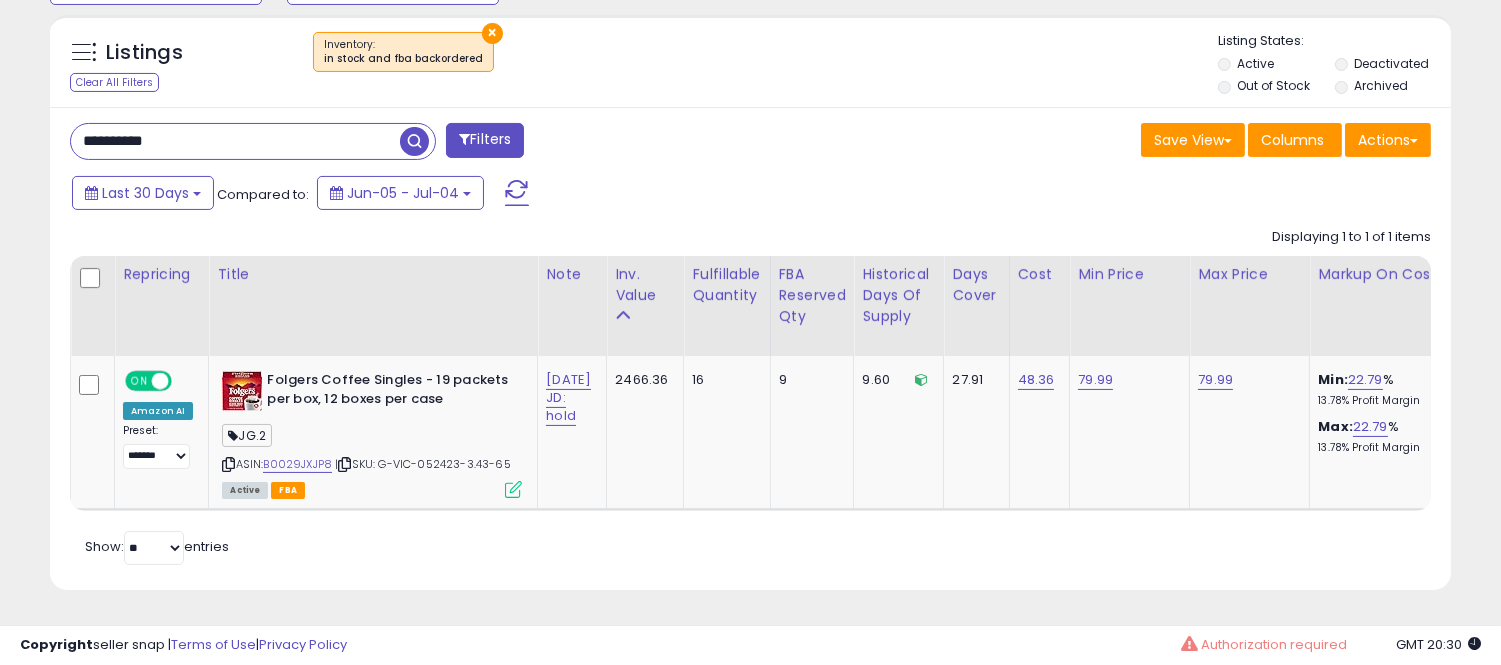 paste 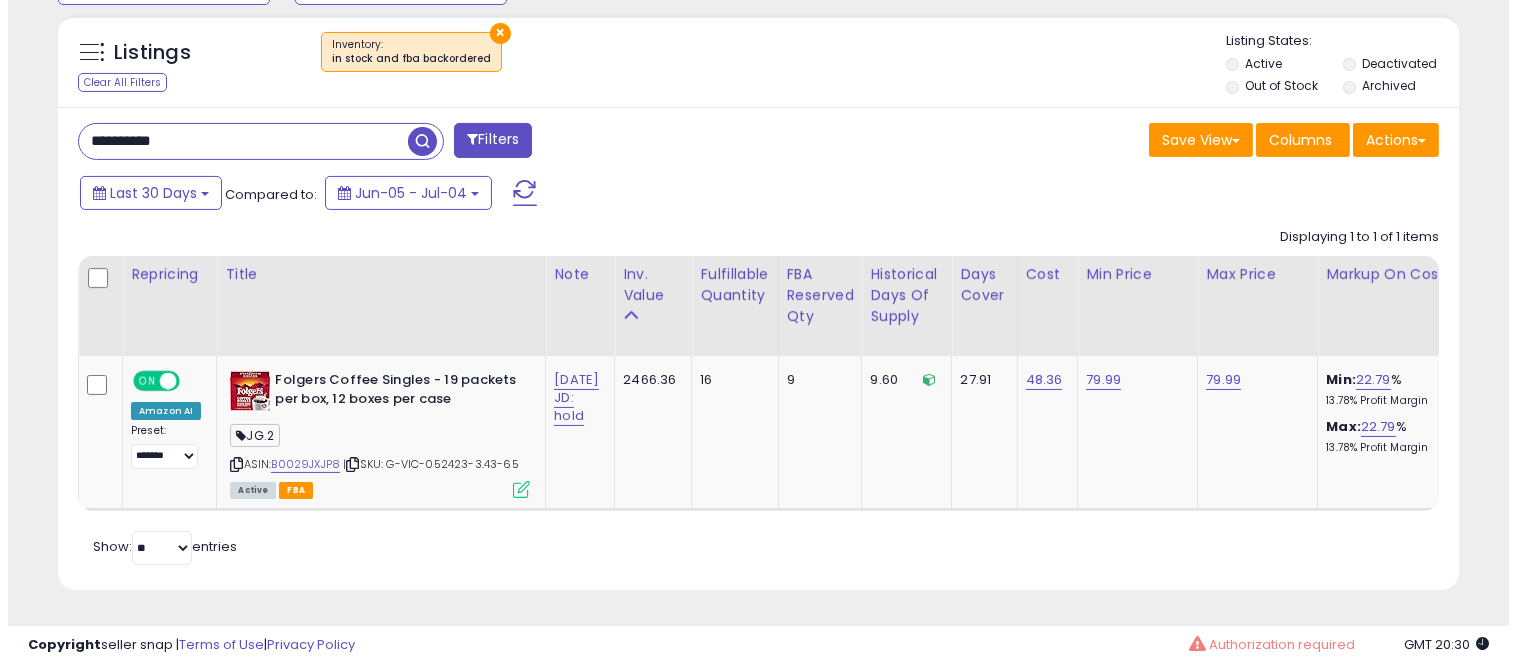 scroll, scrollTop: 578, scrollLeft: 0, axis: vertical 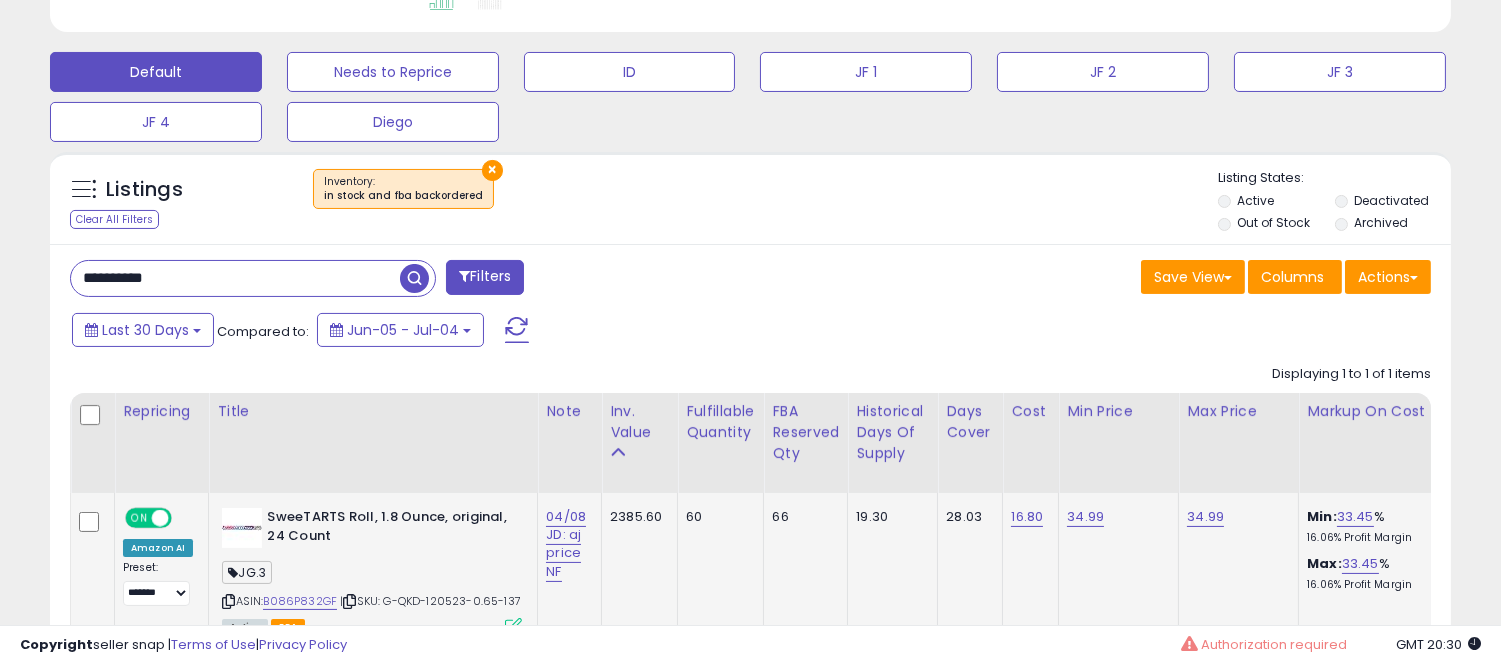 click on "Max:  33.45 %   16.06%  Profit Margin" at bounding box center (1390, 573) 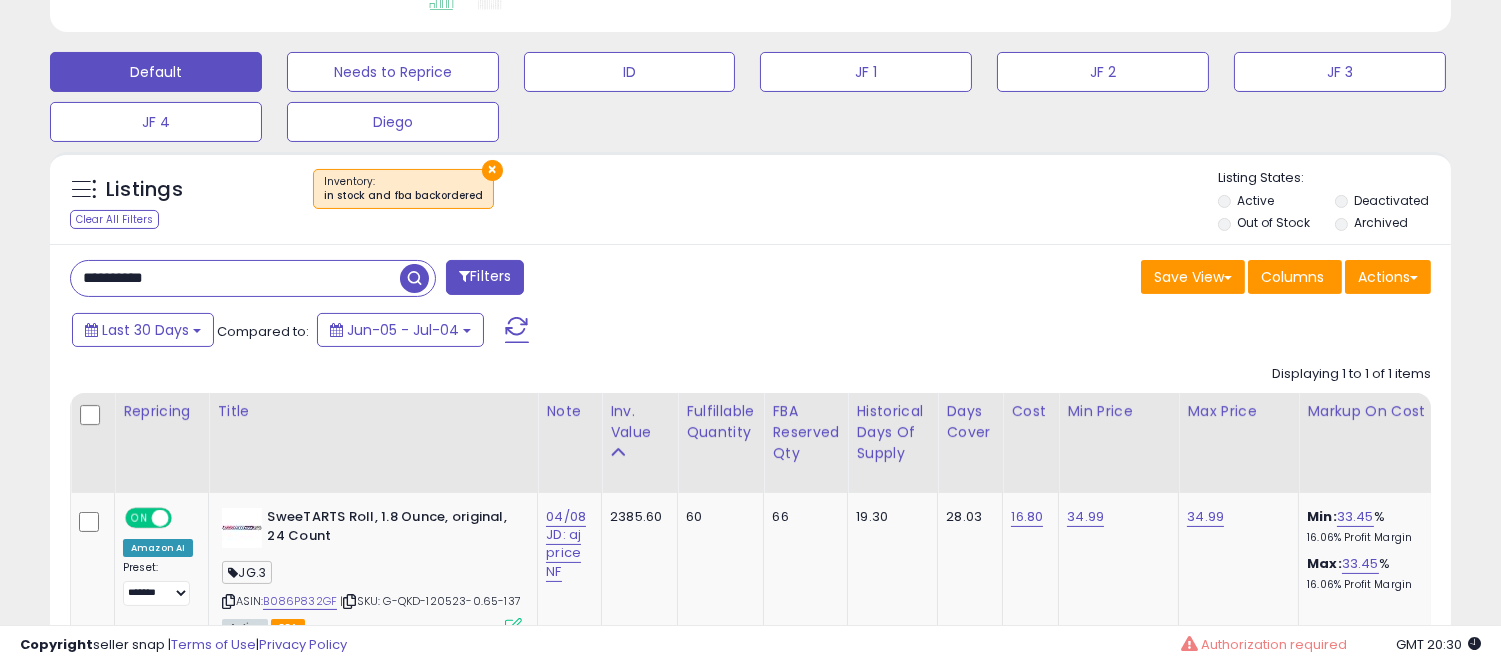 click on "×
Inventory :
in stock and fba backordered" at bounding box center [753, 197] 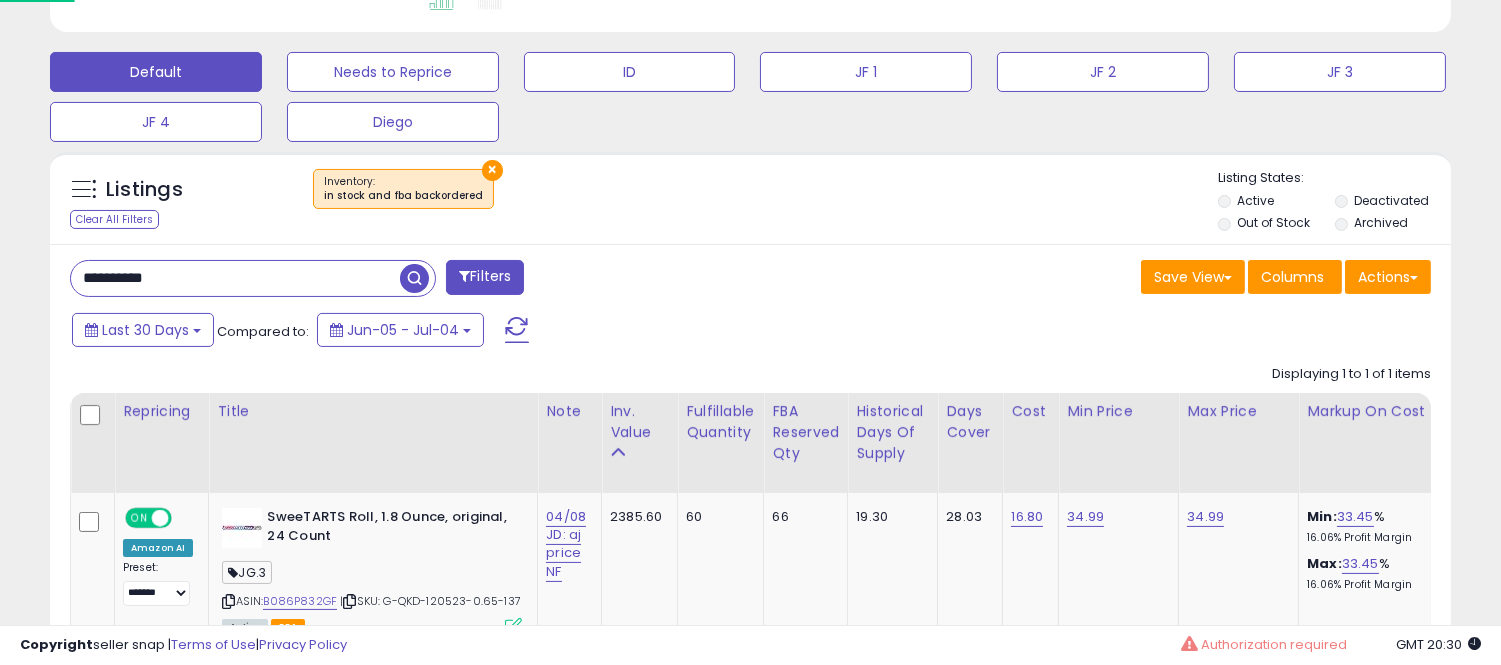 click on "Listings
Clear All Filters
× Inventory Active" at bounding box center (750, 198) 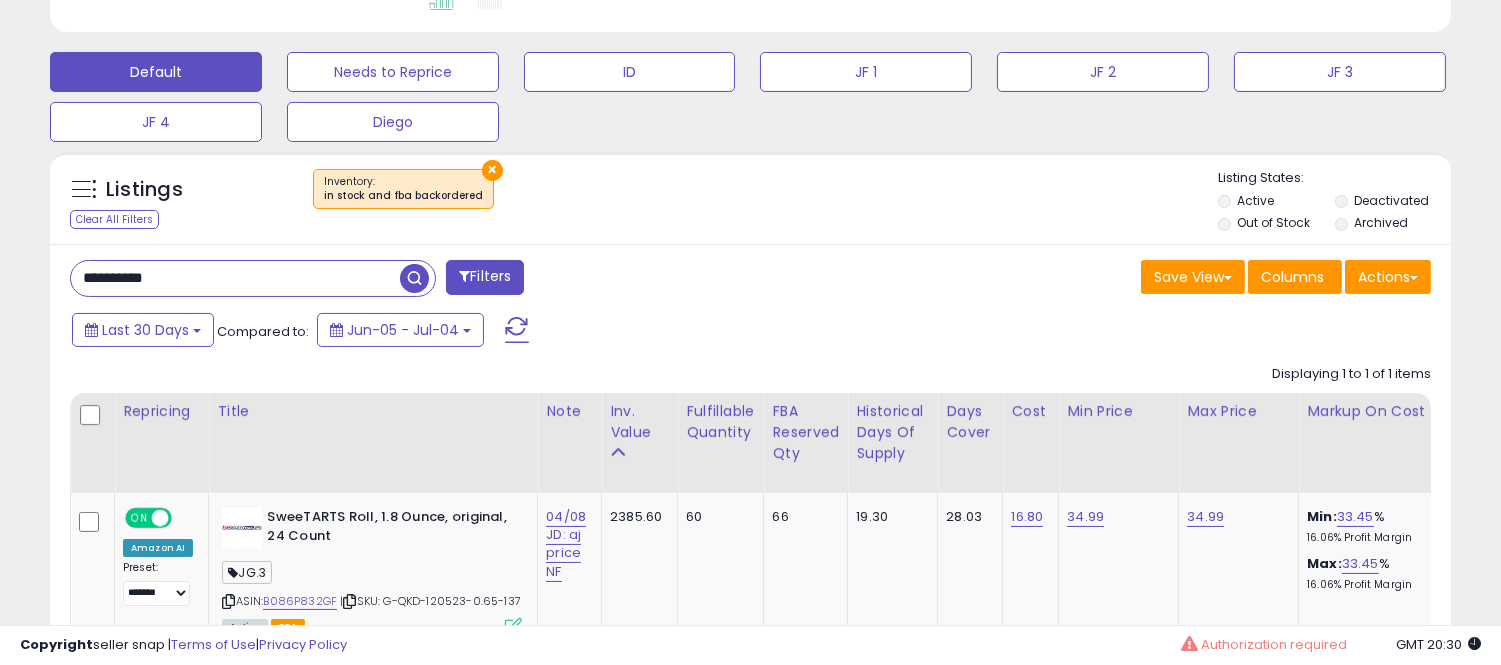 scroll, scrollTop: 732, scrollLeft: 0, axis: vertical 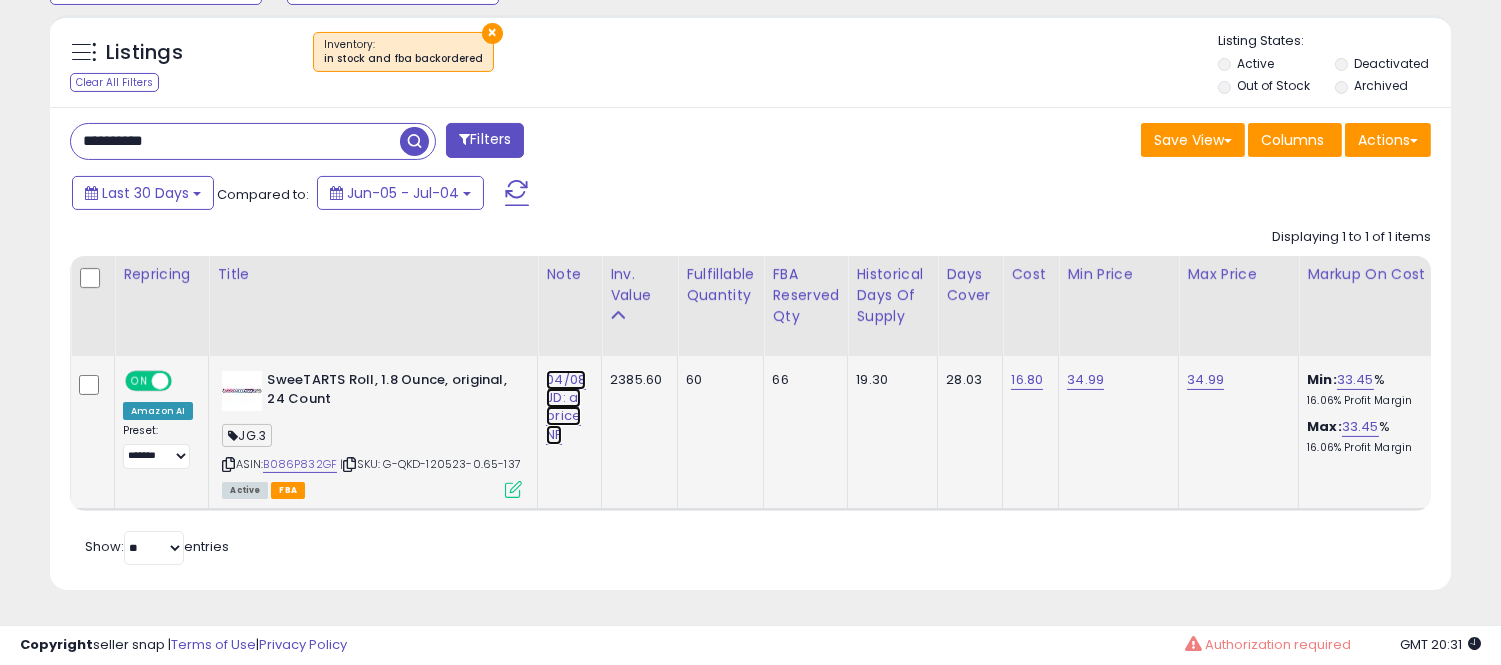 click on "04/08 JD: aj price NF" at bounding box center (566, 407) 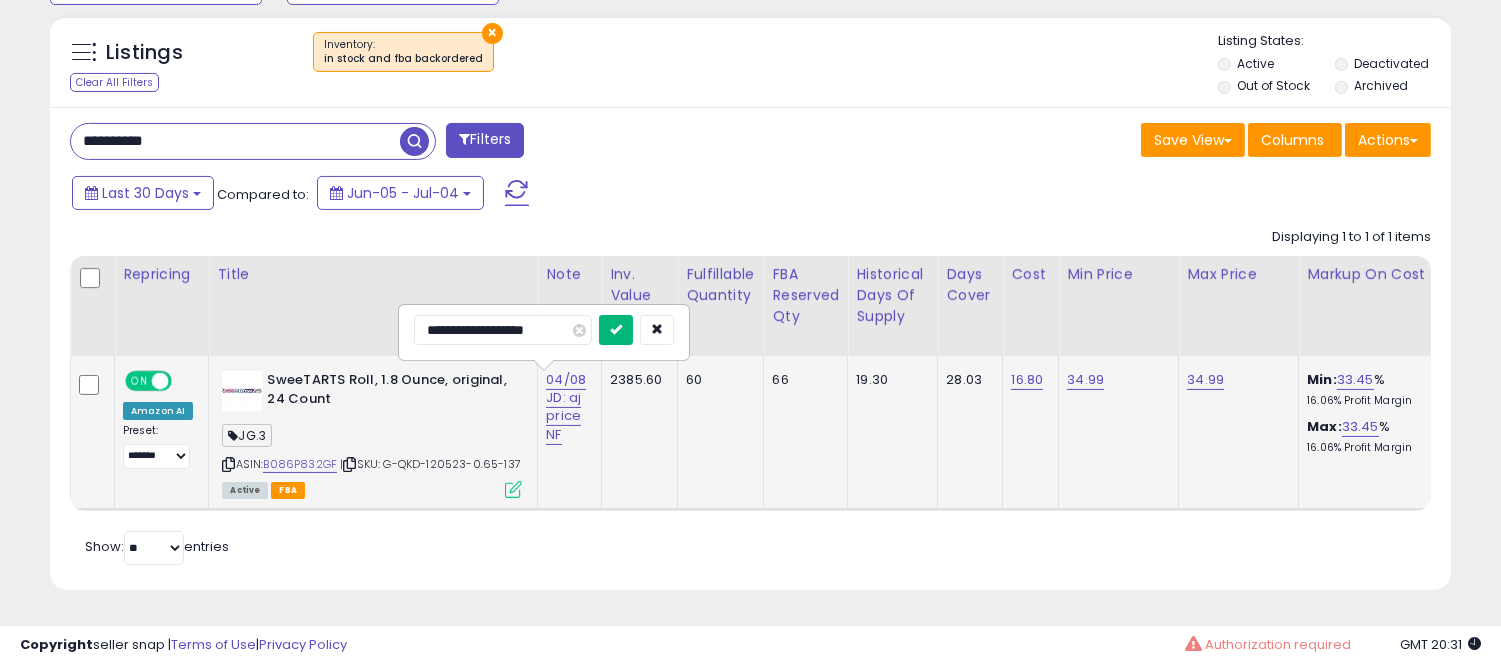 drag, startPoint x: 482, startPoint y: 314, endPoint x: 636, endPoint y: 310, distance: 154.05194 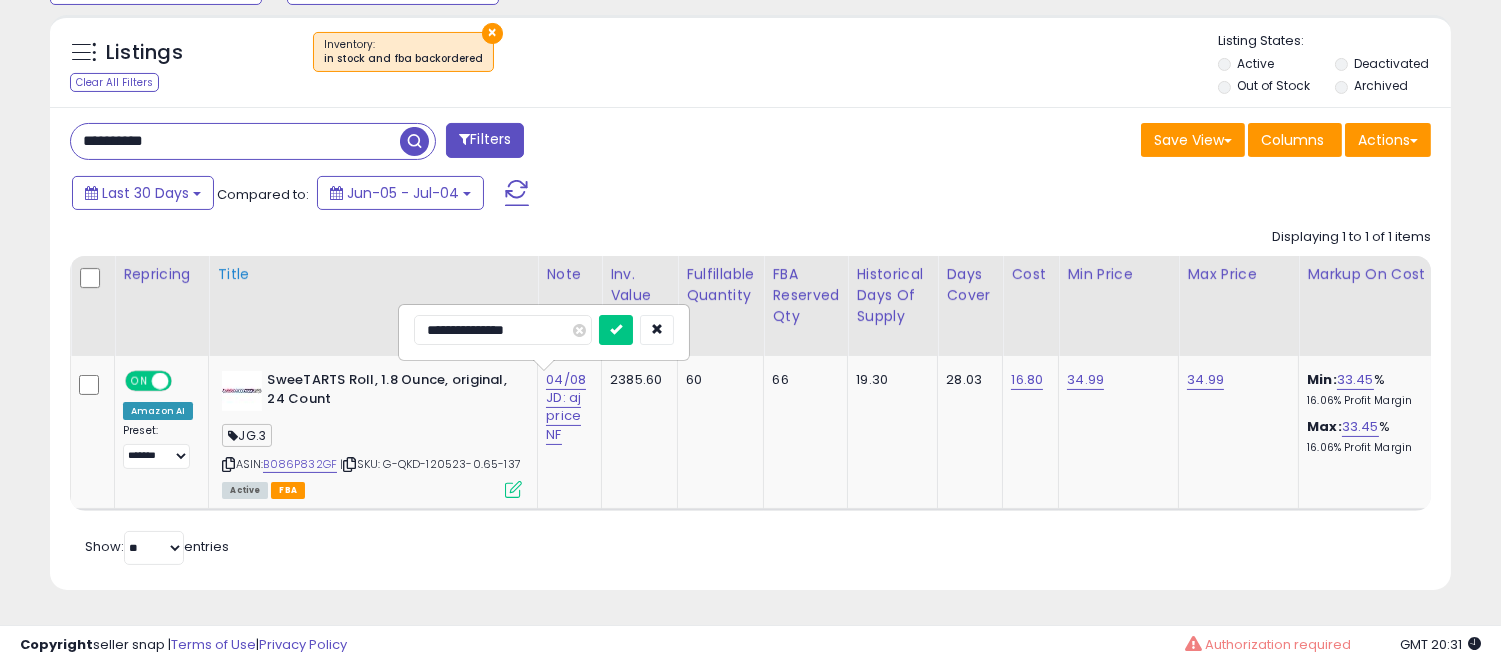 drag, startPoint x: 471, startPoint y: 316, endPoint x: 357, endPoint y: 316, distance: 114 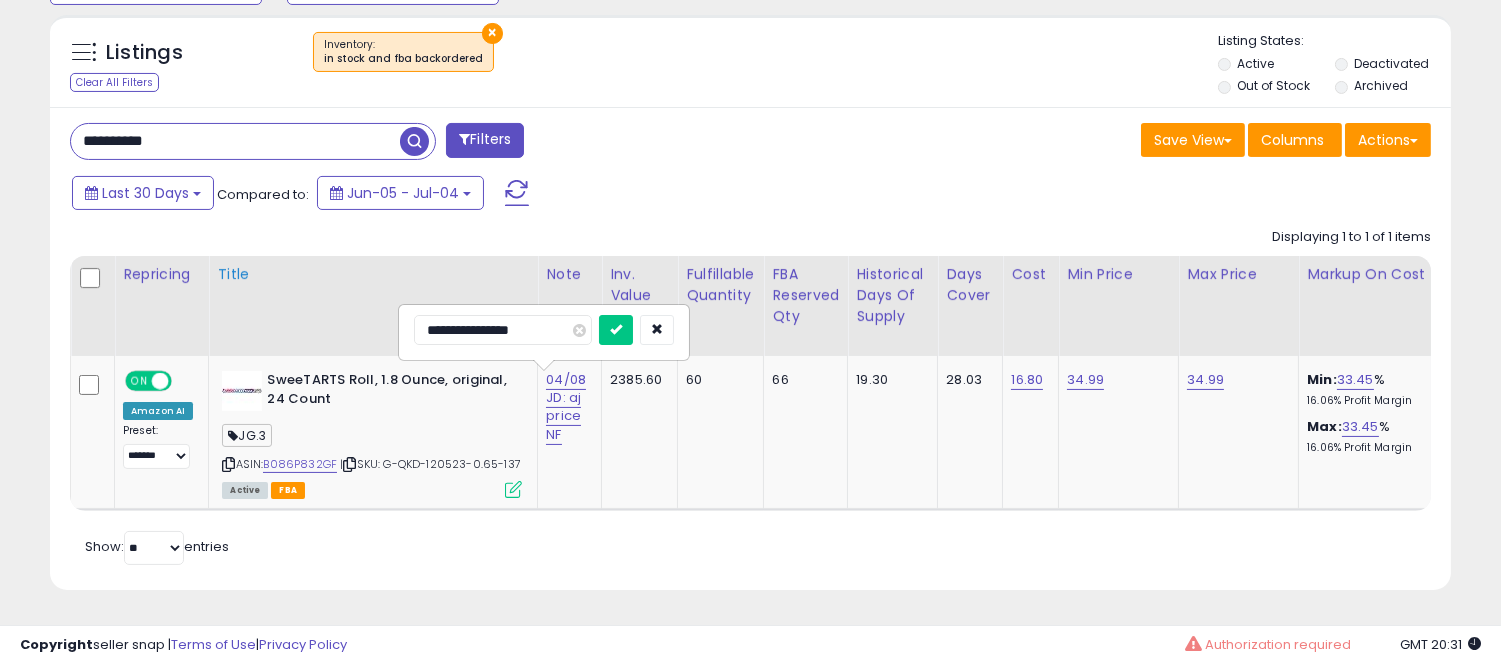 type on "**********" 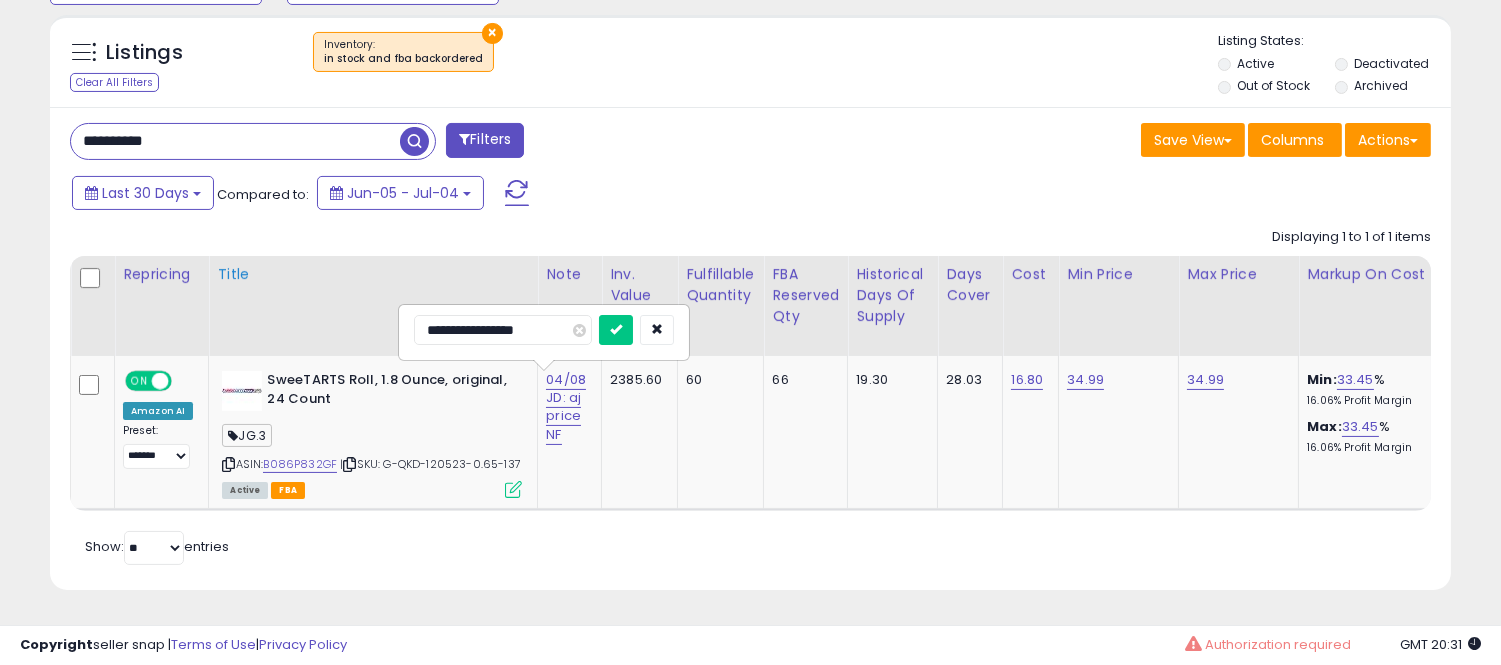 click at bounding box center (616, 330) 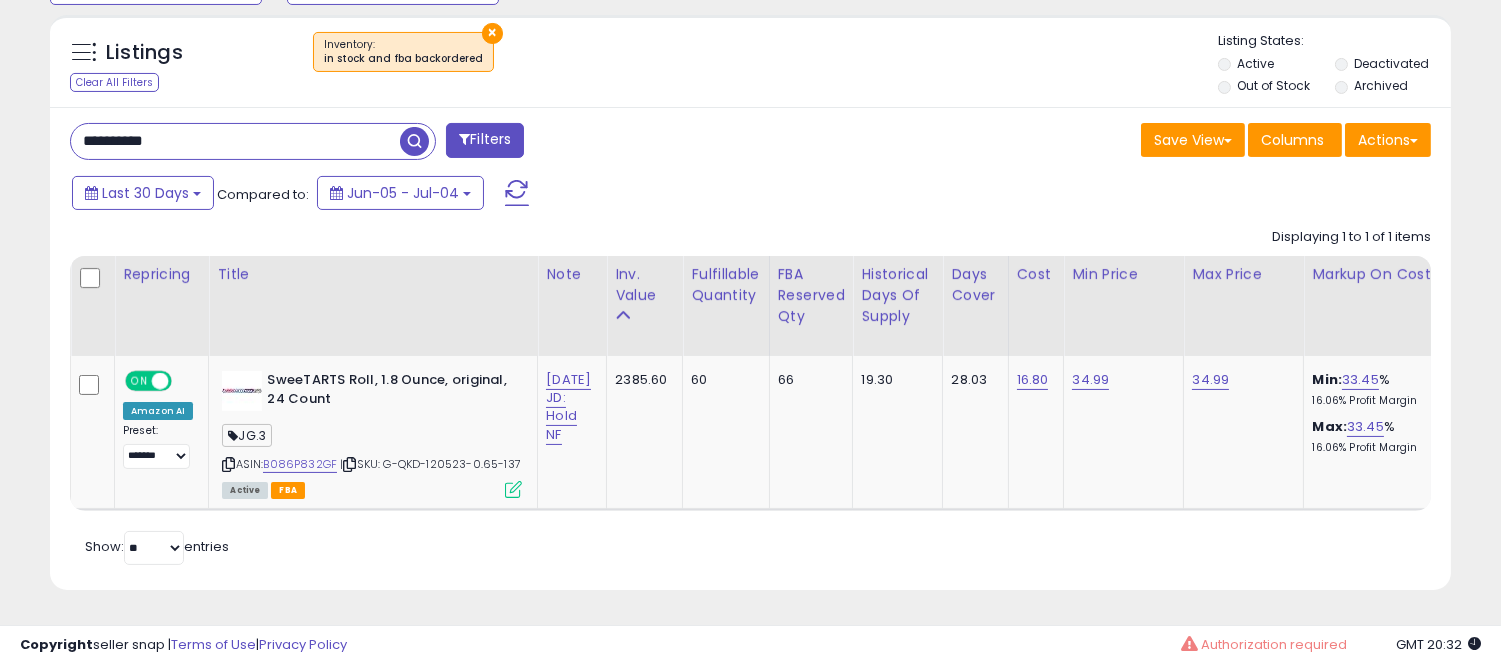 click on "**********" at bounding box center [235, 141] 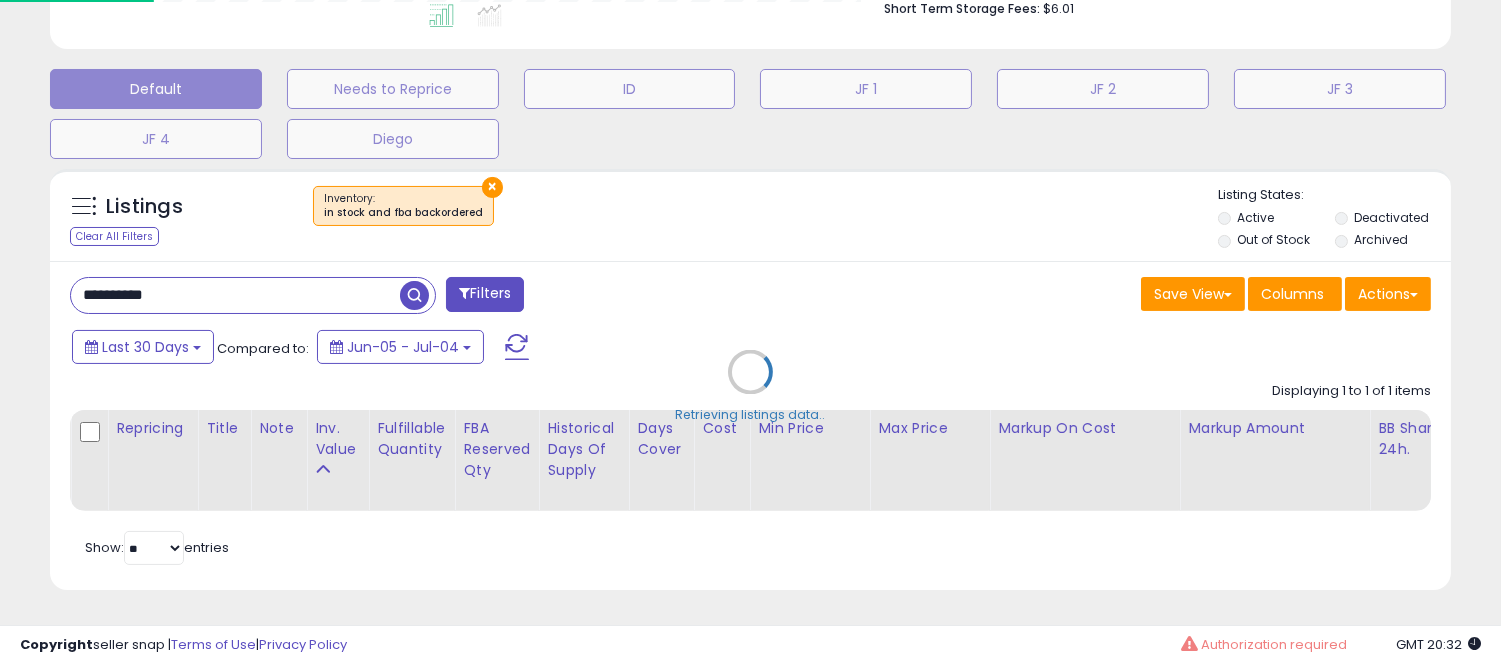 scroll, scrollTop: 999590, scrollLeft: 999178, axis: both 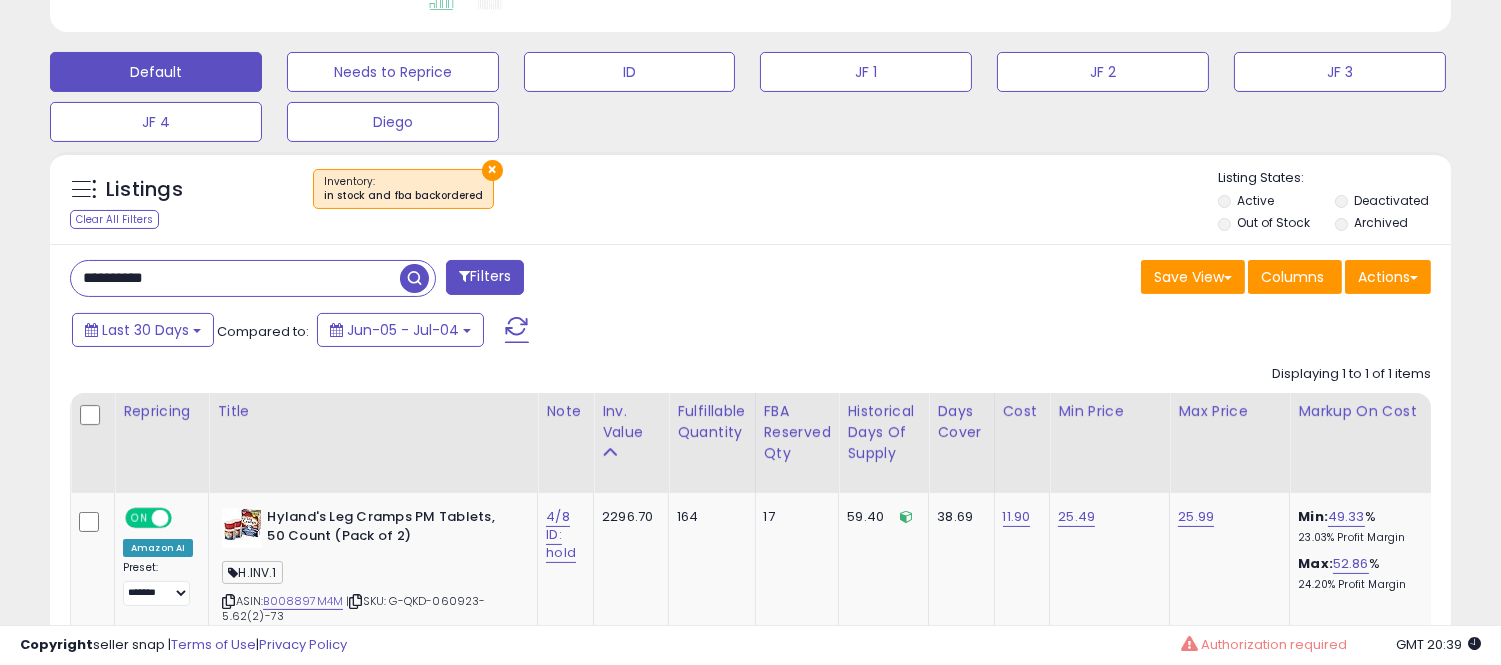 click on "**********" at bounding box center (235, 278) 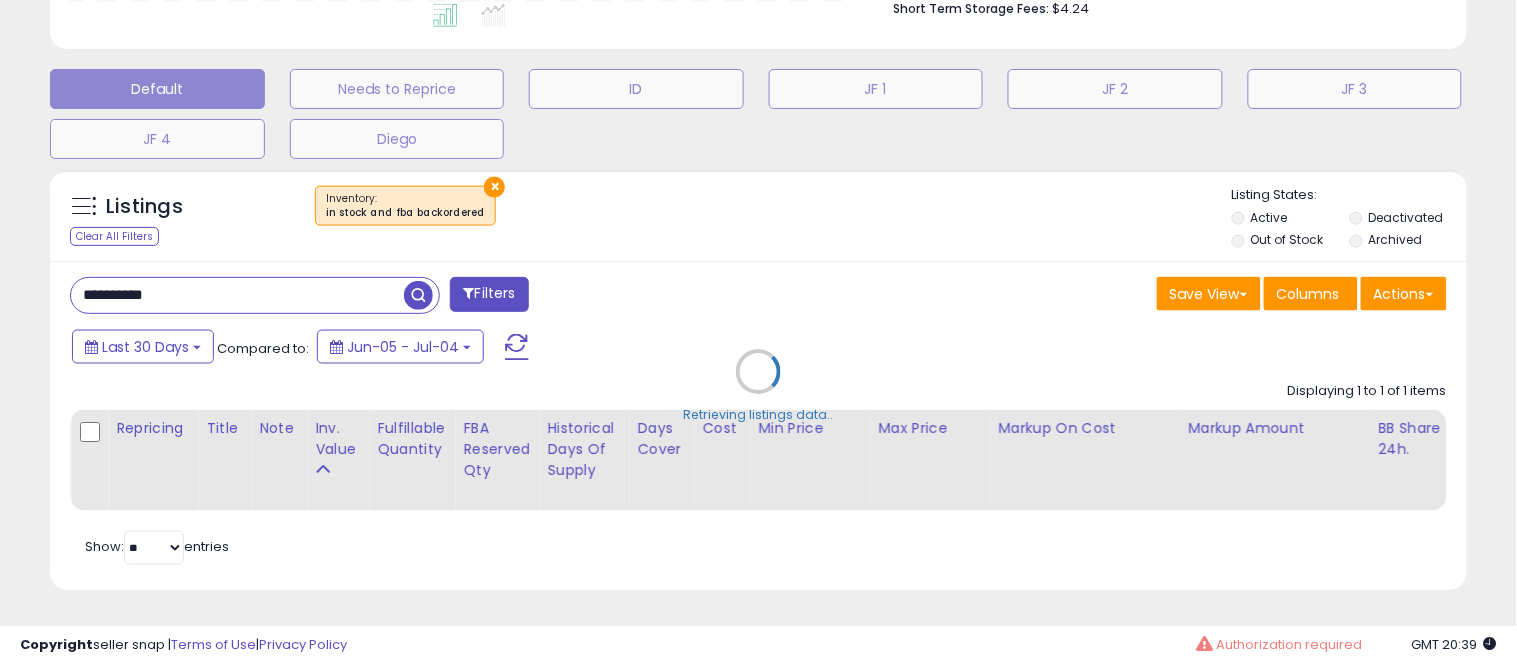 scroll, scrollTop: 999590, scrollLeft: 999178, axis: both 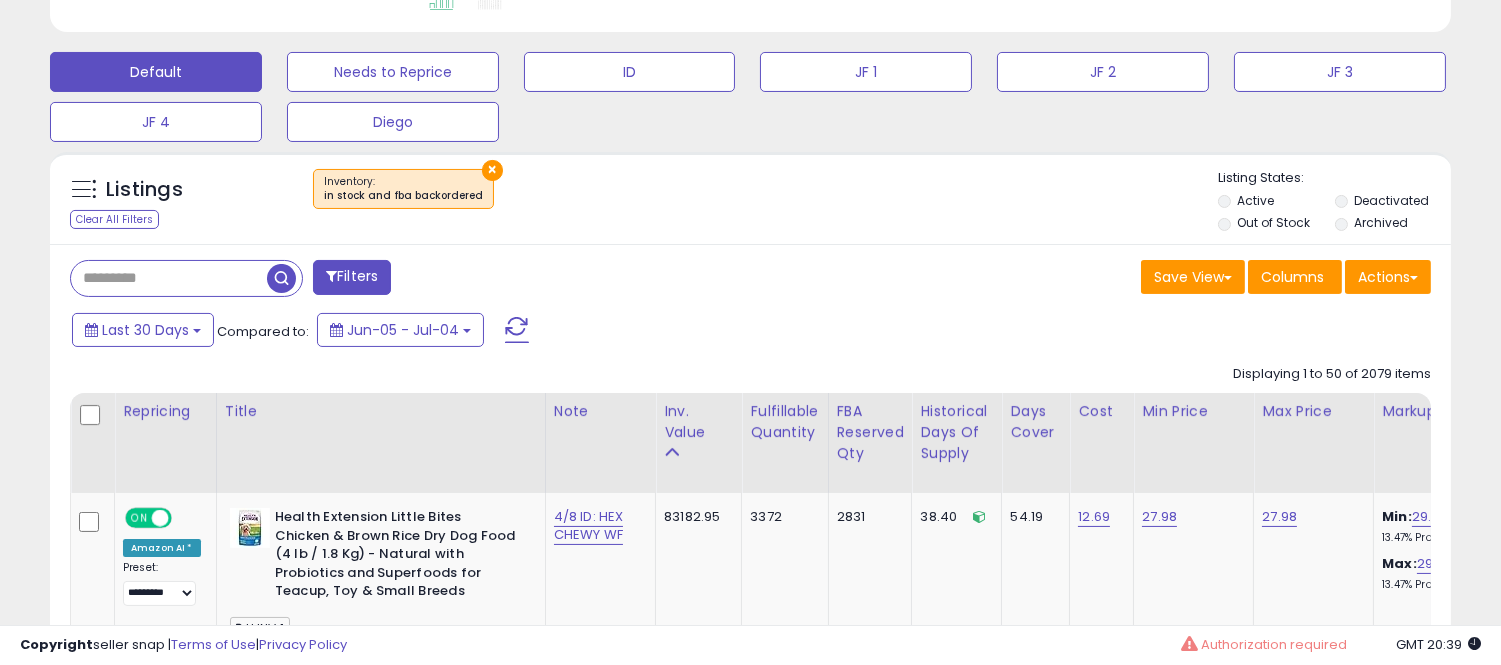paste on "**********" 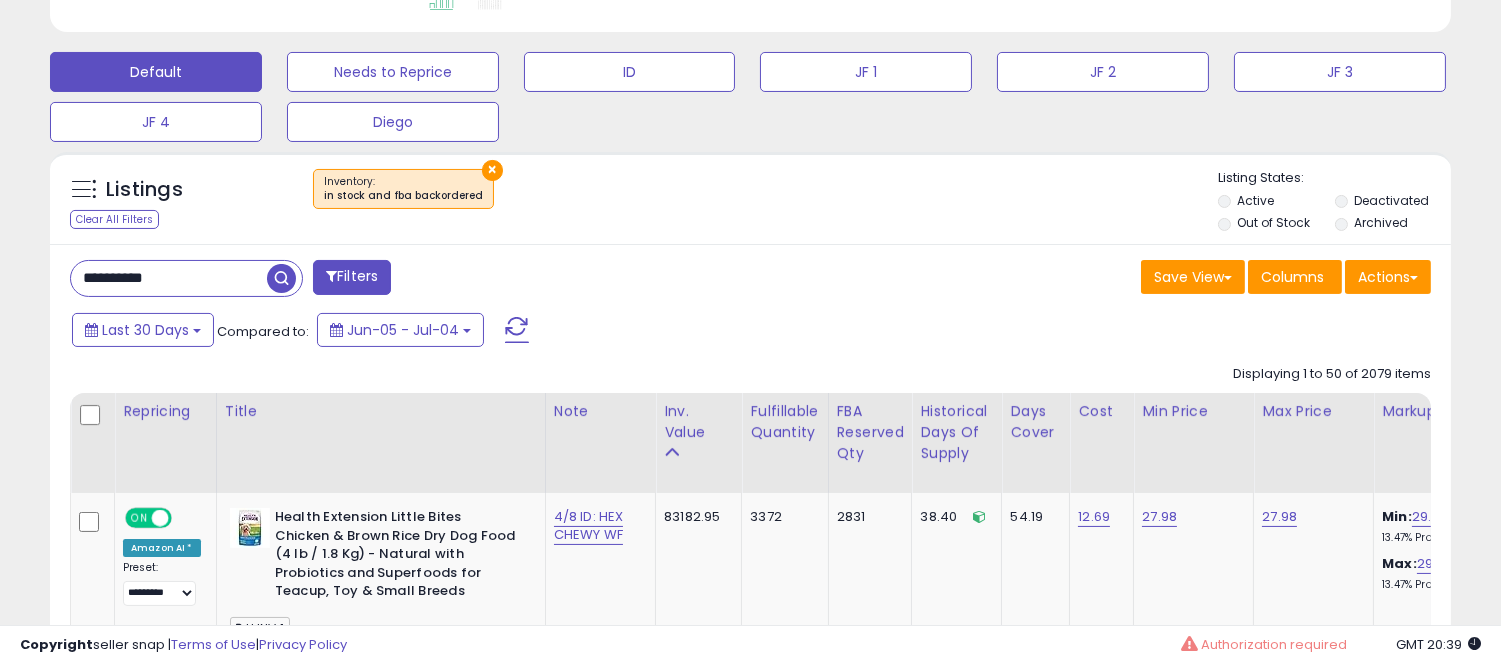 click at bounding box center [281, 278] 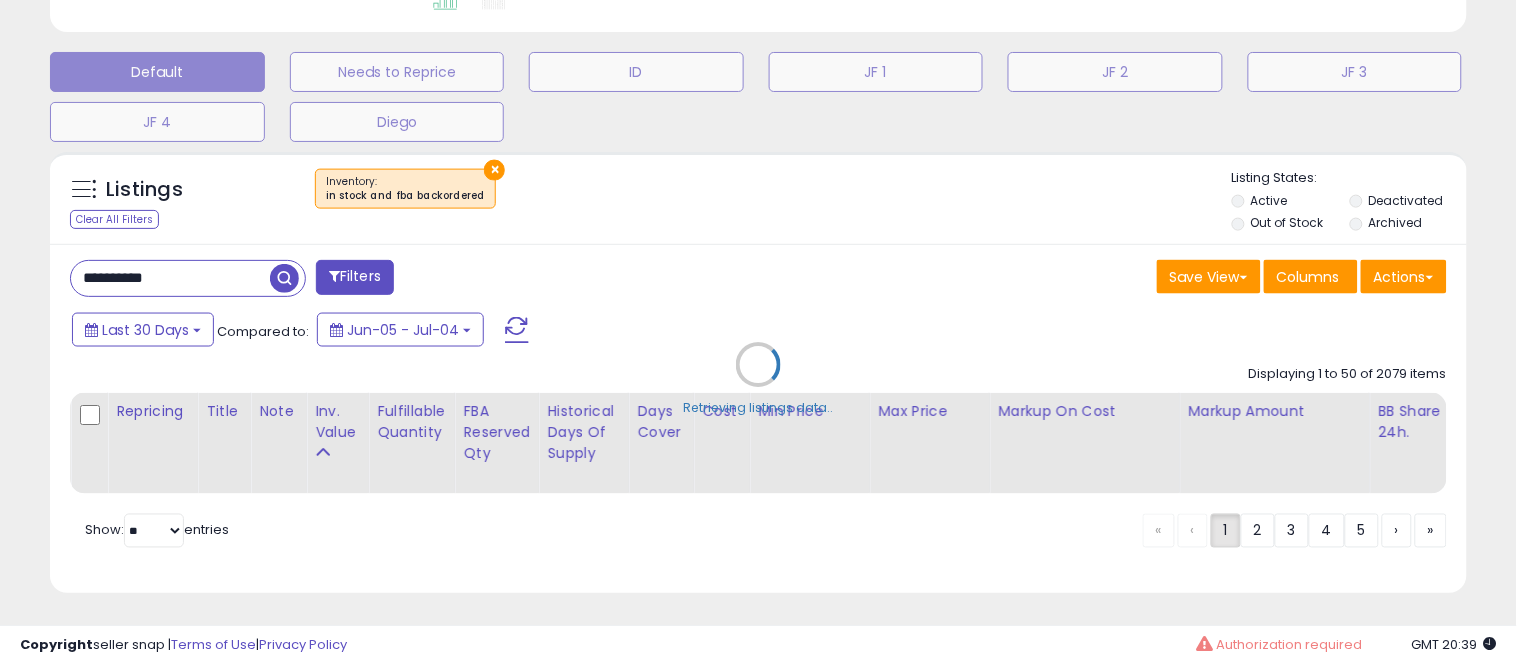scroll, scrollTop: 999590, scrollLeft: 999178, axis: both 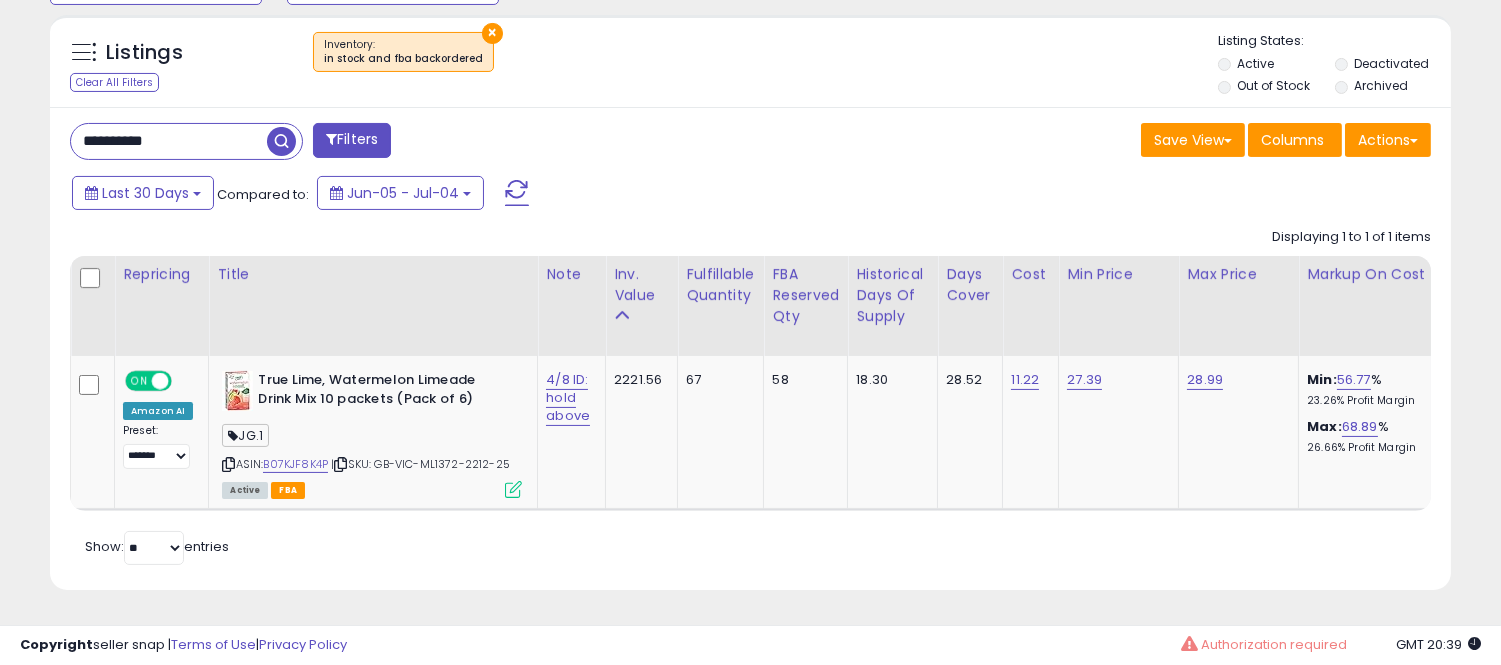 click on "**********" at bounding box center [750, 348] 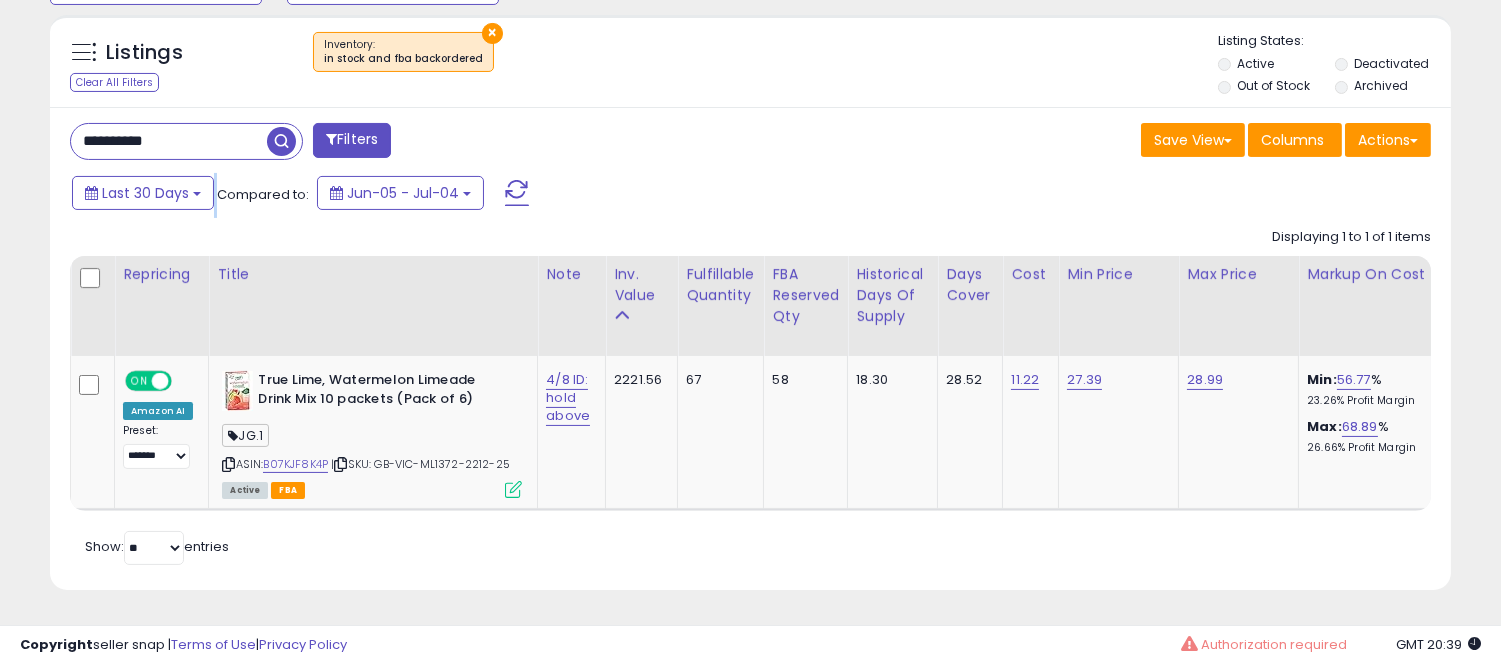 click on "**********" at bounding box center [750, 348] 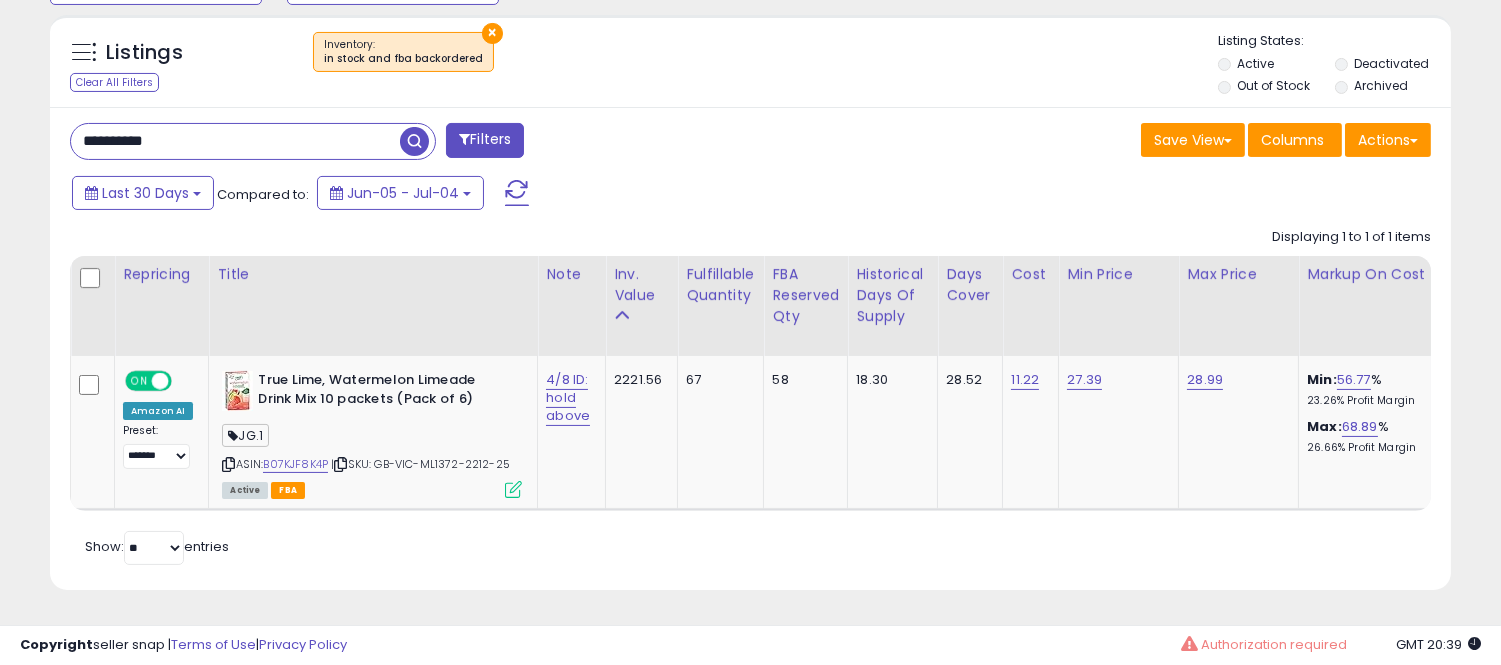 click on "**********" at bounding box center (235, 141) 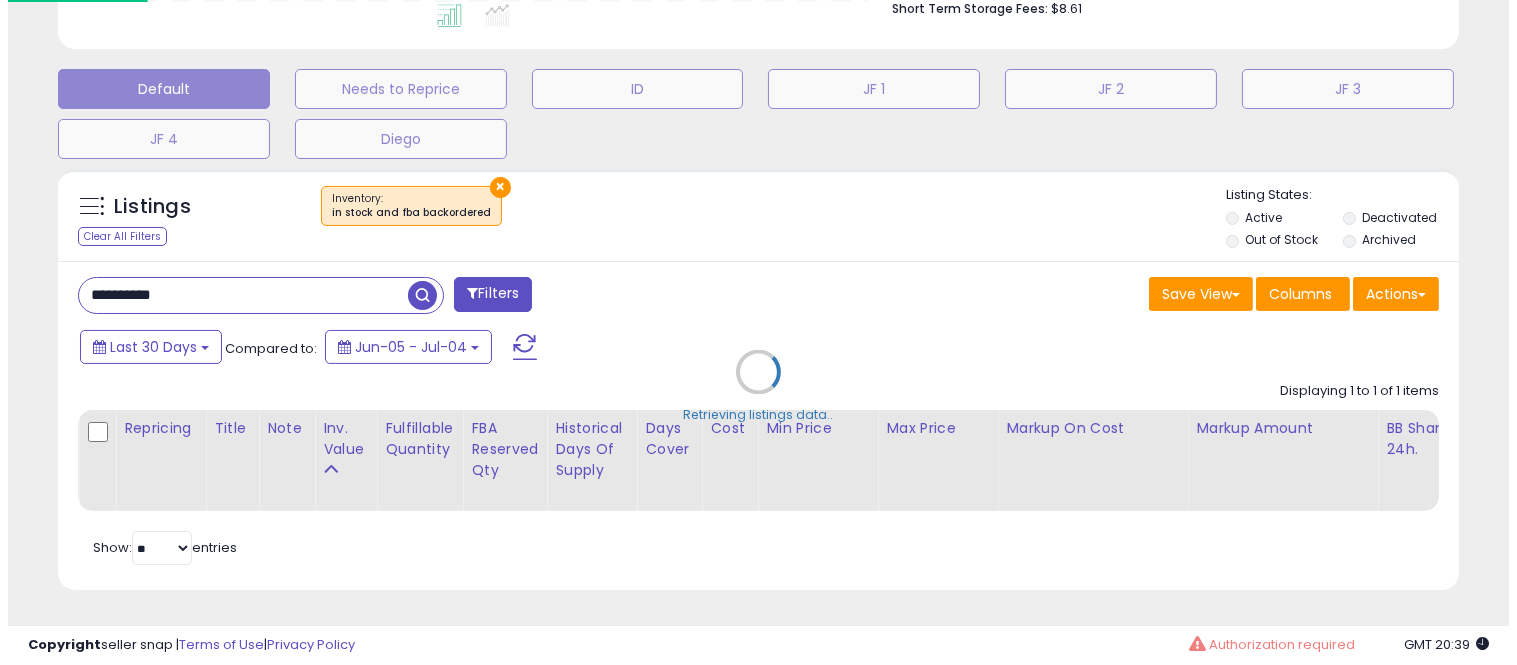 scroll, scrollTop: 578, scrollLeft: 0, axis: vertical 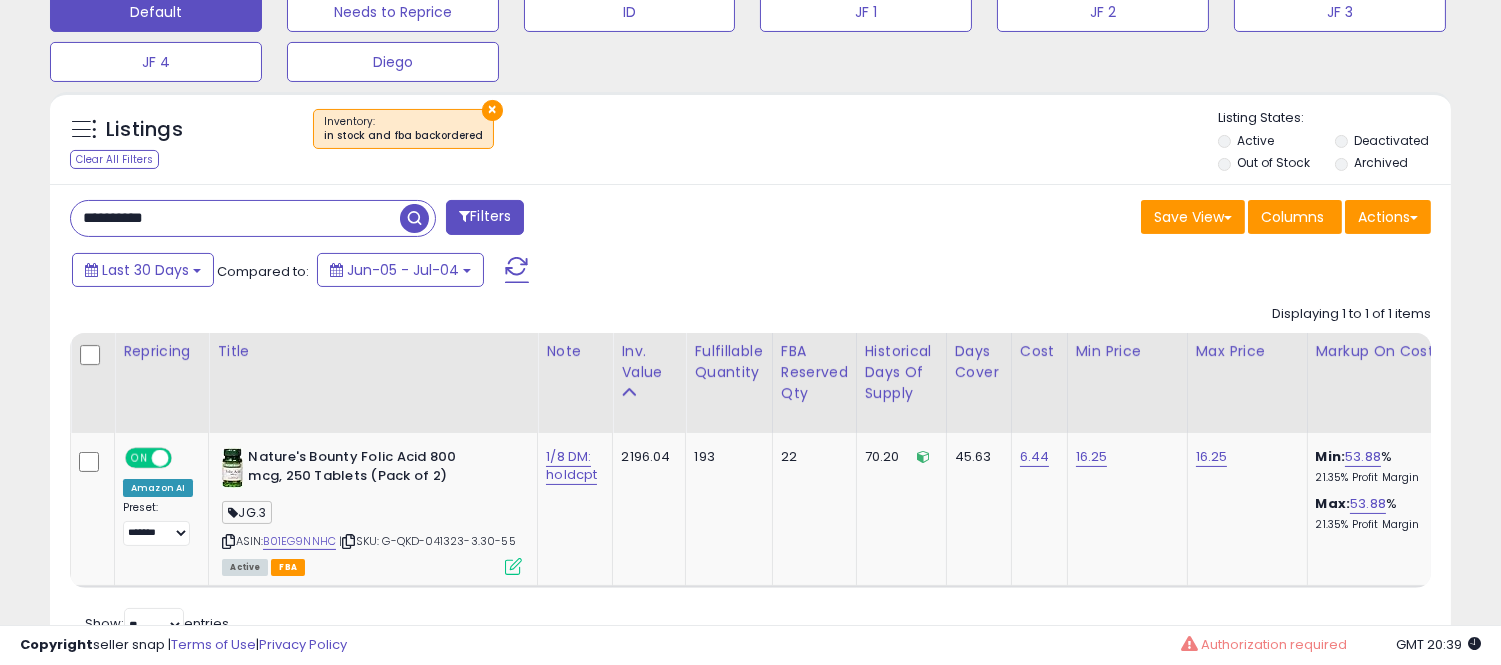type on "**********" 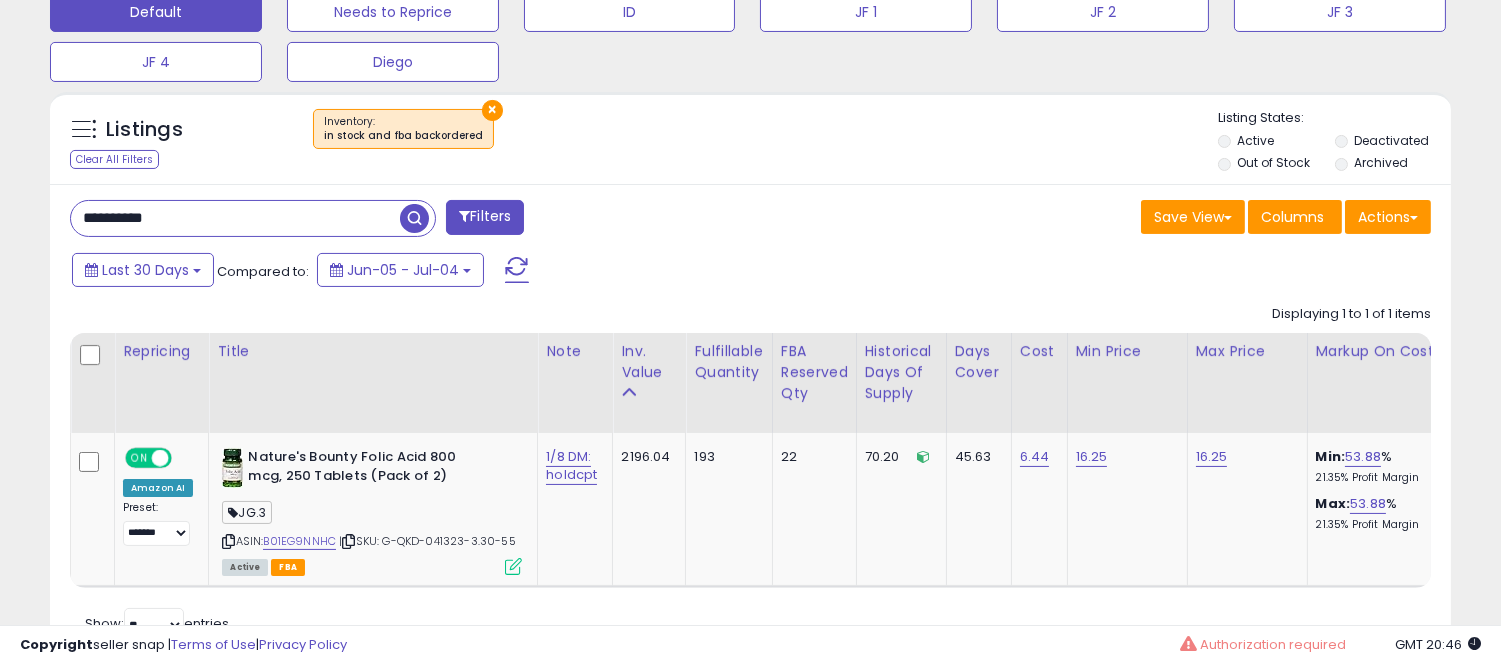 click on "**********" at bounding box center (235, 218) 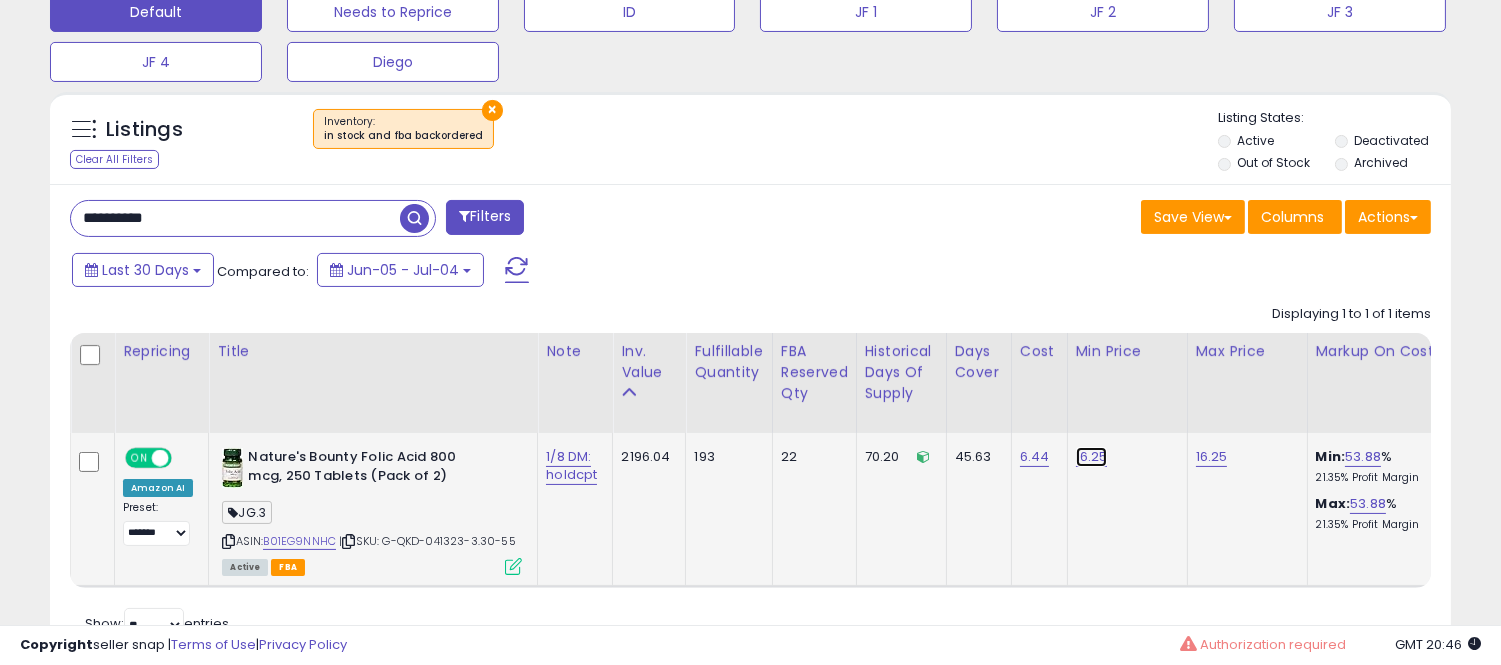 click on "16.25" at bounding box center [1092, 457] 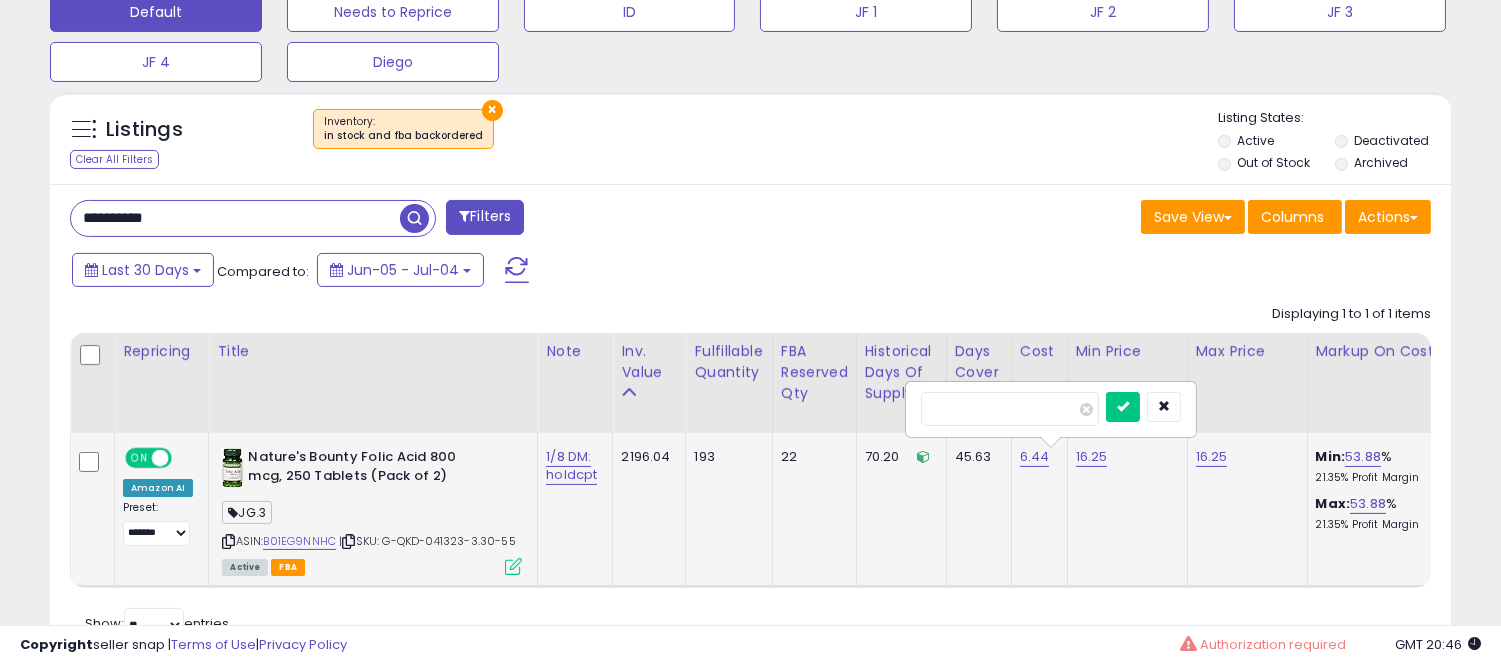 click on "*****" at bounding box center [1010, 409] 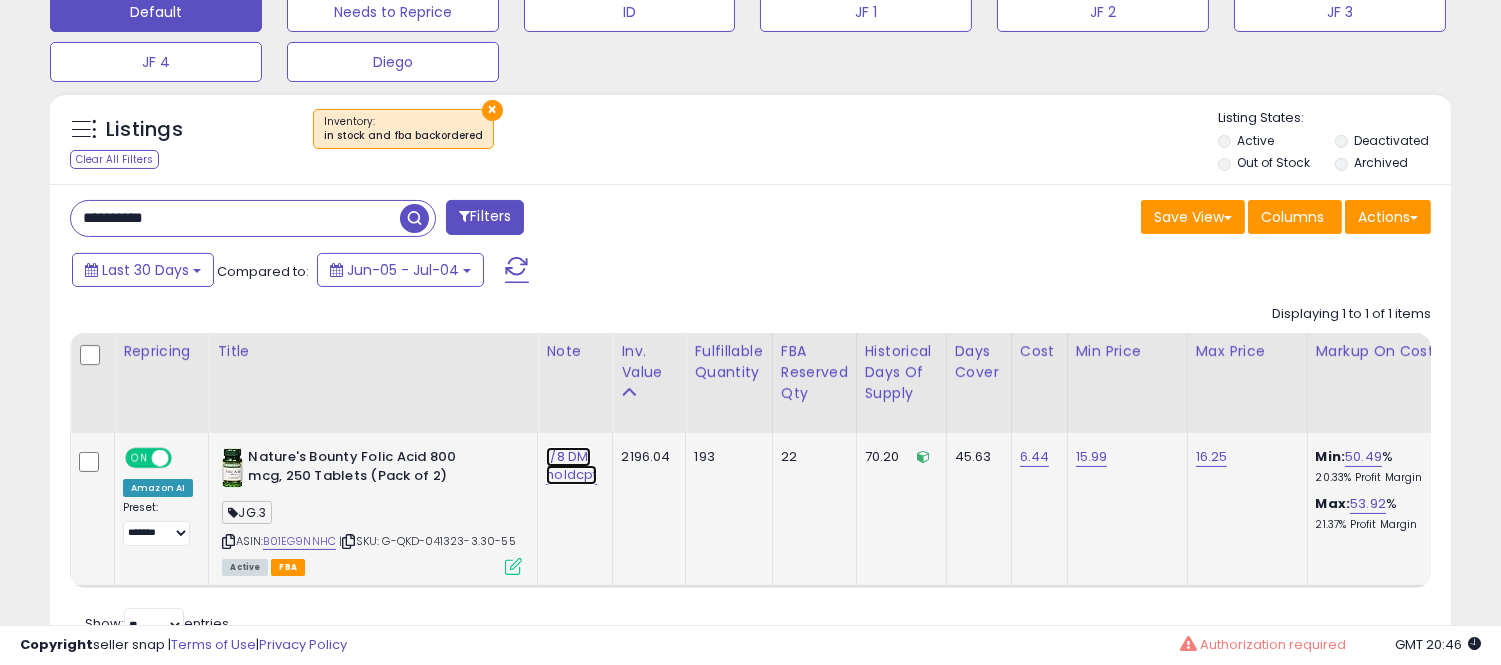 click on "1/8 DM: holdcpt" at bounding box center (571, 466) 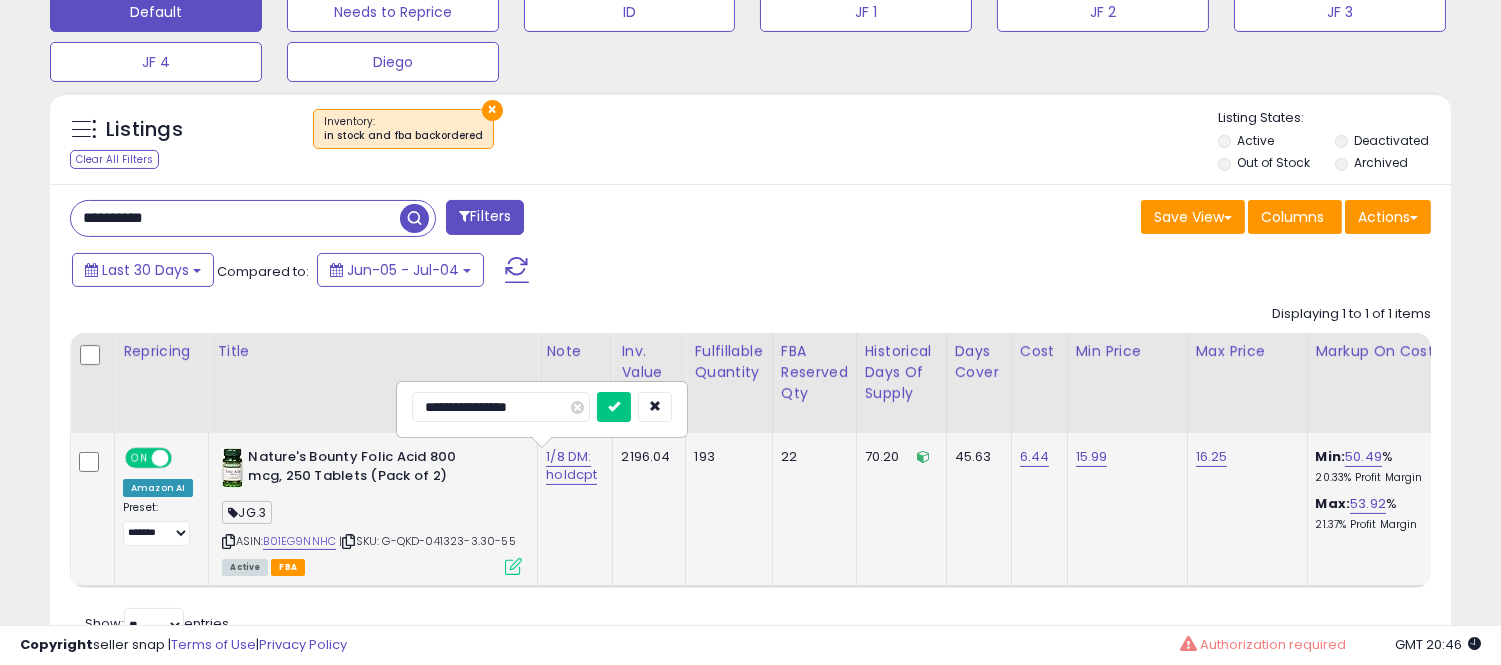 click on "**********" at bounding box center [501, 407] 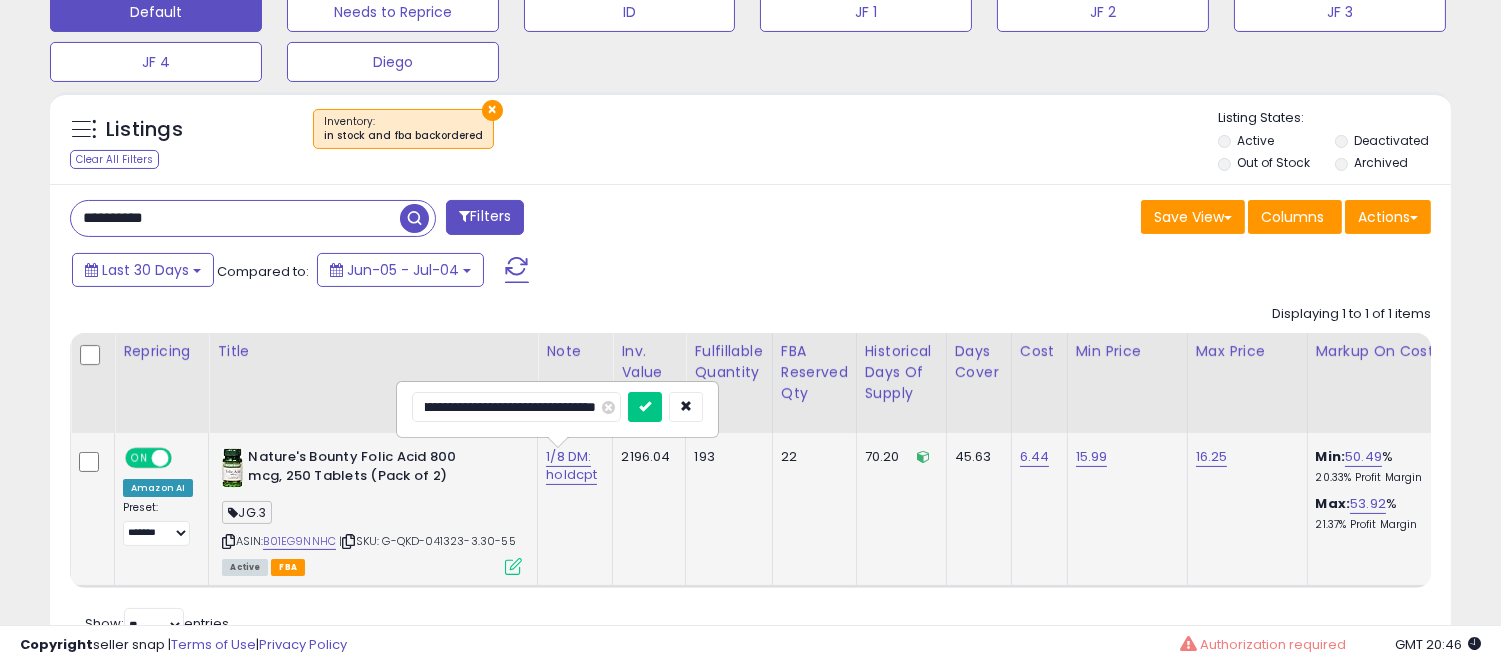 scroll, scrollTop: 0, scrollLeft: 154, axis: horizontal 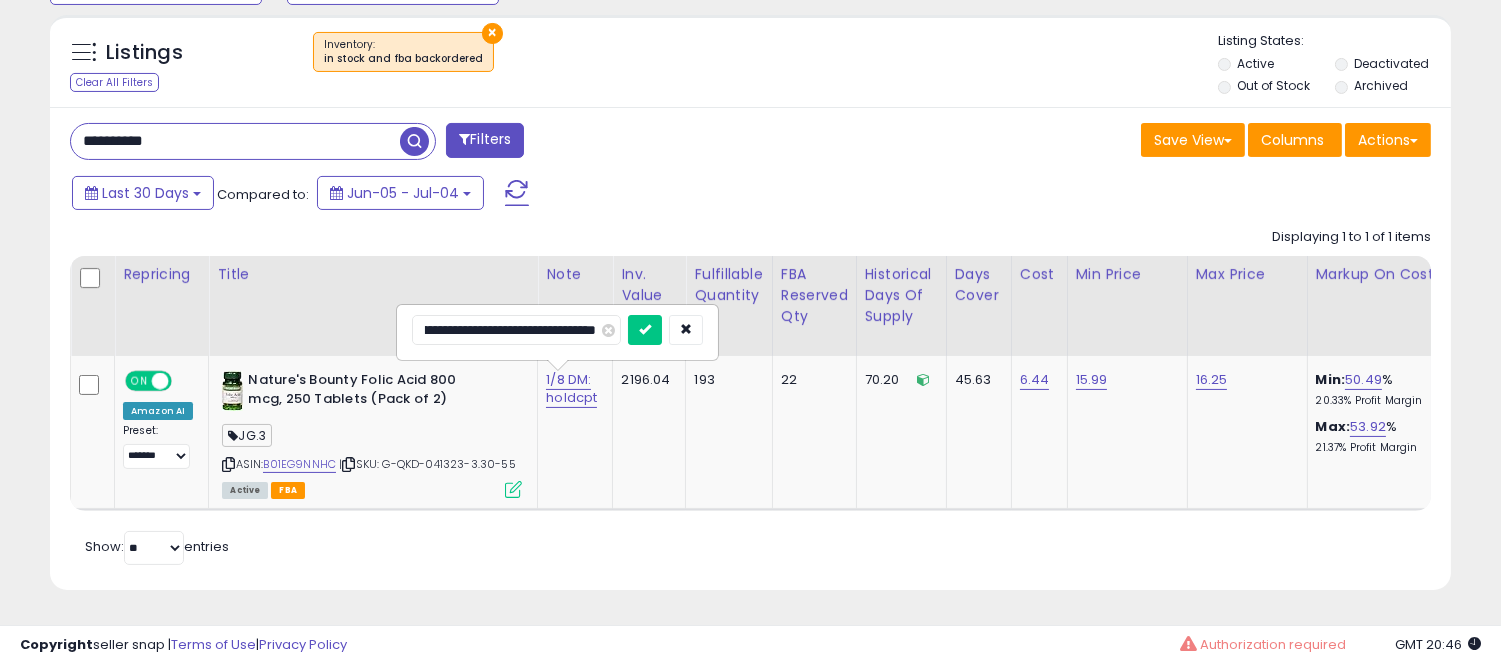 type on "**********" 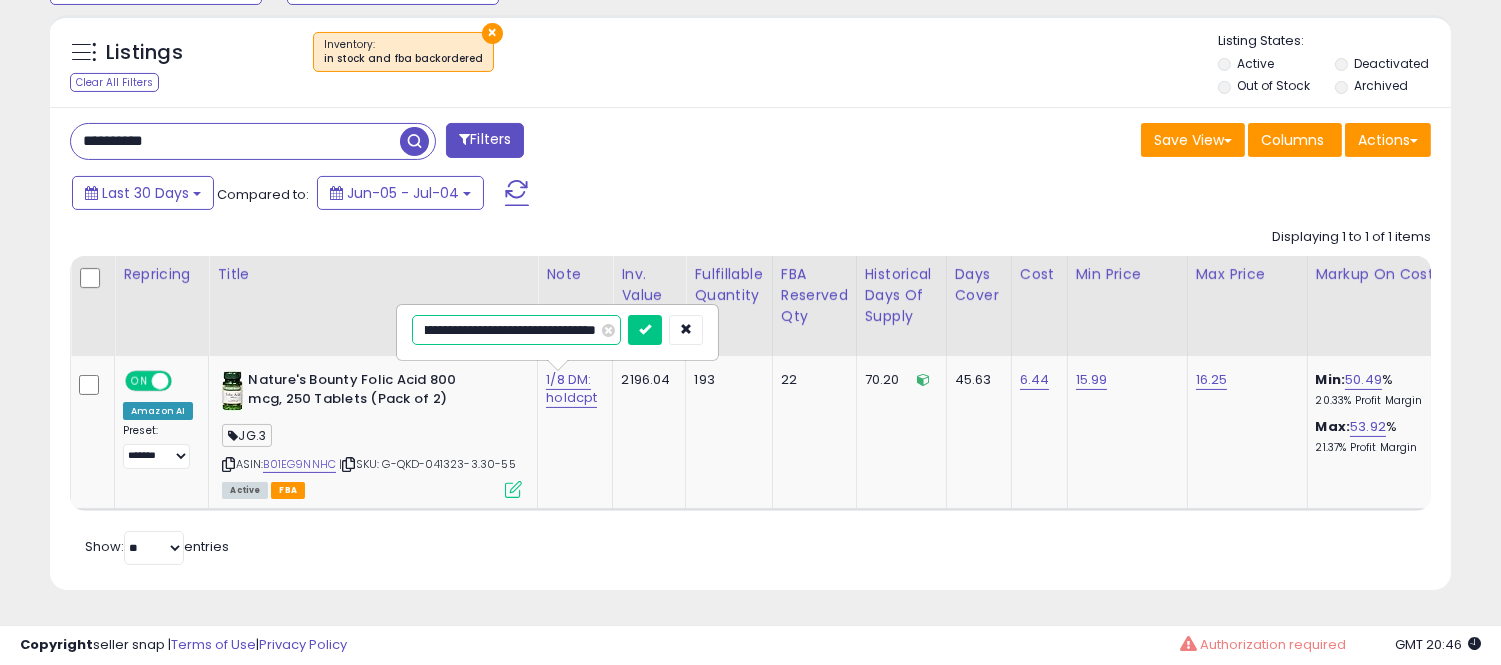 scroll, scrollTop: 0, scrollLeft: 0, axis: both 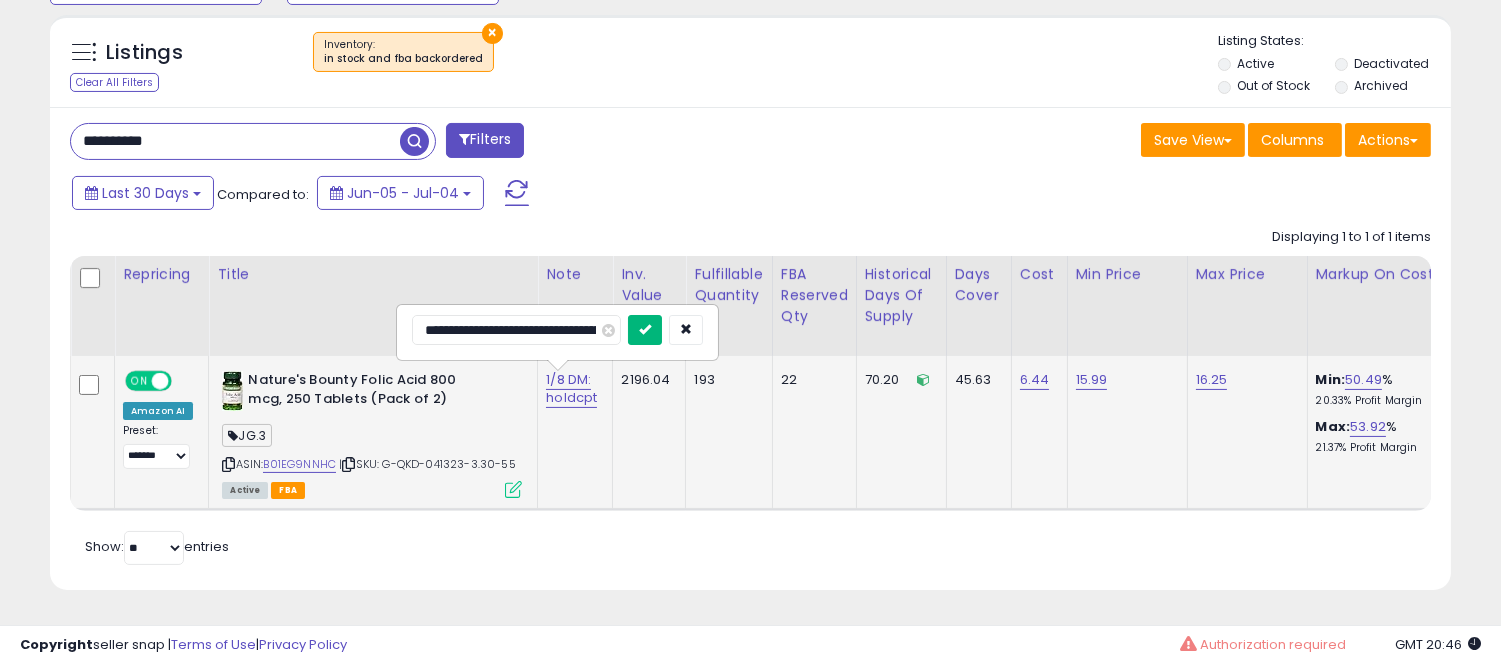 click at bounding box center [645, 329] 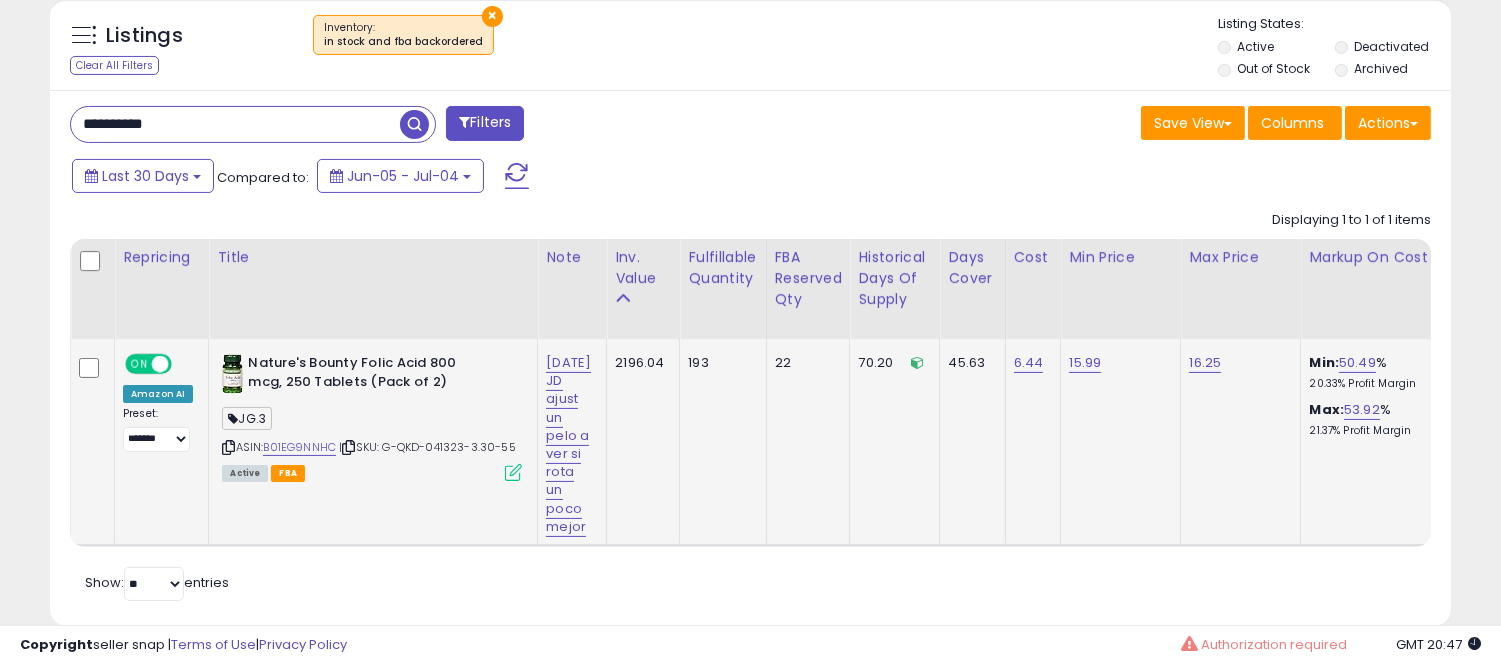 click on "**********" at bounding box center (750, 358) 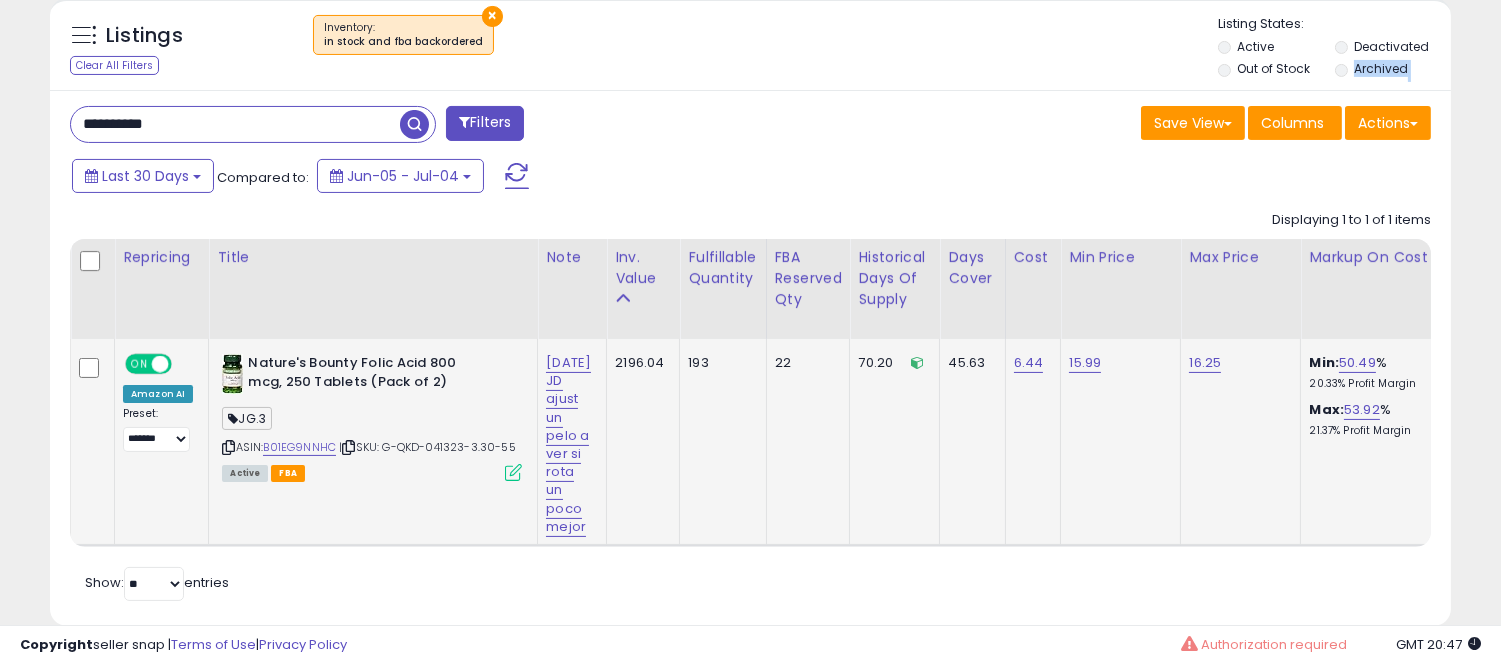 click on "**********" at bounding box center [750, 358] 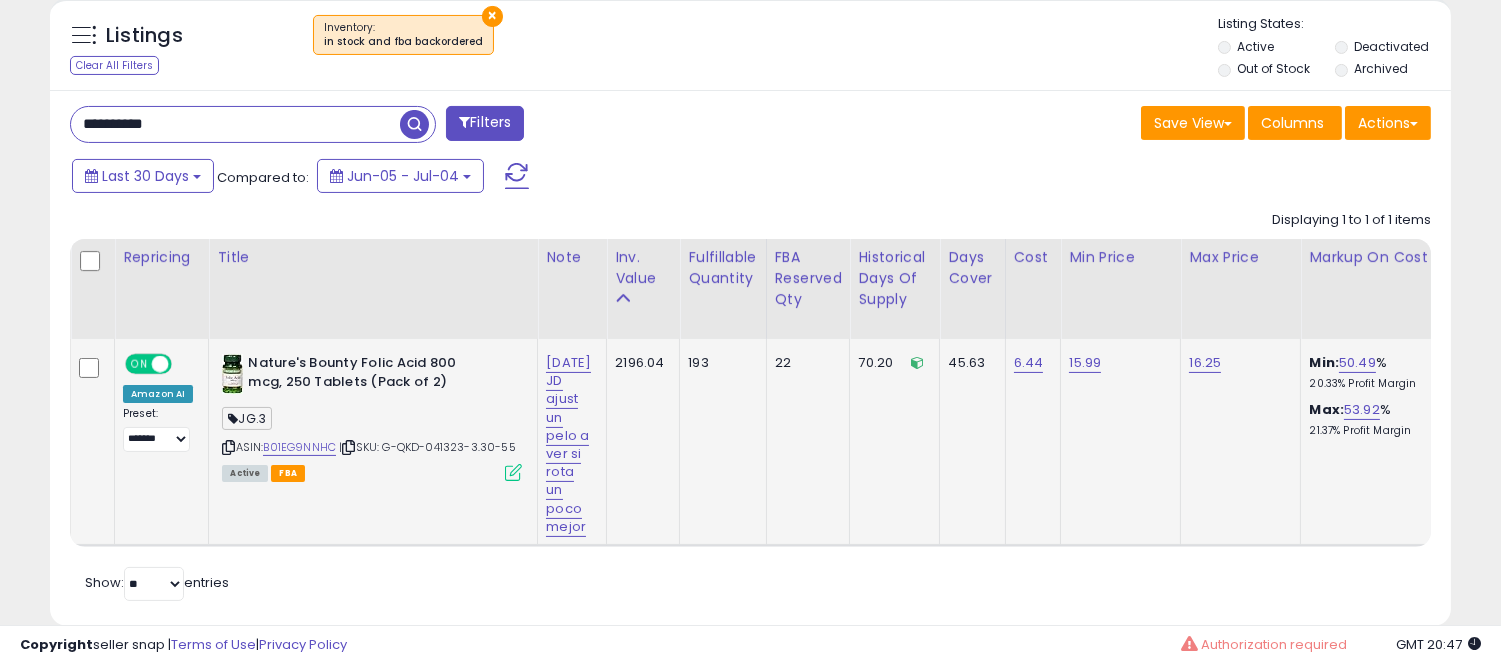 click on "**********" at bounding box center (235, 124) 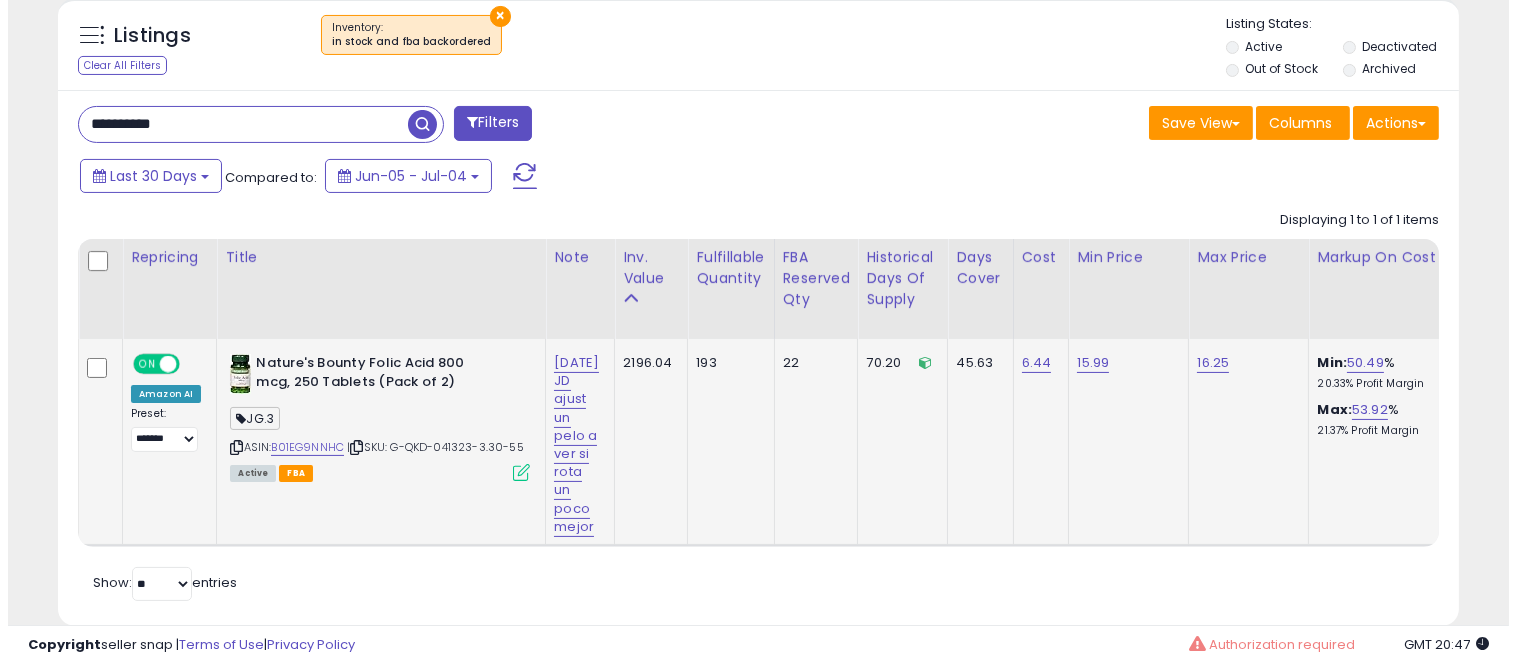 scroll, scrollTop: 578, scrollLeft: 0, axis: vertical 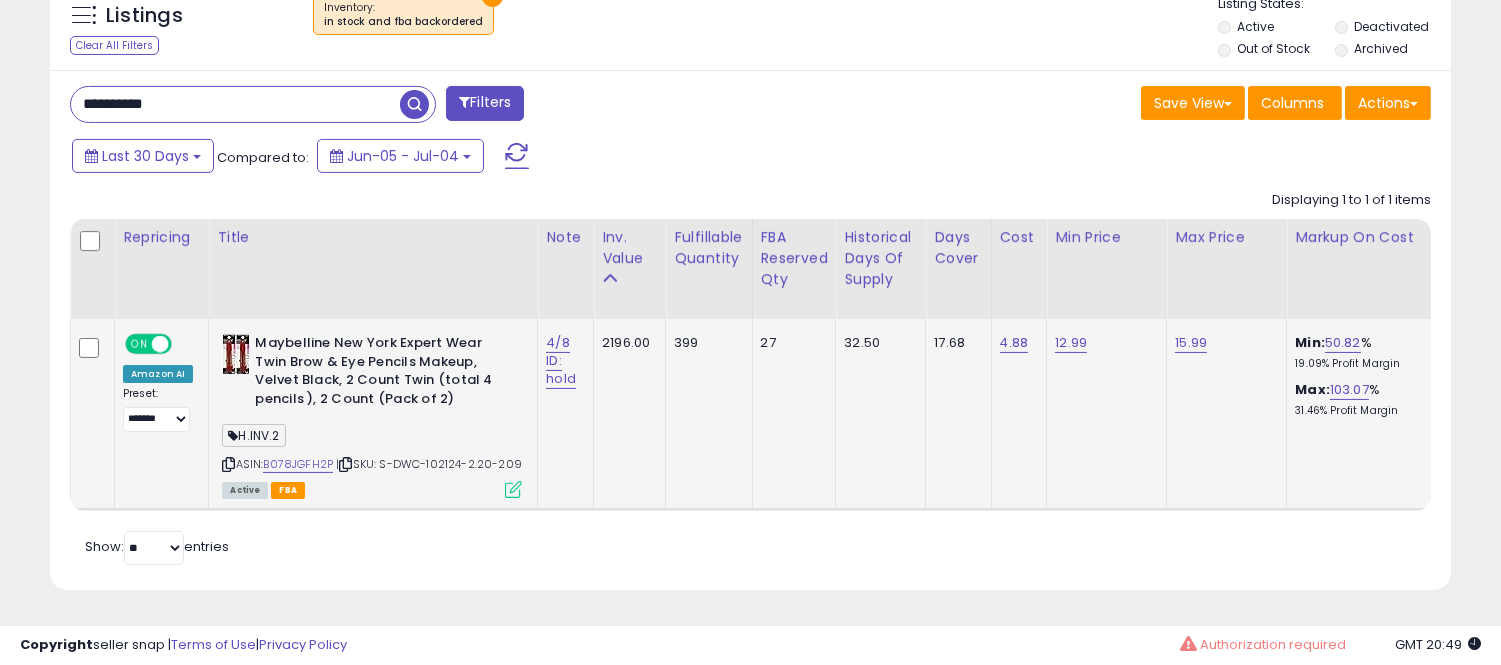 click at bounding box center (513, 489) 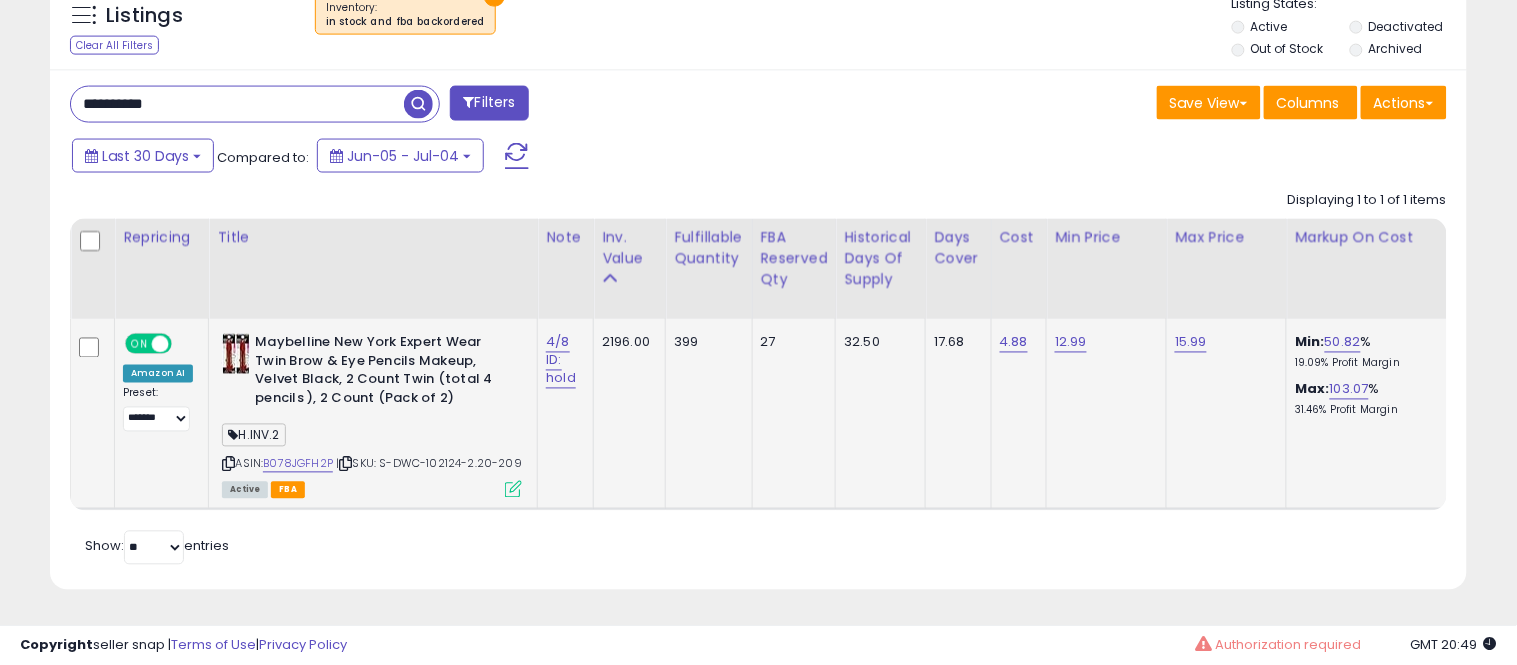 scroll, scrollTop: 999590, scrollLeft: 999178, axis: both 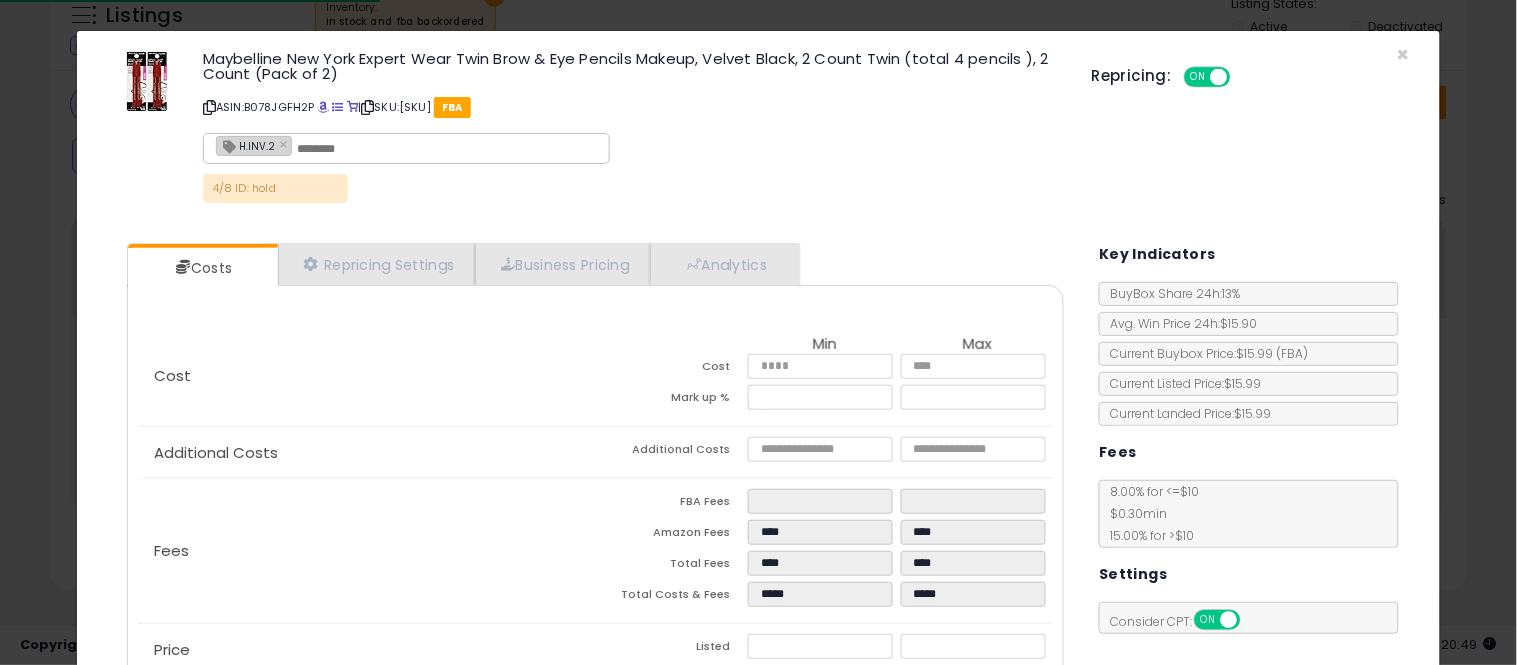 click on "Costs
Repricing Settings
Business Pricing
Analytics
Cost" at bounding box center [595, 513] 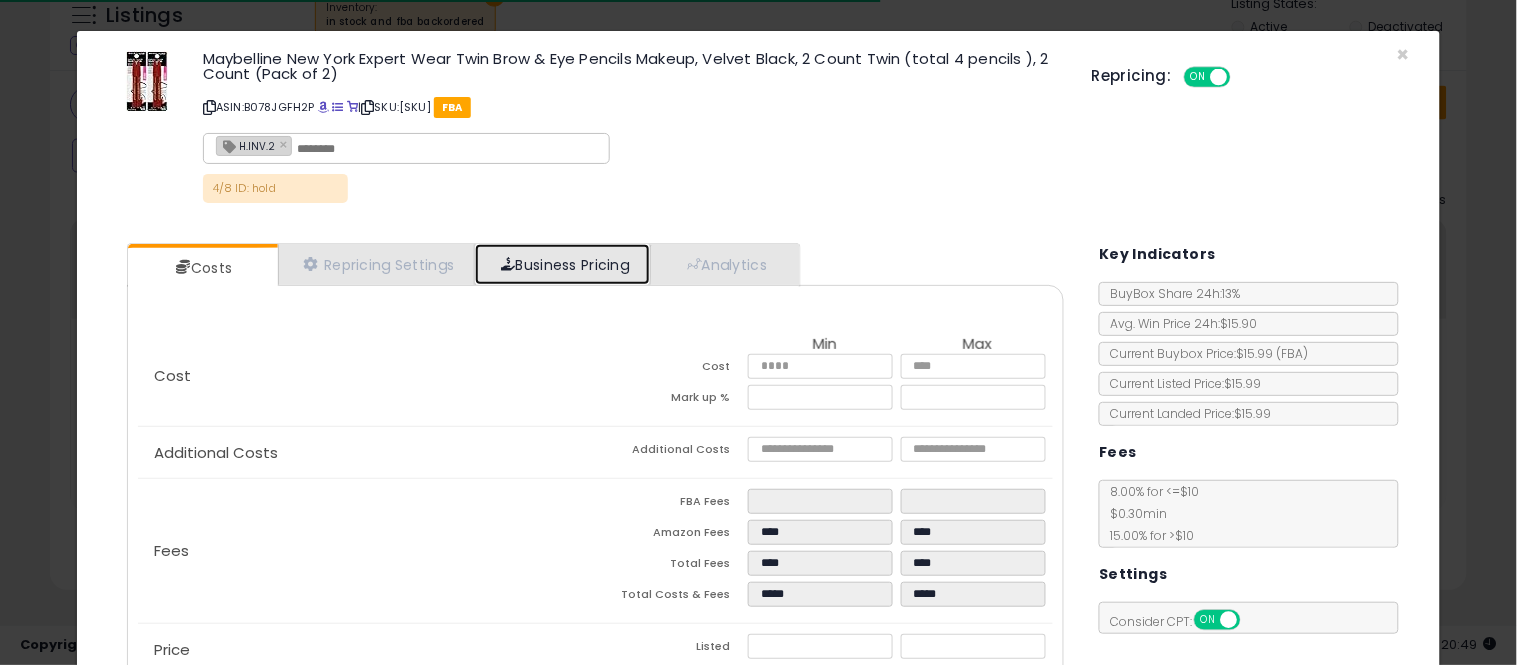 click on "Business Pricing" at bounding box center [562, 264] 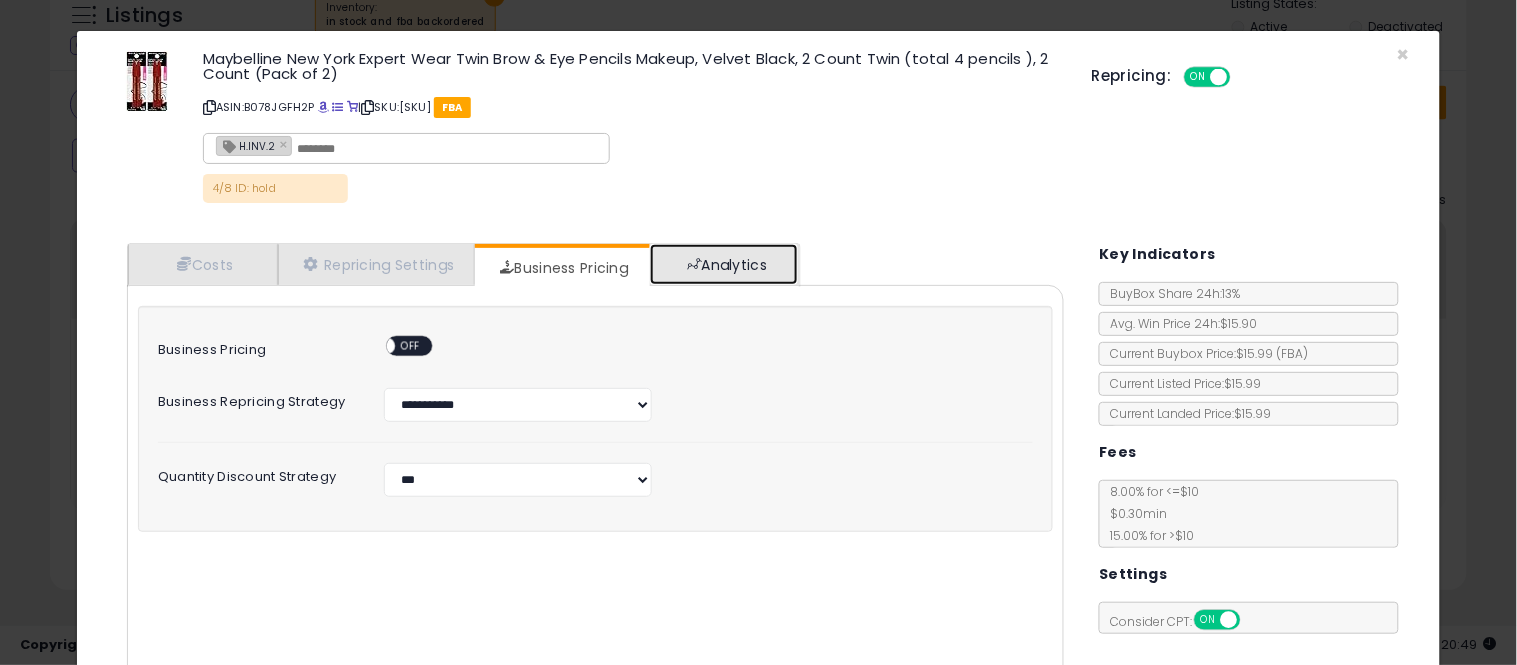 click on "Analytics" at bounding box center [724, 264] 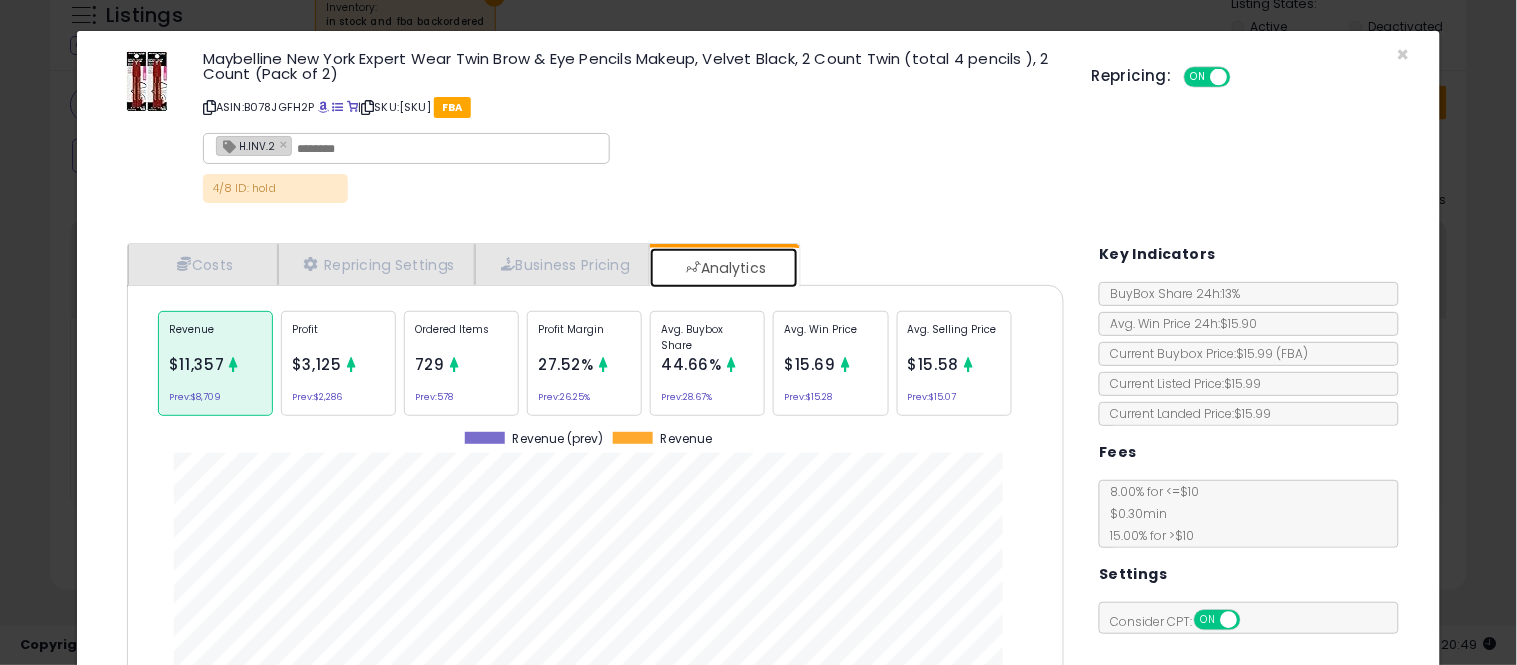 scroll, scrollTop: 999384, scrollLeft: 999033, axis: both 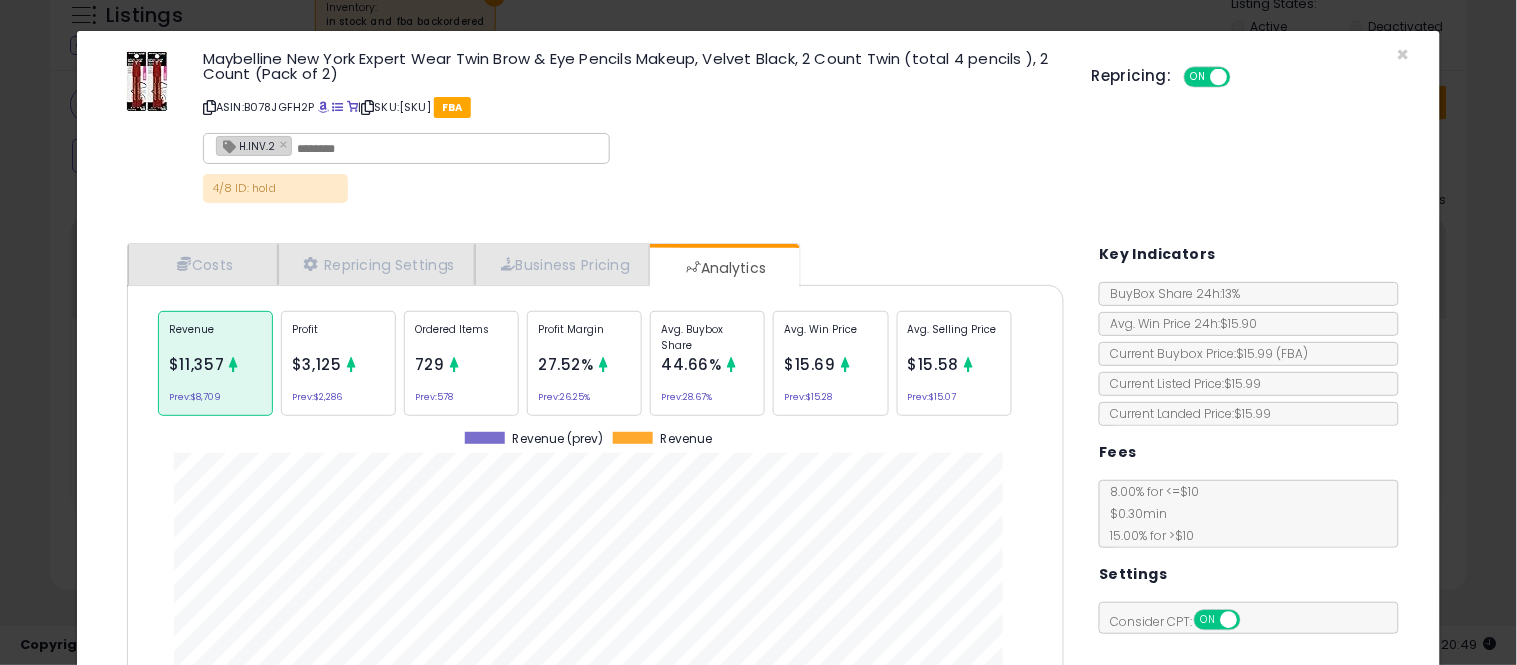 click on "Ordered Items" at bounding box center [461, 337] 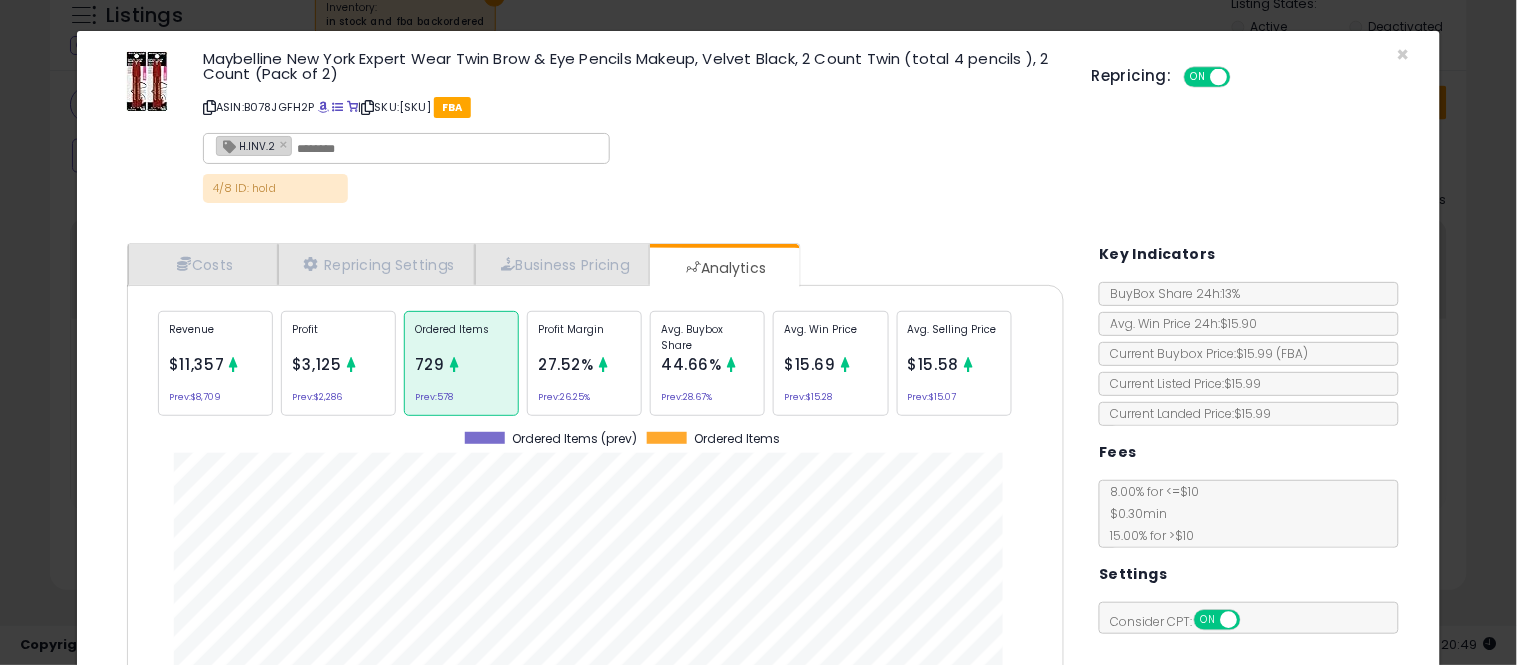 scroll, scrollTop: 999384, scrollLeft: 999033, axis: both 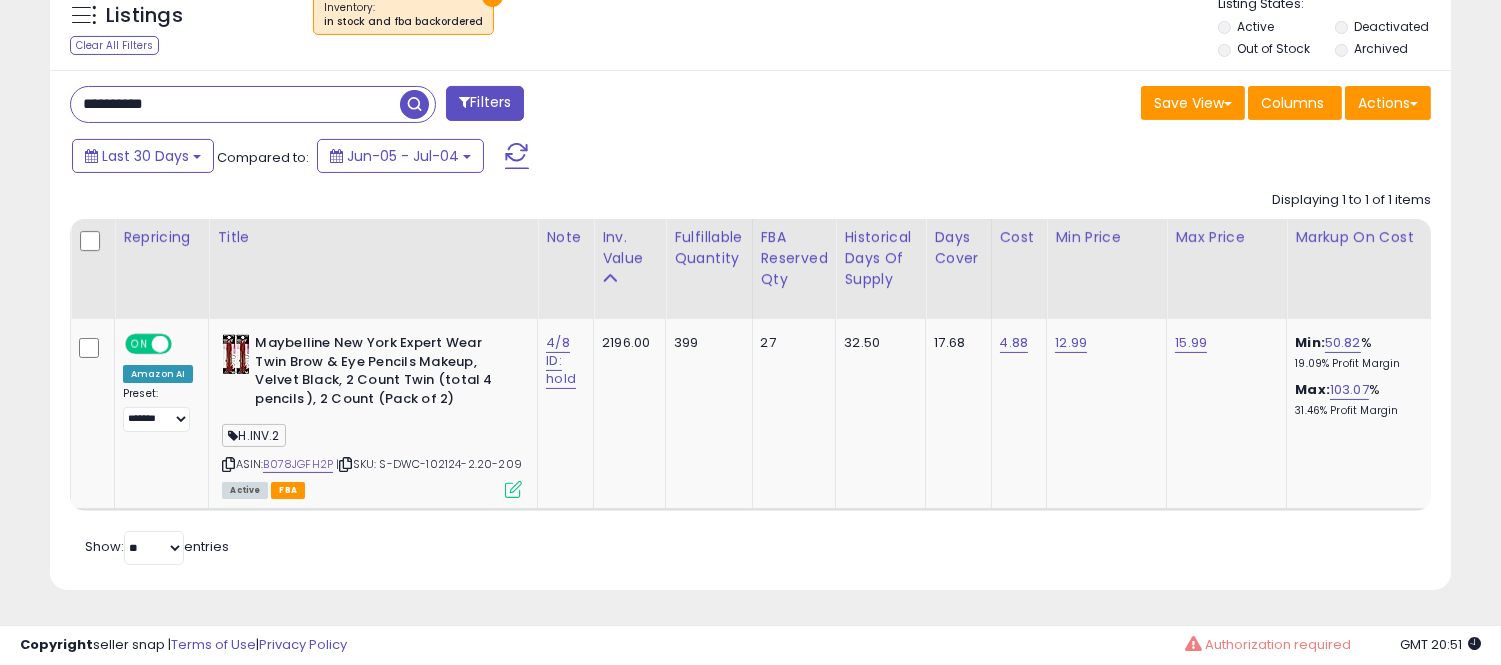 click on "**********" at bounding box center (235, 104) 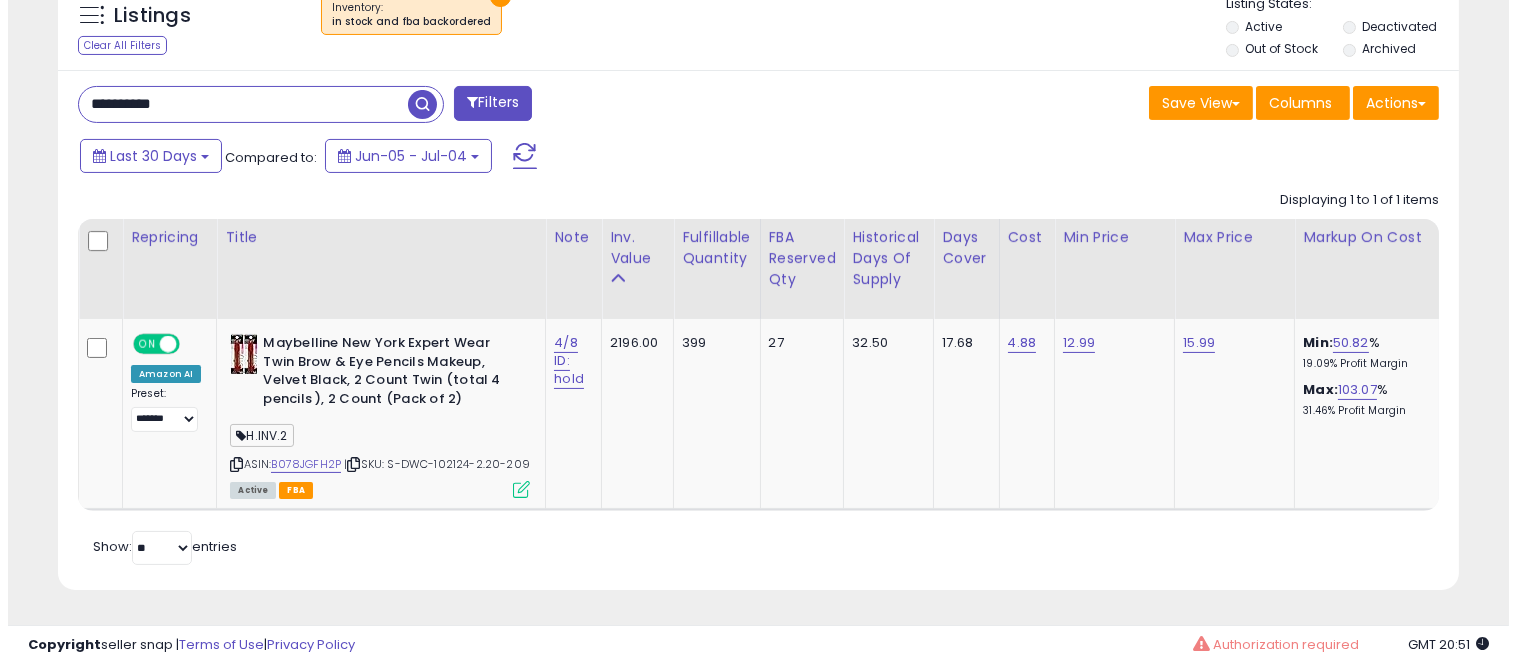 scroll, scrollTop: 578, scrollLeft: 0, axis: vertical 